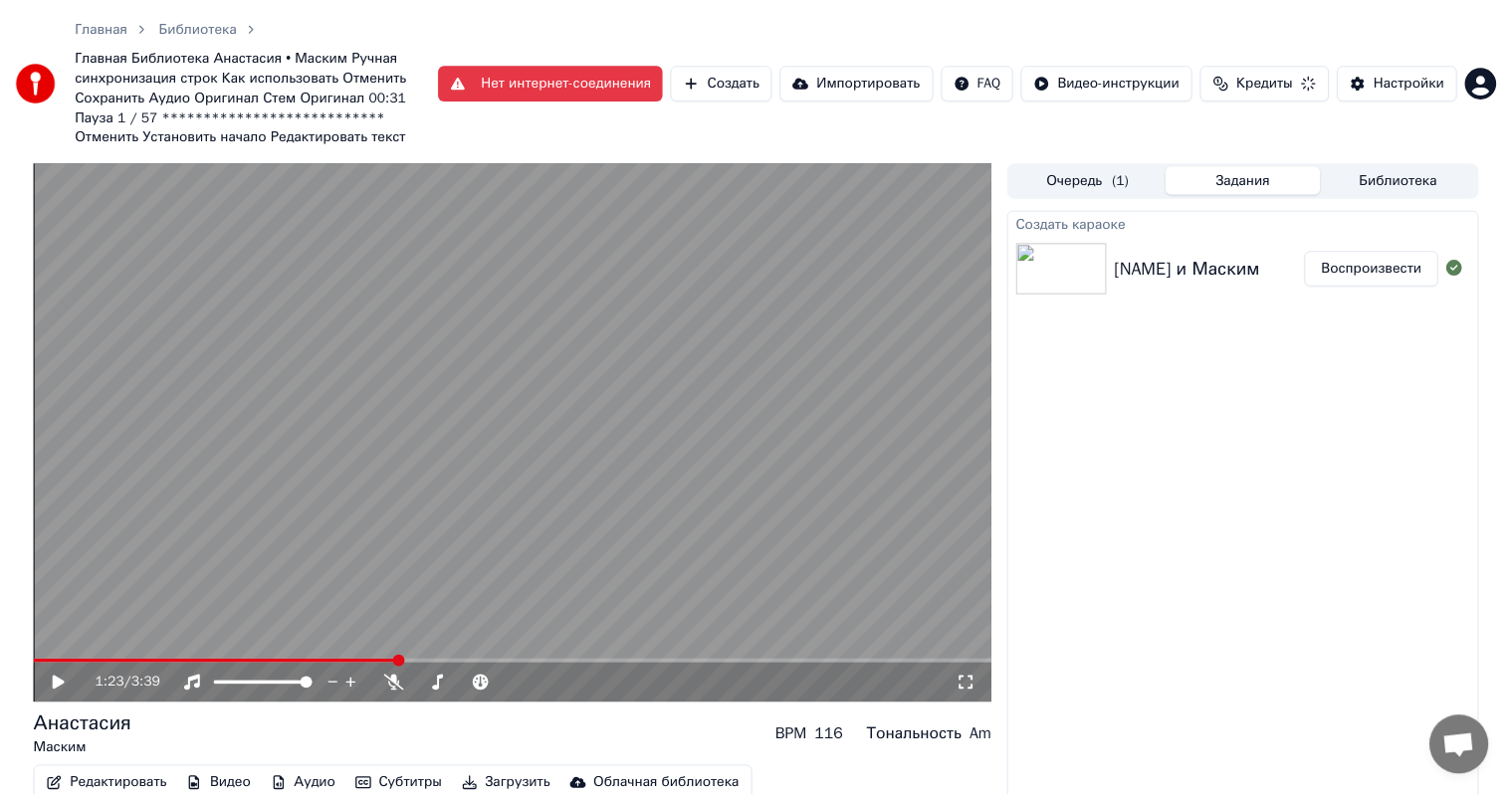 scroll, scrollTop: 0, scrollLeft: 0, axis: both 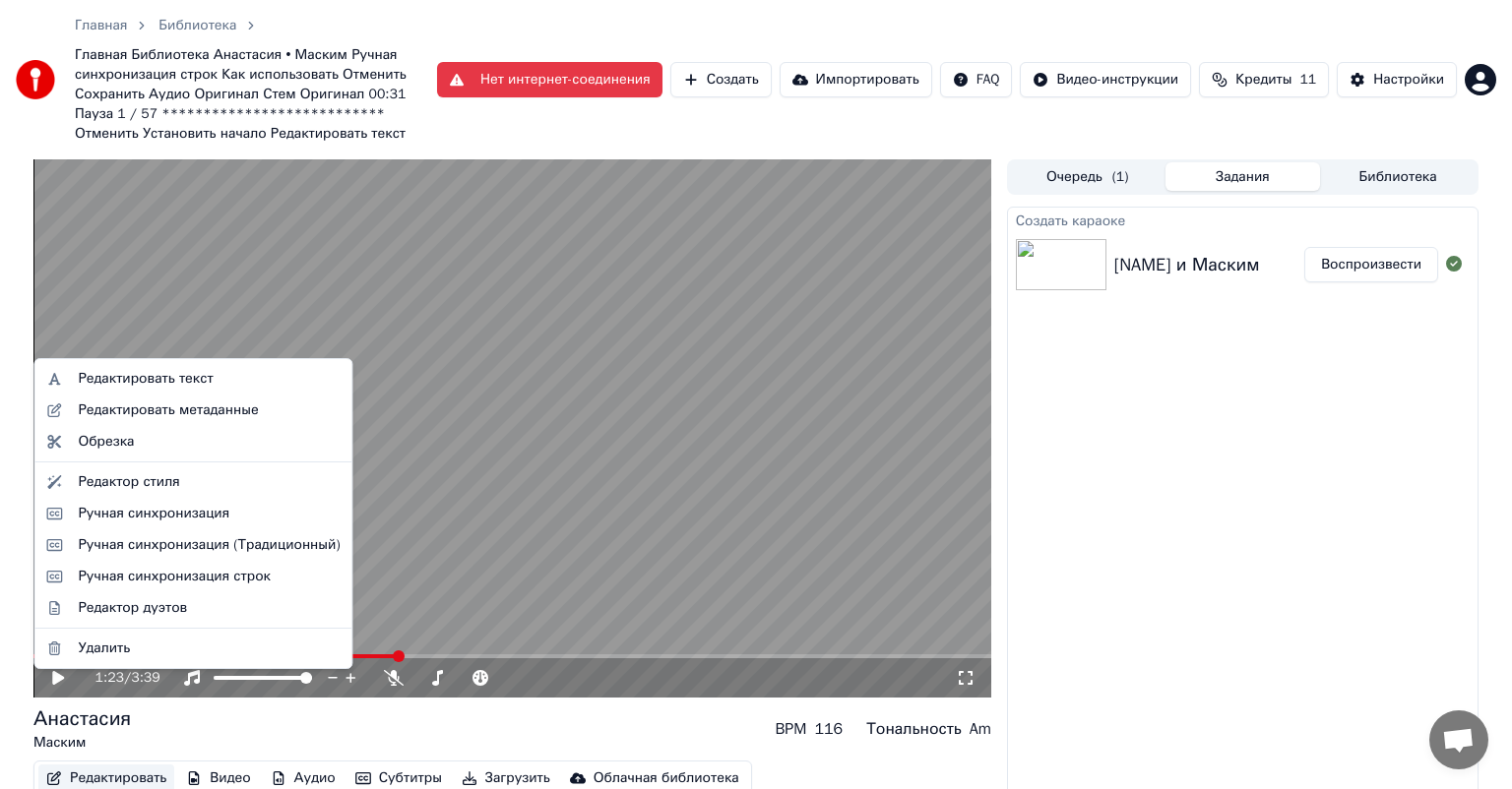 click on "Редактировать" at bounding box center [106, 778] 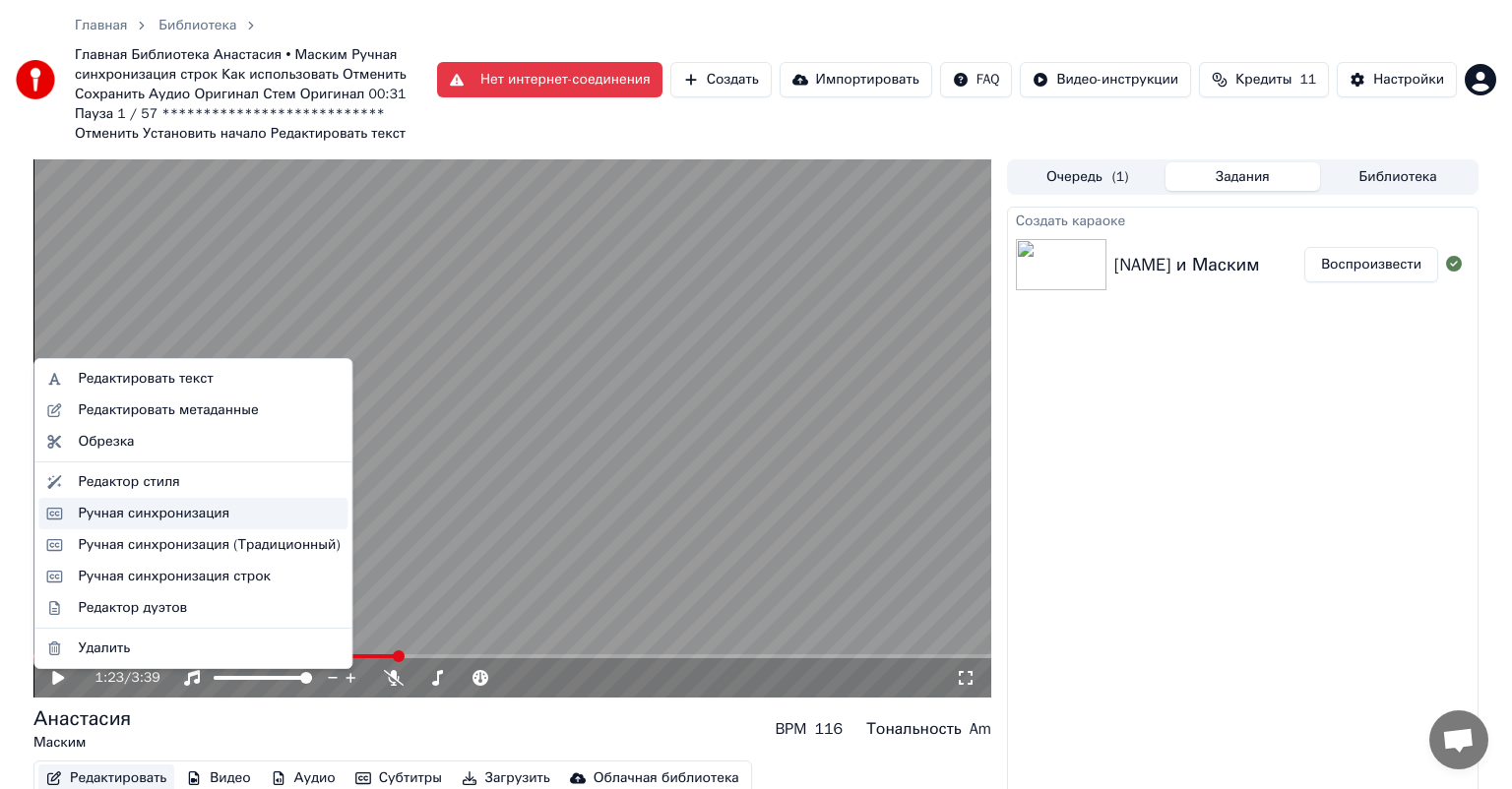 click on "Ручная синхронизация" at bounding box center [154, 514] 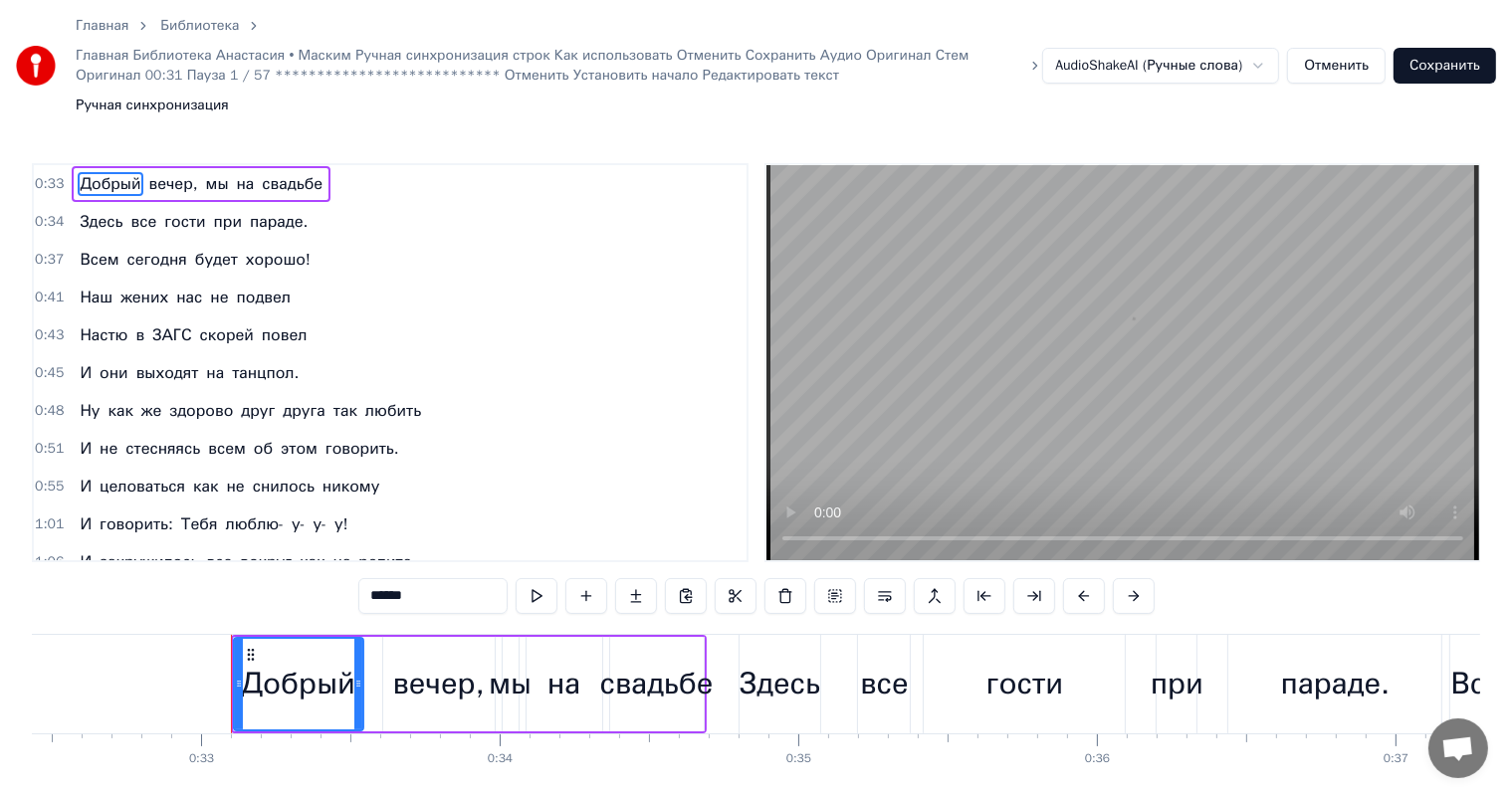 scroll, scrollTop: 0, scrollLeft: 9783, axis: horizontal 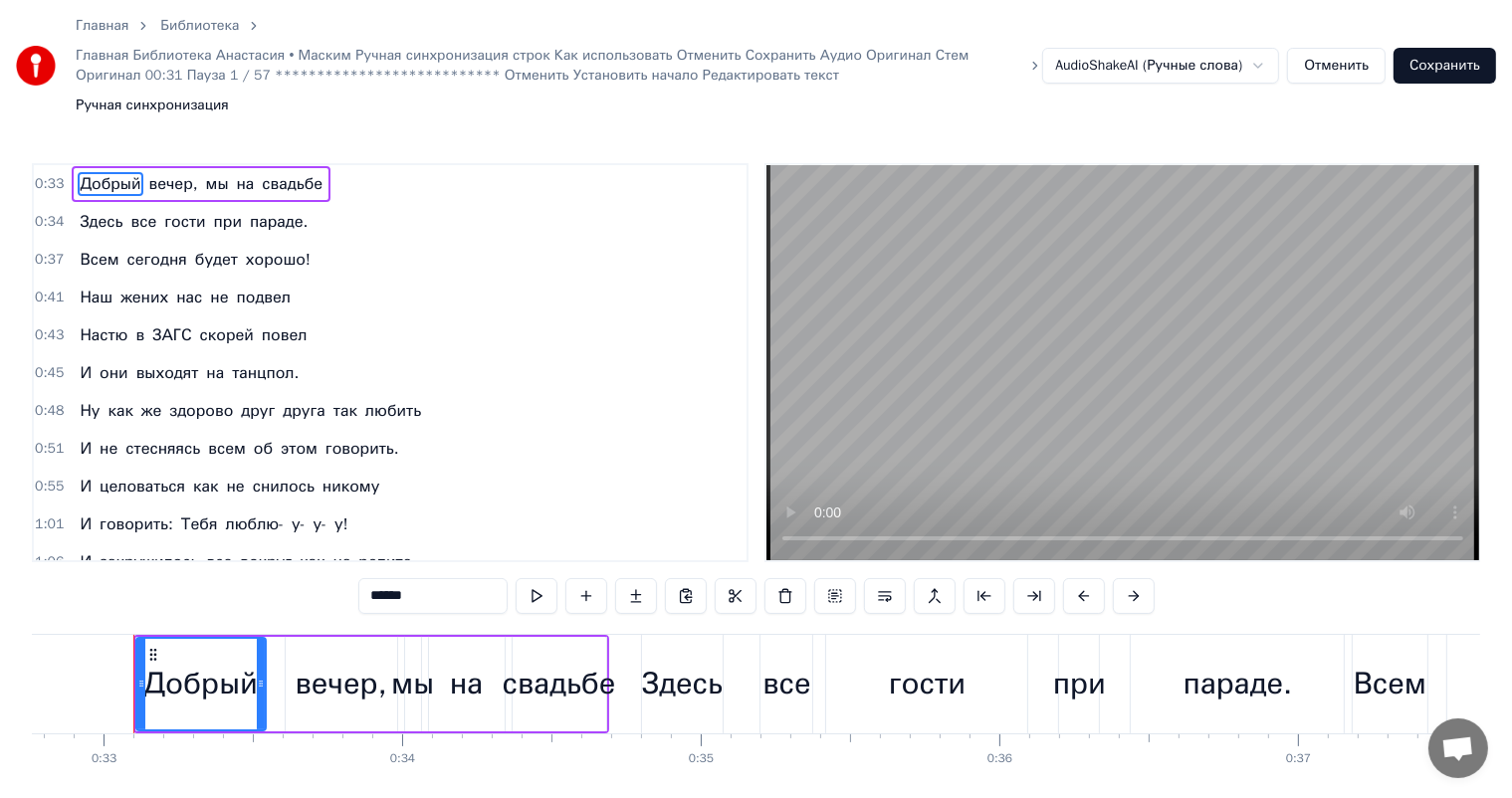 click on "вечер," at bounding box center (340, 684) 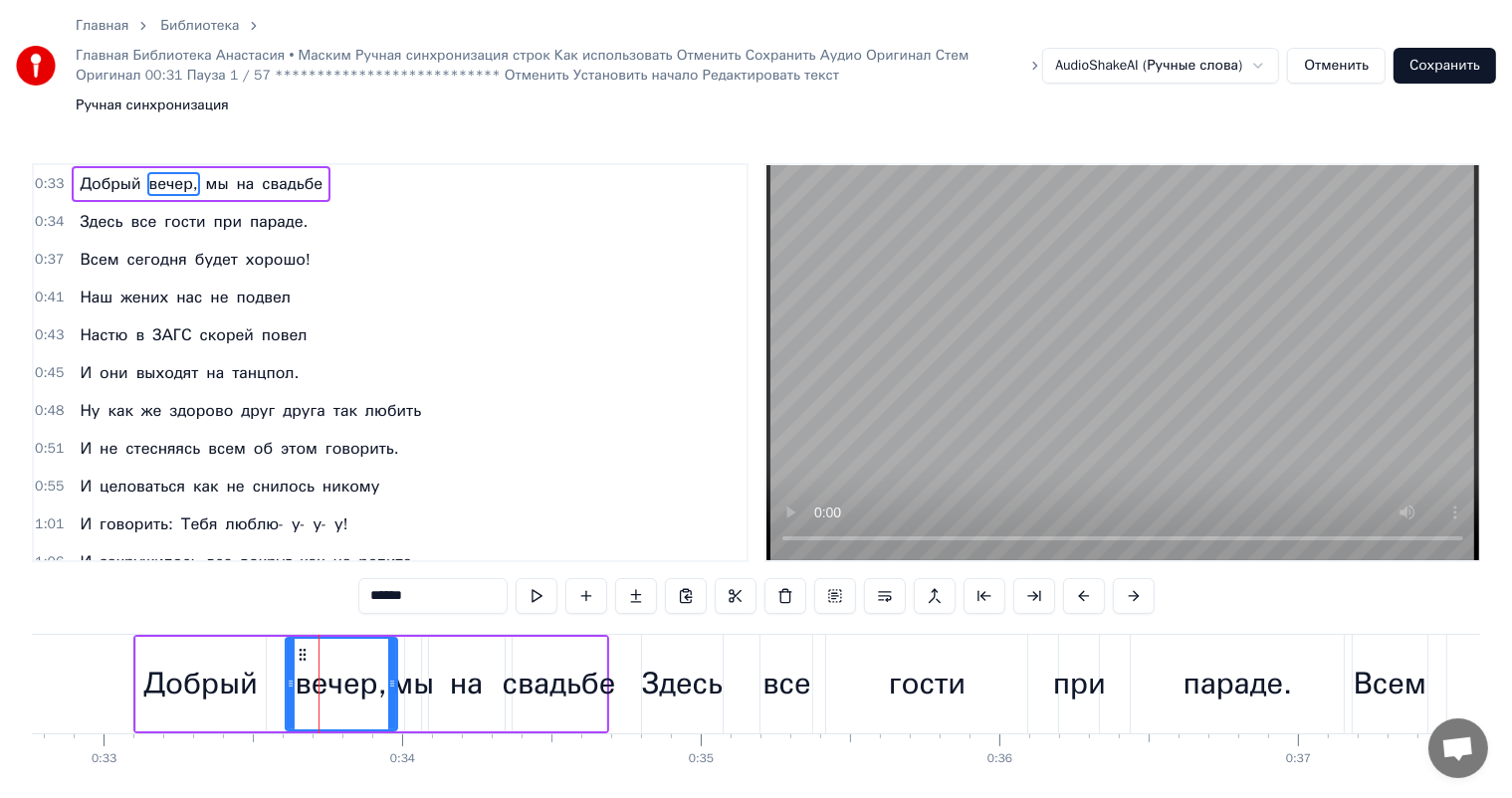 click on "И" at bounding box center (86, 487) 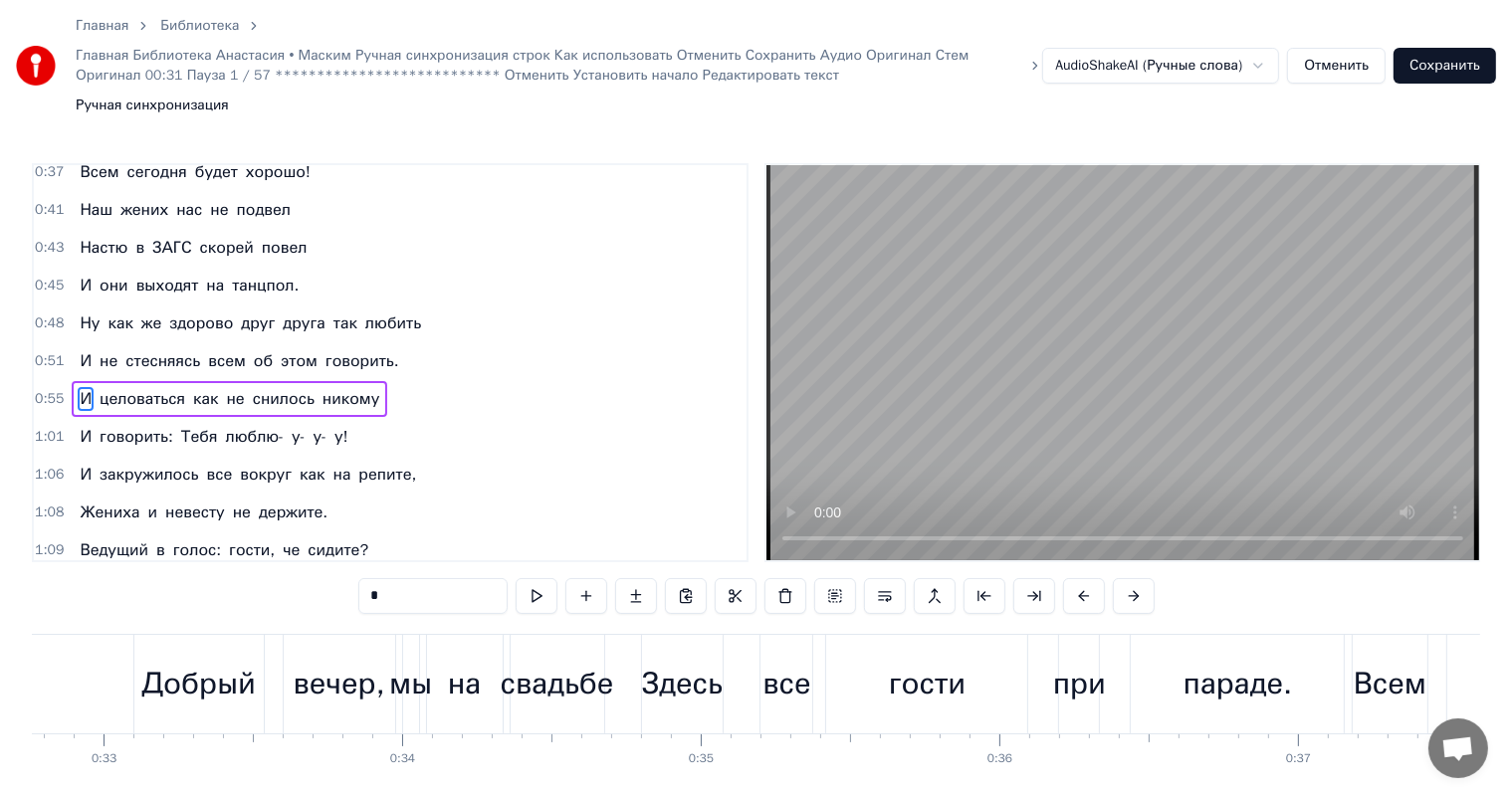 scroll, scrollTop: 112, scrollLeft: 0, axis: vertical 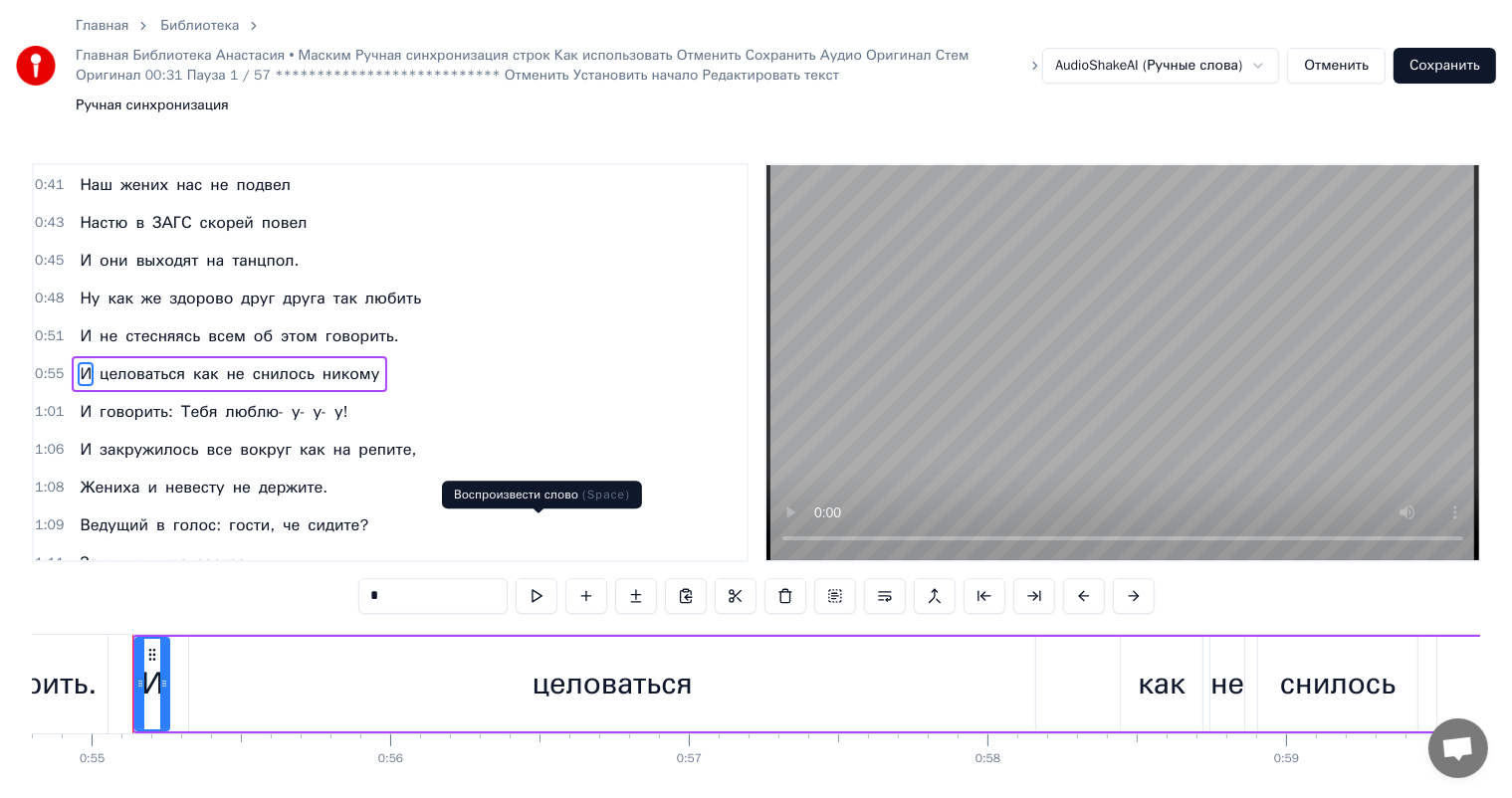 click at bounding box center (537, 596) 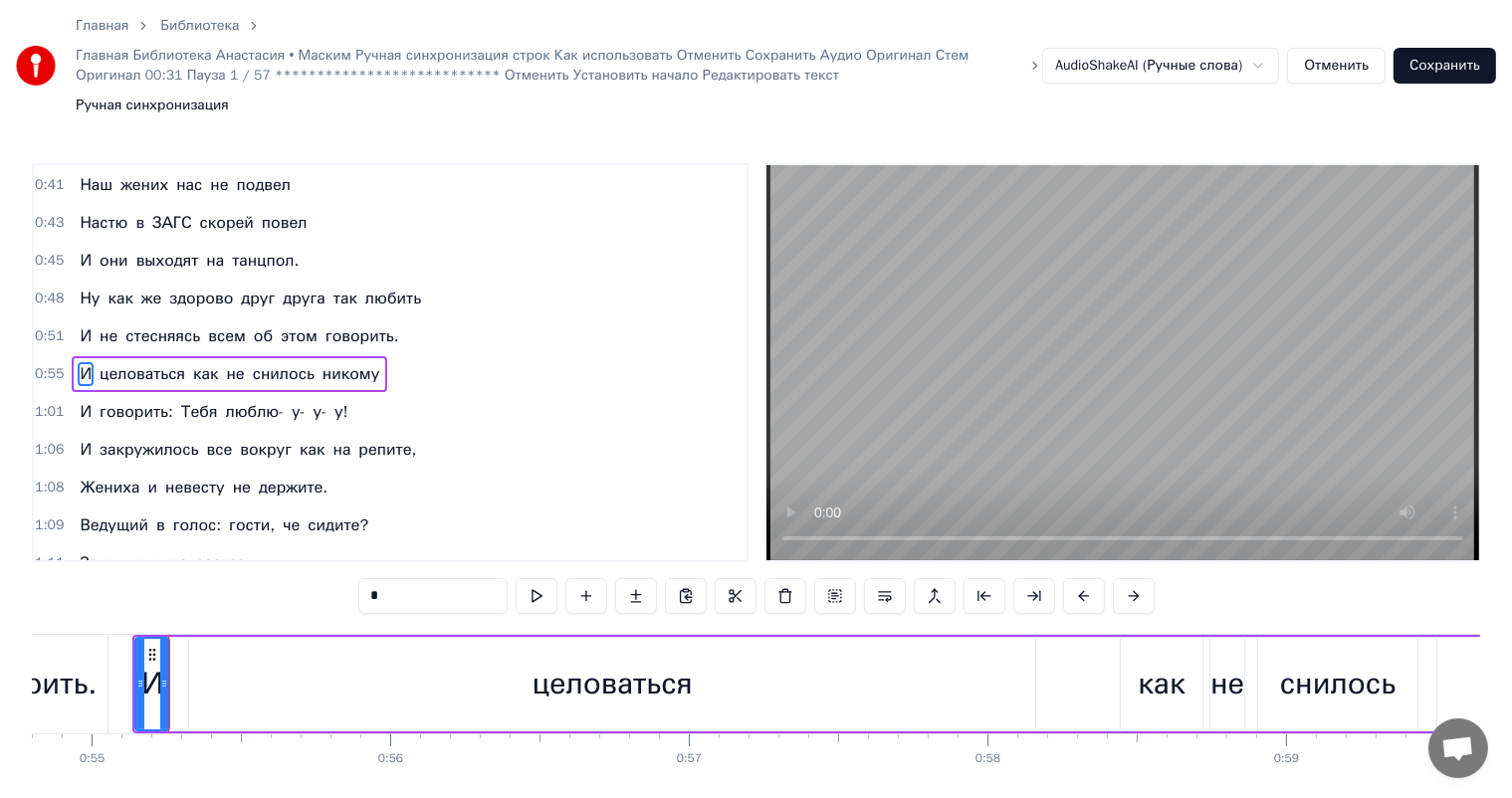 click at bounding box center (537, 596) 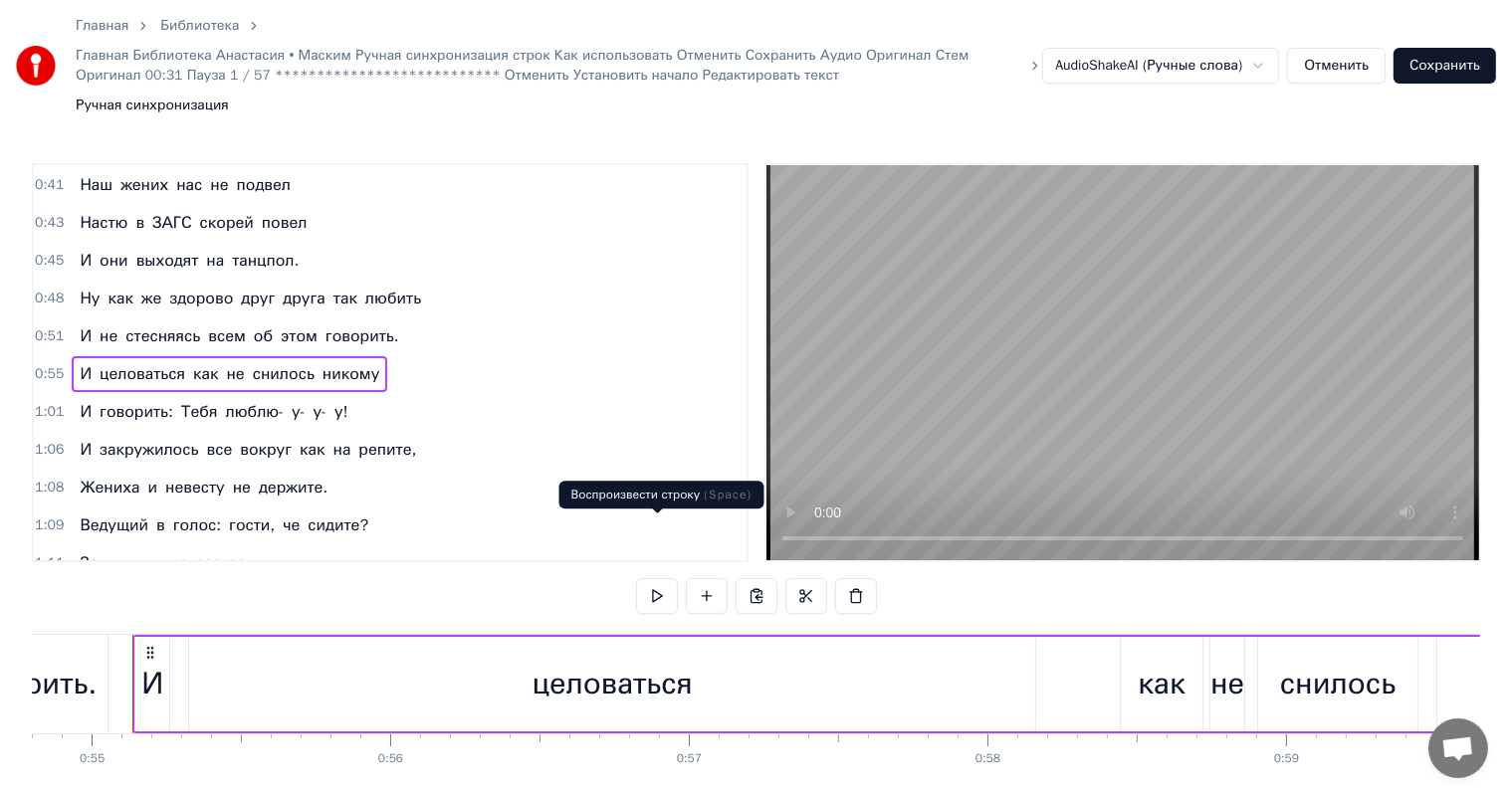 click at bounding box center [657, 596] 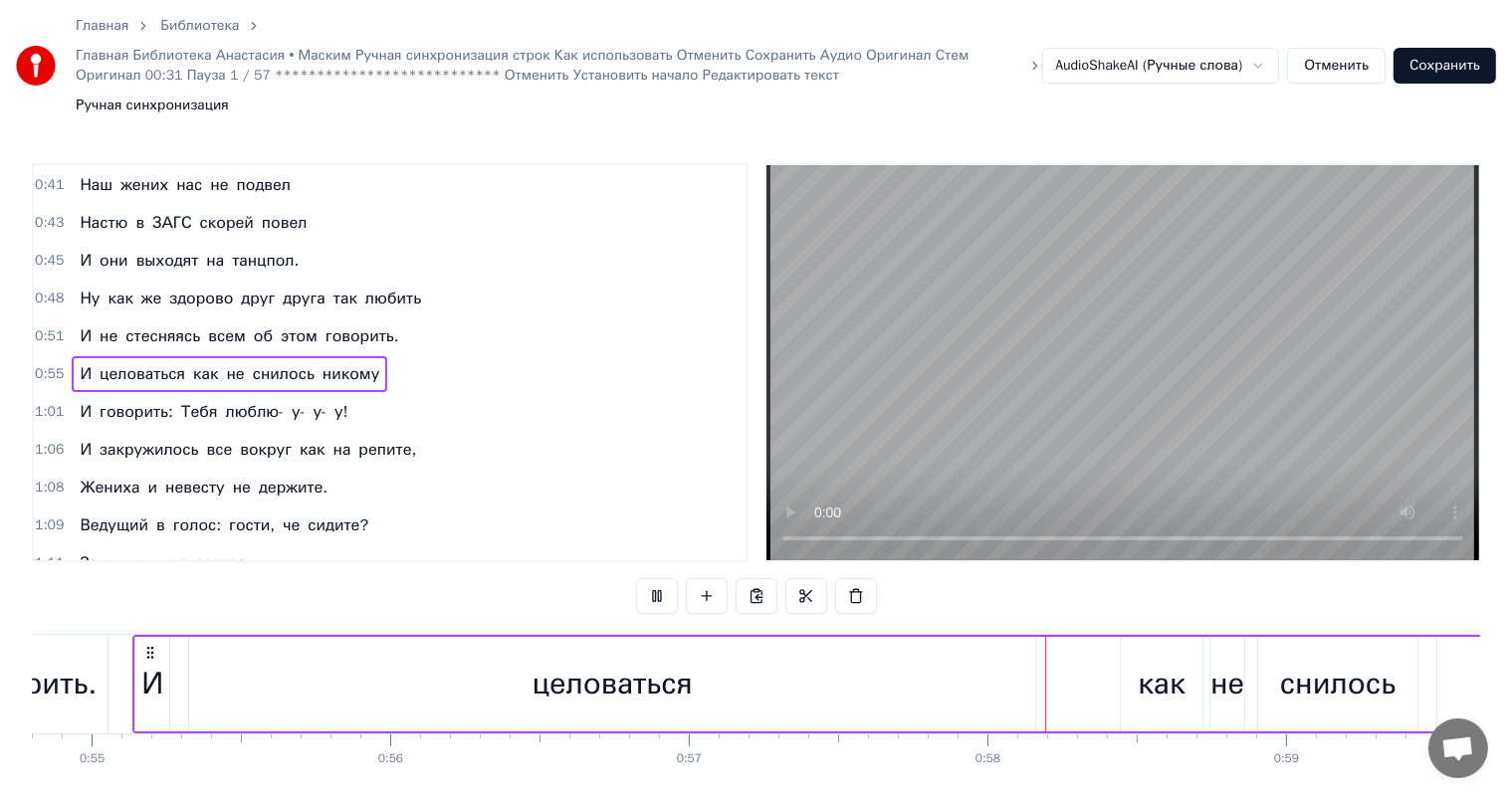 click at bounding box center [657, 596] 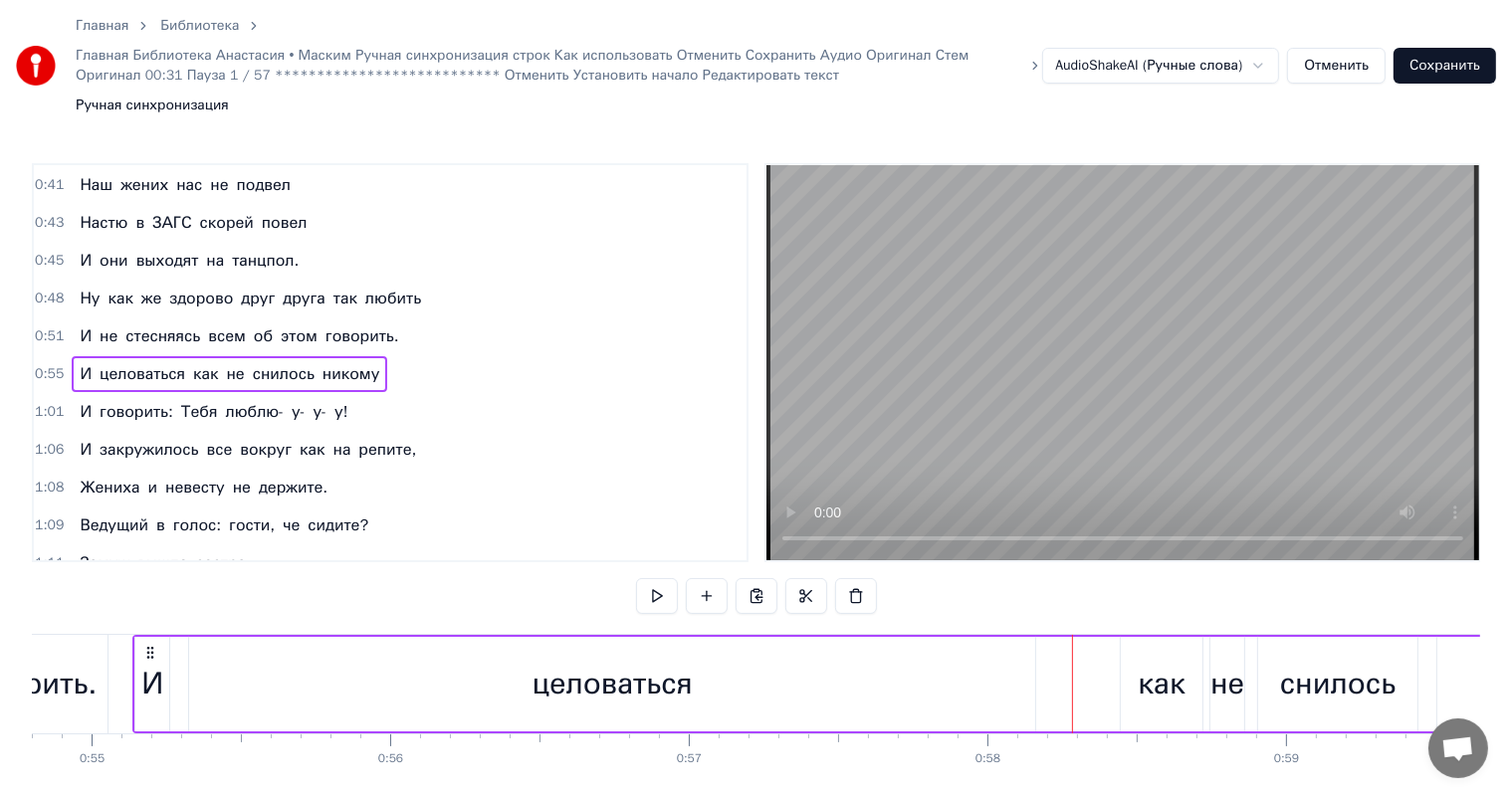 click on "**********" at bounding box center [547, 66] 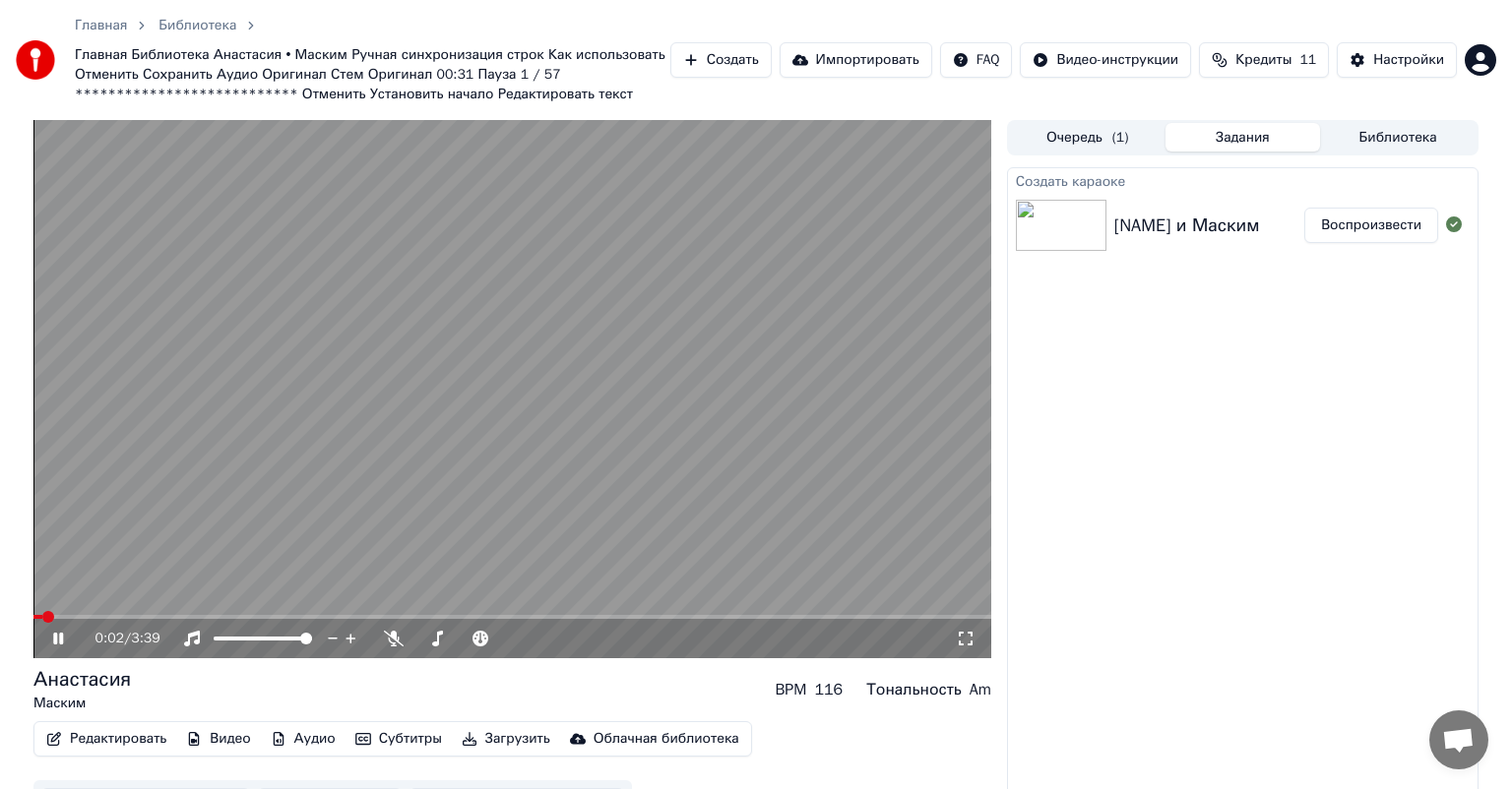 click on "0:02  /  3:39" at bounding box center (512, 638) 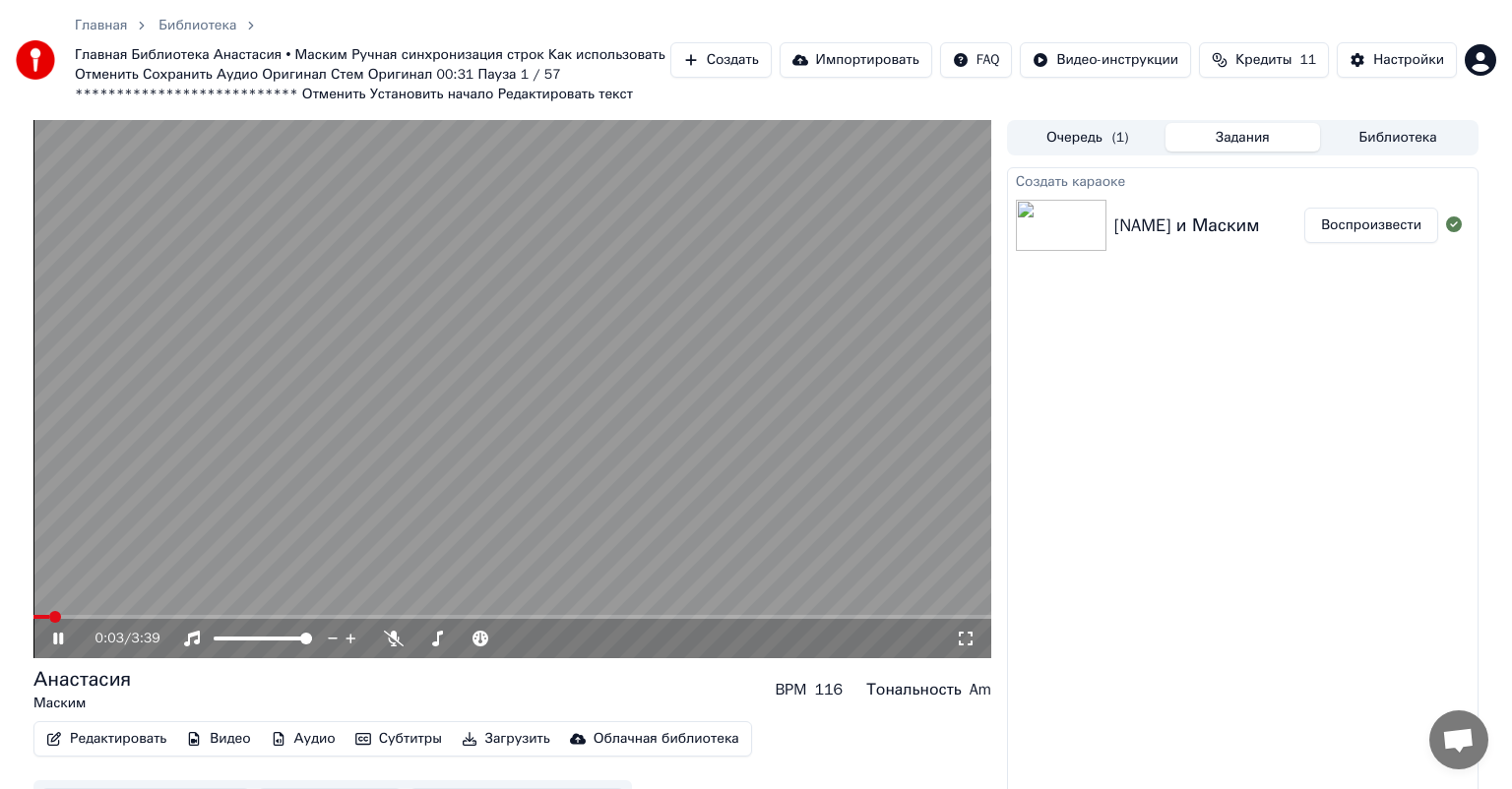 click 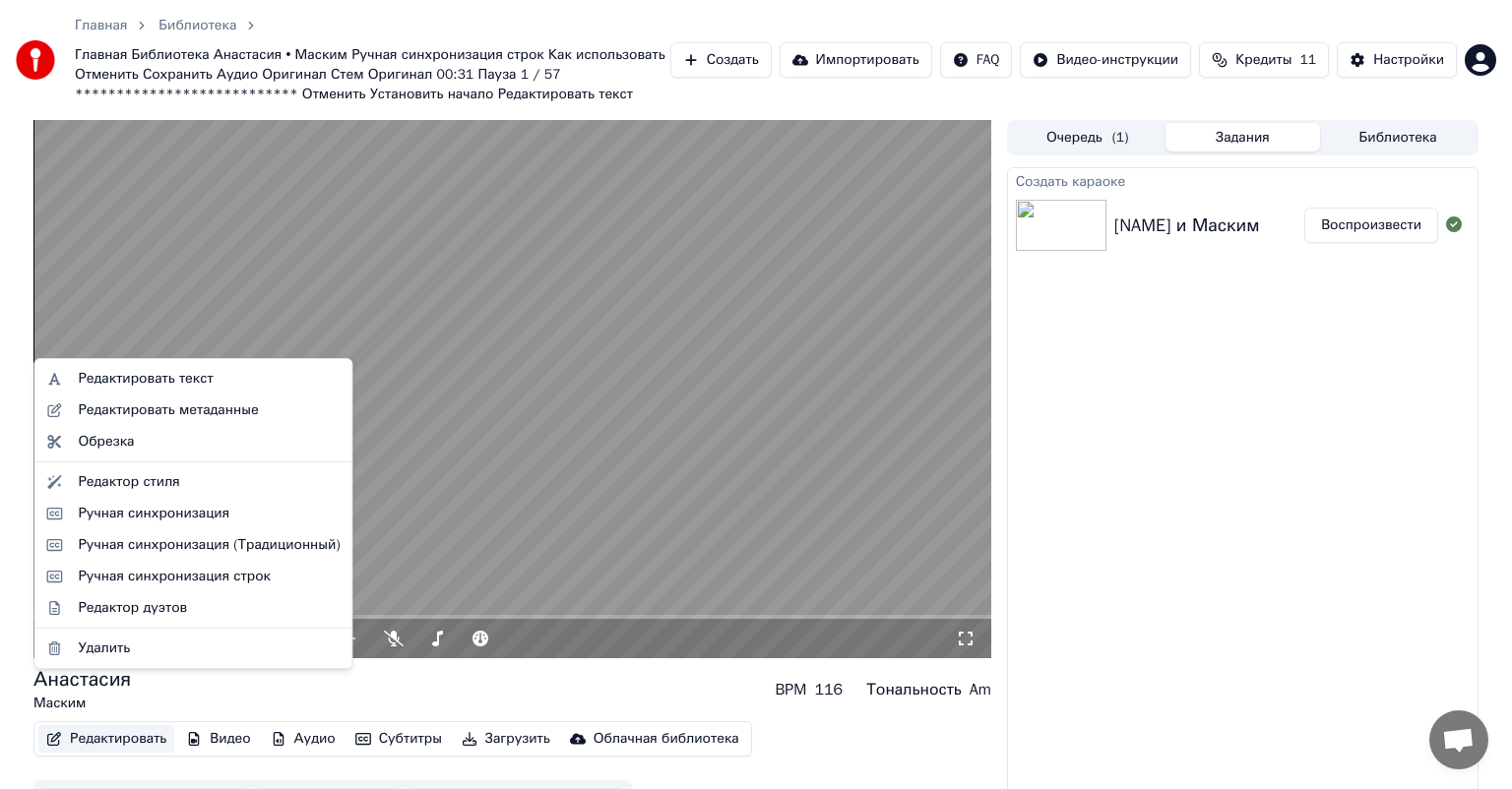 click on "Редактировать" at bounding box center [106, 739] 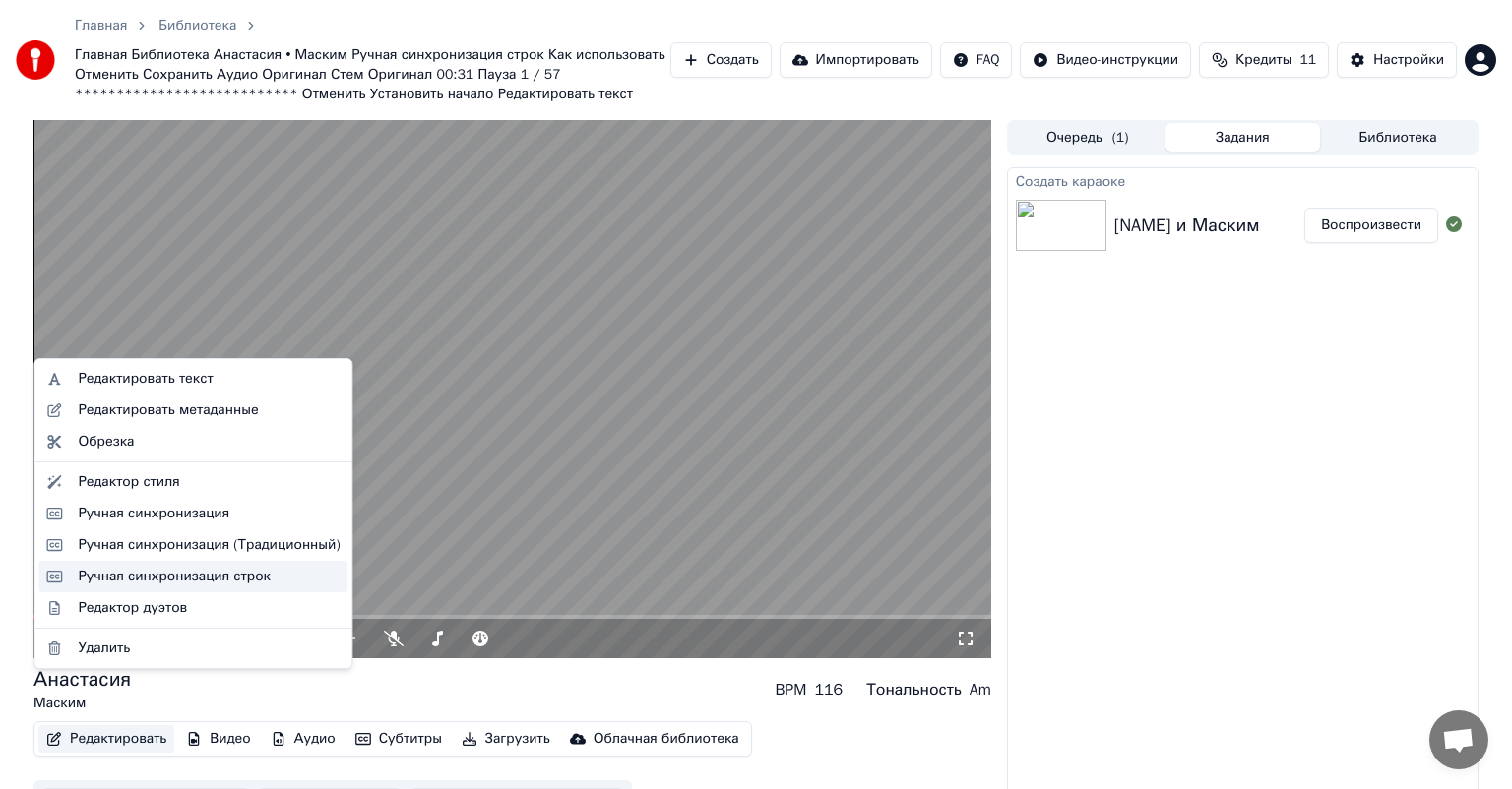 click on "Ручная синхронизация строк" at bounding box center [174, 577] 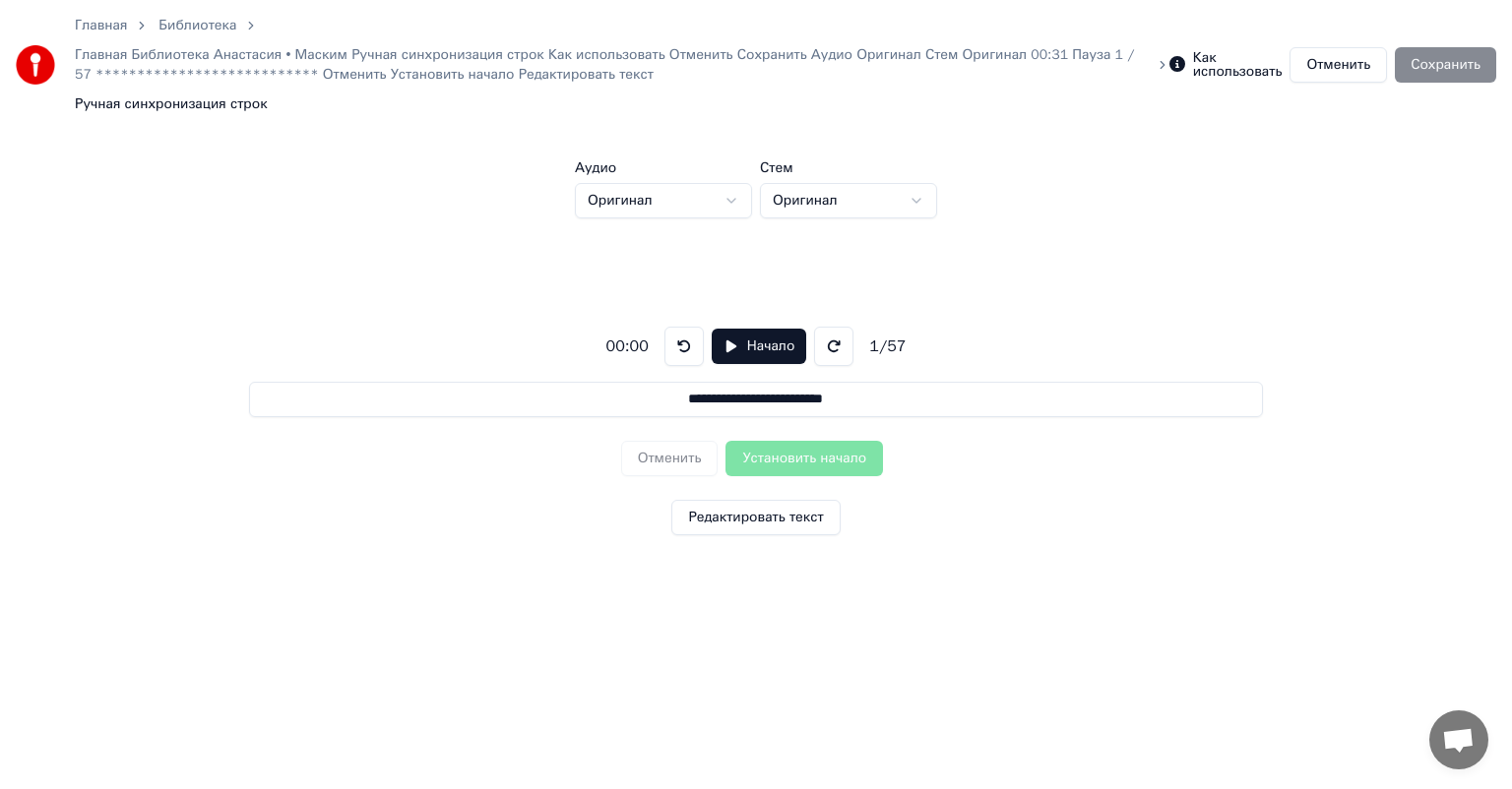 click on "Начало" at bounding box center [759, 346] 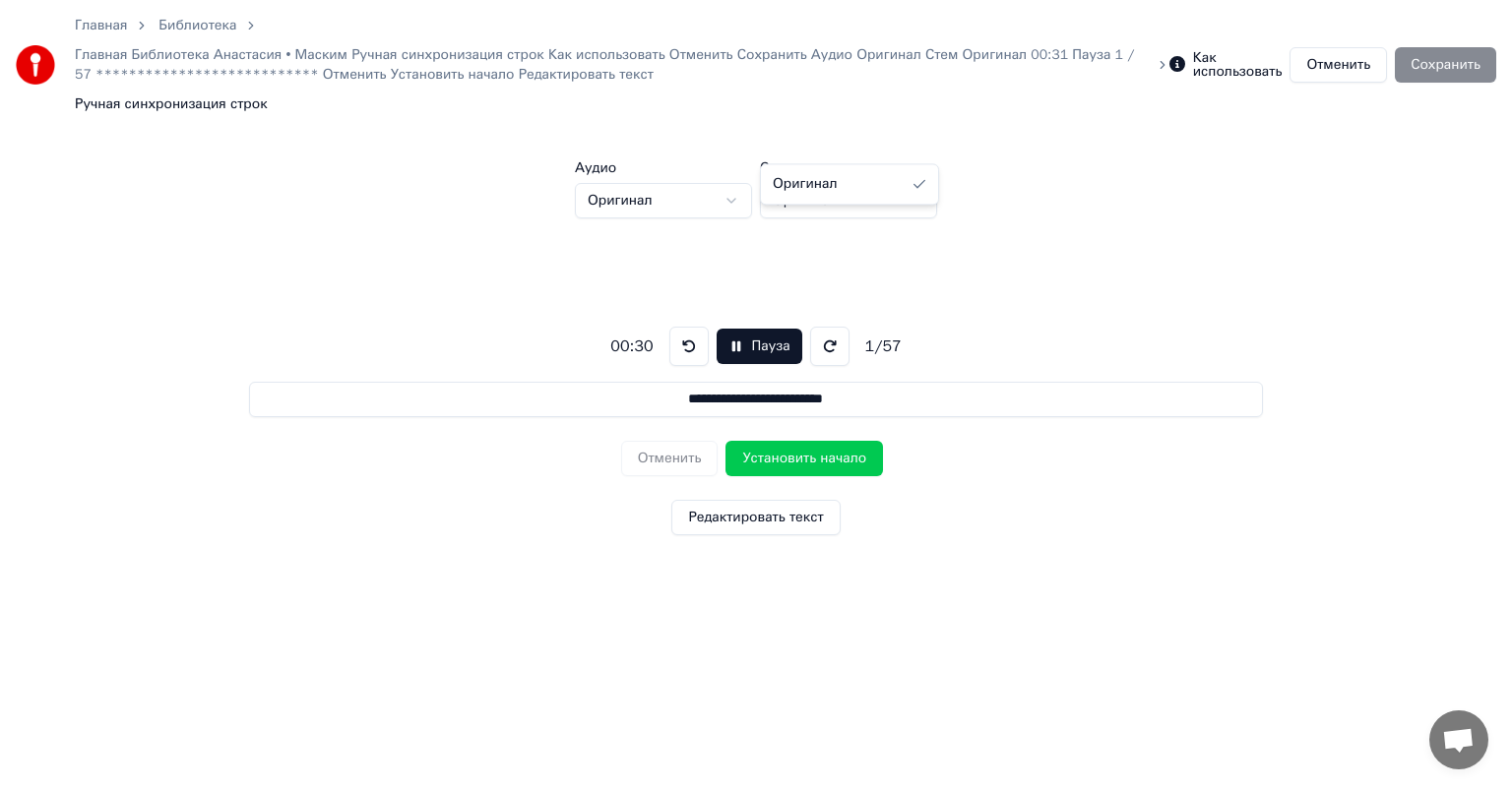 click on "**********" at bounding box center [756, 333] 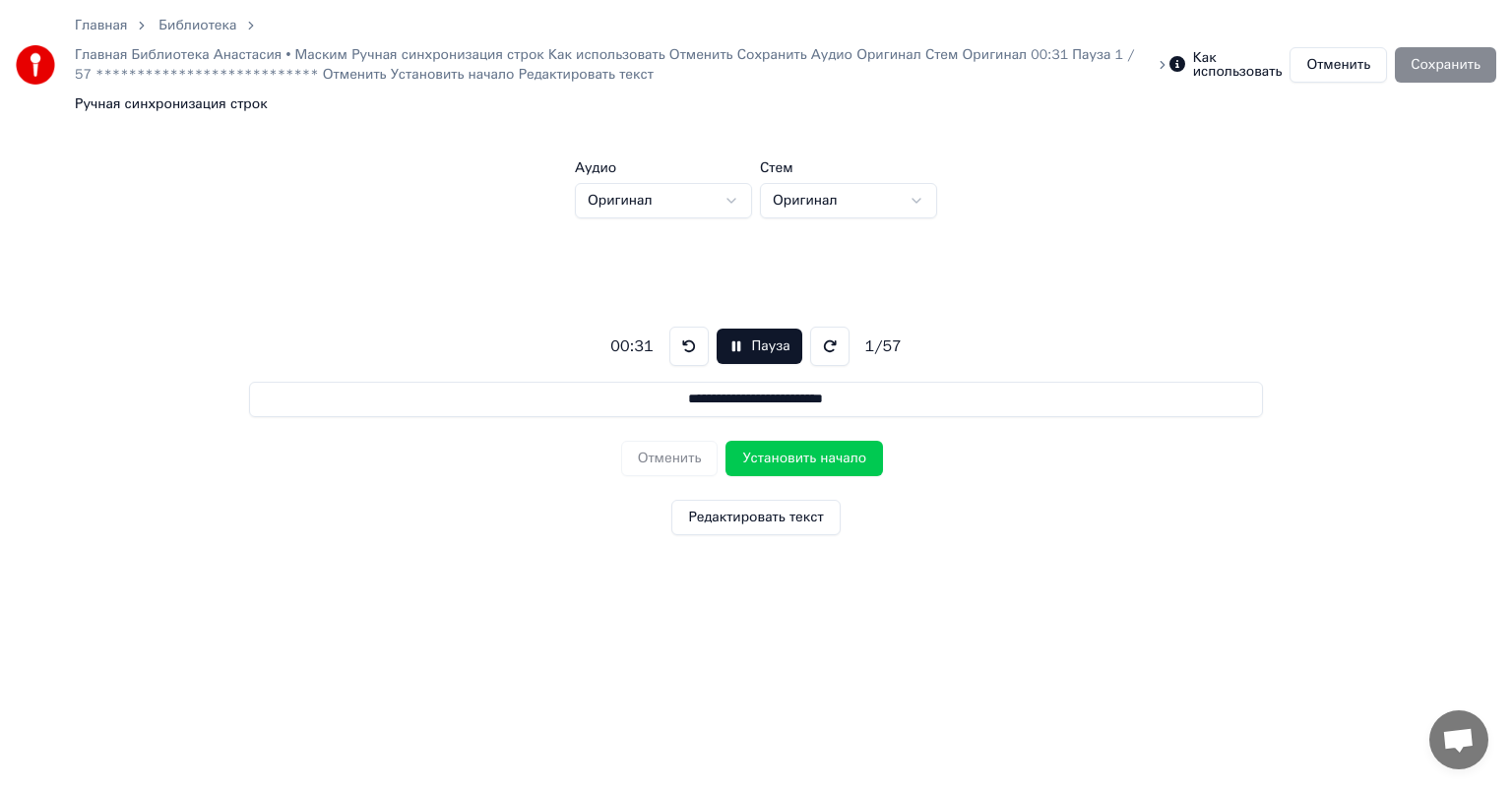 click on "**********" at bounding box center (756, 333) 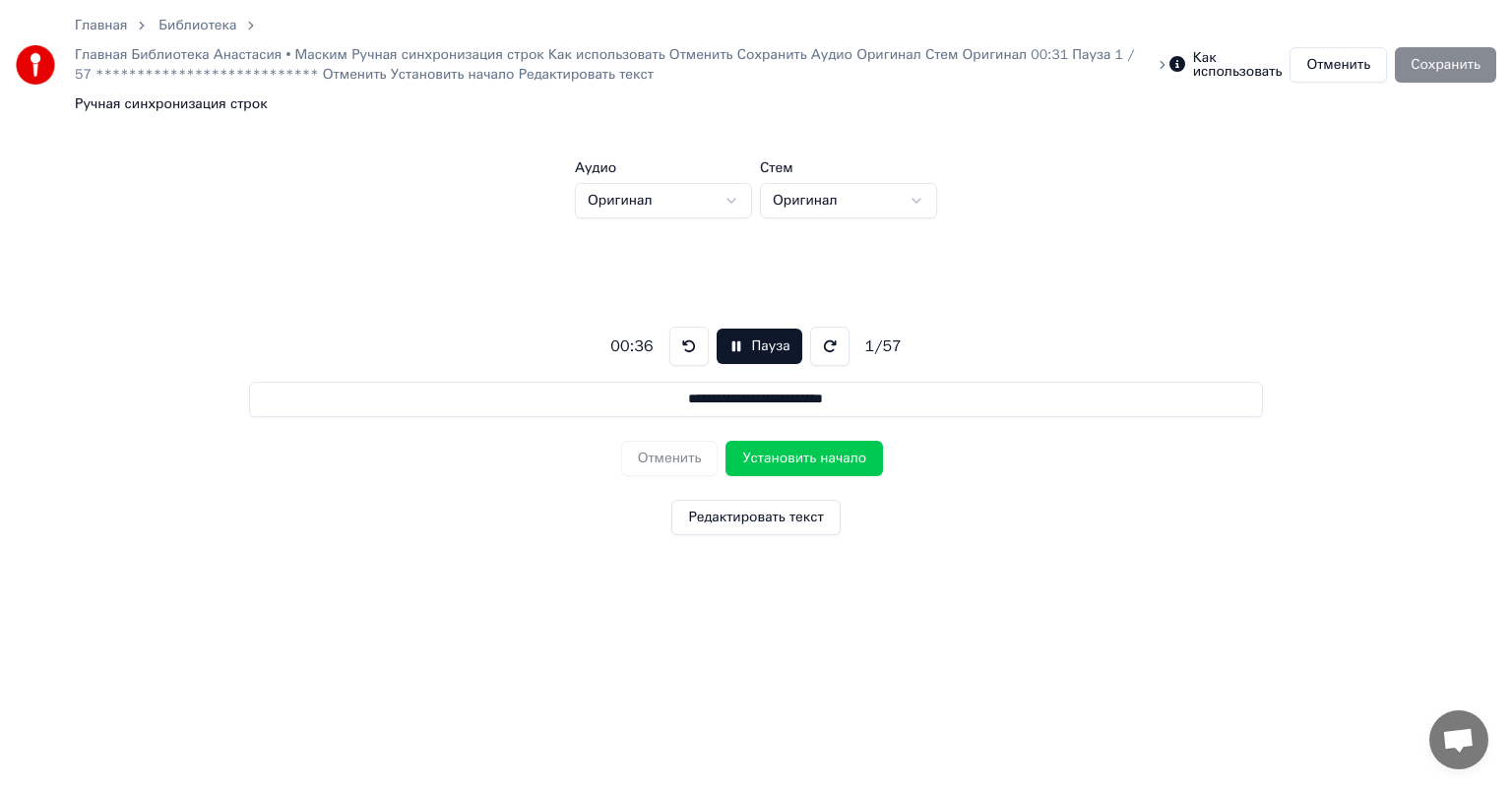 click on "Пауза" at bounding box center [759, 346] 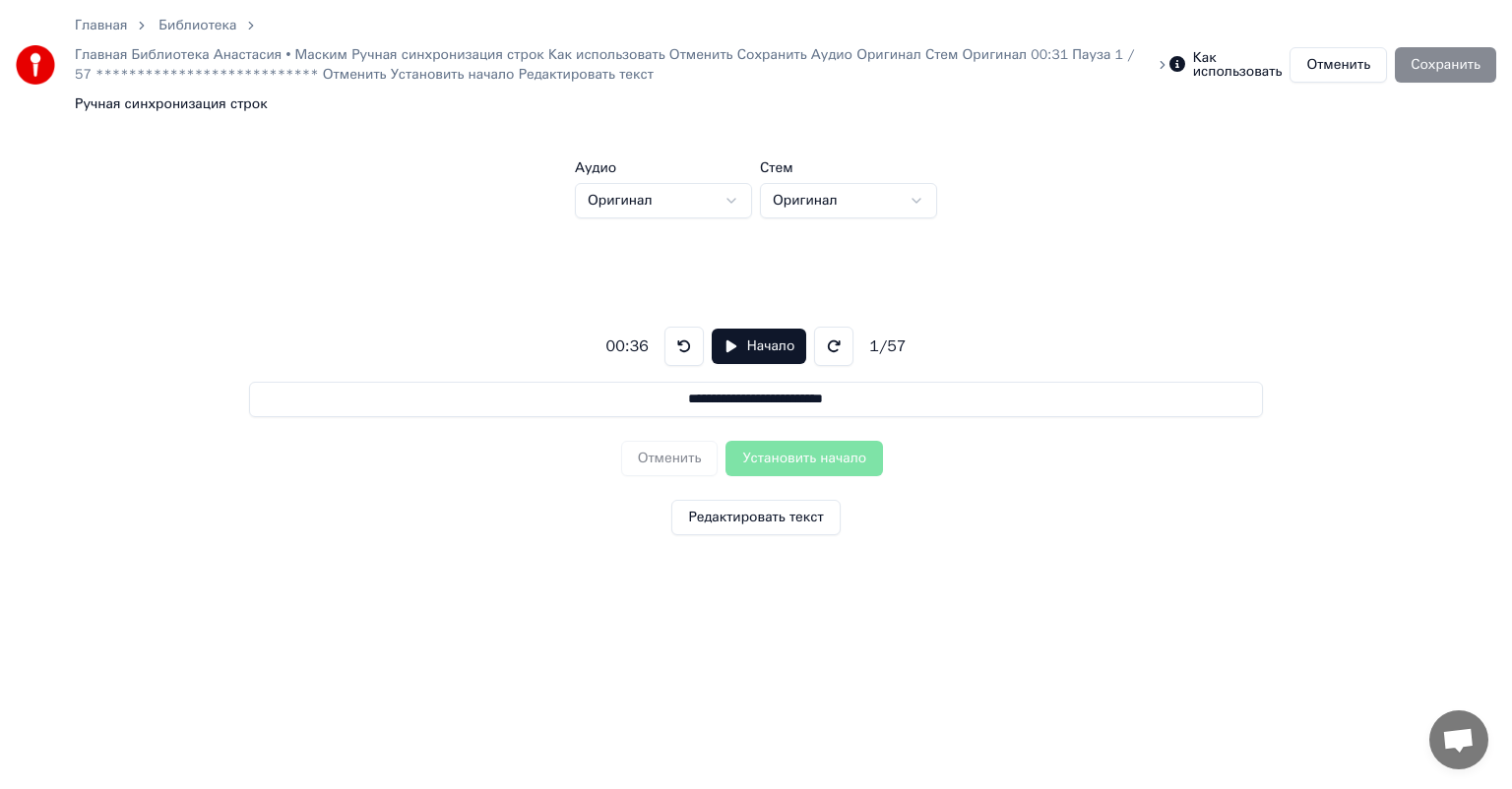 click on "**********" at bounding box center [756, 399] 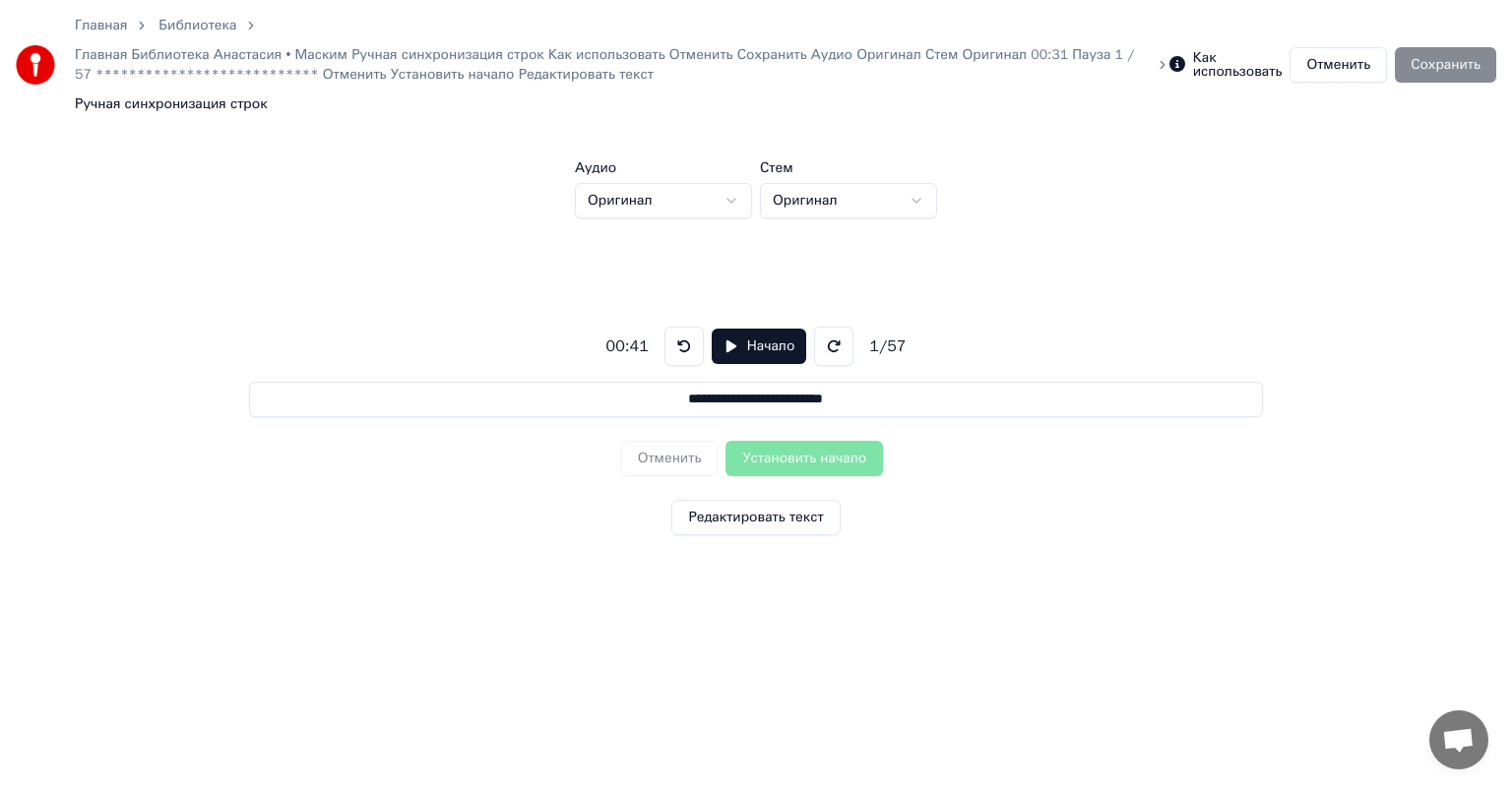 click at bounding box center [834, 346] 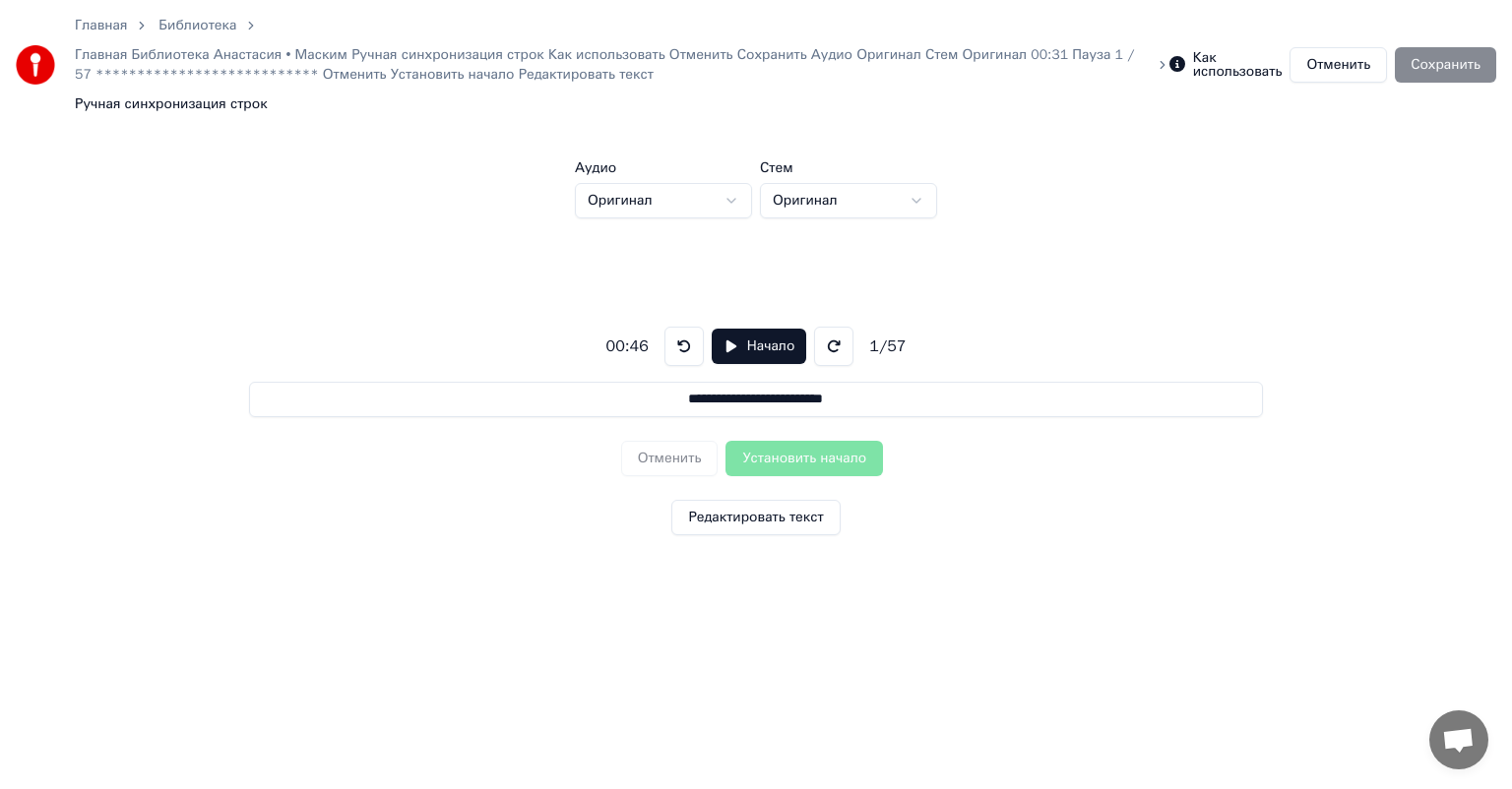 click at bounding box center [834, 346] 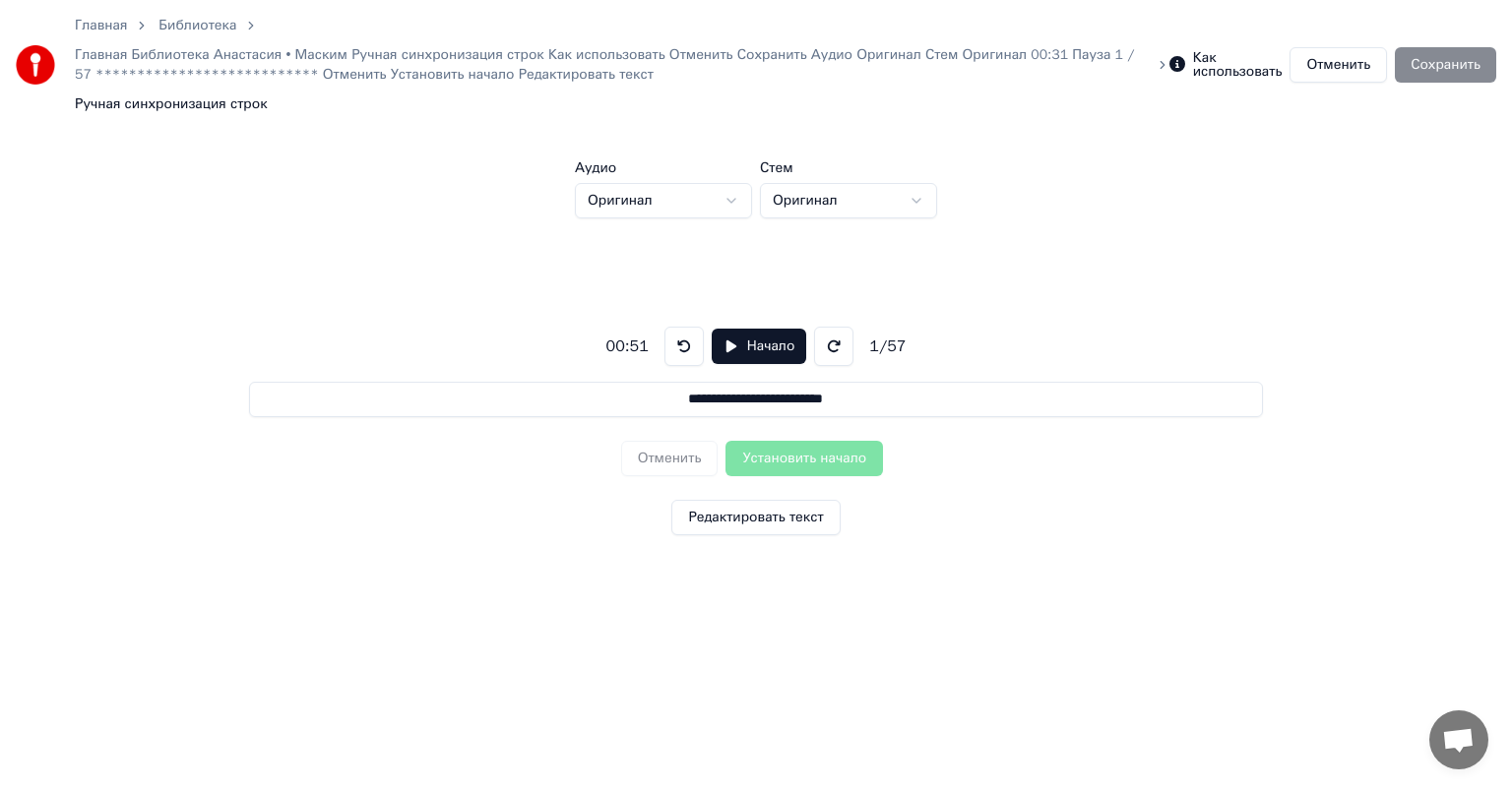 click on "Редактировать текст" at bounding box center [755, 517] 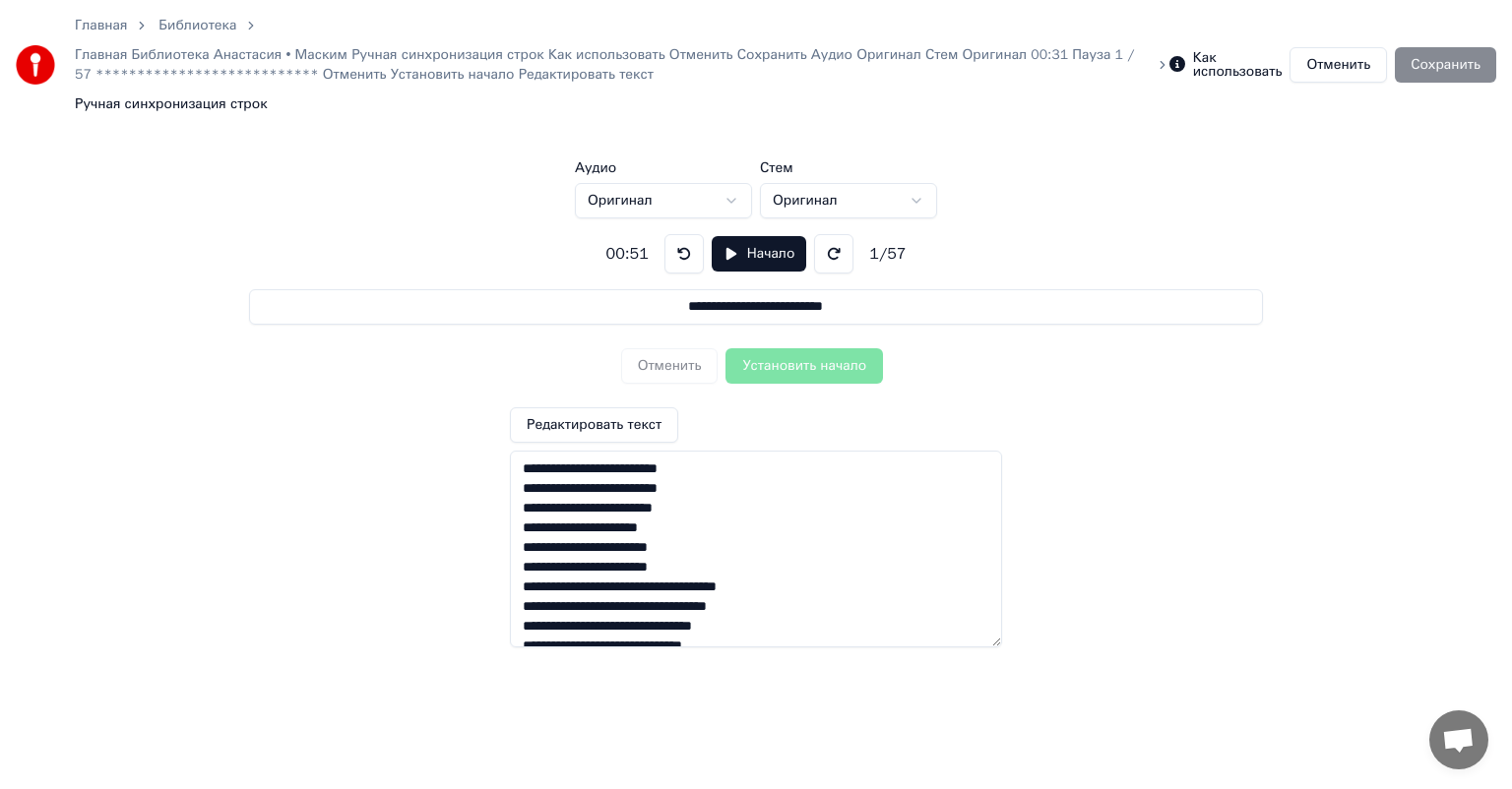 click on "**********" at bounding box center [611, 65] 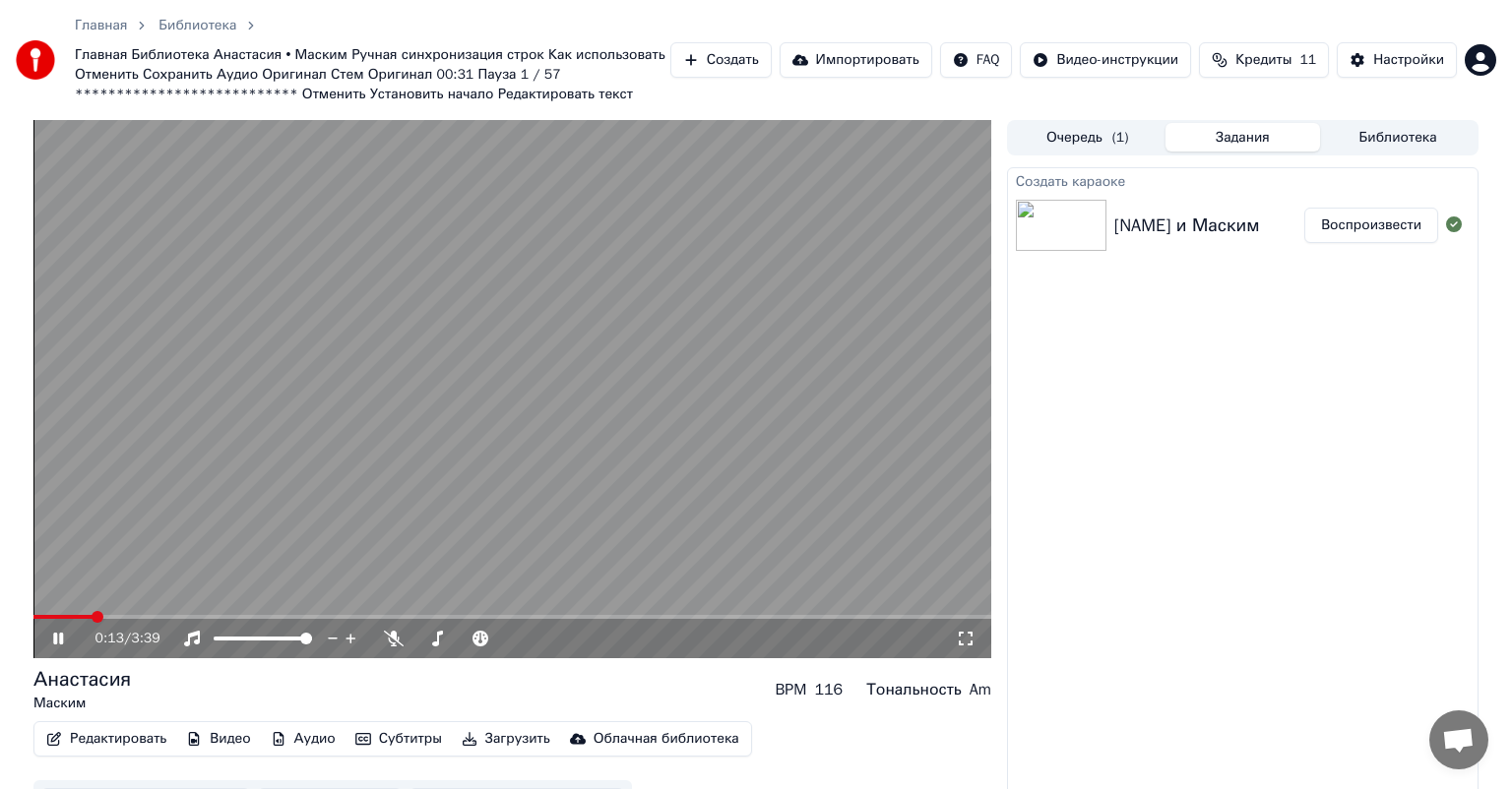 click at bounding box center [512, 389] 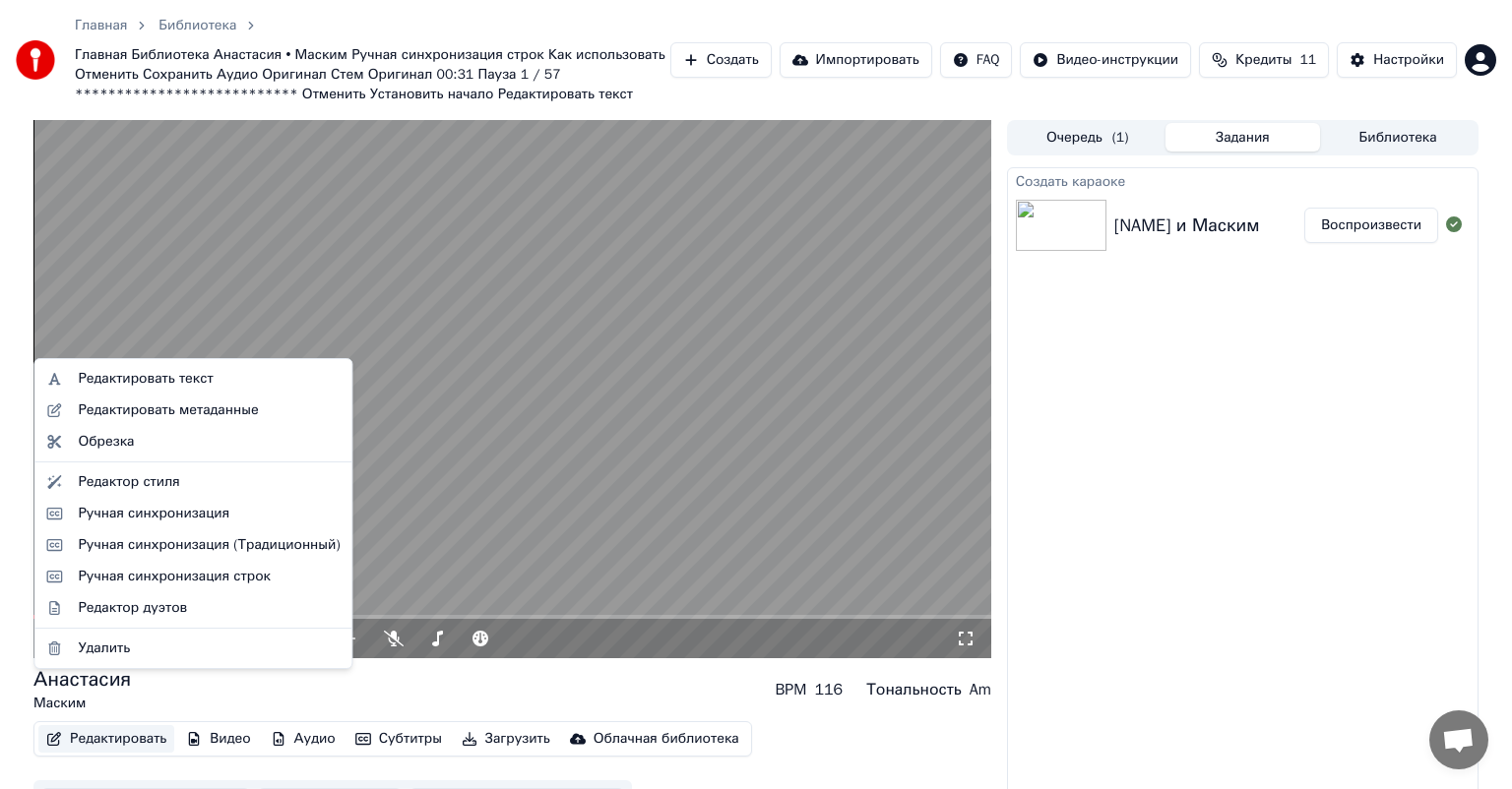 click on "Редактировать" at bounding box center [106, 739] 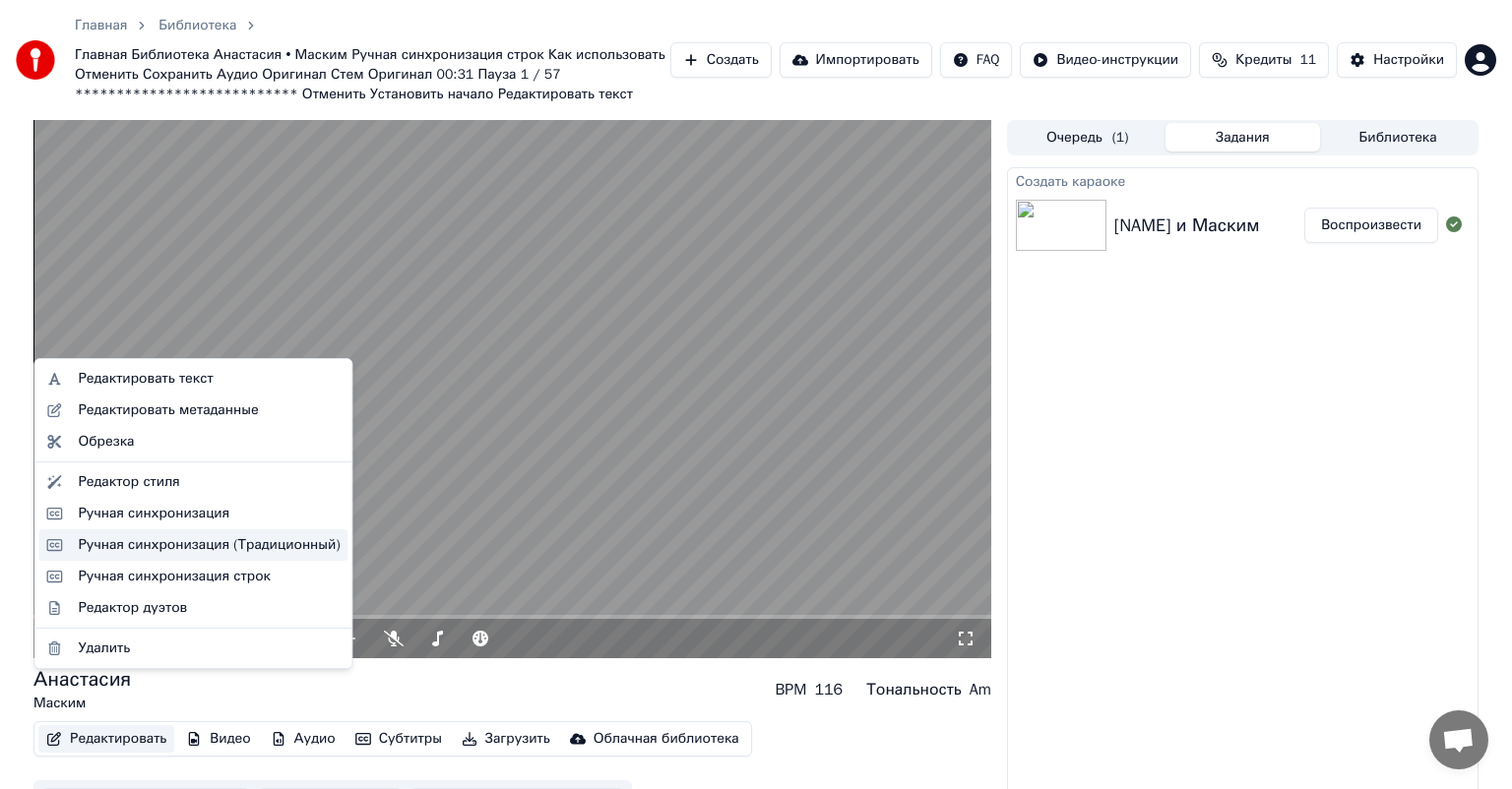 click on "Ручная синхронизация (Традиционный)" at bounding box center (209, 545) 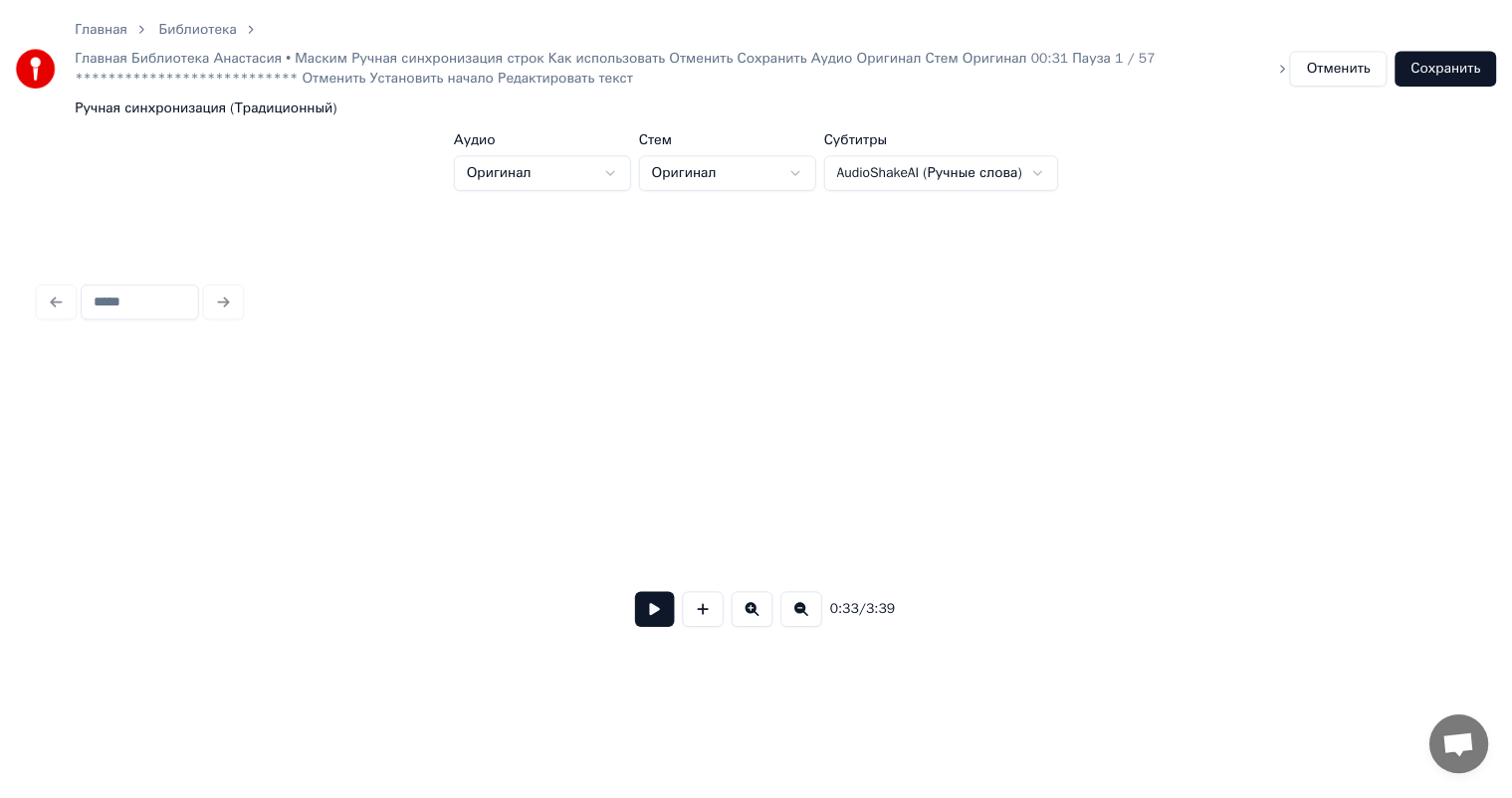 scroll, scrollTop: 0, scrollLeft: 6588, axis: horizontal 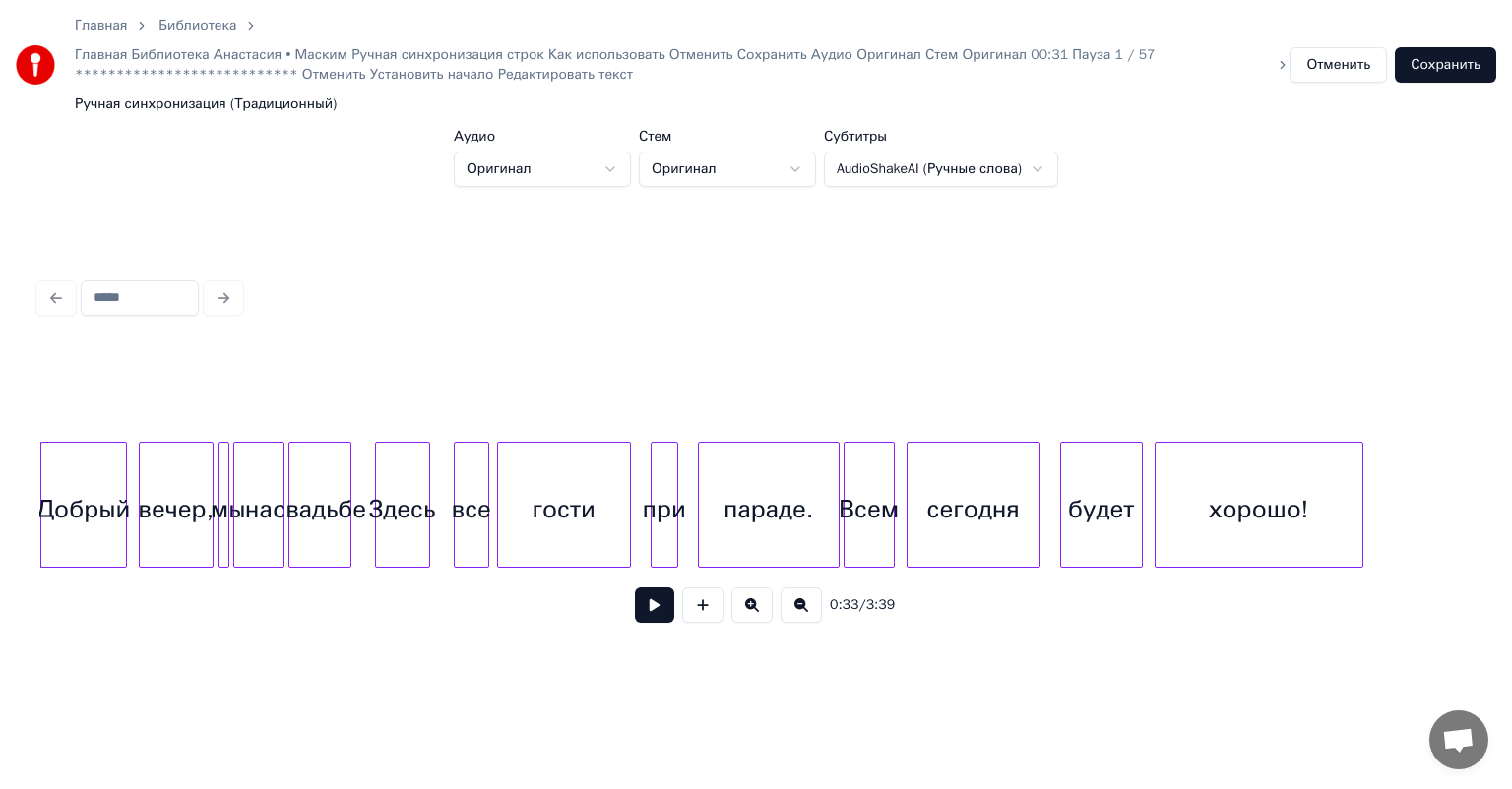 click on "Здесь" at bounding box center (403, 510) 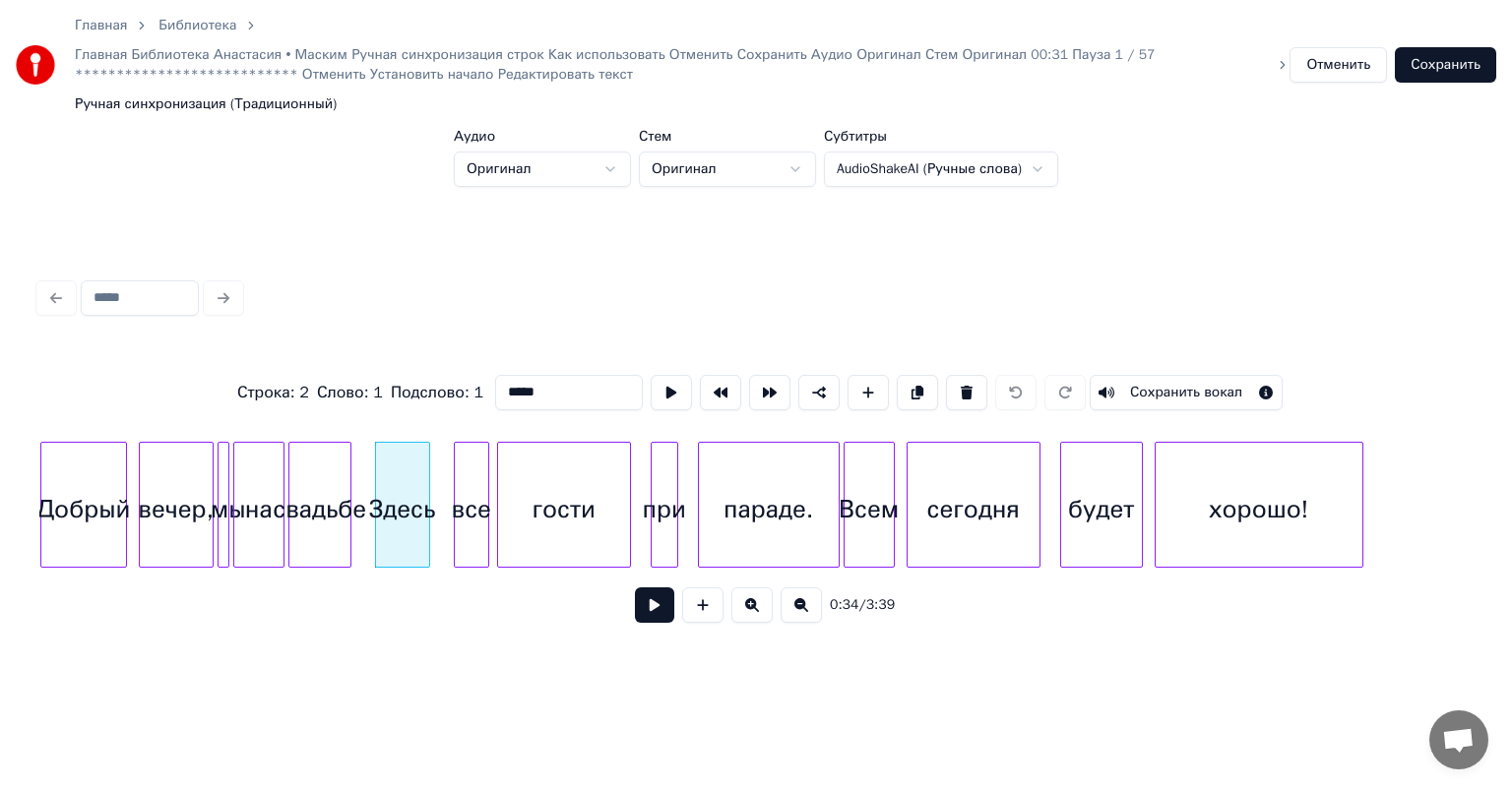 click at bounding box center [671, 393] 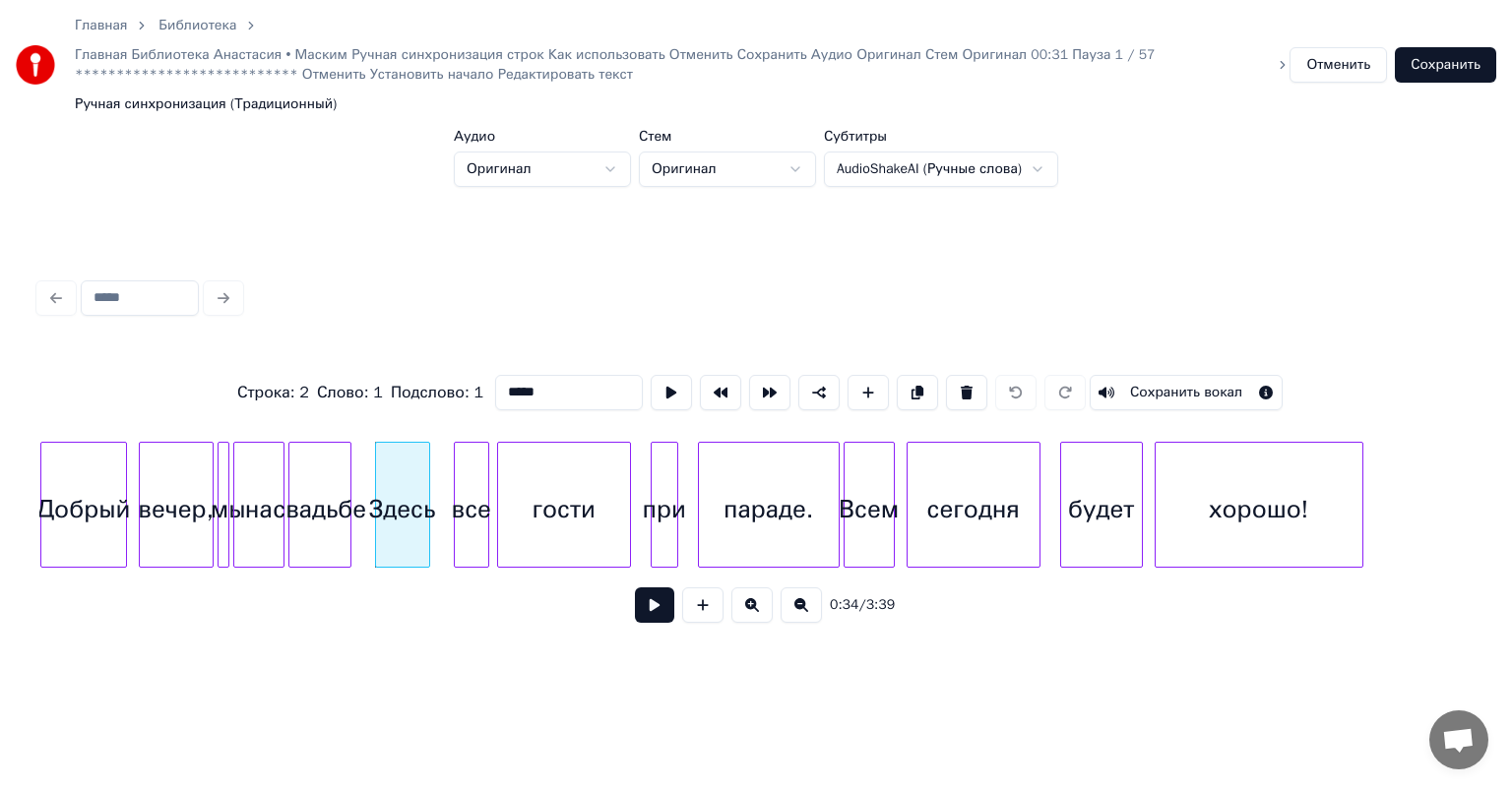 click at bounding box center (671, 393) 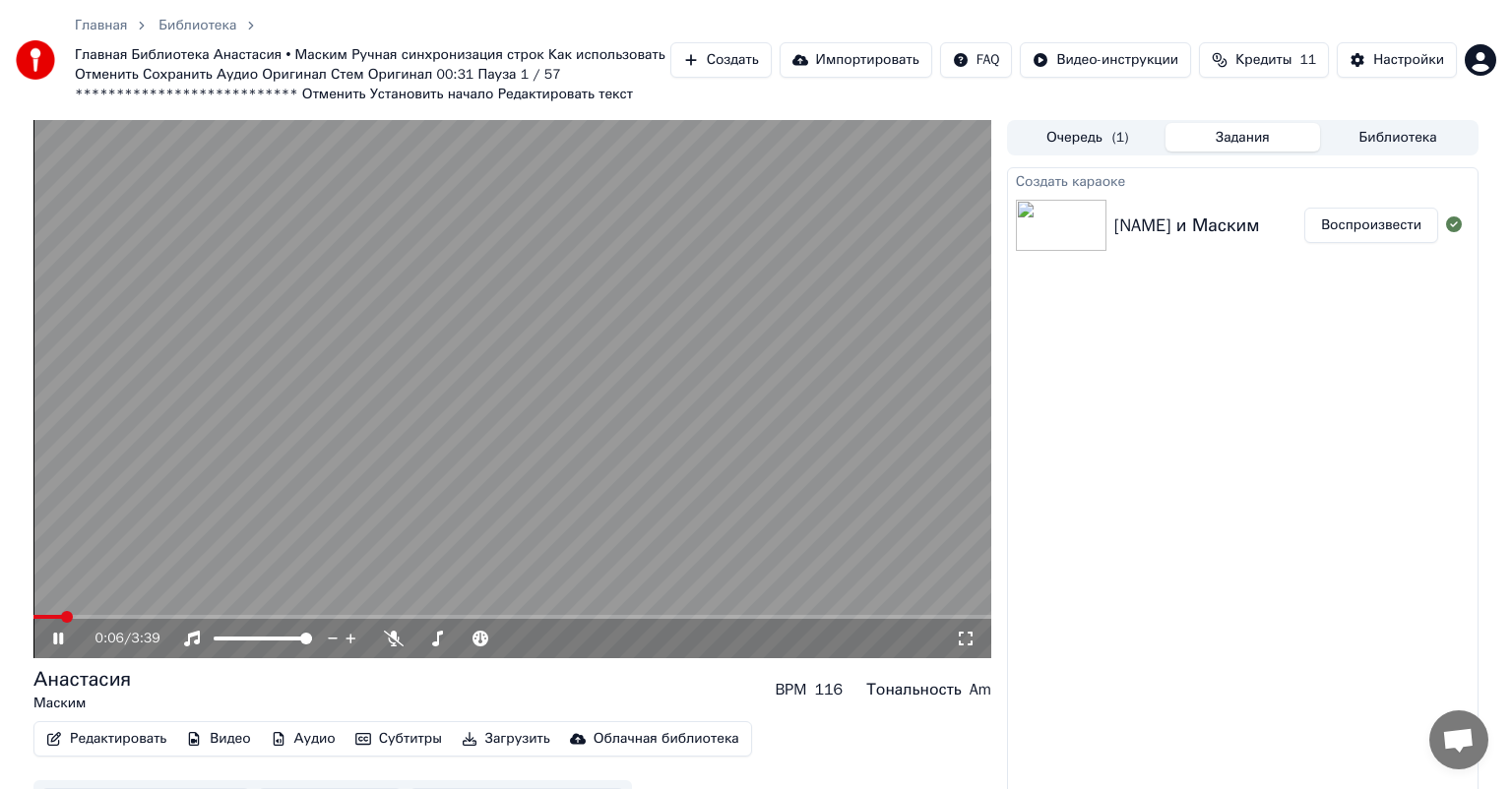 click 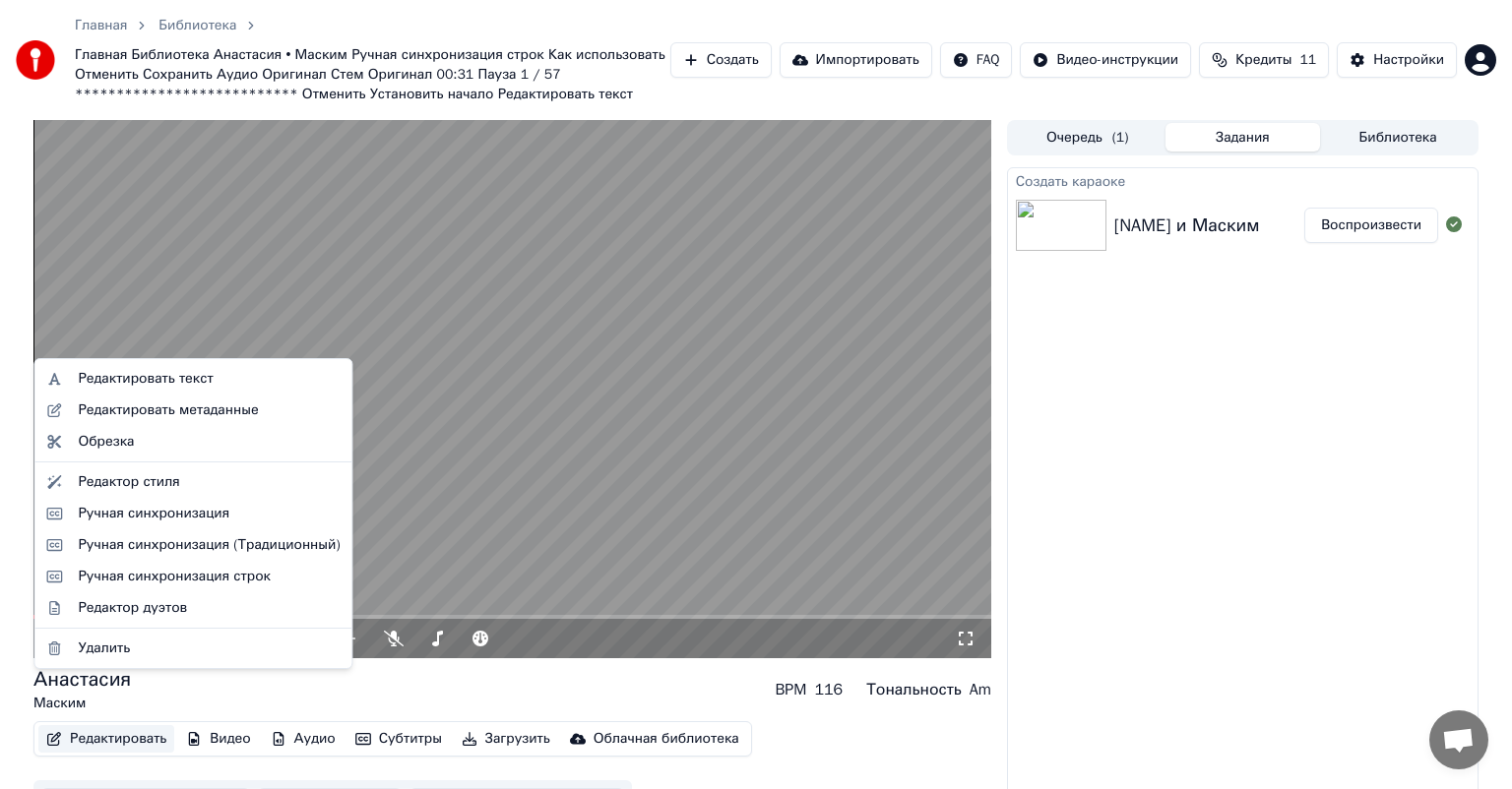 click on "Редактировать" at bounding box center [106, 739] 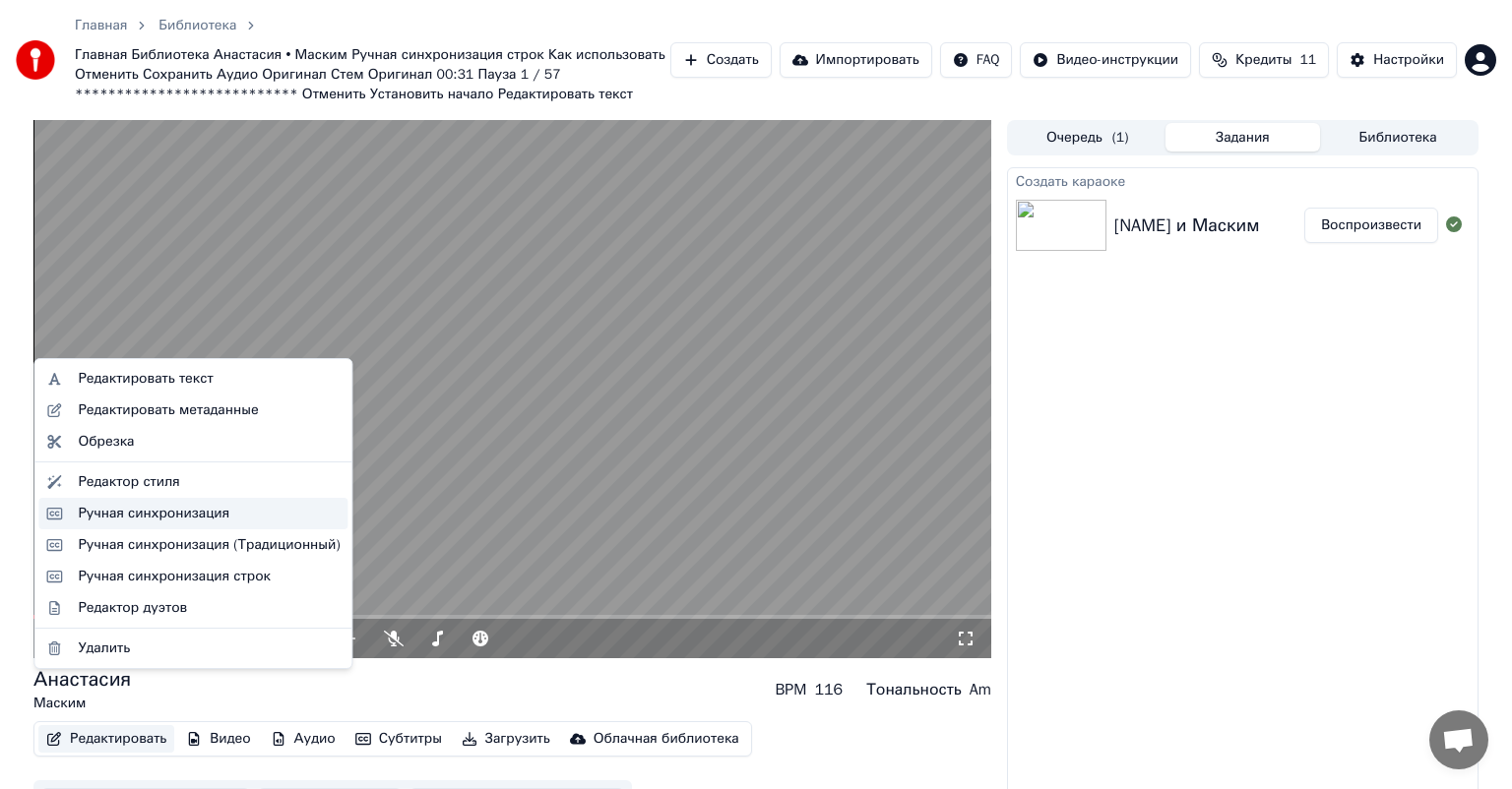click on "Ручная синхронизация" at bounding box center [154, 514] 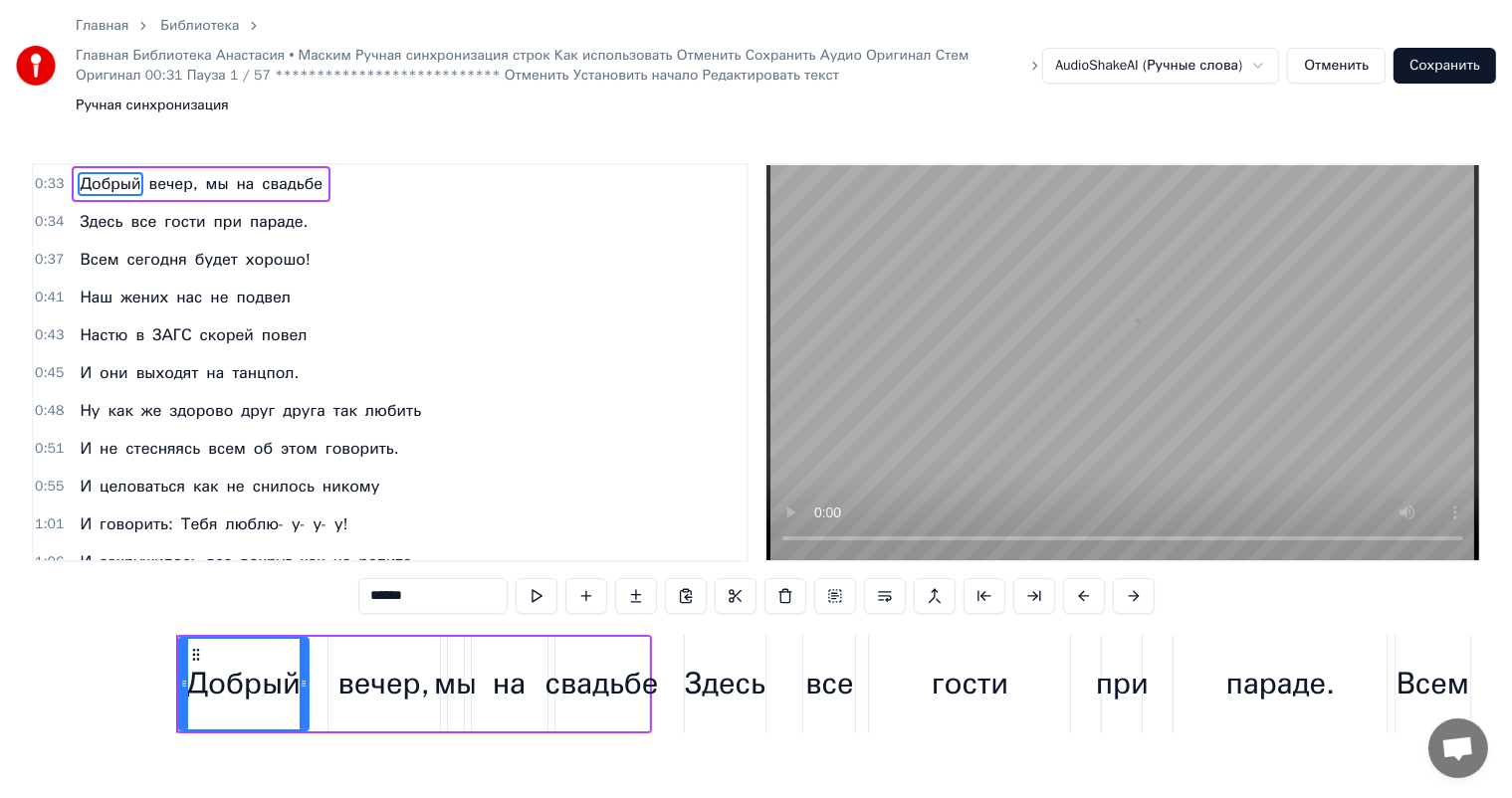 scroll, scrollTop: 0, scrollLeft: 9783, axis: horizontal 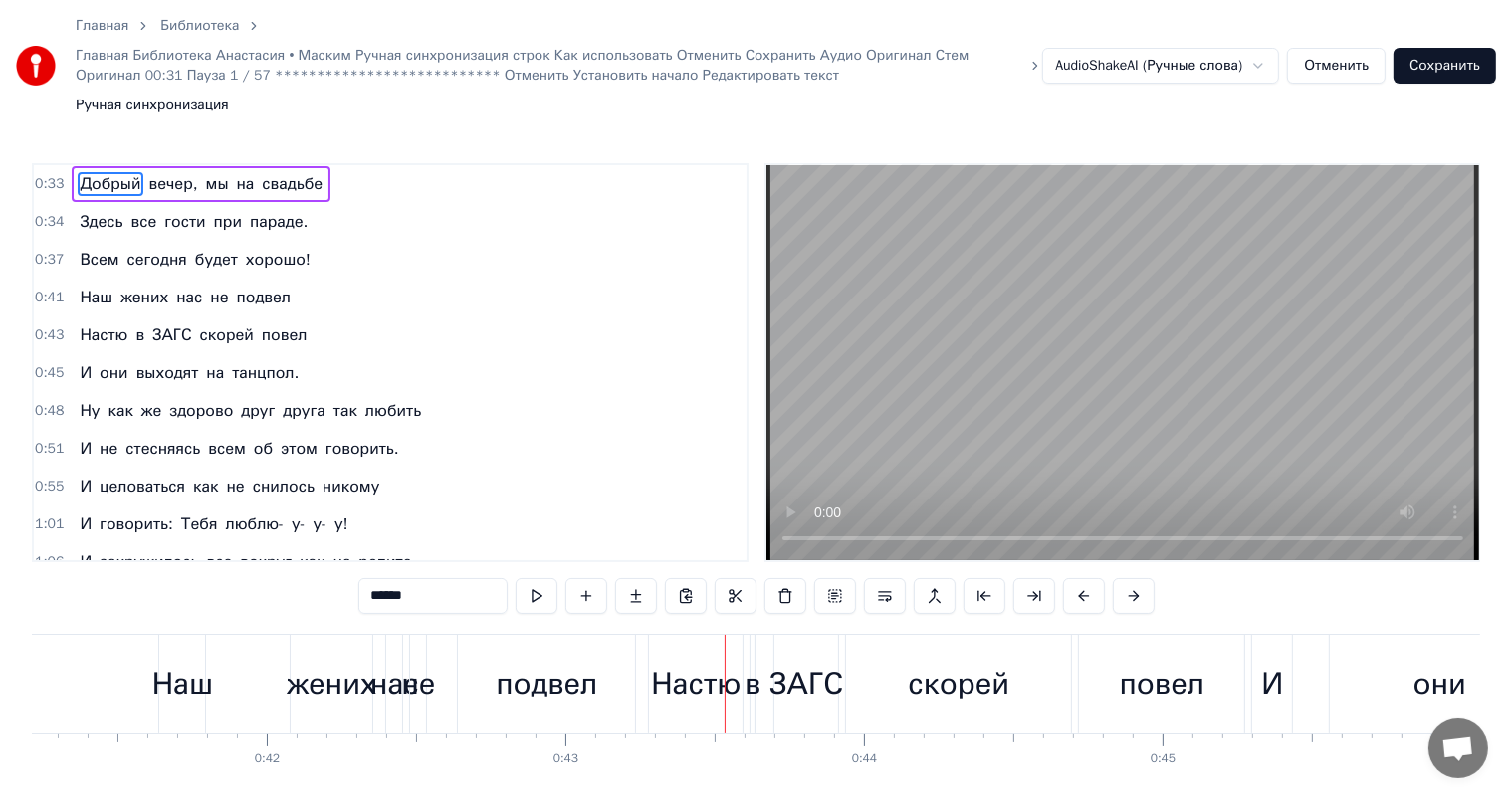 type 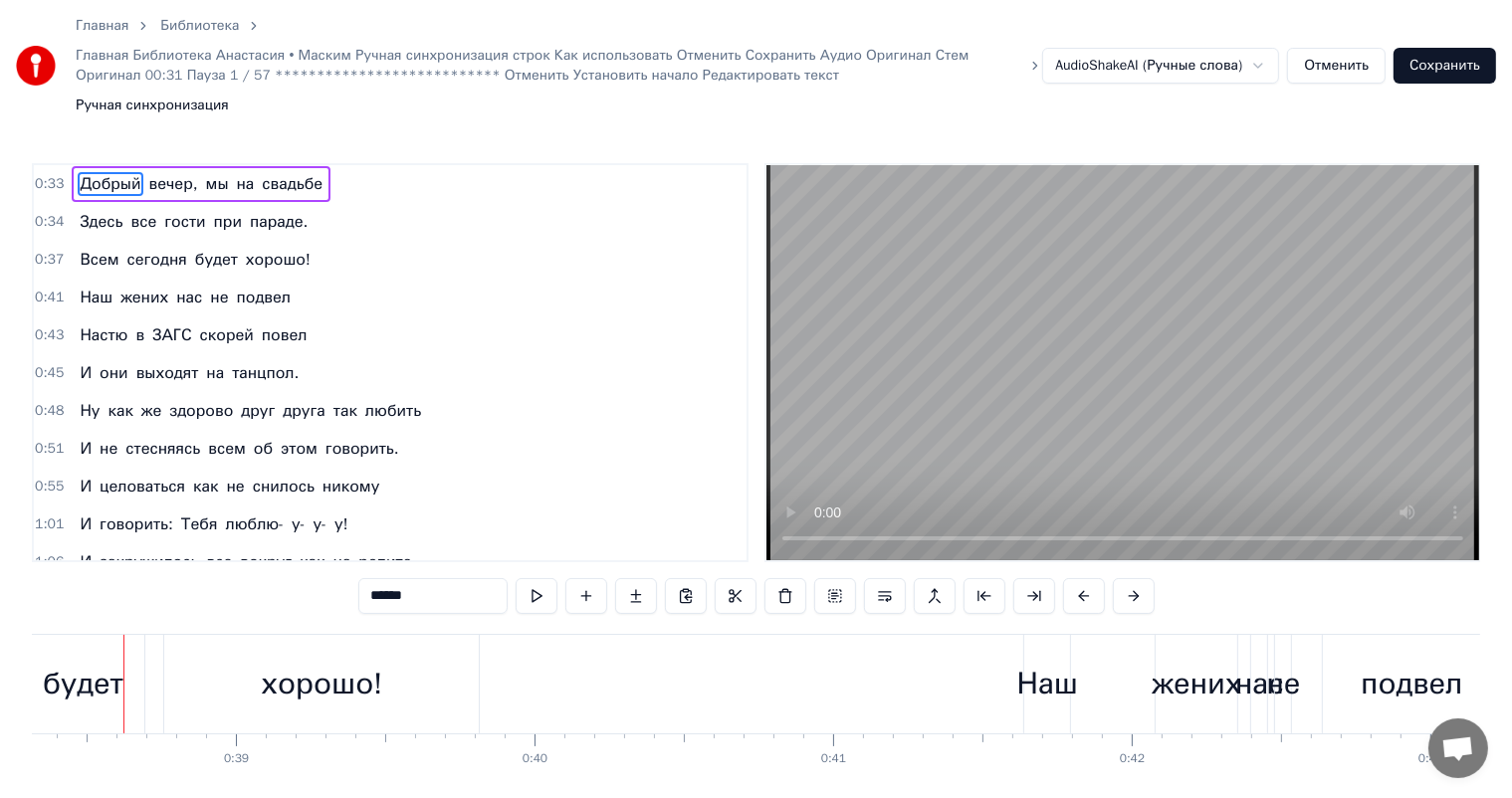 scroll, scrollTop: 0, scrollLeft: 11434, axis: horizontal 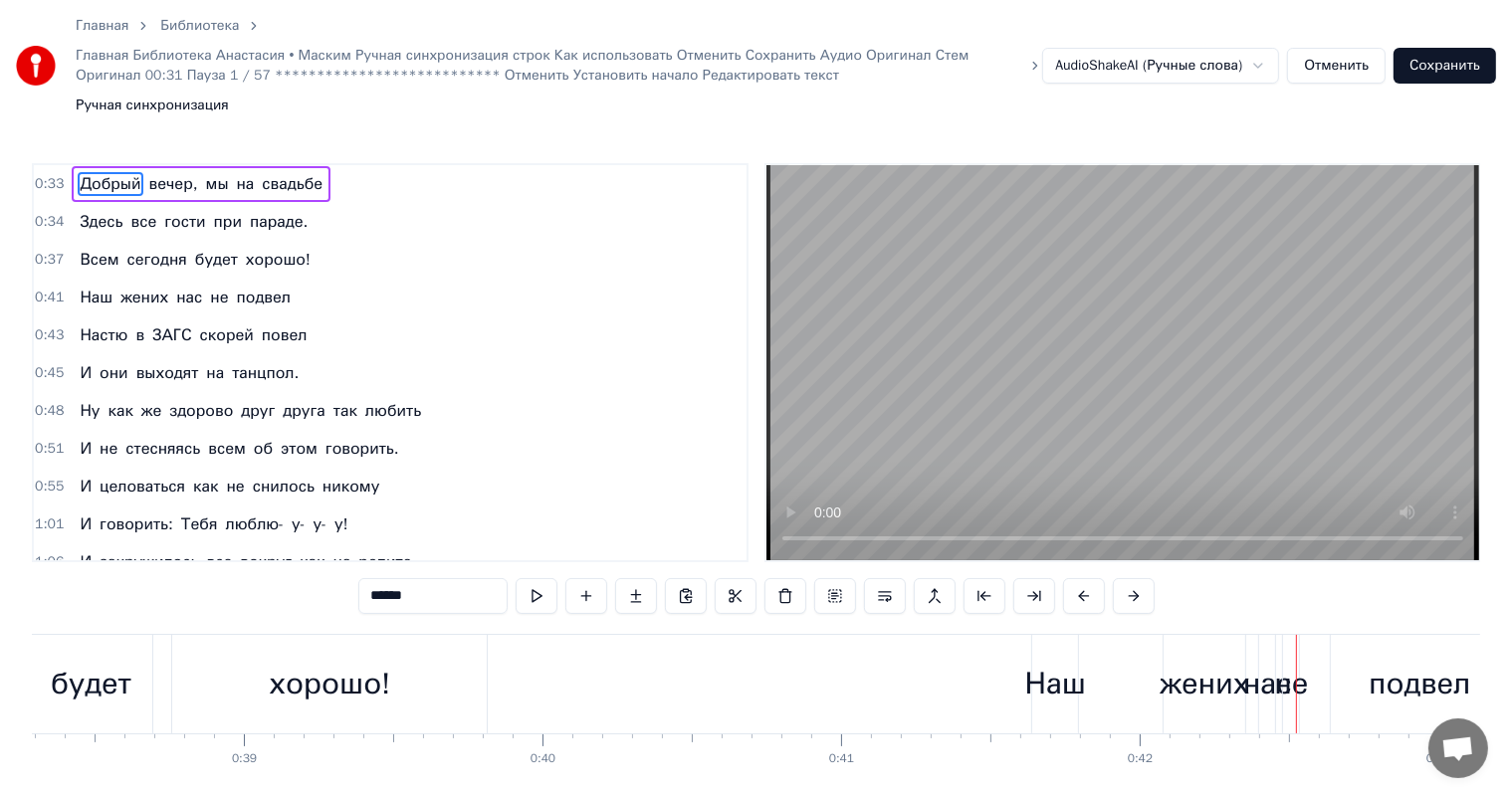 click on "Наш" at bounding box center [1055, 684] 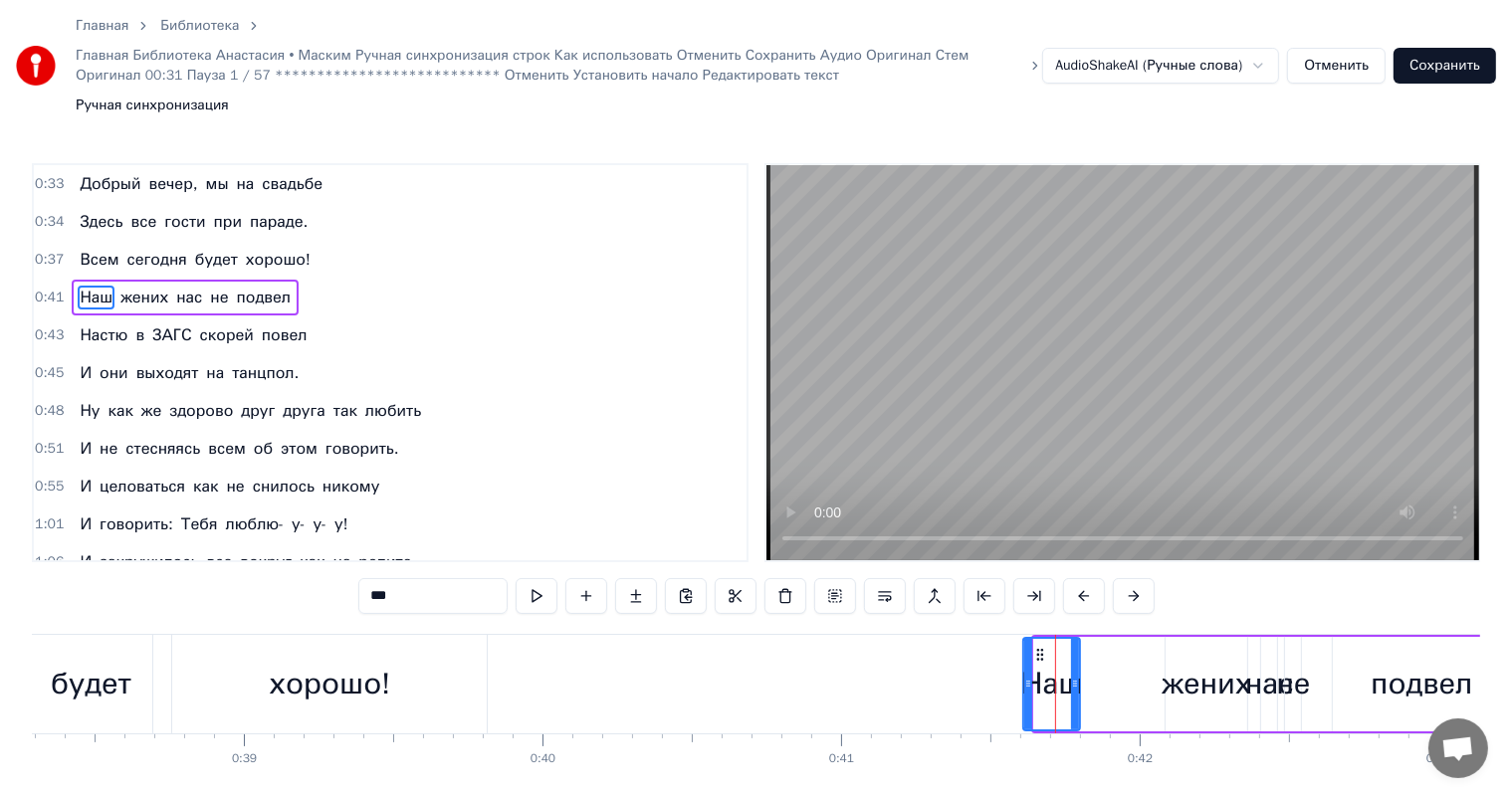 drag, startPoint x: 1035, startPoint y: 631, endPoint x: 1024, endPoint y: 628, distance: 11.401754 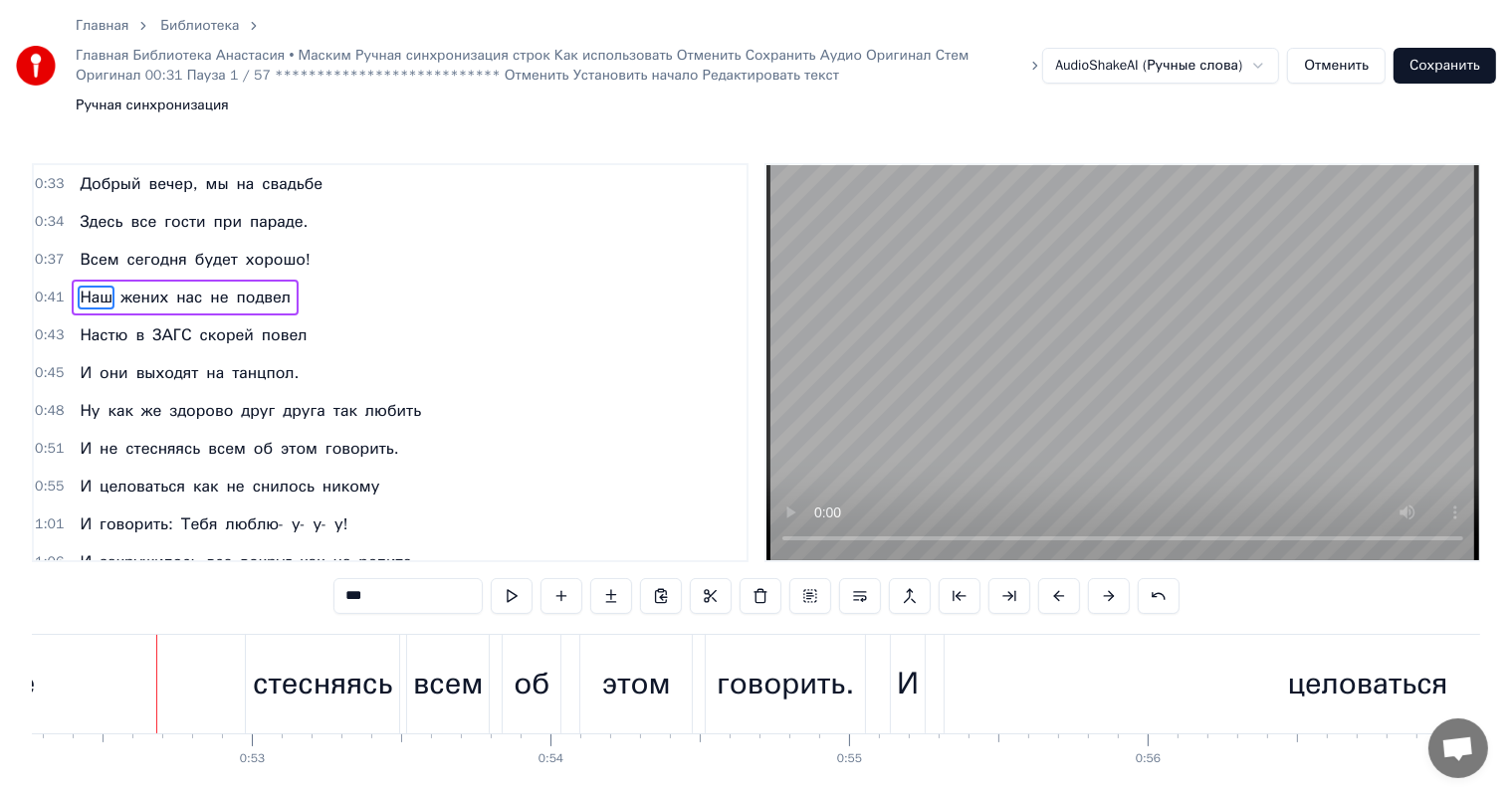 scroll, scrollTop: 0, scrollLeft: 15632, axis: horizontal 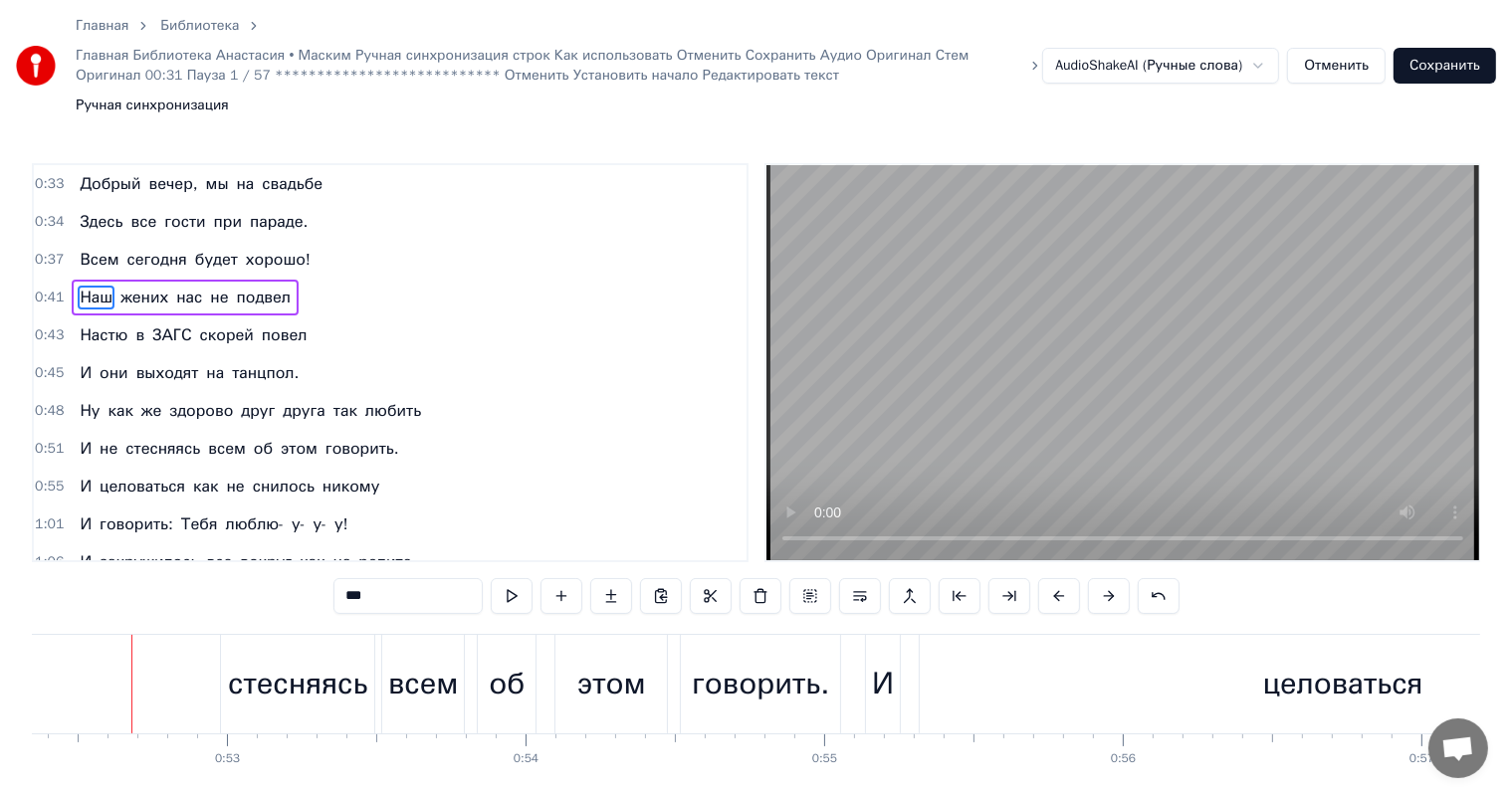 click on "И" at bounding box center [883, 684] 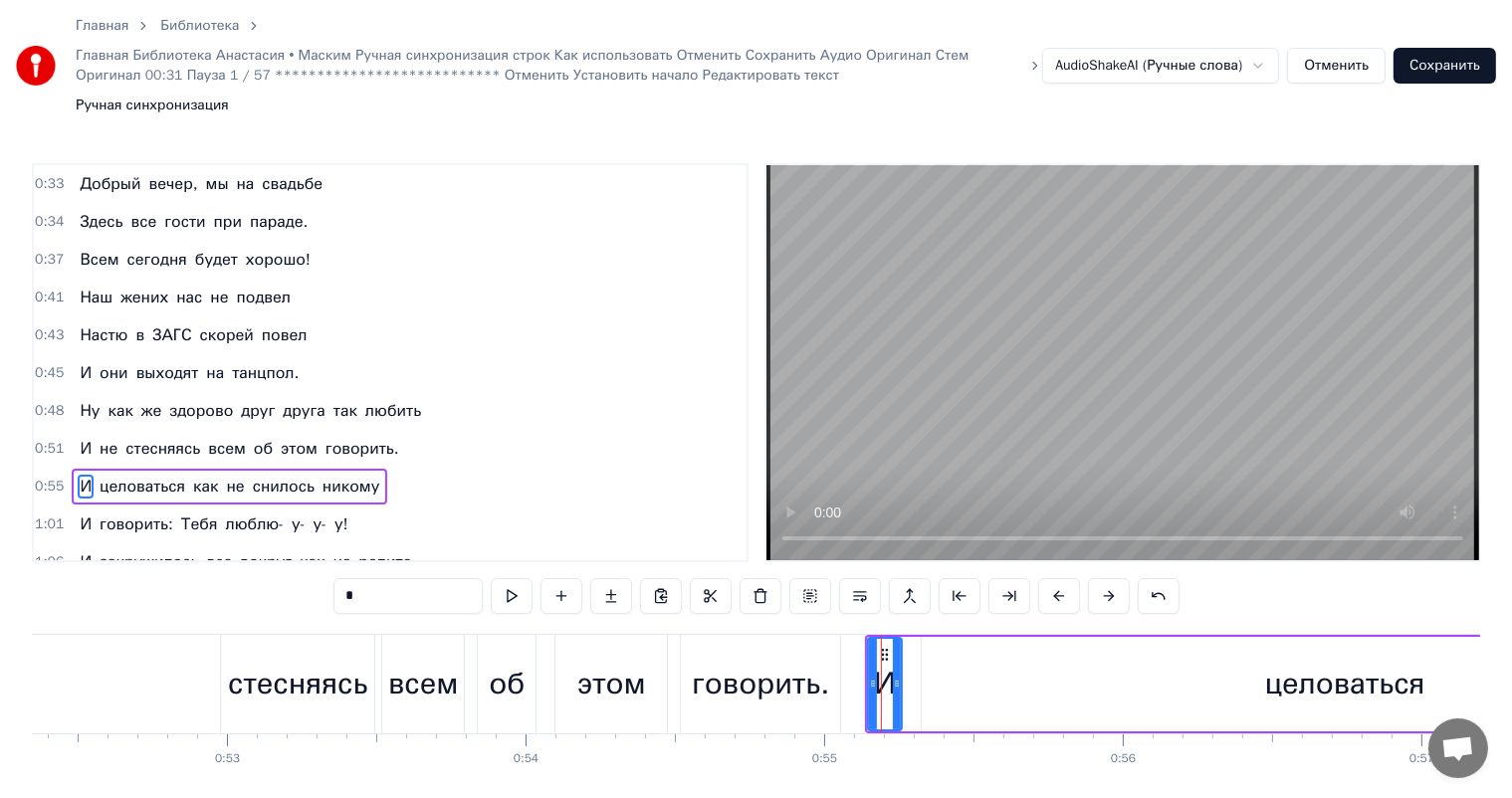 scroll, scrollTop: 112, scrollLeft: 0, axis: vertical 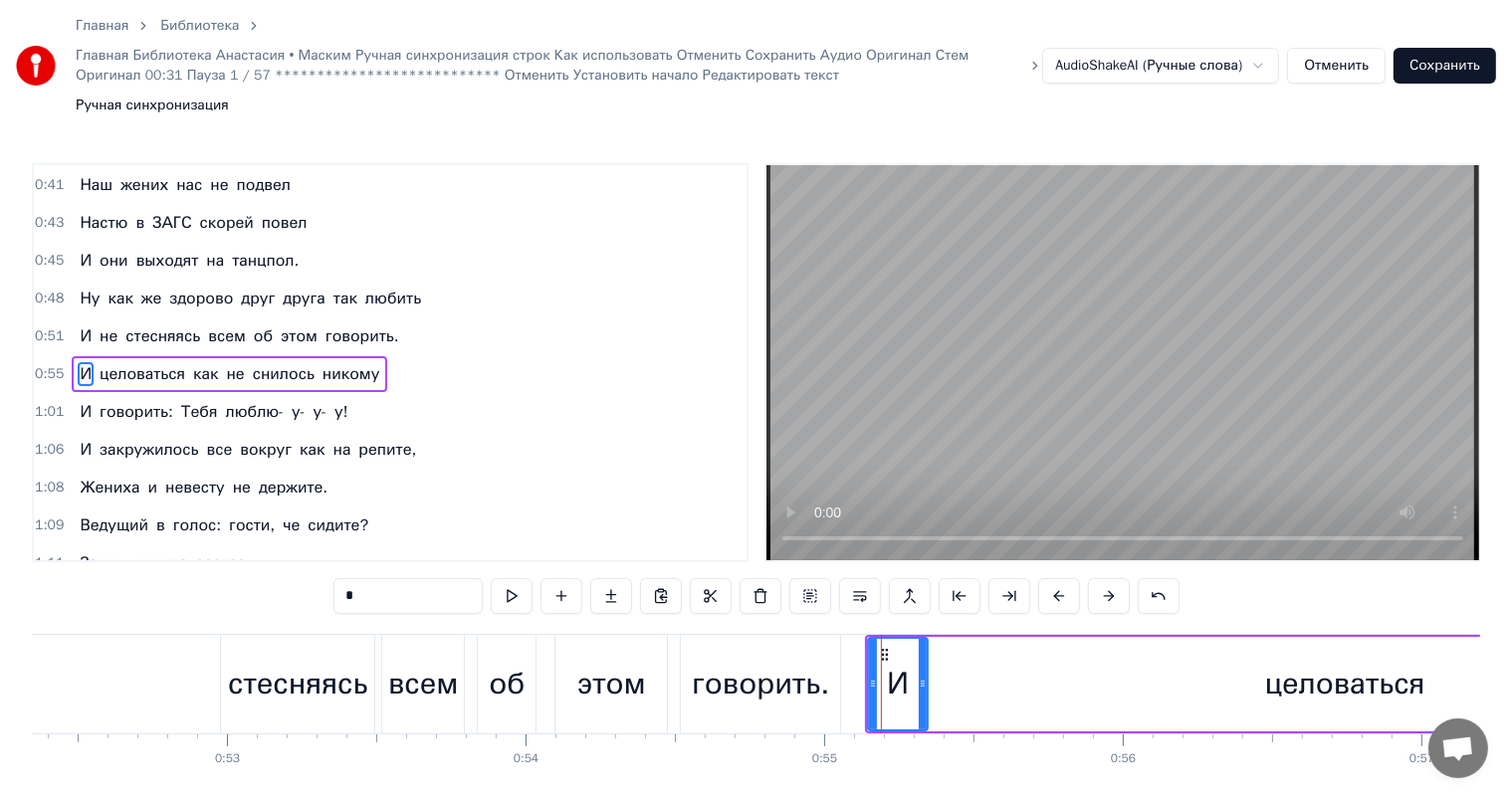 drag, startPoint x: 895, startPoint y: 623, endPoint x: 921, endPoint y: 618, distance: 26.476405 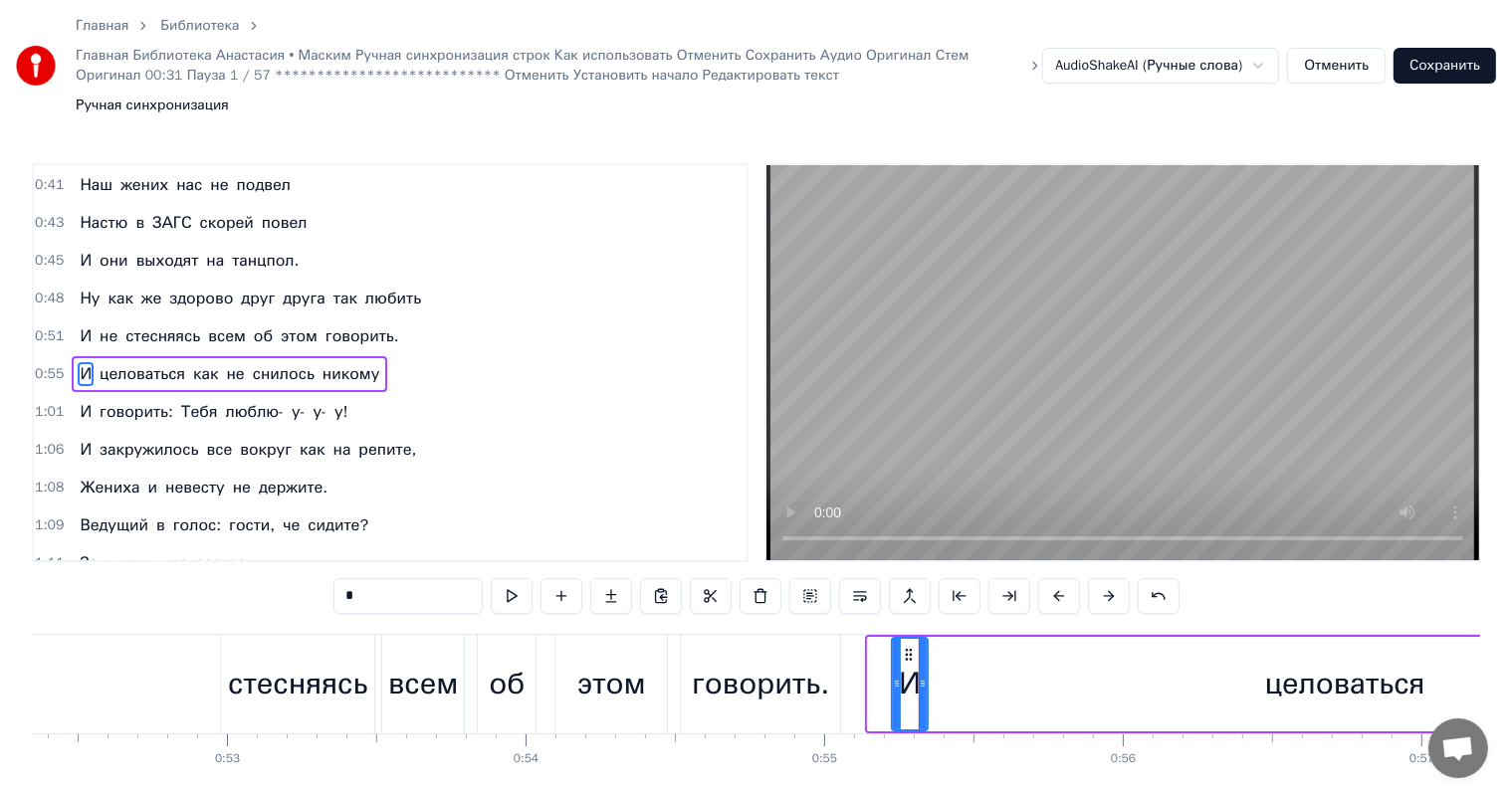 drag, startPoint x: 872, startPoint y: 625, endPoint x: 896, endPoint y: 625, distance: 24 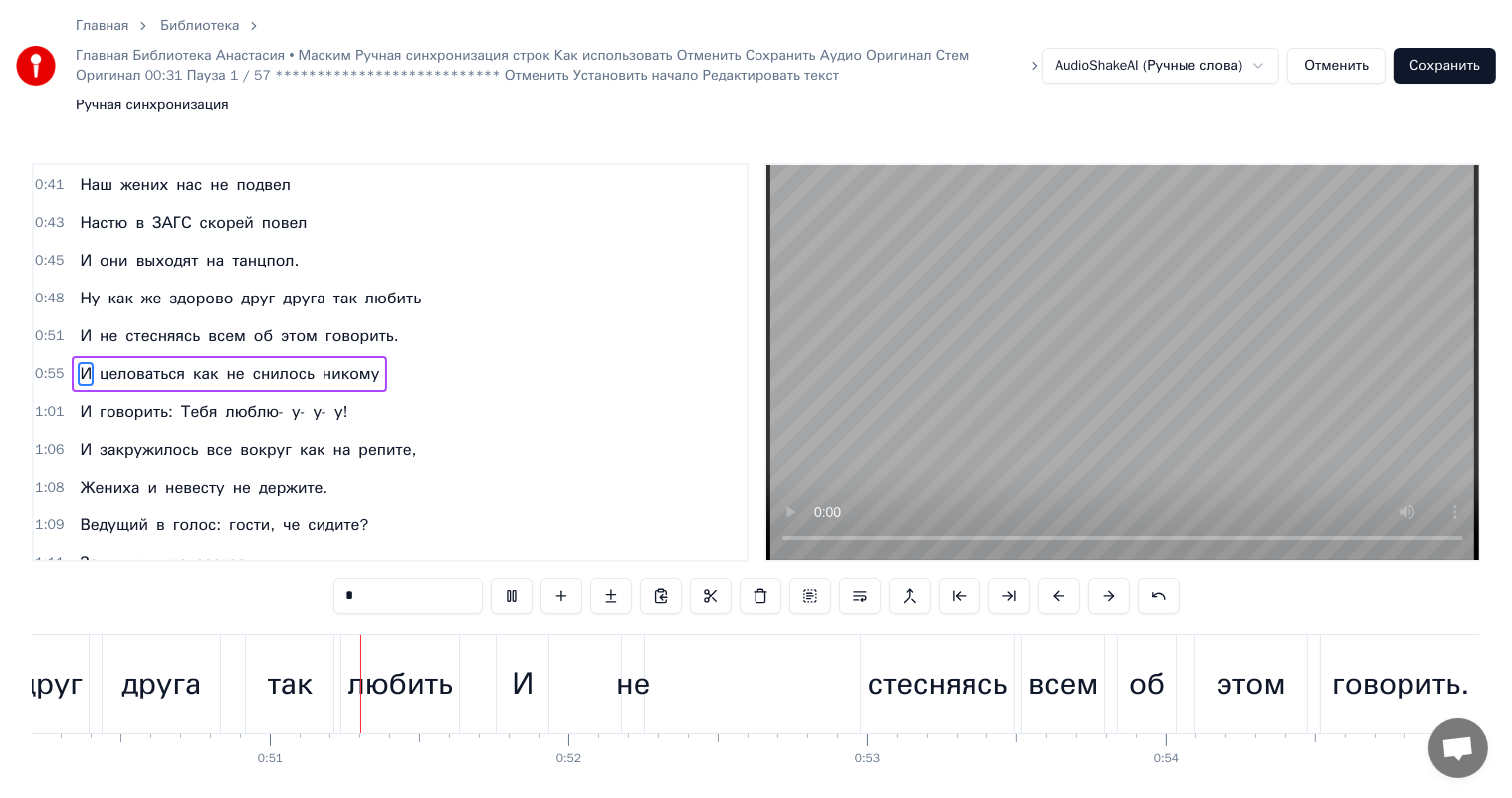 scroll, scrollTop: 0, scrollLeft: 15015, axis: horizontal 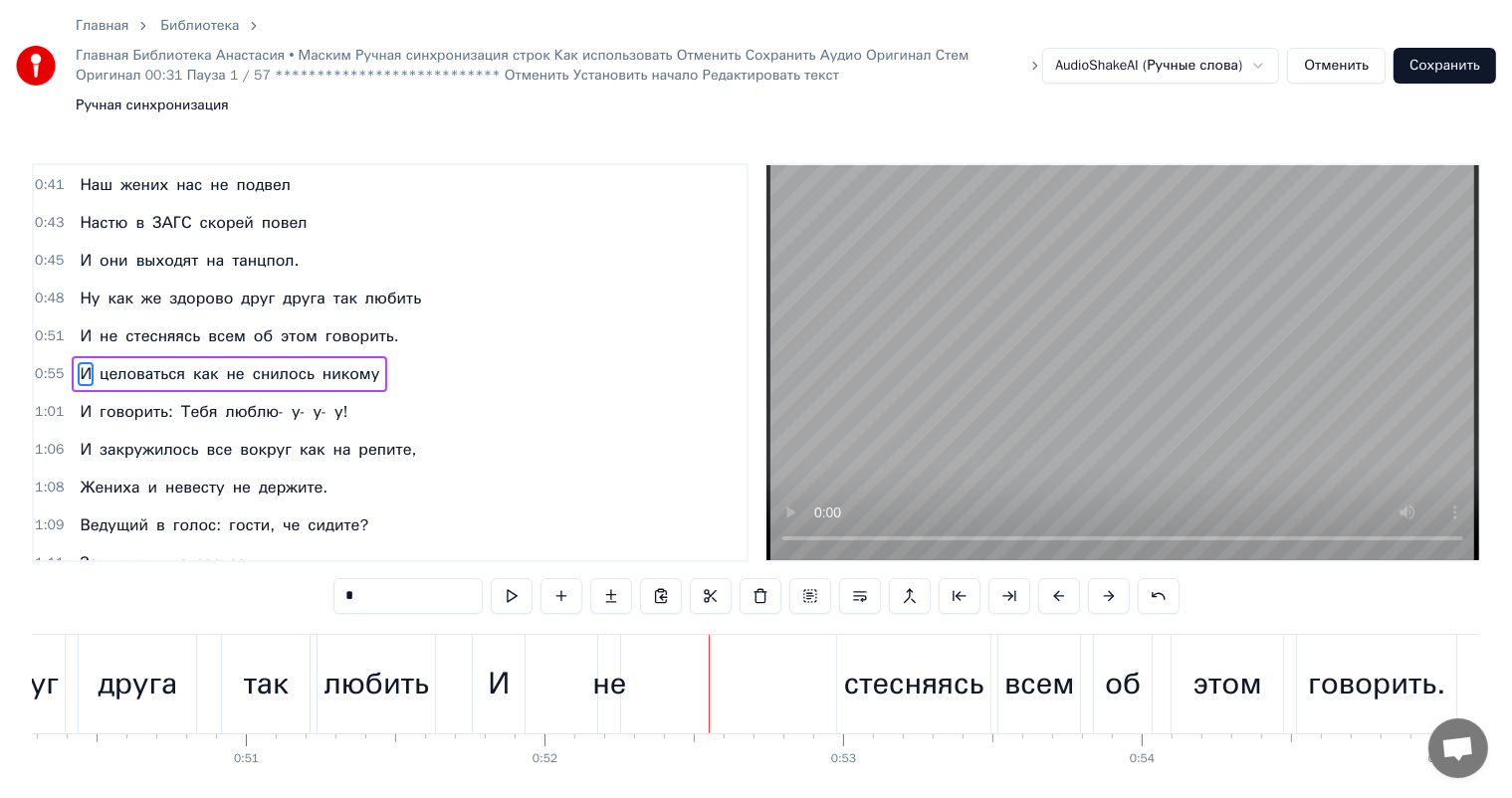 click on "И" at bounding box center [499, 684] 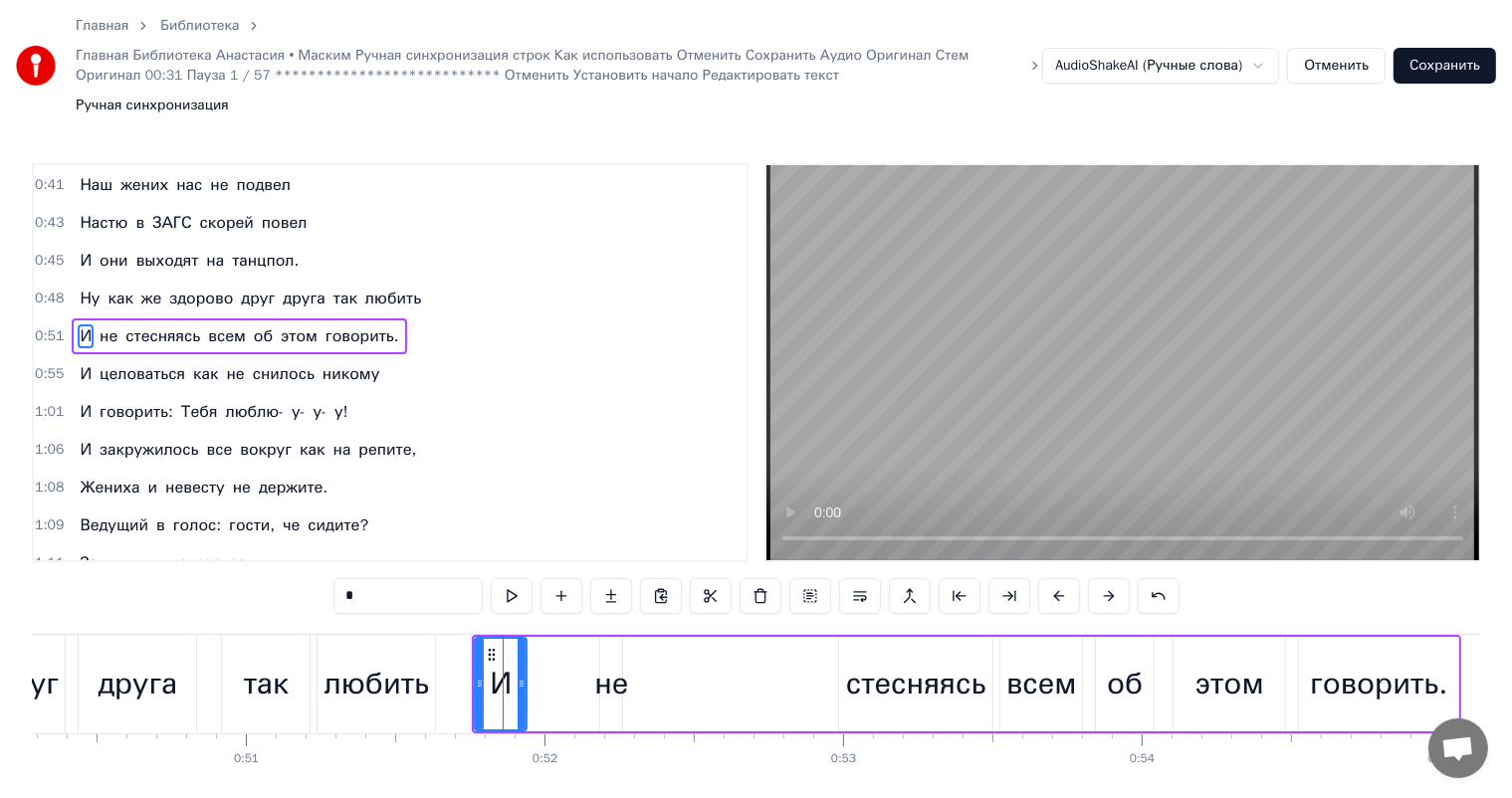 scroll, scrollTop: 76, scrollLeft: 0, axis: vertical 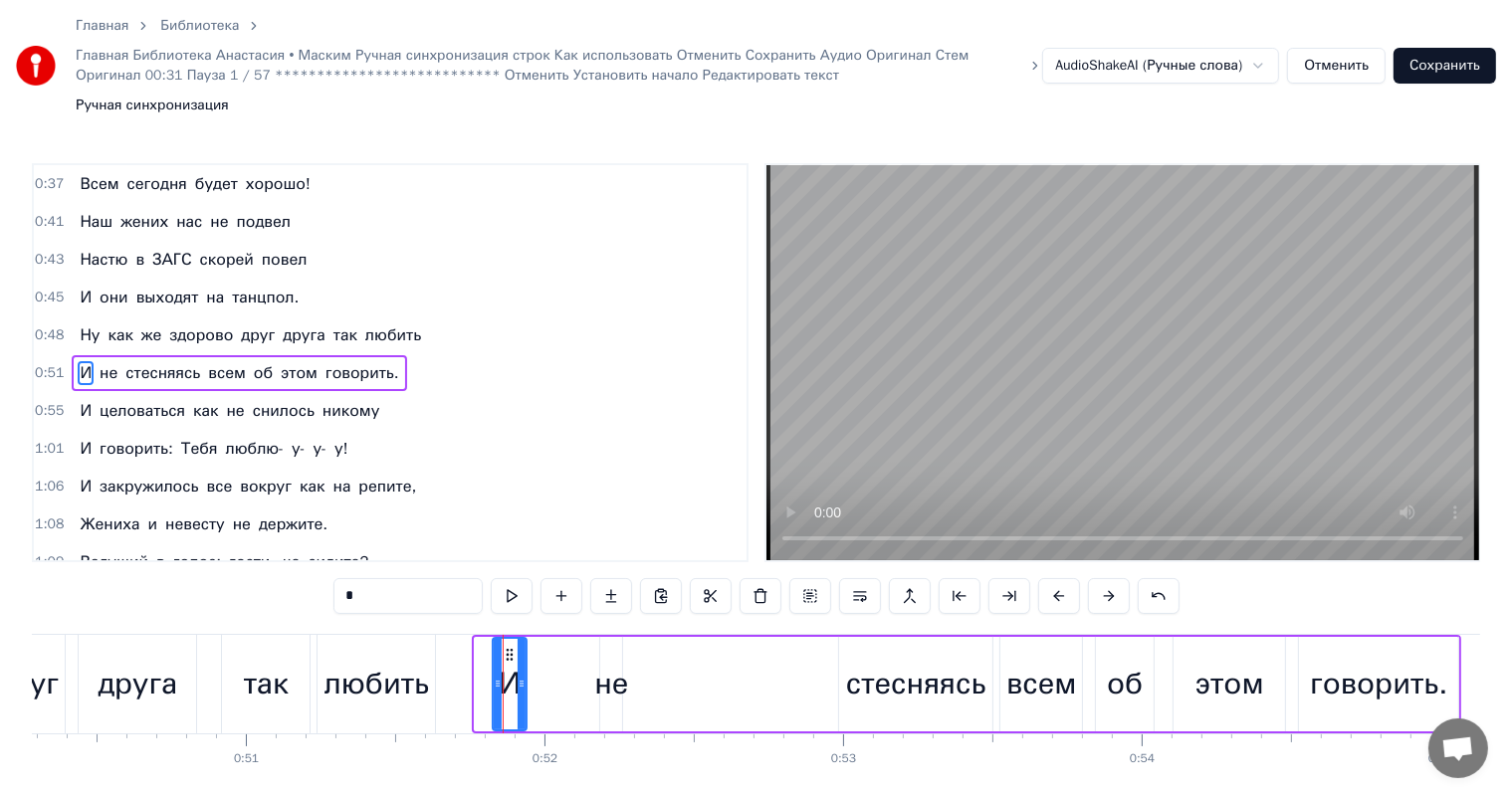 drag, startPoint x: 476, startPoint y: 622, endPoint x: 494, endPoint y: 605, distance: 24.758837 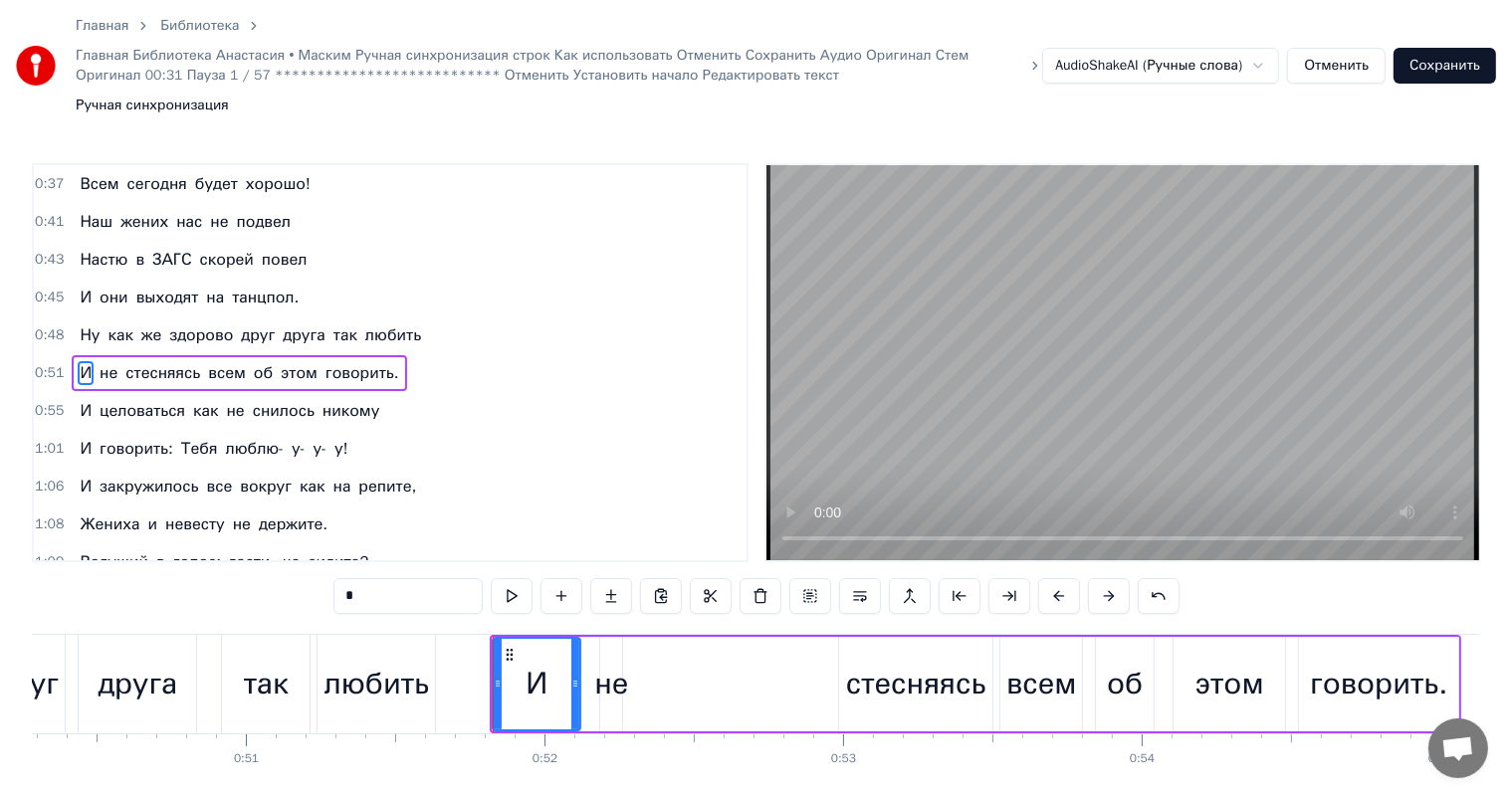 drag, startPoint x: 524, startPoint y: 621, endPoint x: 577, endPoint y: 613, distance: 53.600373 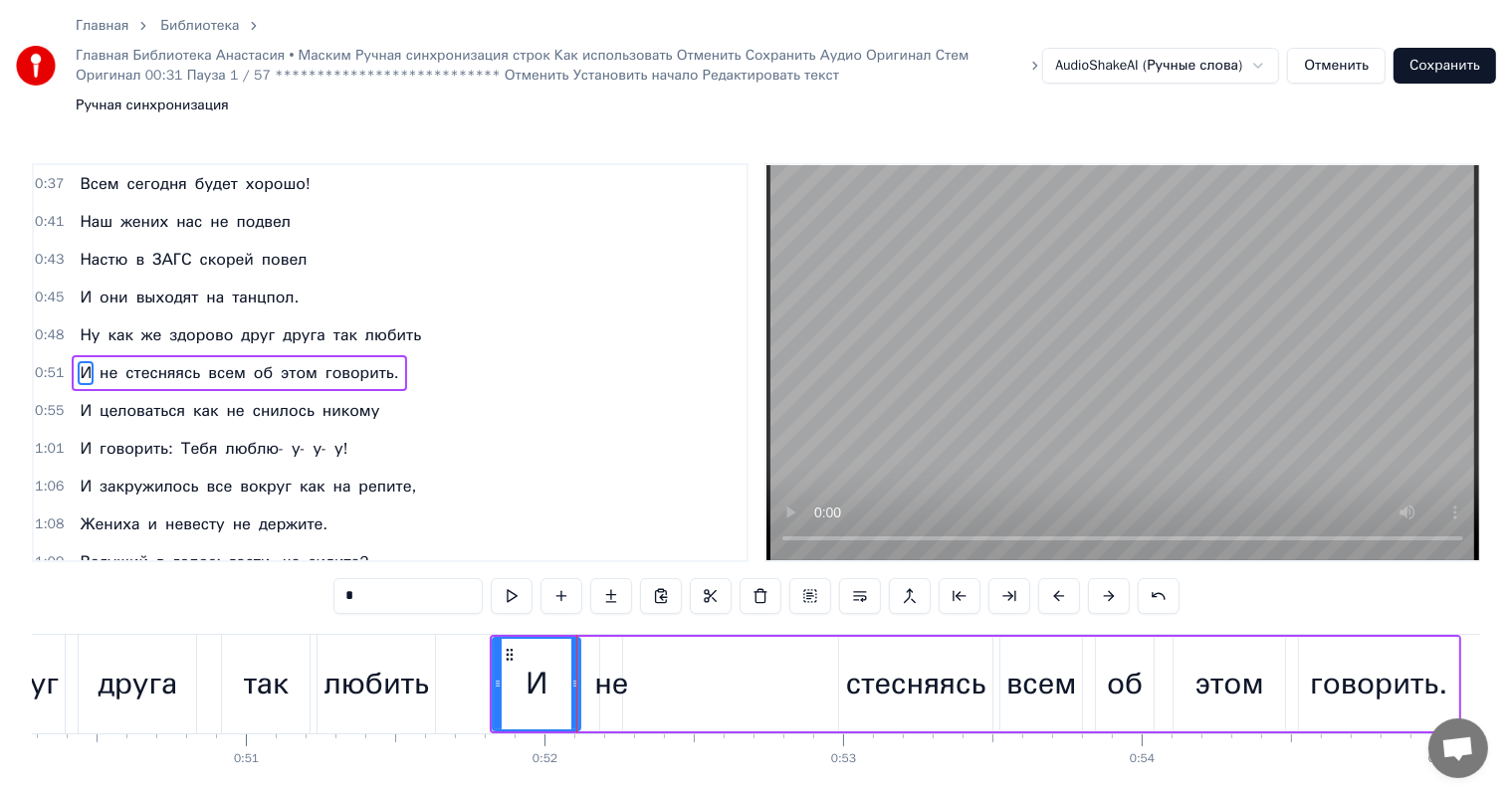 click on "не" at bounding box center [611, 684] 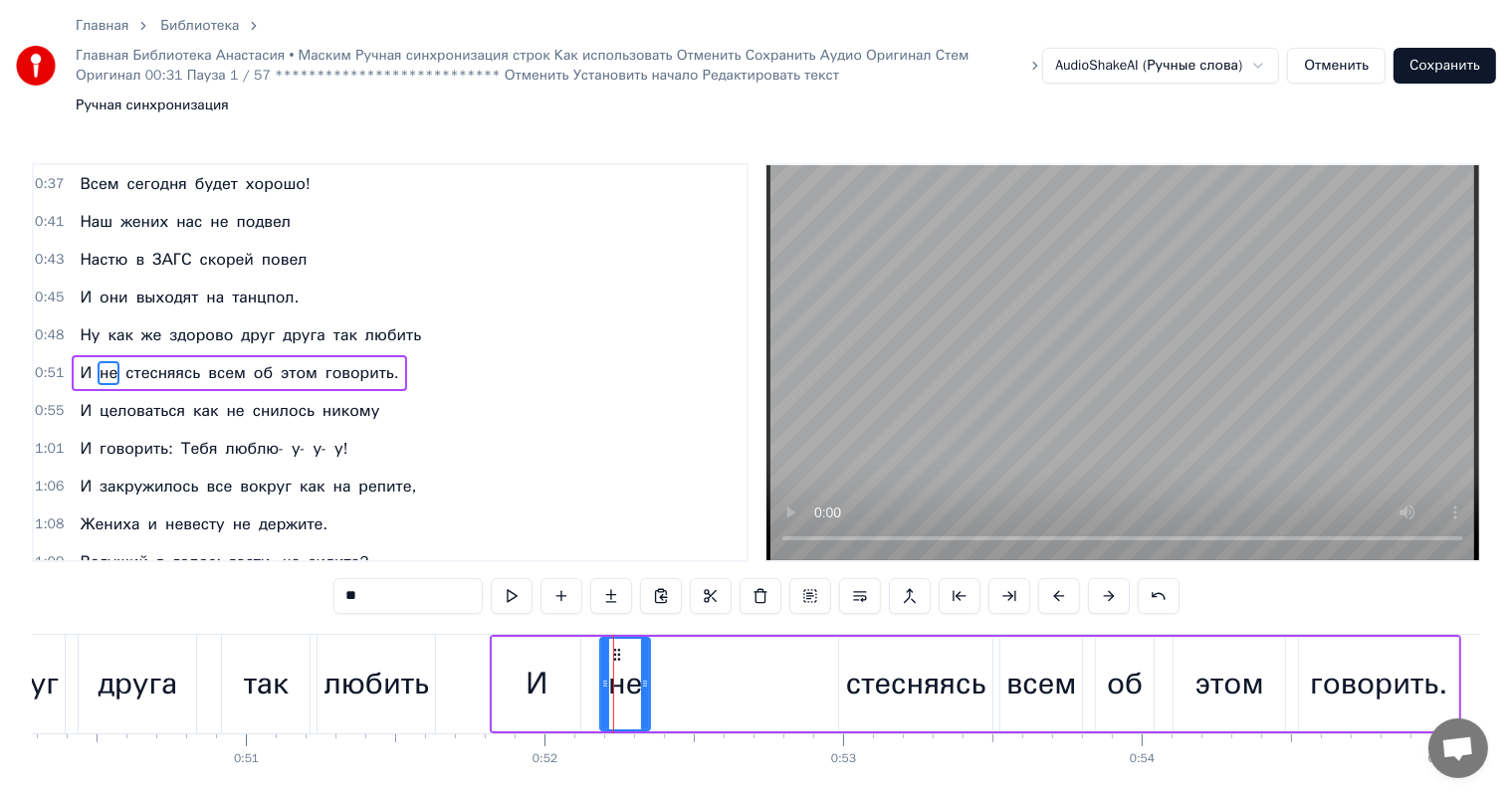 drag, startPoint x: 615, startPoint y: 617, endPoint x: 643, endPoint y: 616, distance: 28.01785 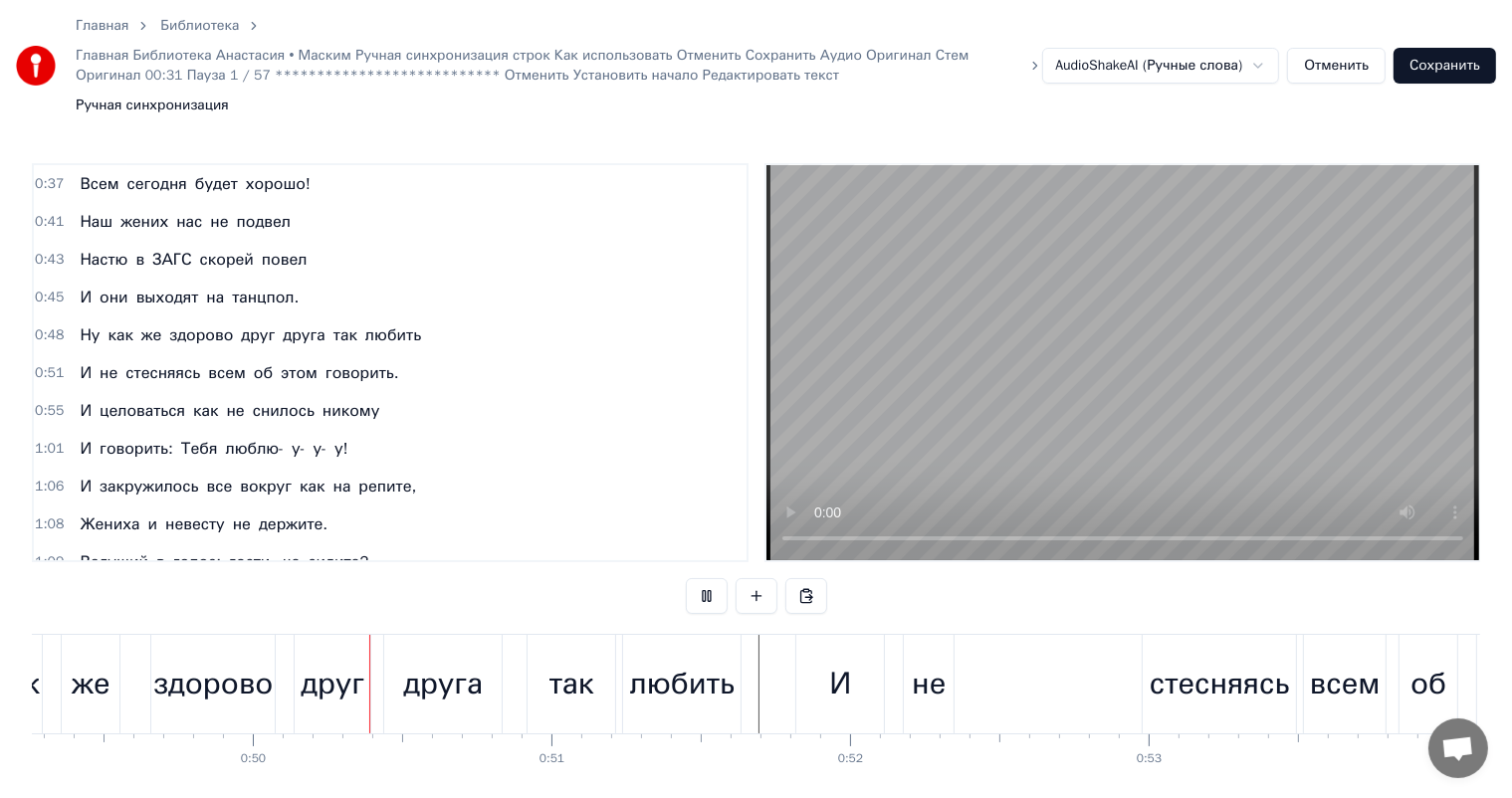 scroll, scrollTop: 0, scrollLeft: 14715, axis: horizontal 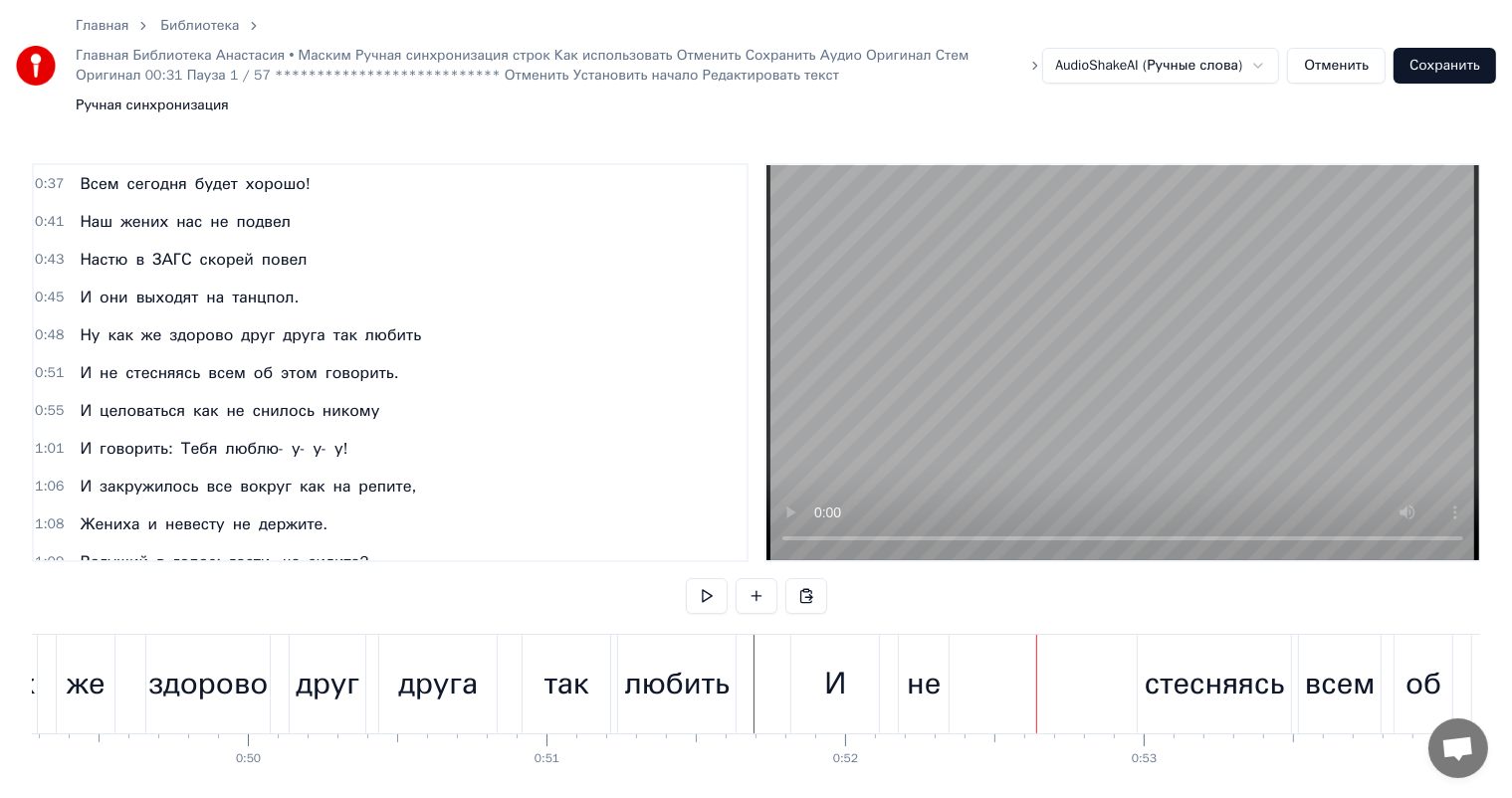 click on "И" at bounding box center [835, 684] 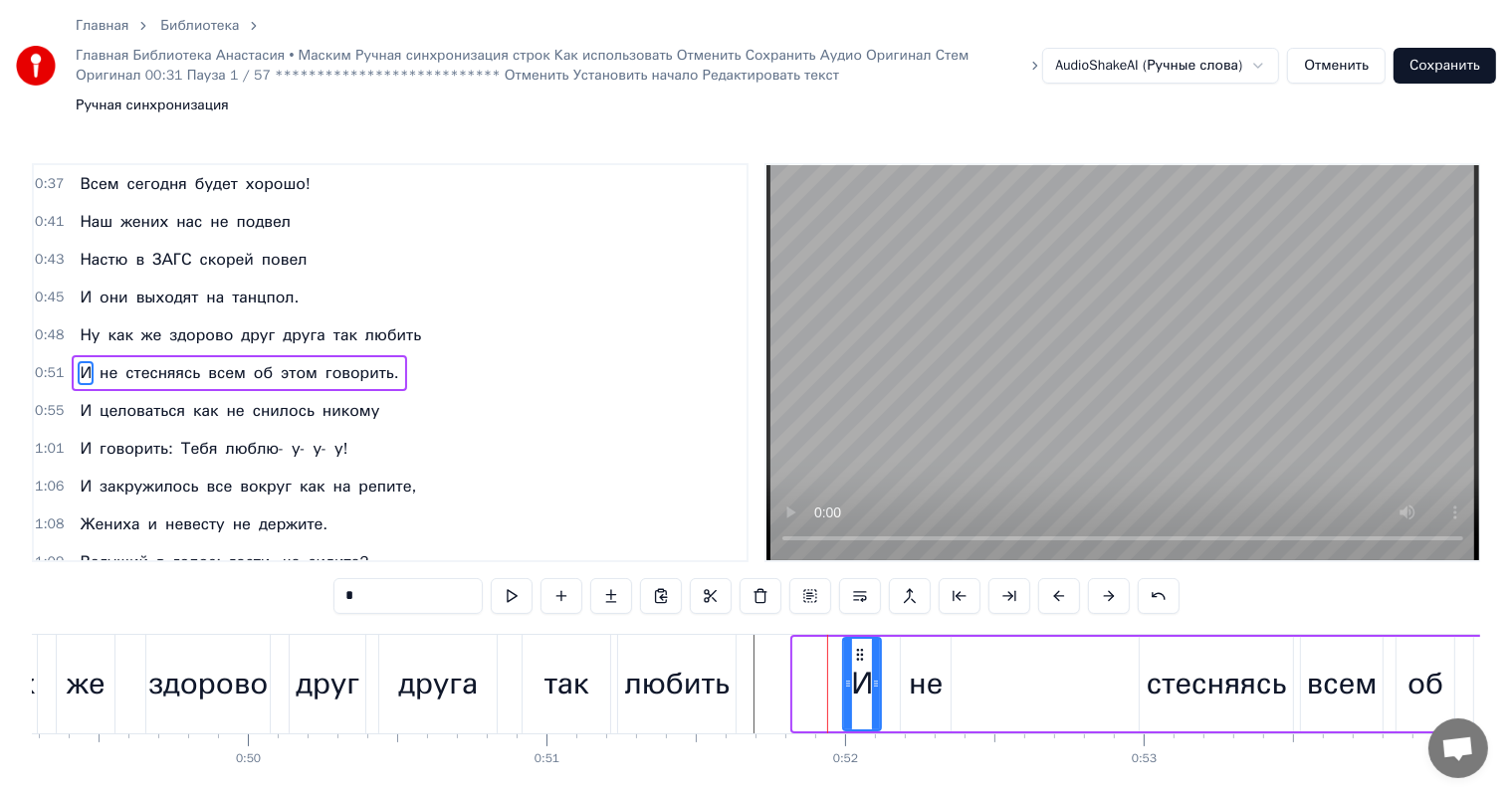 drag, startPoint x: 796, startPoint y: 625, endPoint x: 846, endPoint y: 625, distance: 50 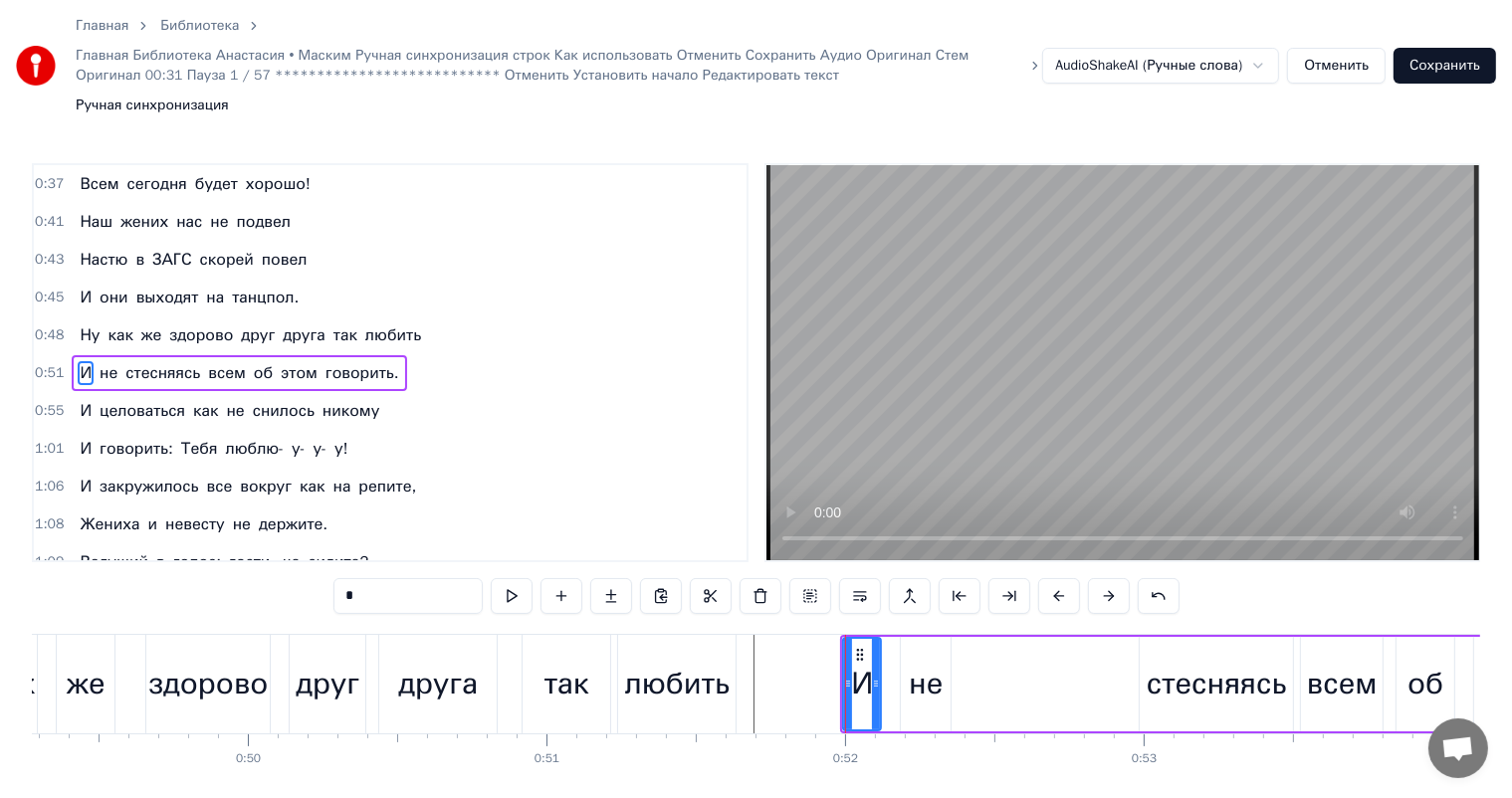 click on "любить" at bounding box center [677, 684] 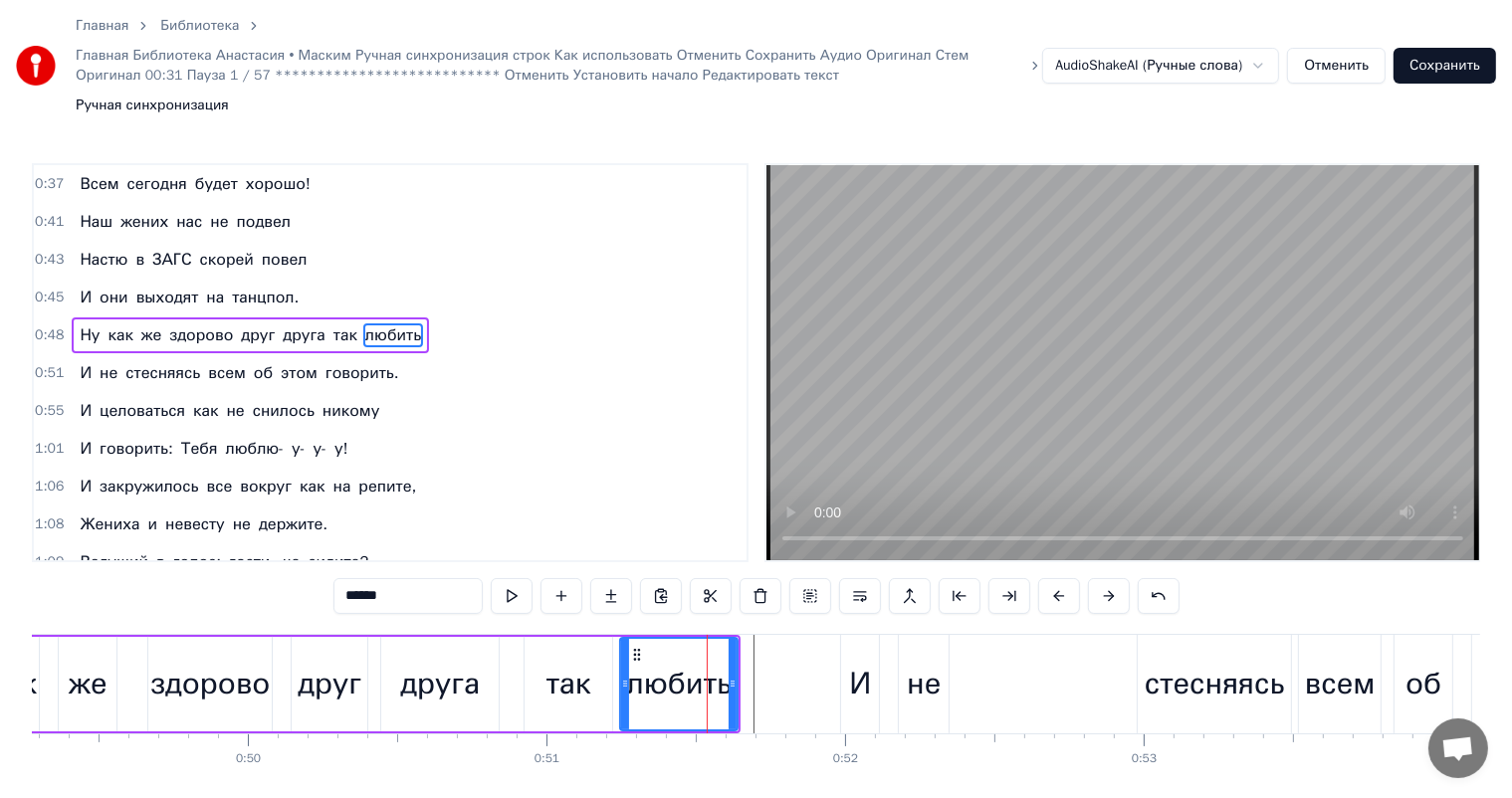 scroll, scrollTop: 40, scrollLeft: 0, axis: vertical 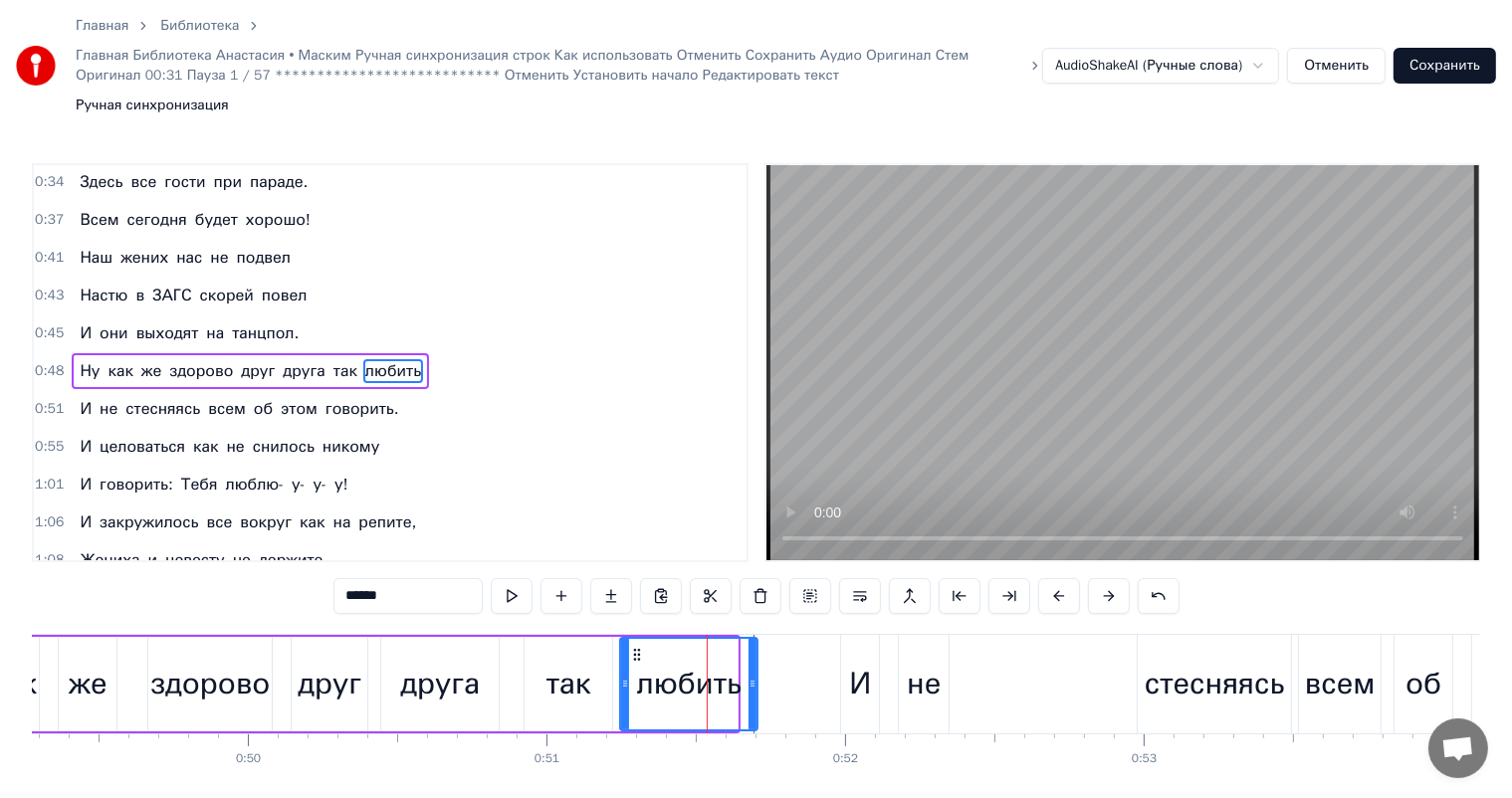 drag, startPoint x: 733, startPoint y: 615, endPoint x: 753, endPoint y: 615, distance: 20 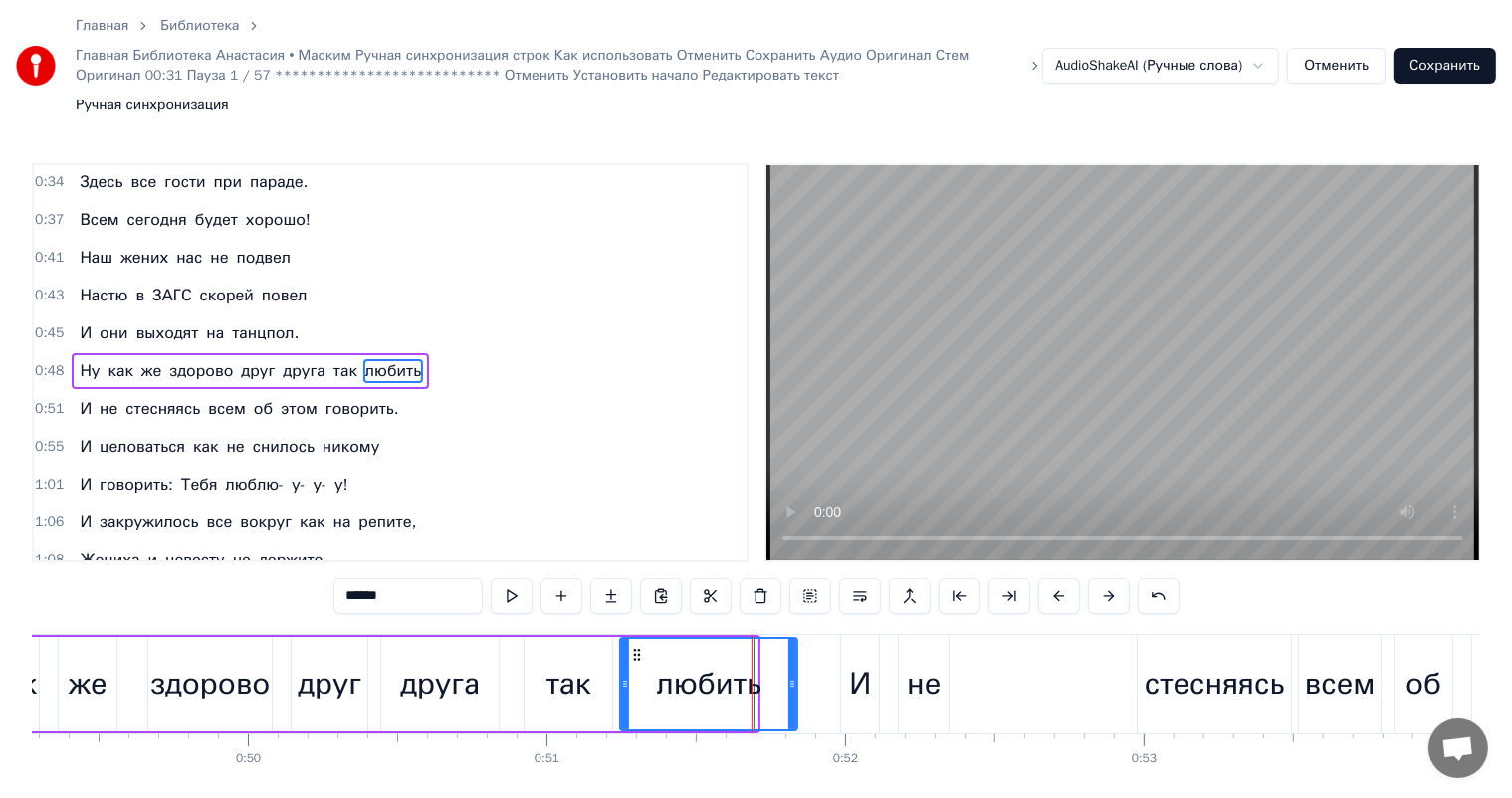 drag, startPoint x: 753, startPoint y: 615, endPoint x: 792, endPoint y: 614, distance: 39.012818 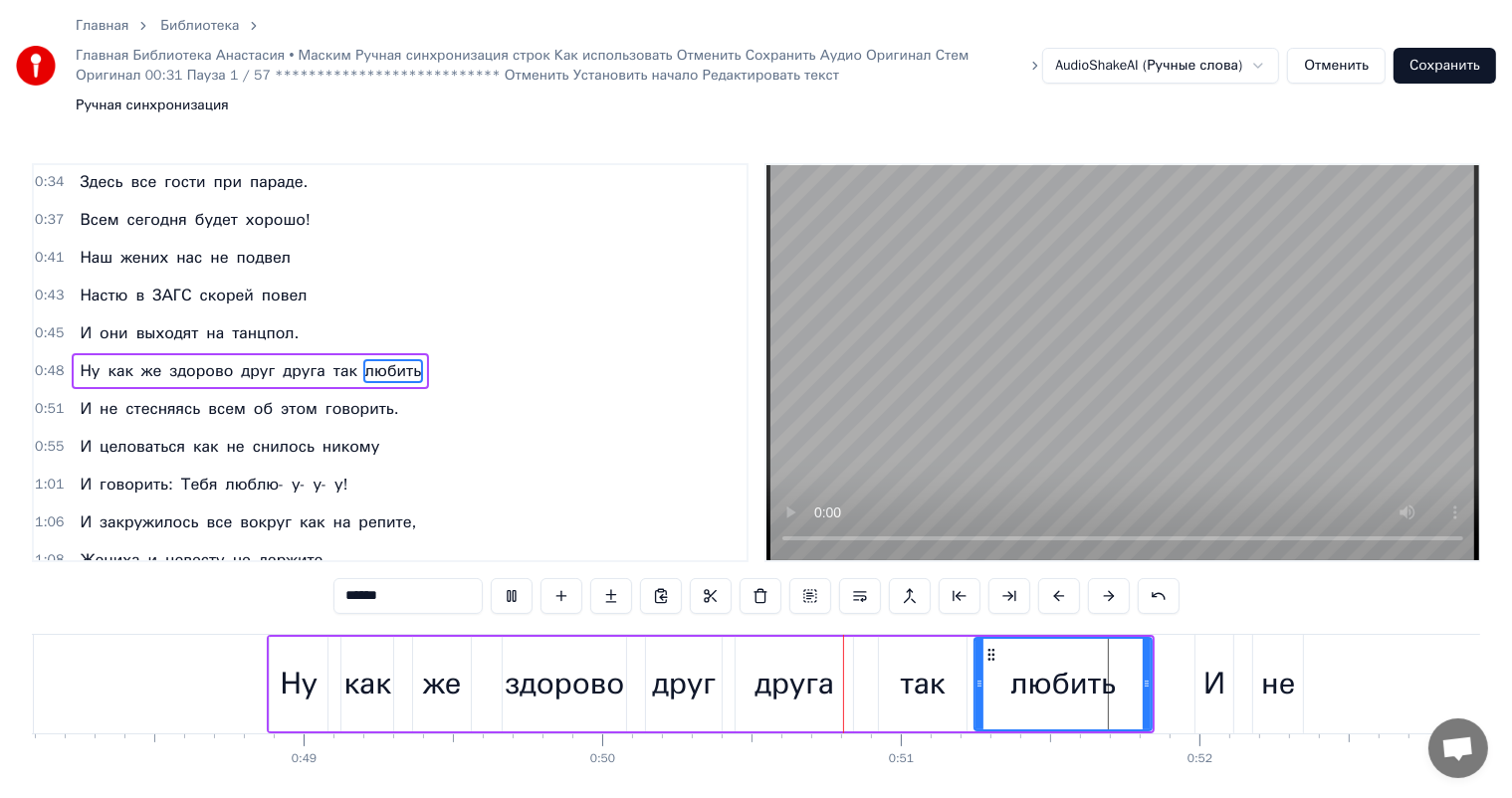 scroll, scrollTop: 0, scrollLeft: 14888, axis: horizontal 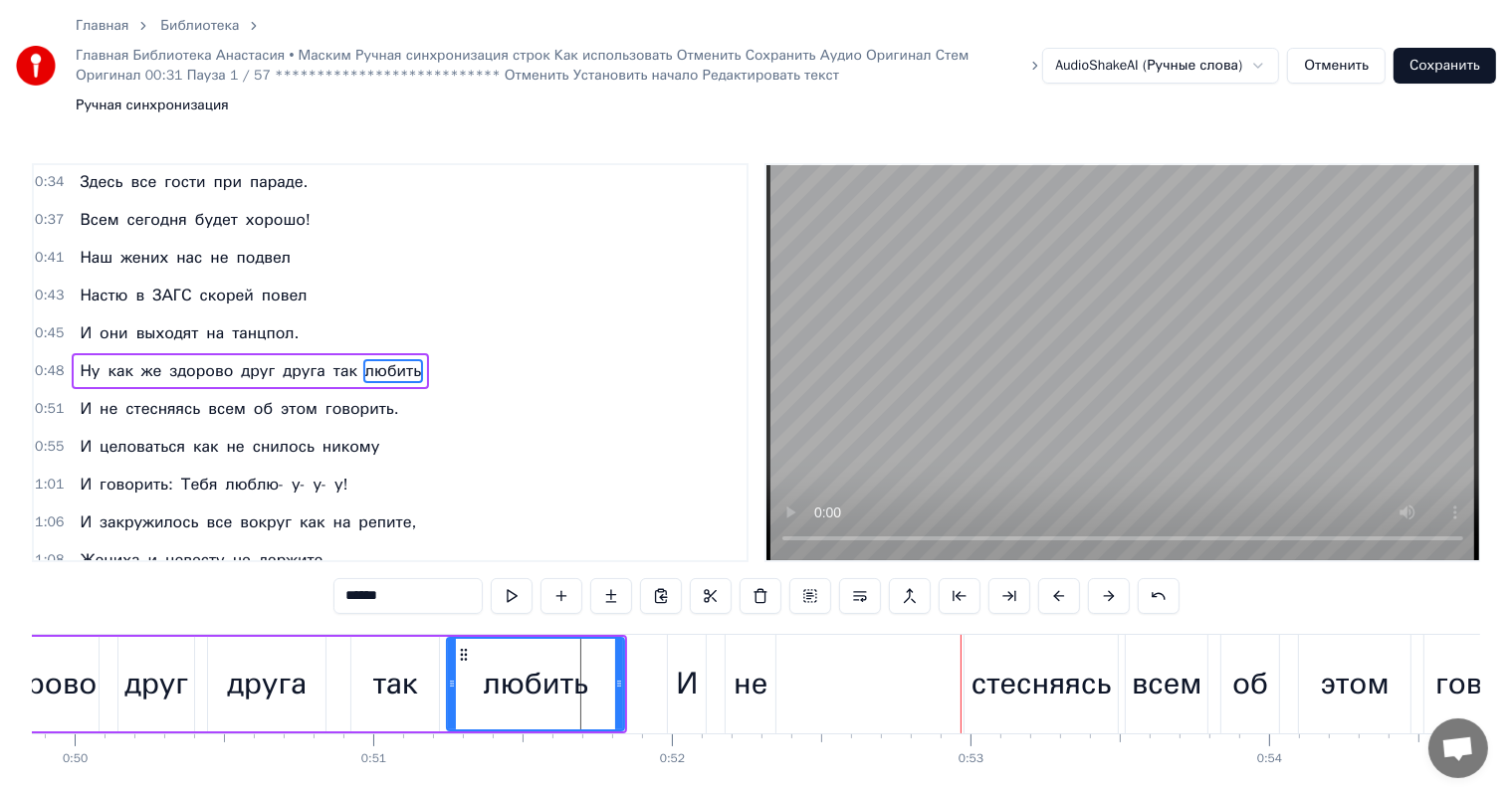 click on "И" at bounding box center [687, 684] 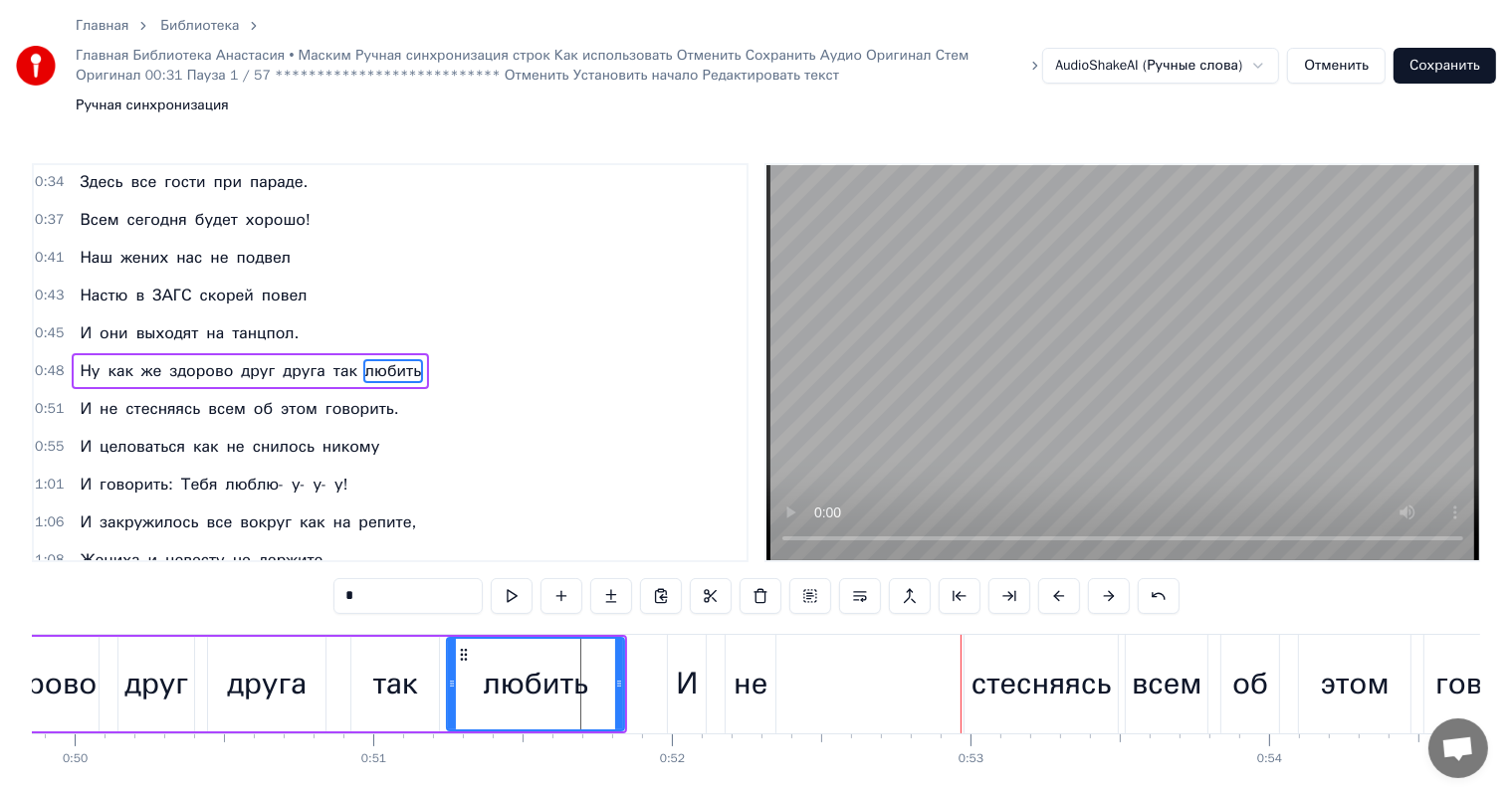 scroll, scrollTop: 76, scrollLeft: 0, axis: vertical 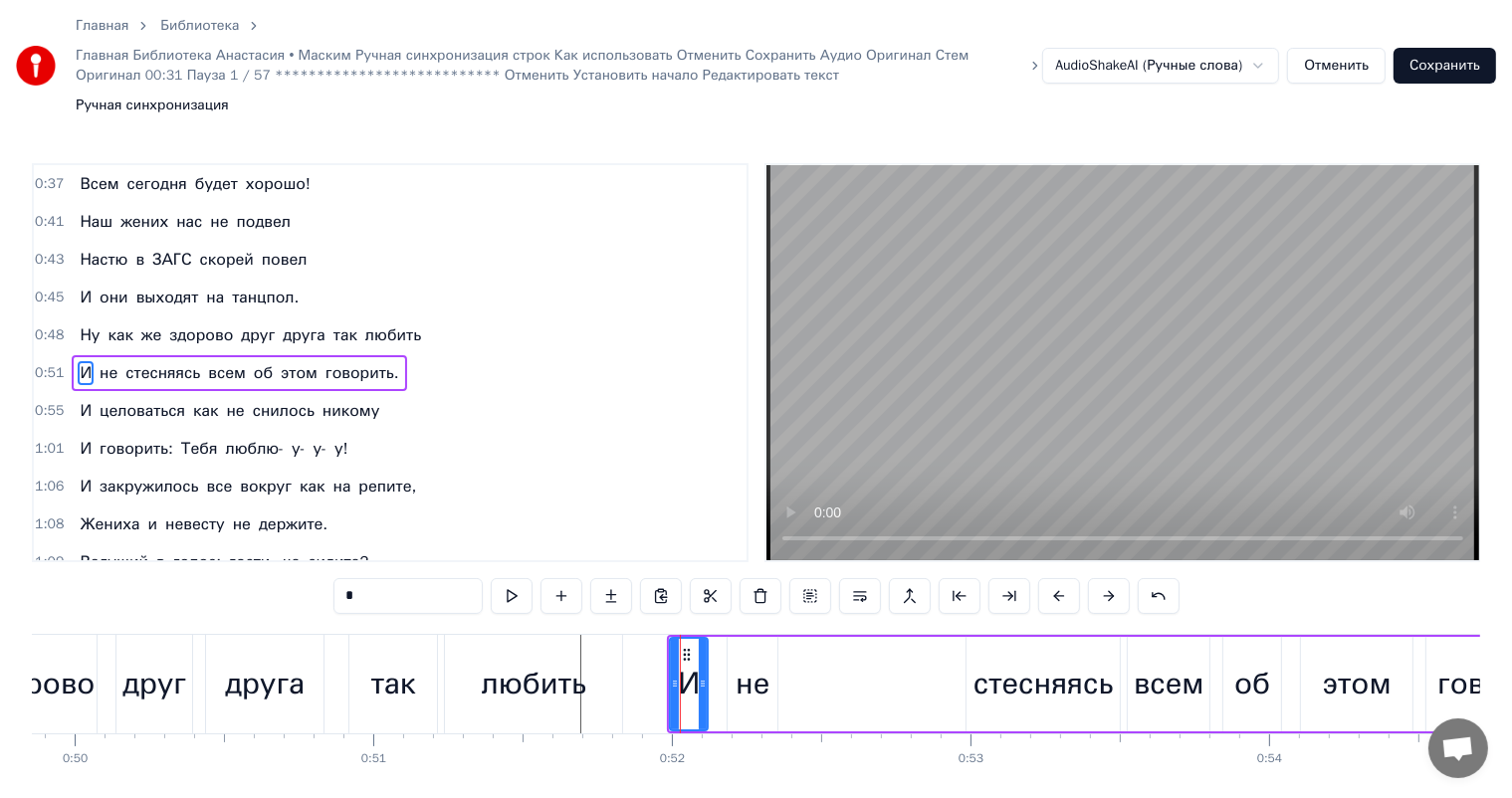 click on "И не стесняясь всем об этом говорить." at bounding box center (1128, 684) 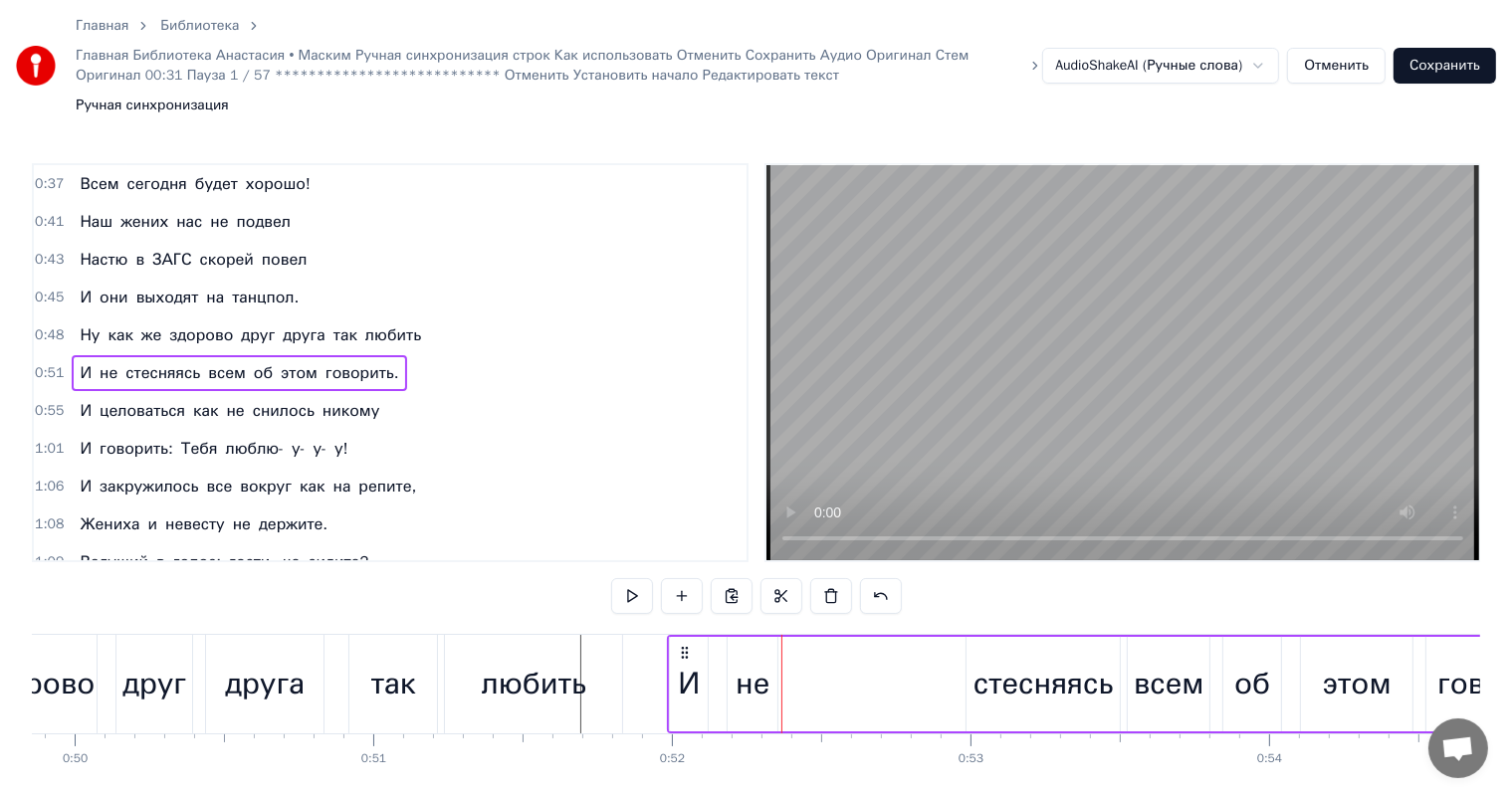 click on "стесняясь" at bounding box center (1043, 684) 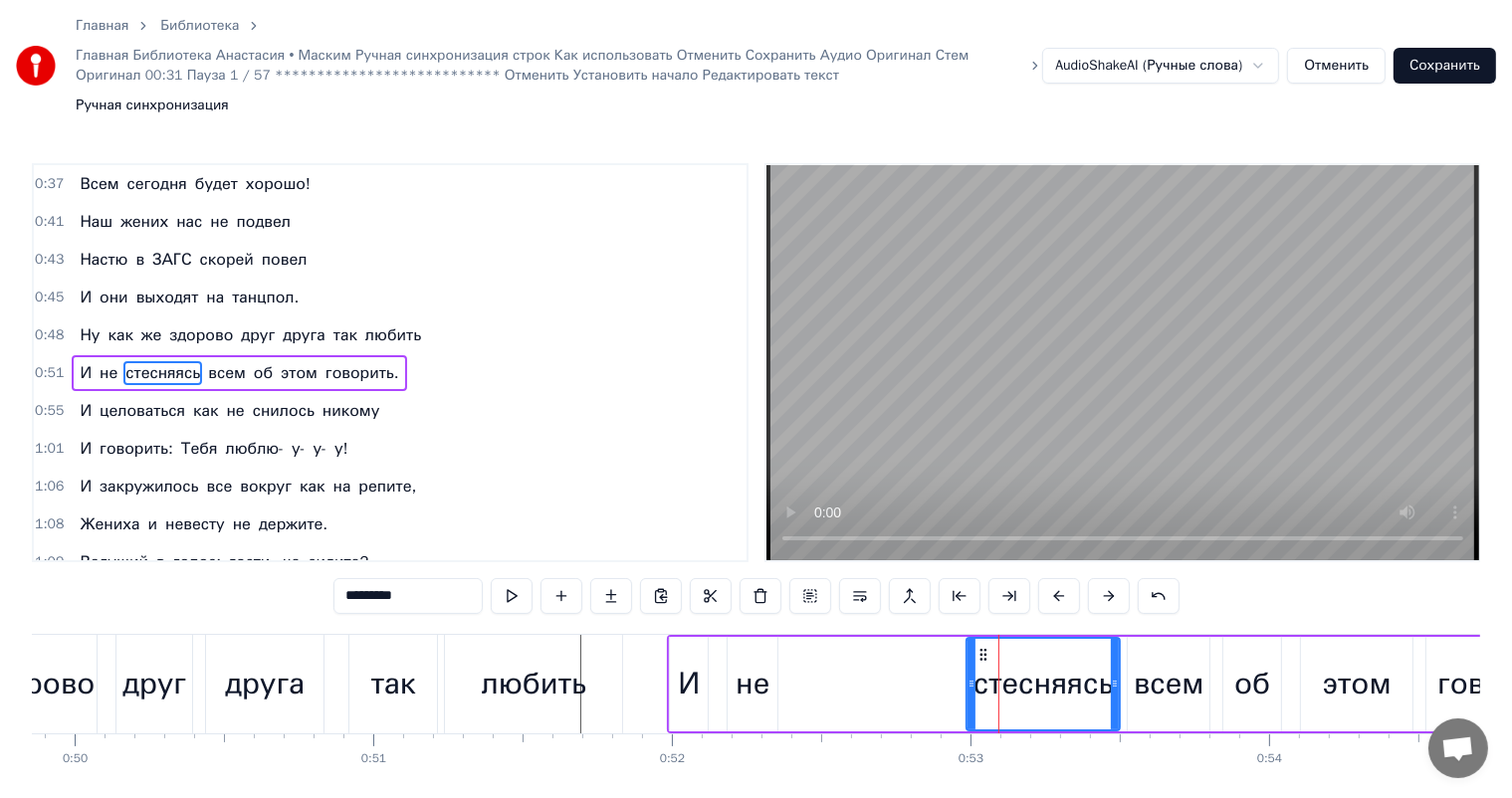click on "не" at bounding box center (753, 684) 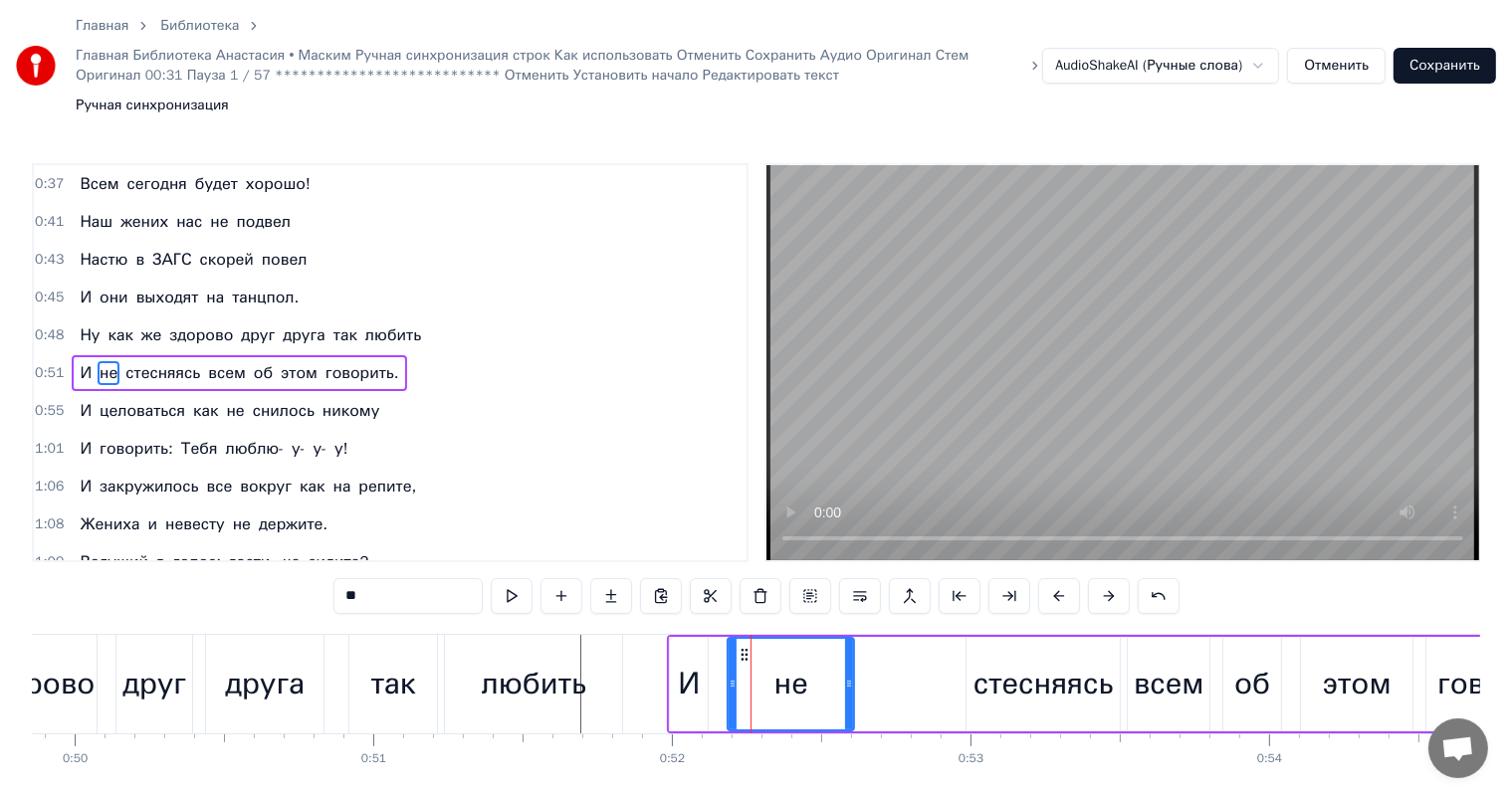 drag, startPoint x: 772, startPoint y: 617, endPoint x: 849, endPoint y: 621, distance: 77.10383 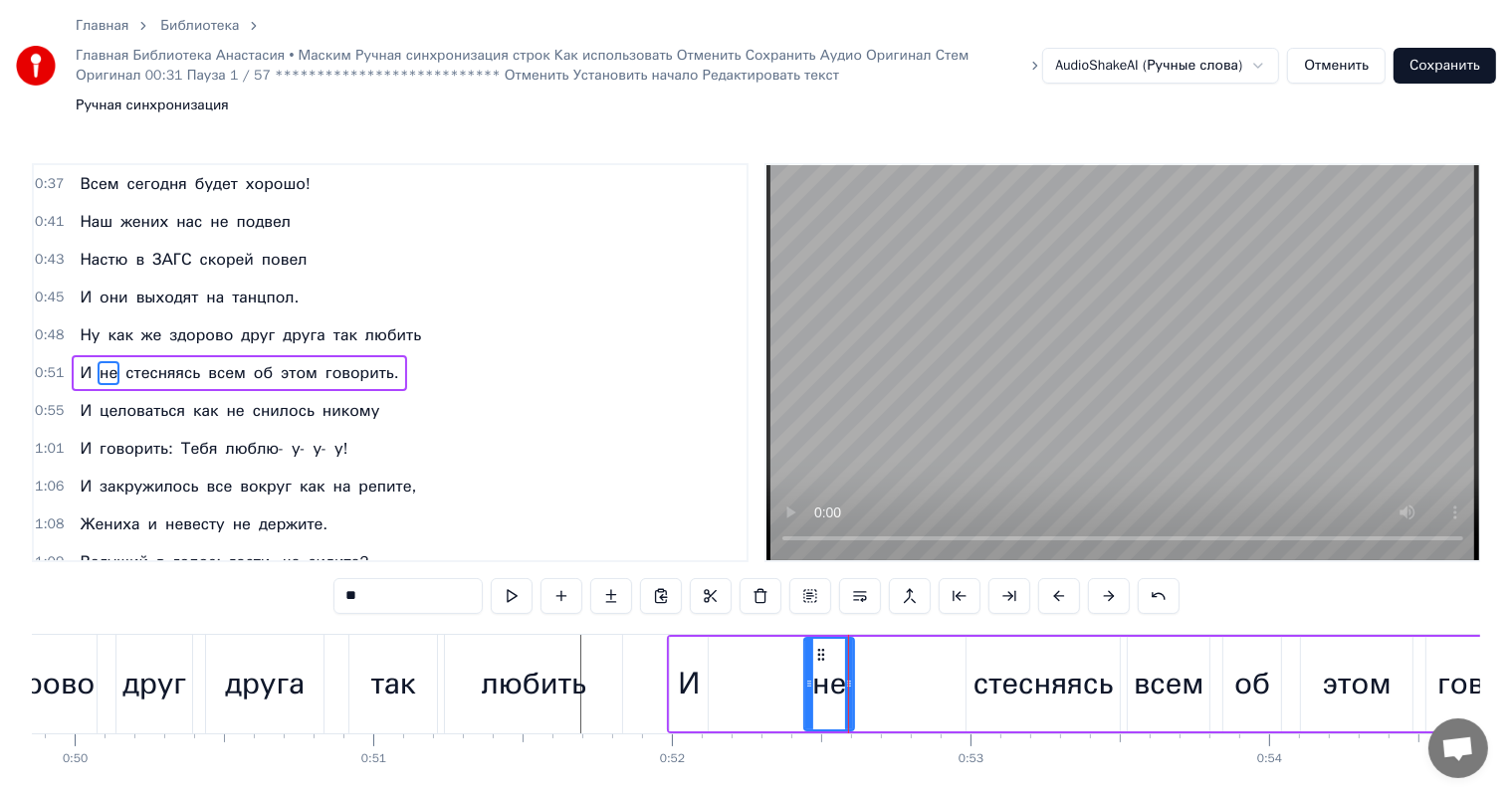 drag, startPoint x: 731, startPoint y: 619, endPoint x: 807, endPoint y: 614, distance: 76.1643 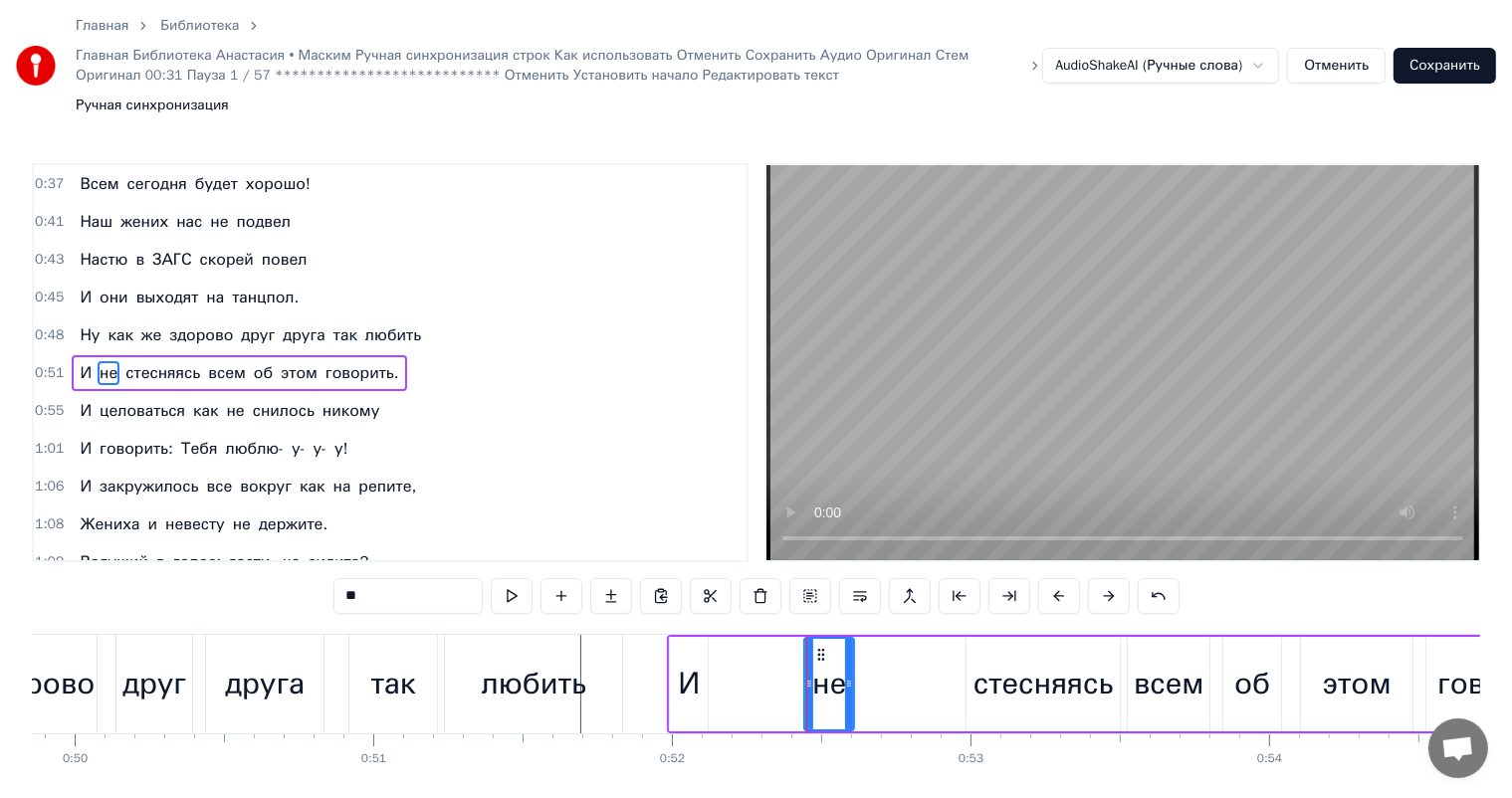 click on "И" at bounding box center [689, 684] 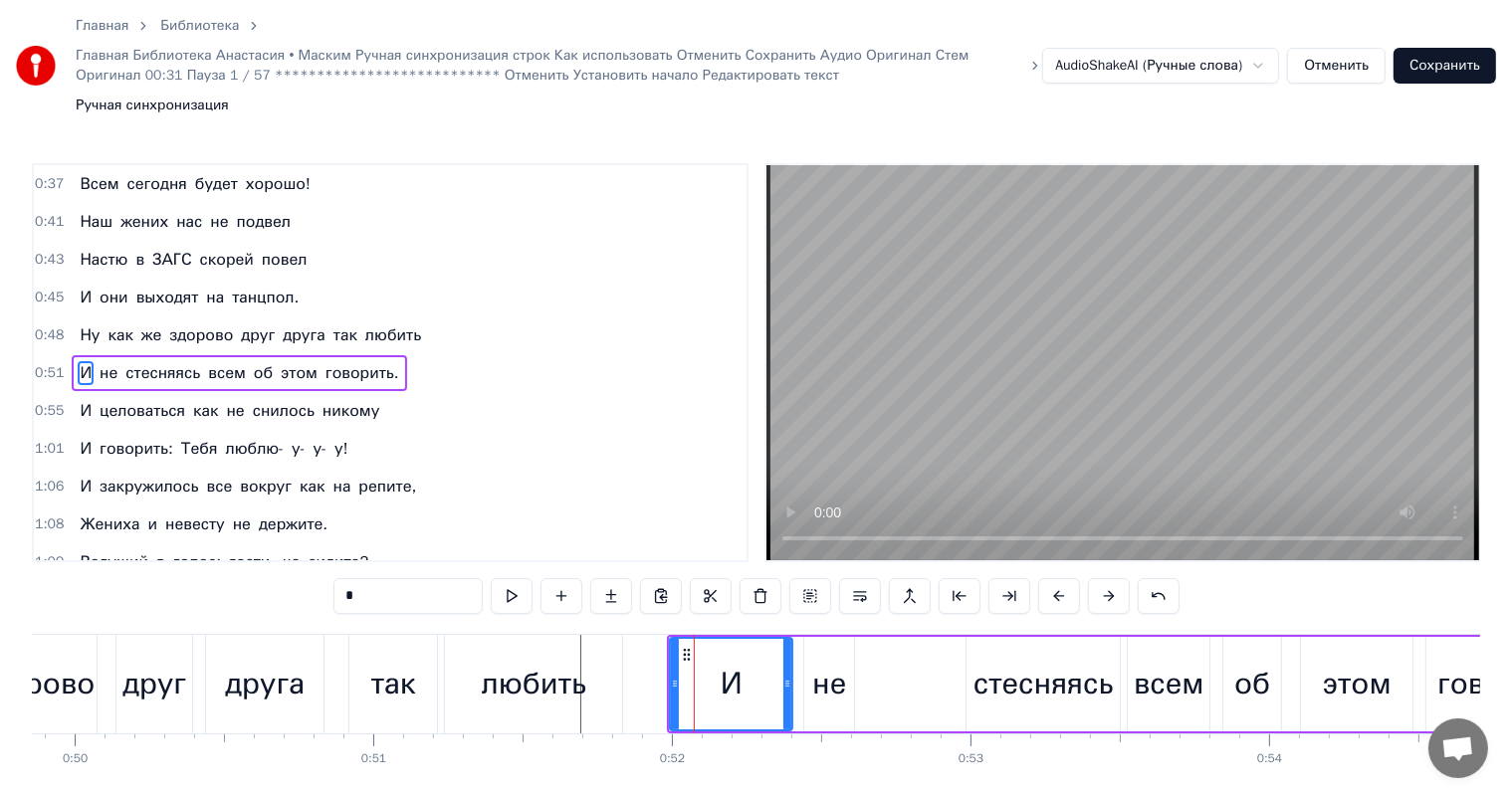 drag, startPoint x: 702, startPoint y: 621, endPoint x: 786, endPoint y: 631, distance: 84.59314 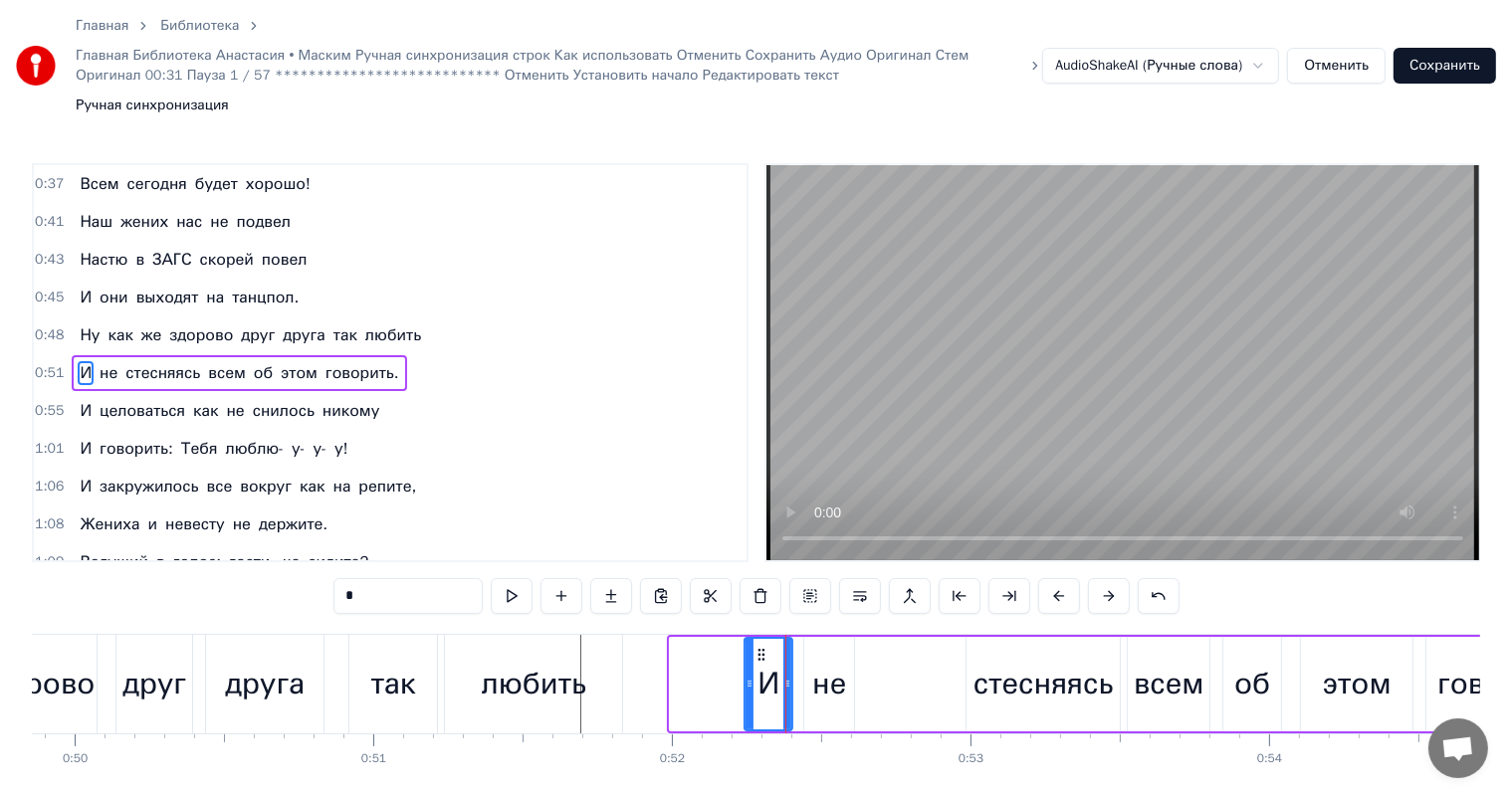 drag, startPoint x: 673, startPoint y: 617, endPoint x: 748, endPoint y: 624, distance: 75.32596 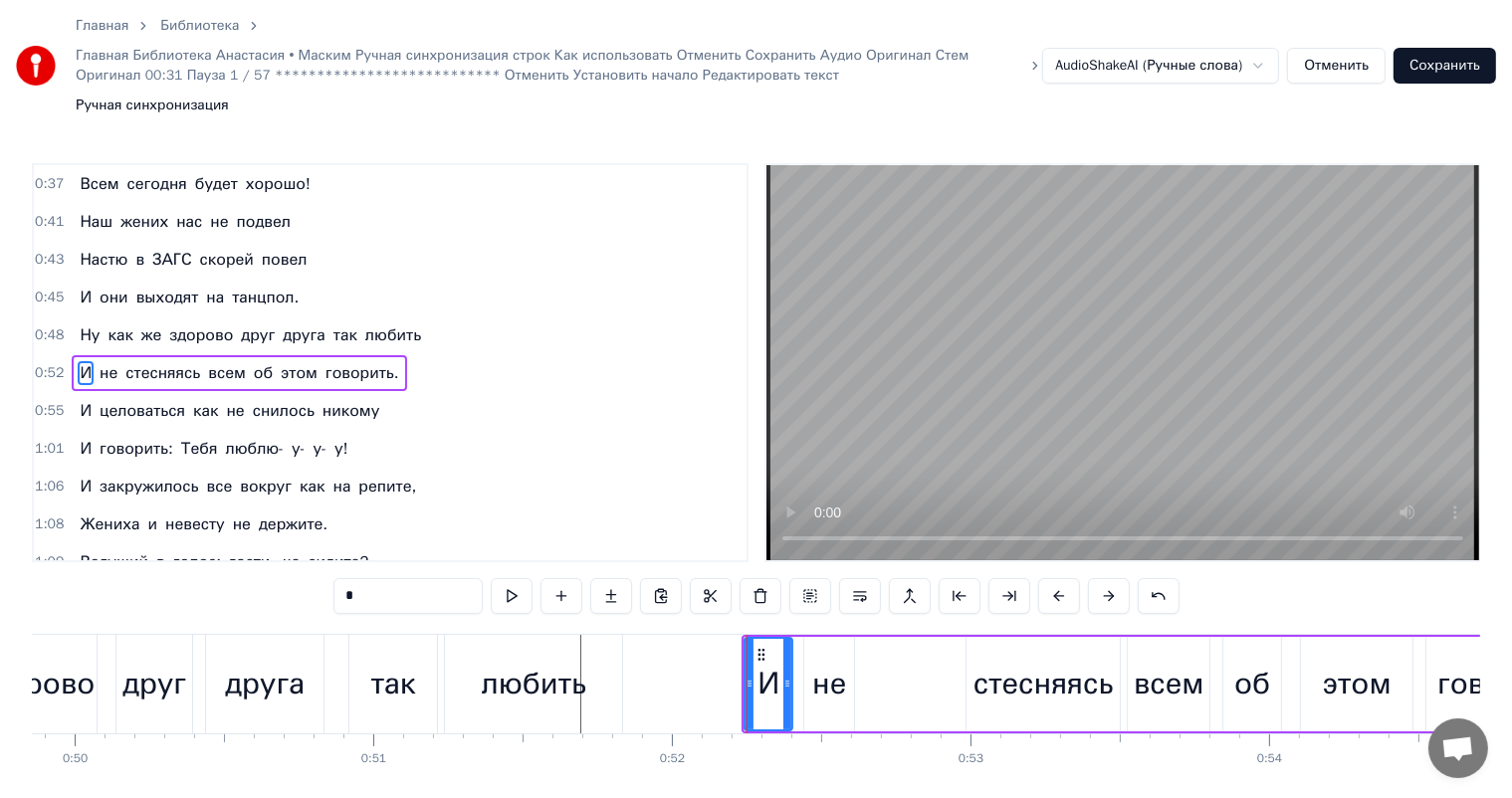 click on "не" at bounding box center [829, 684] 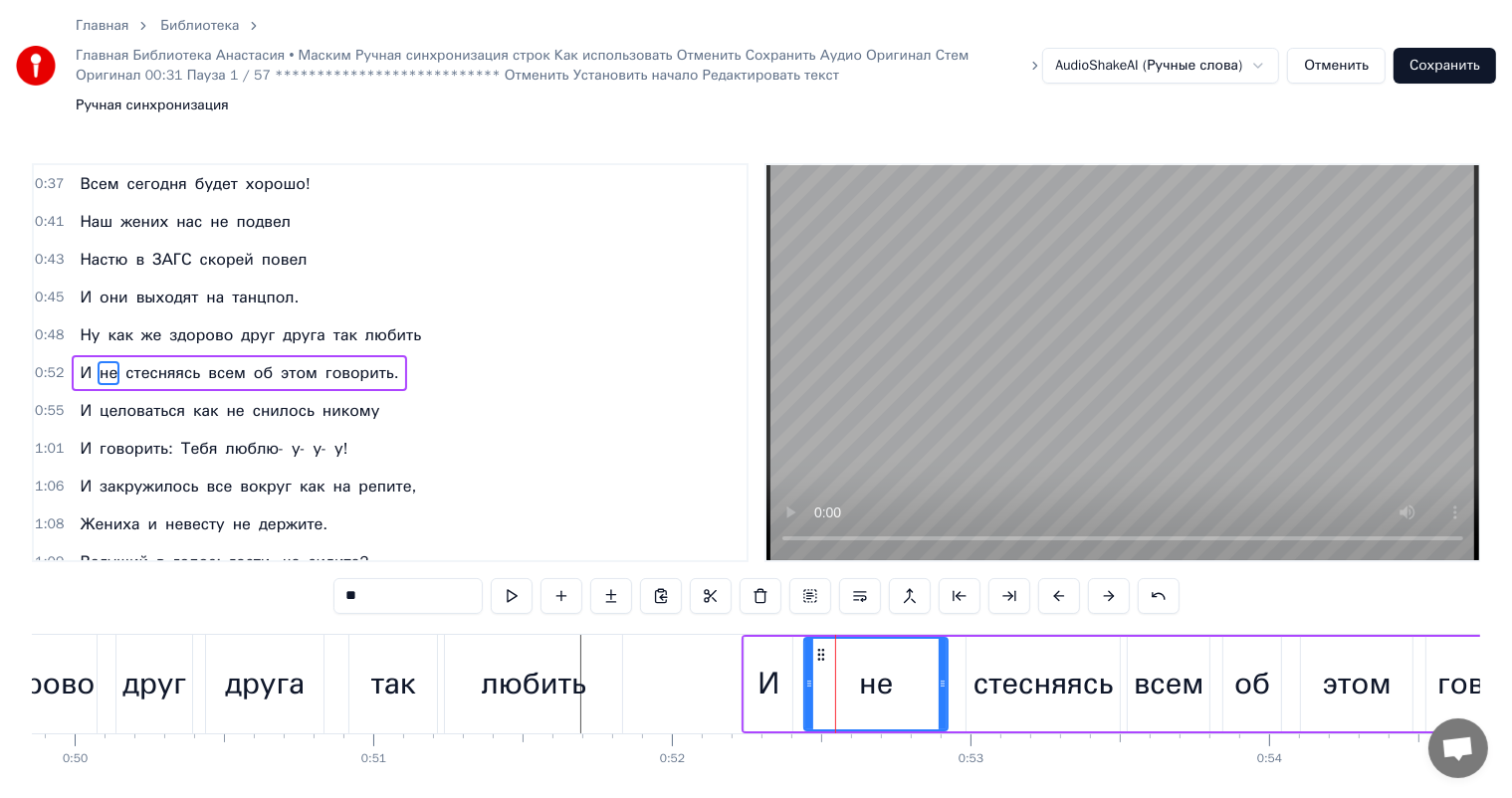 drag, startPoint x: 847, startPoint y: 620, endPoint x: 941, endPoint y: 632, distance: 94.76286 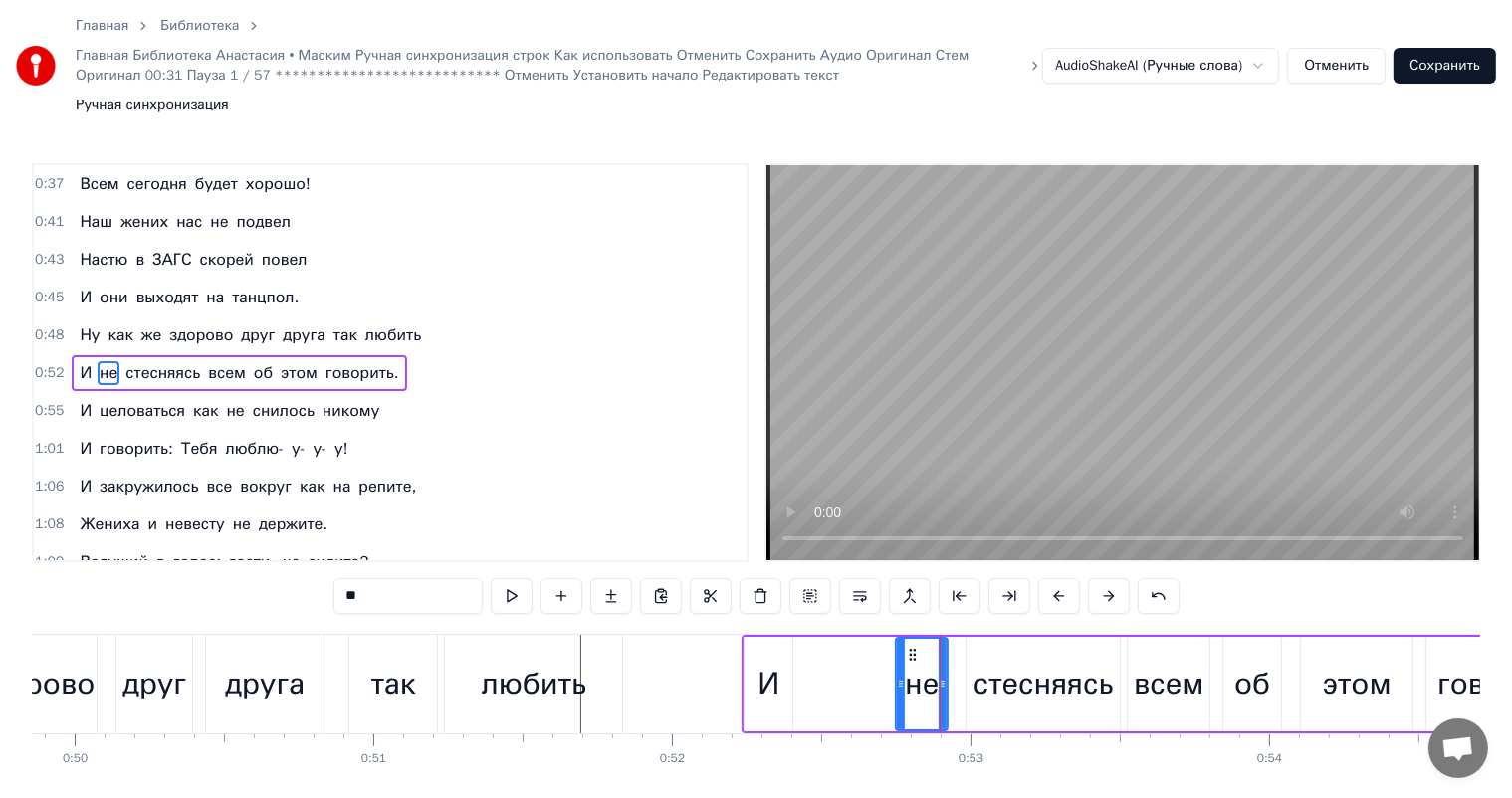 drag, startPoint x: 808, startPoint y: 621, endPoint x: 902, endPoint y: 629, distance: 94.33981 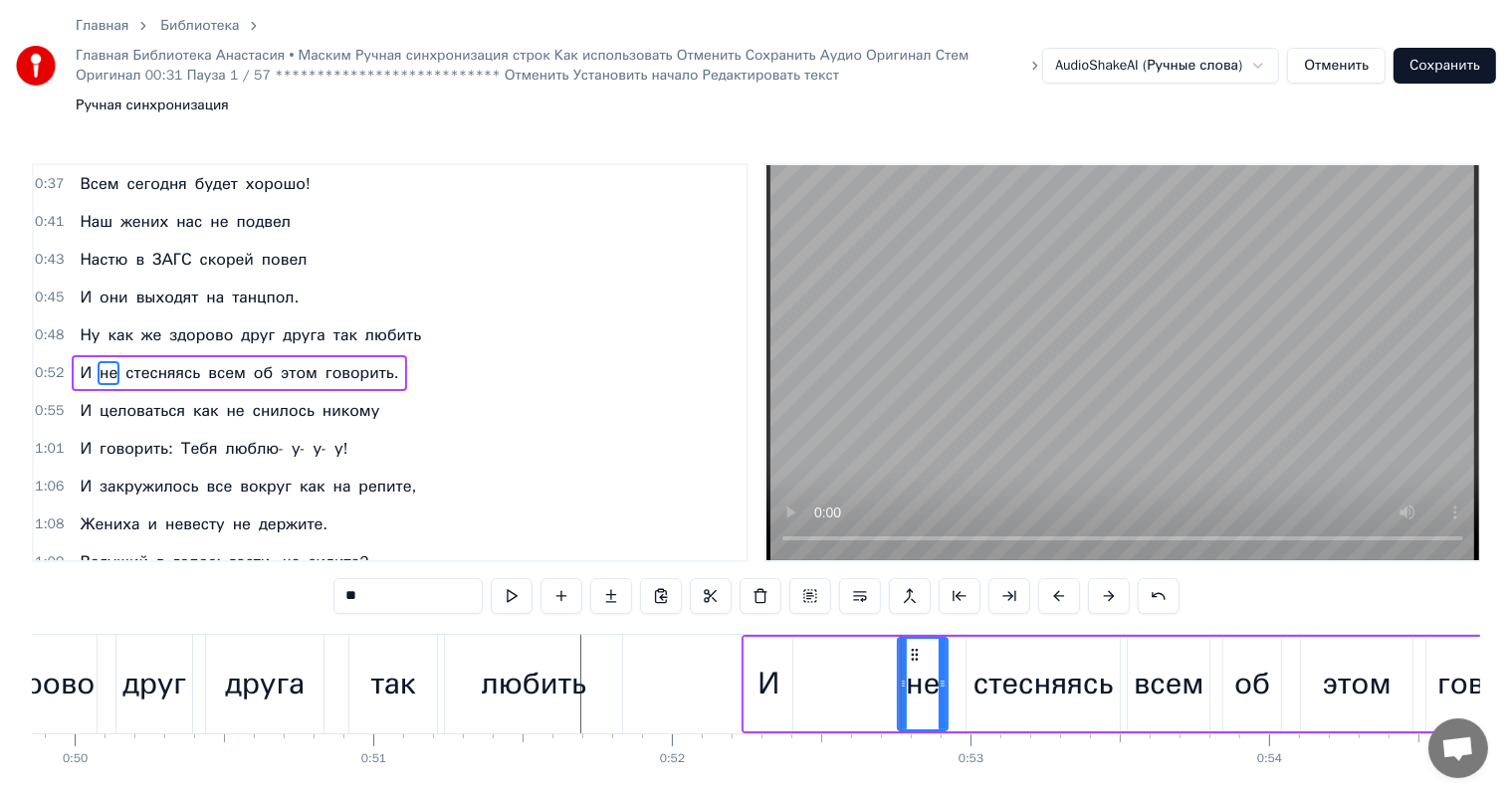 click on "И" at bounding box center [768, 684] 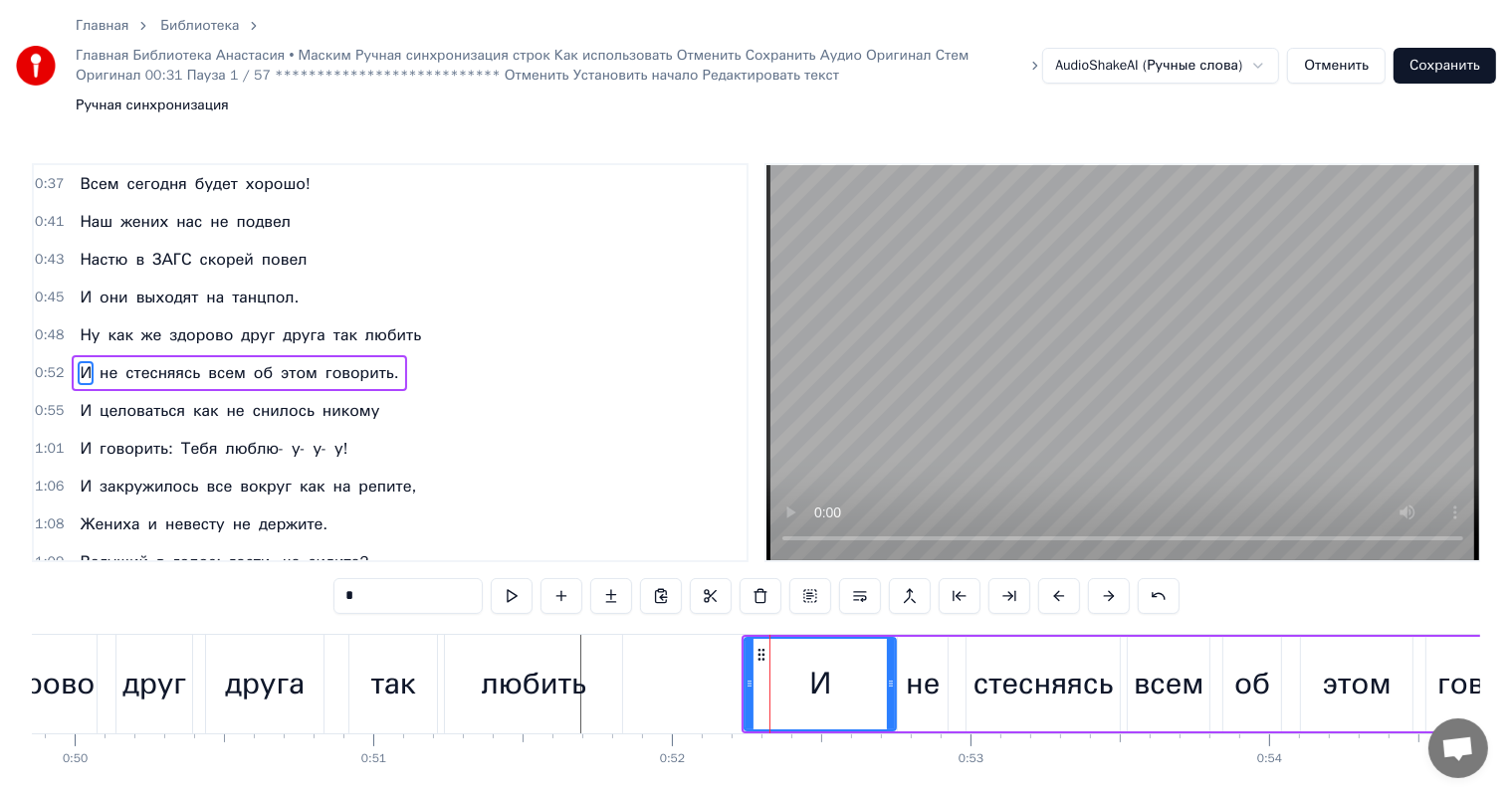 drag, startPoint x: 784, startPoint y: 630, endPoint x: 888, endPoint y: 628, distance: 104.019229 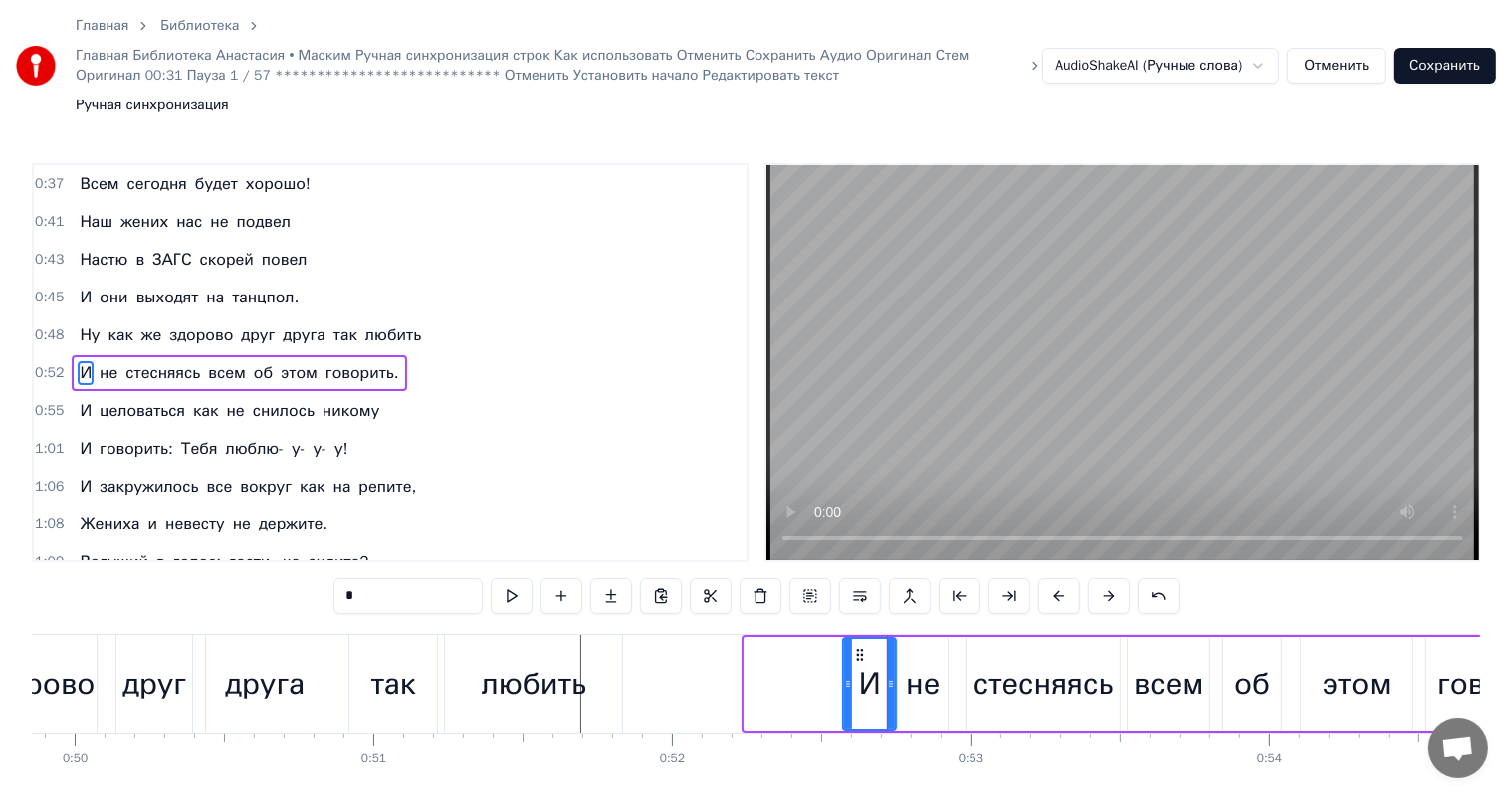 drag, startPoint x: 746, startPoint y: 619, endPoint x: 844, endPoint y: 621, distance: 98.0204 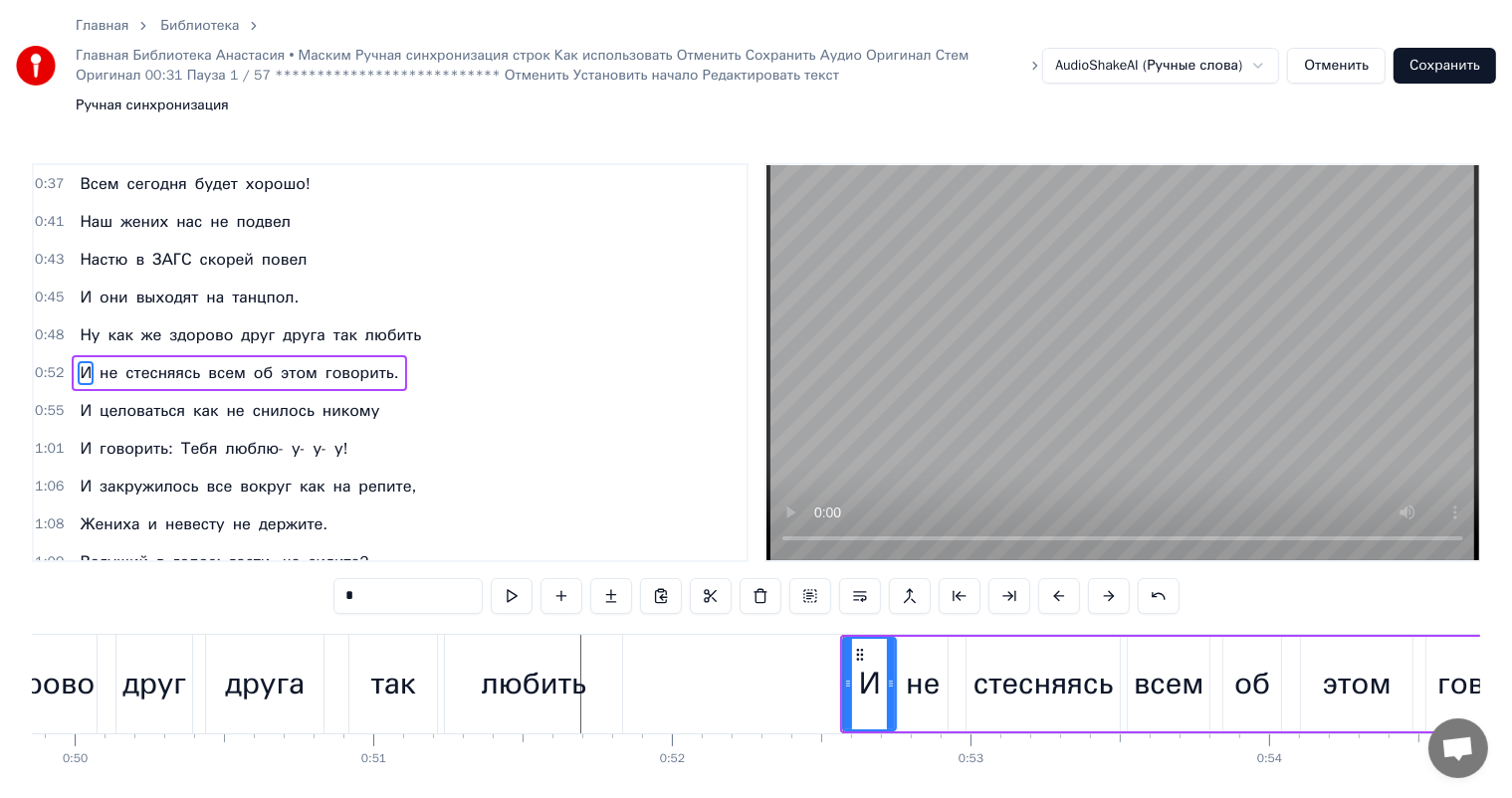 click on "друг" at bounding box center [154, 684] 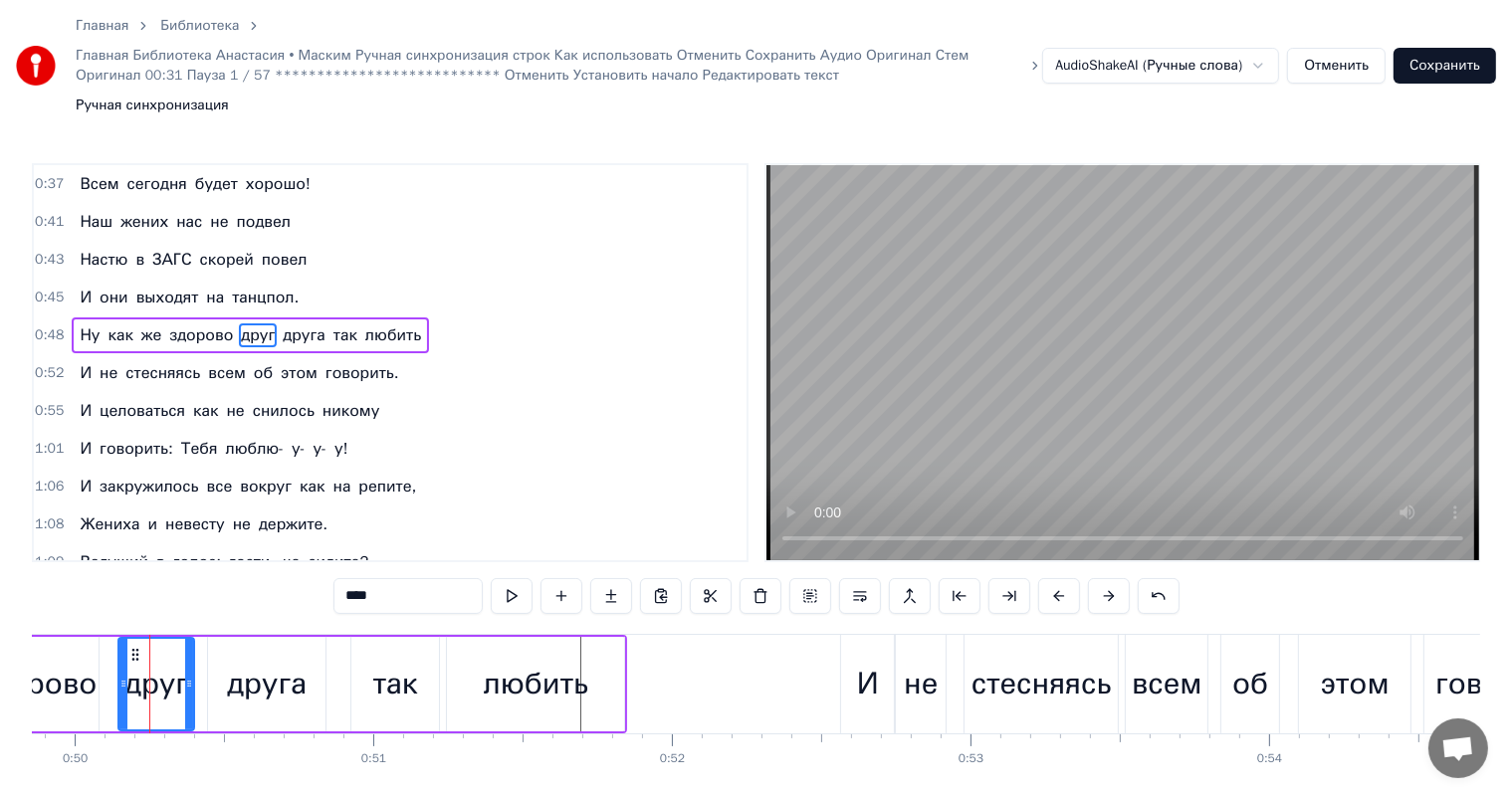scroll, scrollTop: 40, scrollLeft: 0, axis: vertical 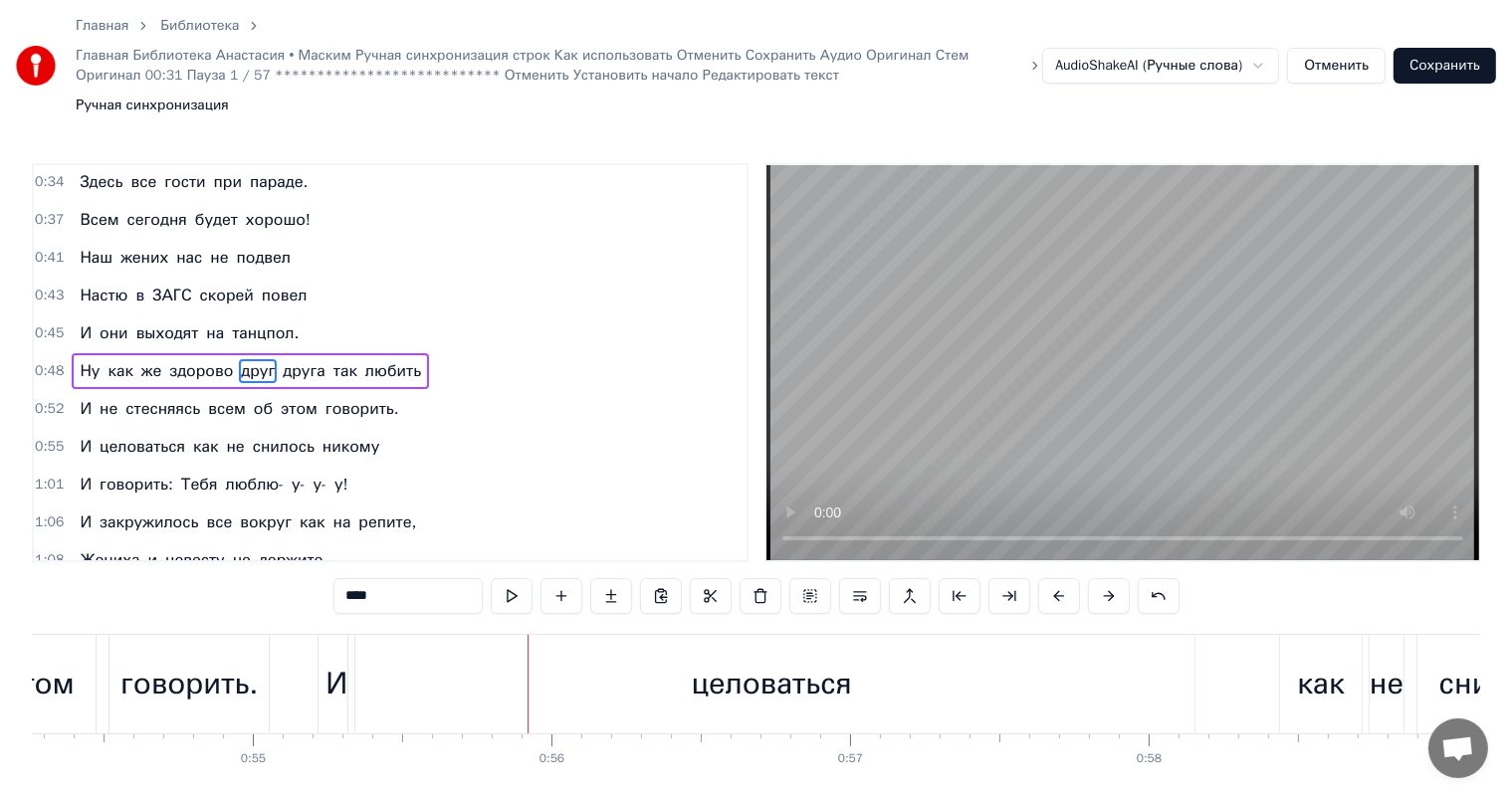 click on "говорить." at bounding box center [189, 684] 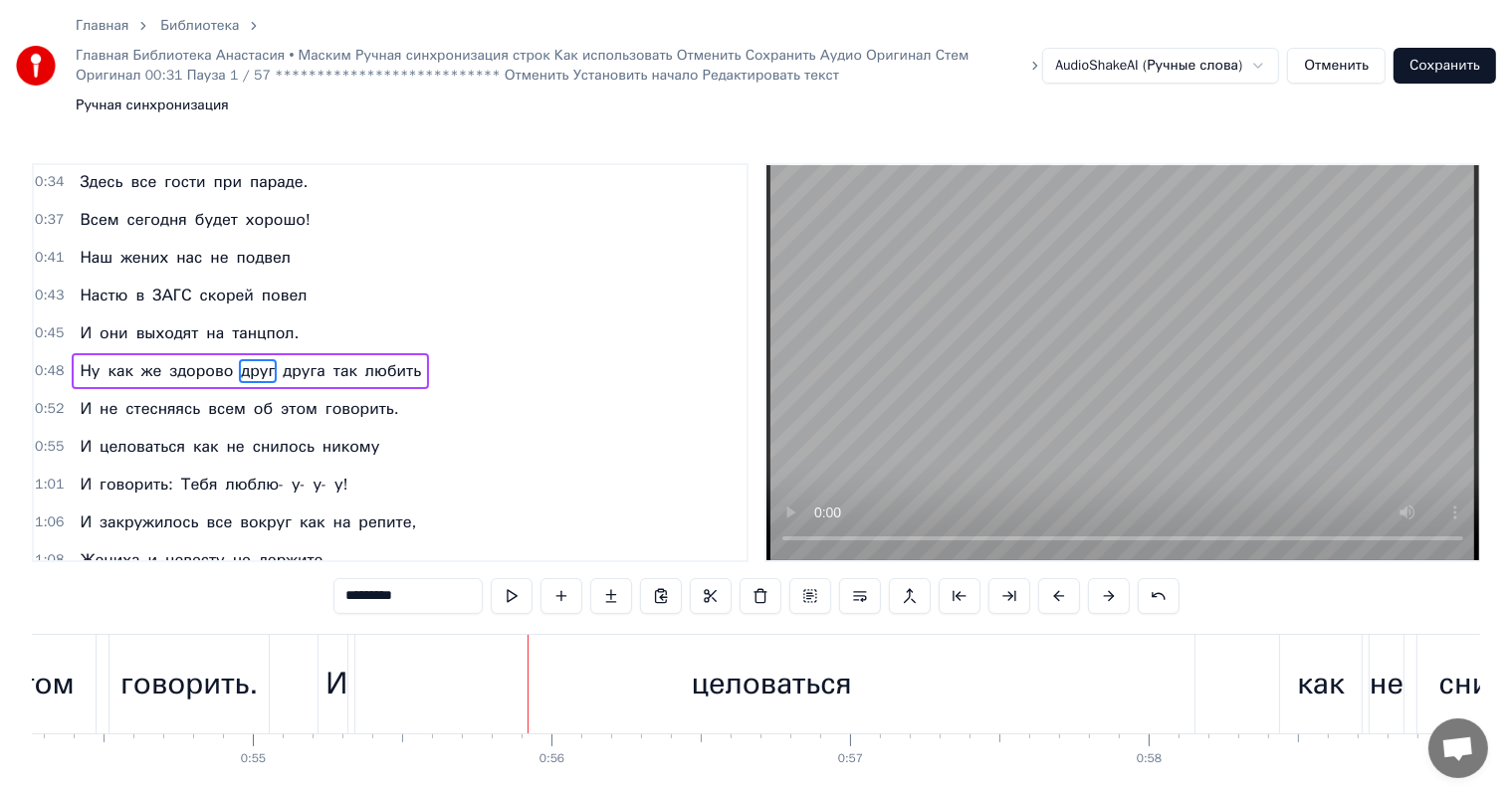 scroll, scrollTop: 76, scrollLeft: 0, axis: vertical 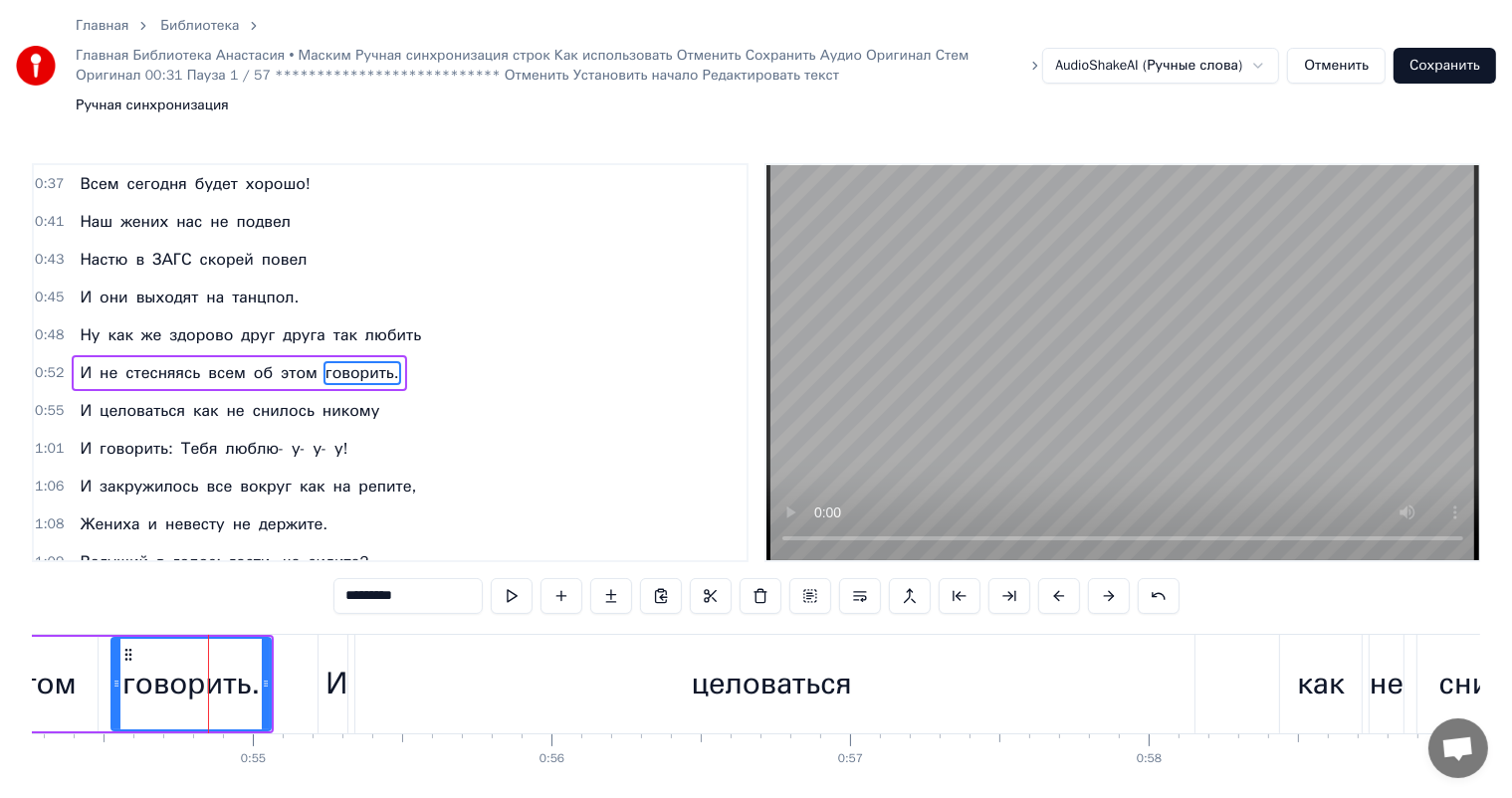 click on "И" at bounding box center (336, 684) 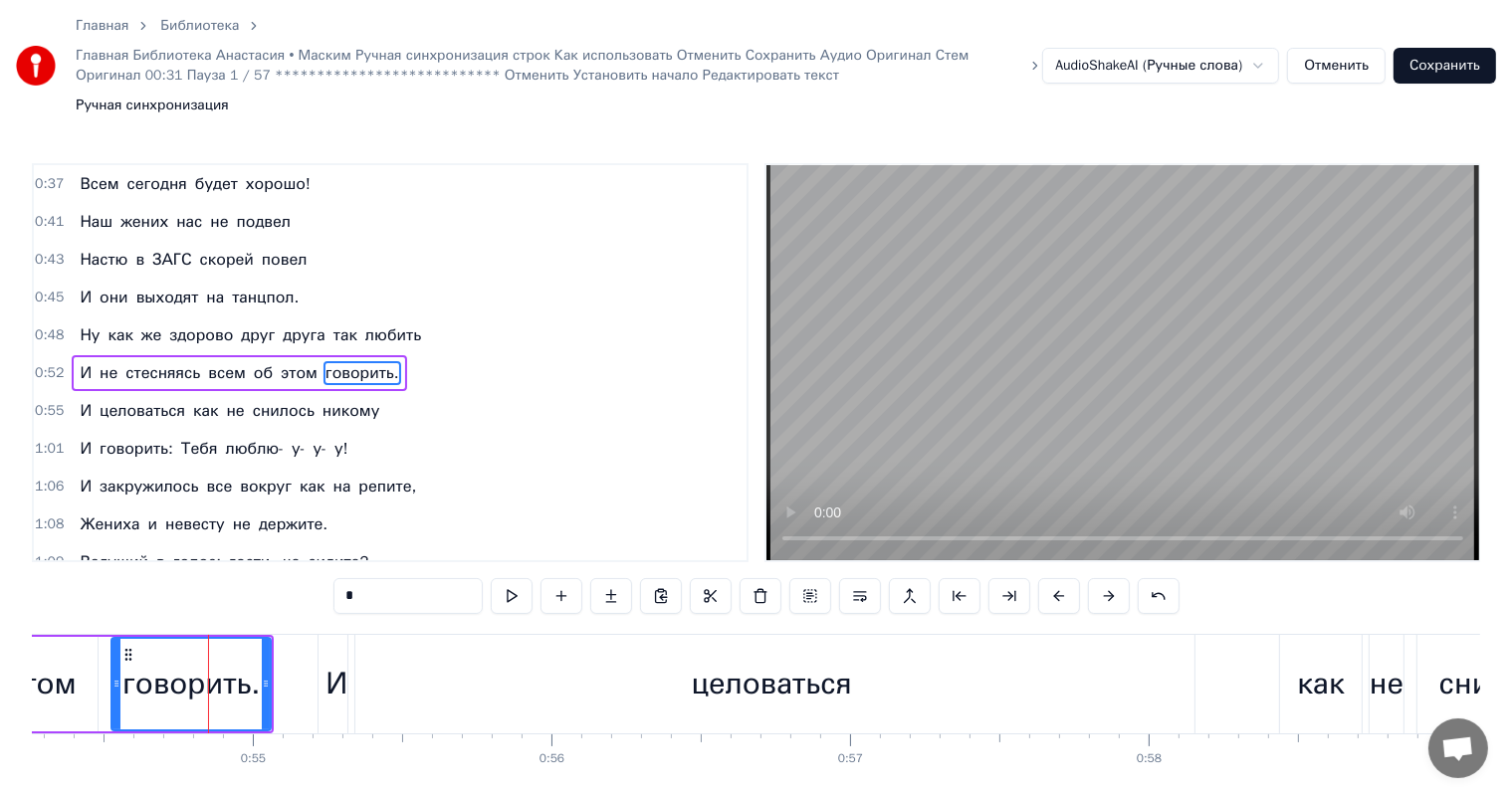 scroll, scrollTop: 112, scrollLeft: 0, axis: vertical 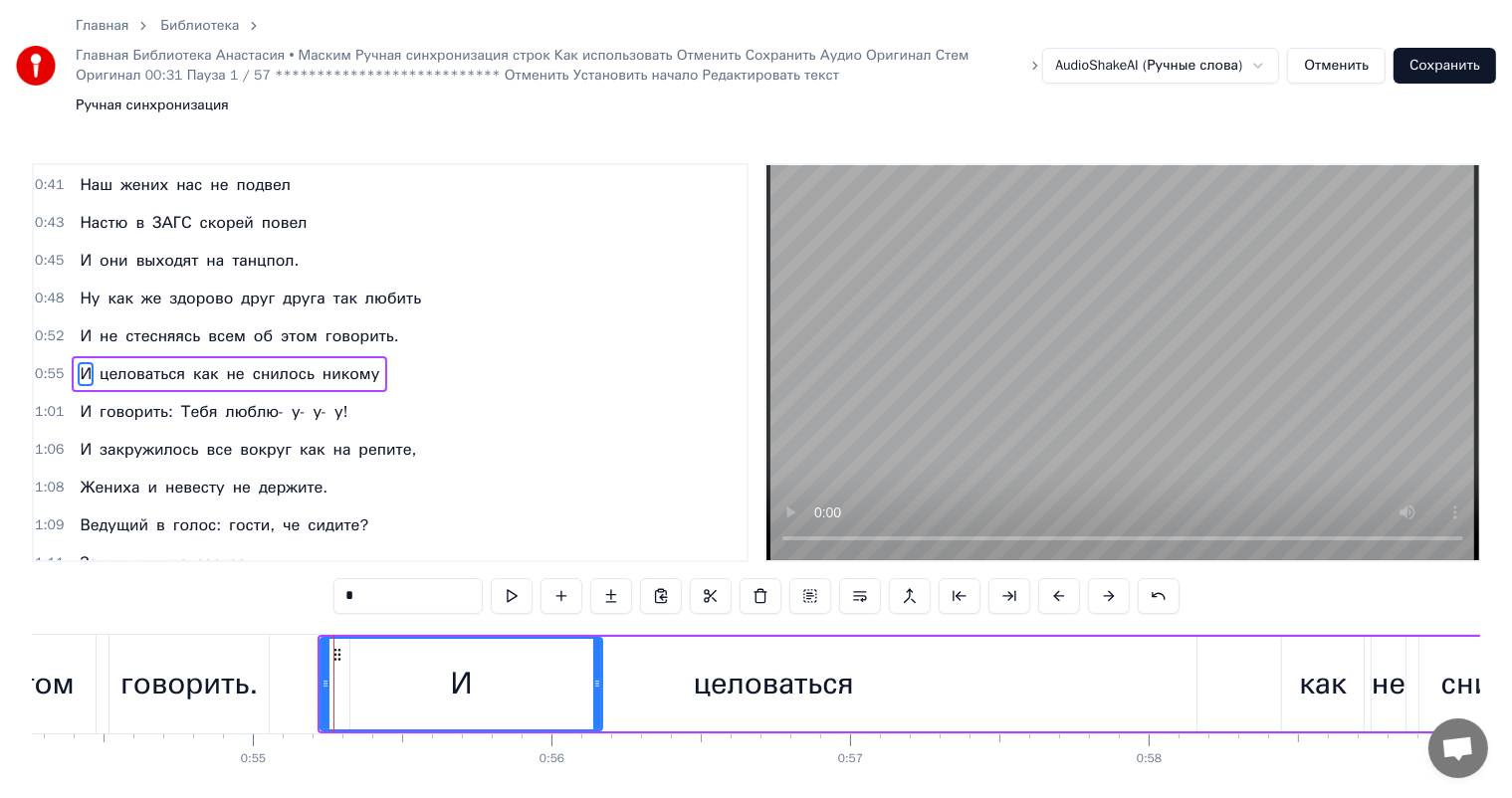 drag, startPoint x: 351, startPoint y: 617, endPoint x: 597, endPoint y: 625, distance: 246.13005 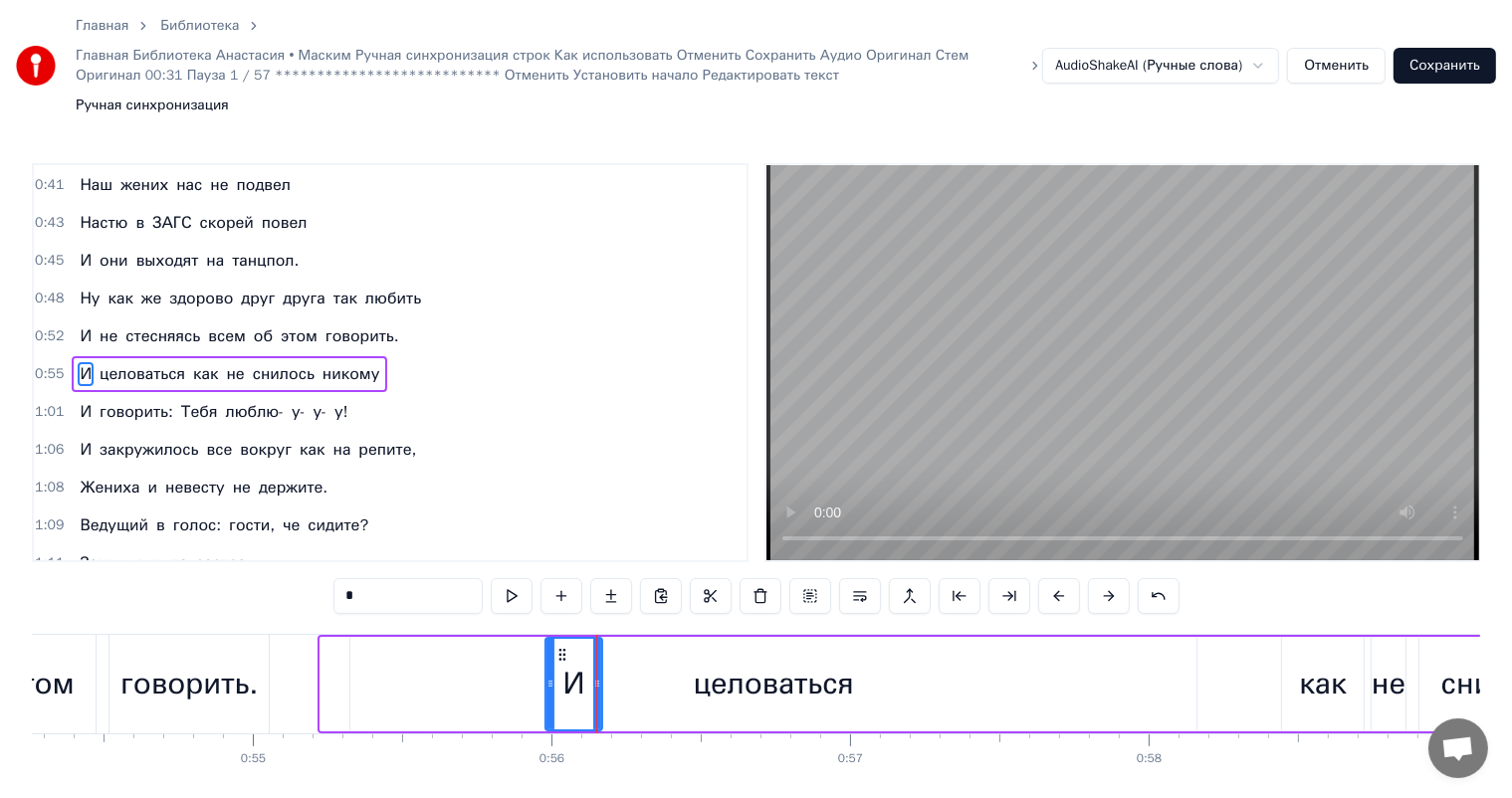 drag, startPoint x: 325, startPoint y: 625, endPoint x: 550, endPoint y: 616, distance: 225.17993 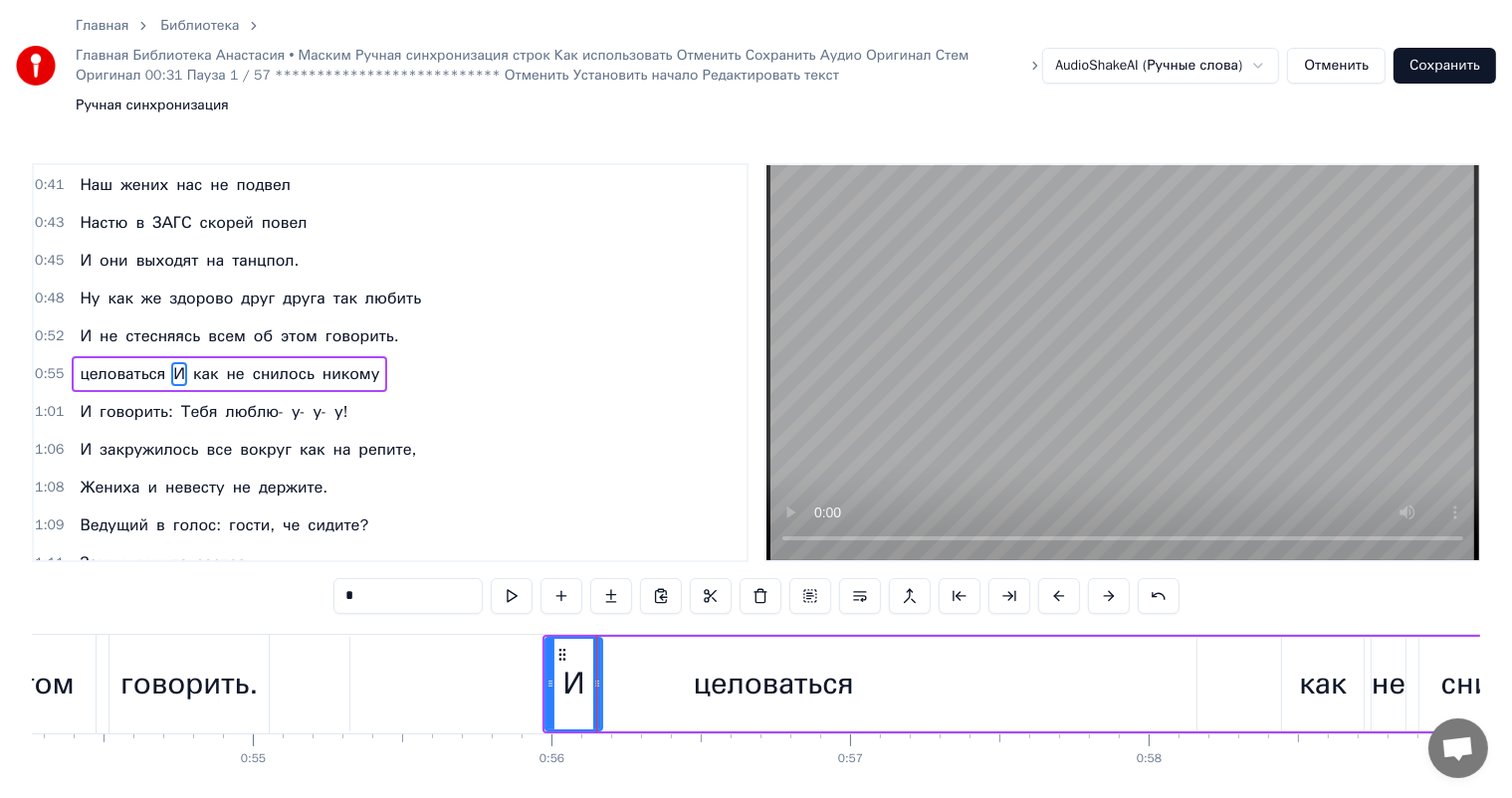click on "говорить." at bounding box center (189, 684) 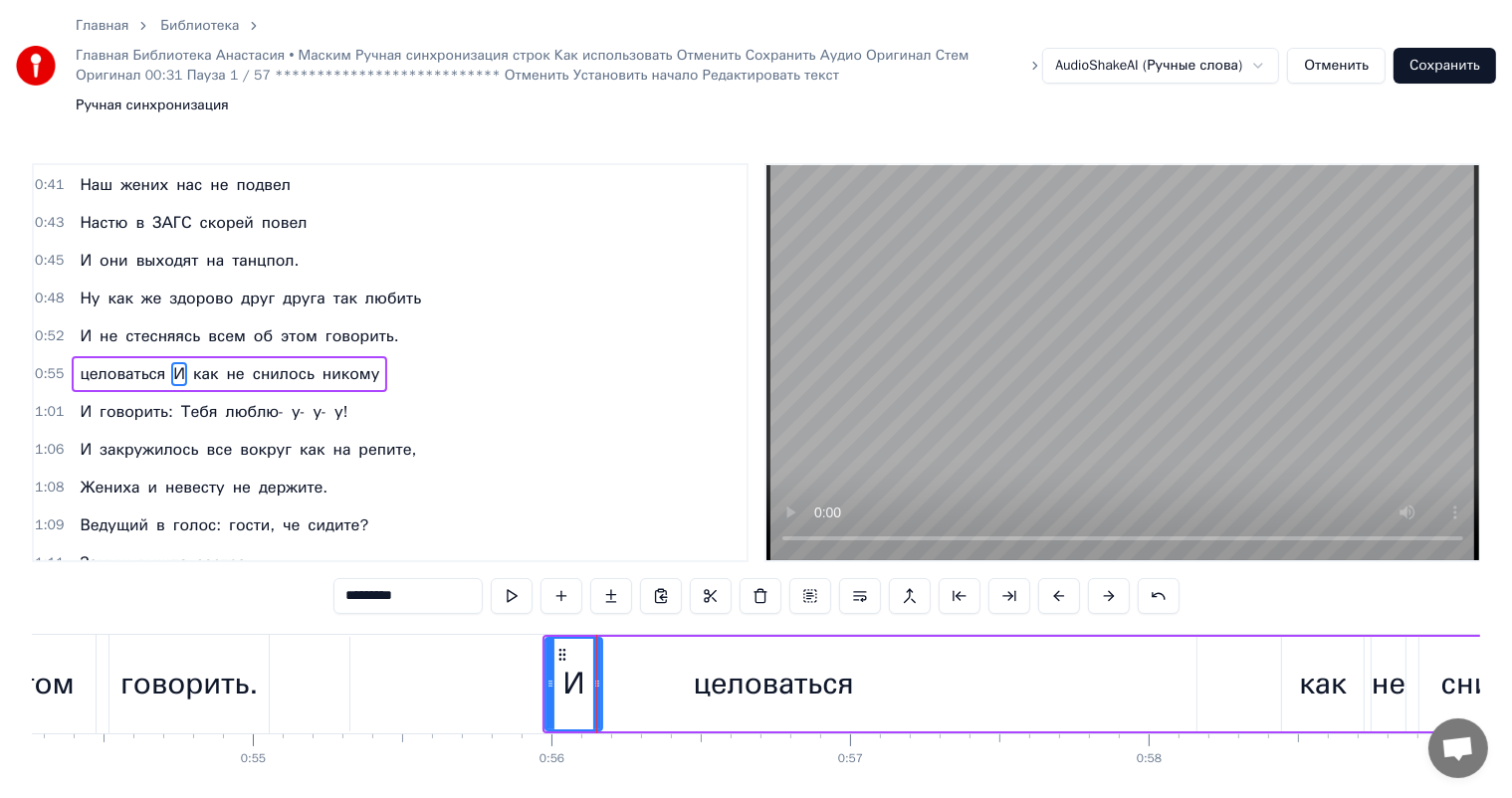 scroll, scrollTop: 76, scrollLeft: 0, axis: vertical 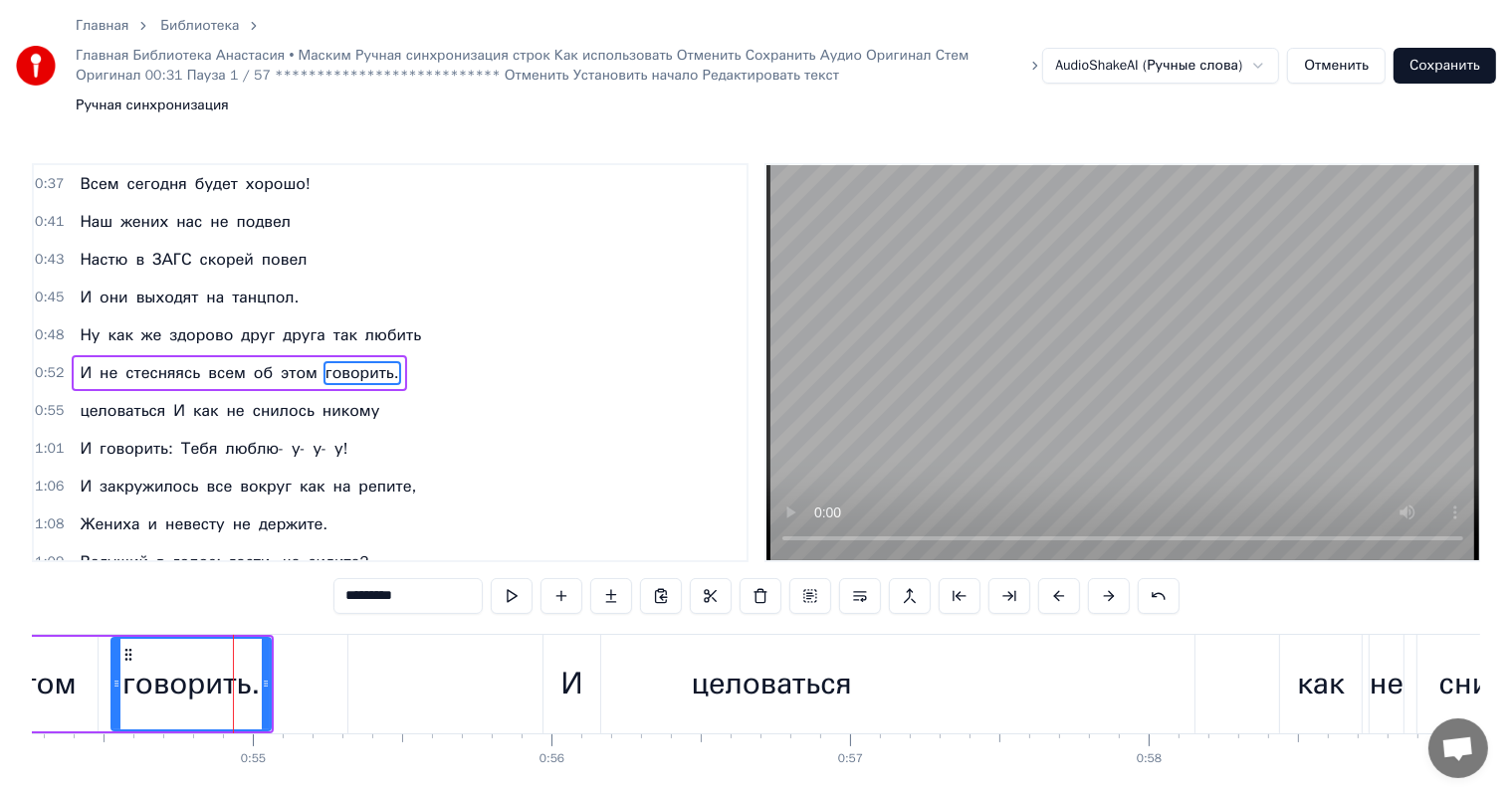 click on "Добрый вечер, мы на свадьбе Здесь все гости при параде. Всем сегодня будет хорошо! Наш жених нас не подвел Настю в ЗАГС скорей повел И они выходят на танцпол. Ну как же здорово друг друга так любить И не стесняясь всем об этом говорить. целоваться И как не снилось никому И говорить: Тебя люблю- у- у- у! И закружилось все вокруг как на репите, Жениха и невесту не держите. Ведущий в голос: гости, че сидите? Замуж вышла сестра И с Максимом она Счастье вмиг обрела Настя, ты теперь жена! Замуж вышла сестра И с Максимом она Счастье вмиг обрела Настя, ты теперь жена! Замуж" at bounding box center [16579, 684] 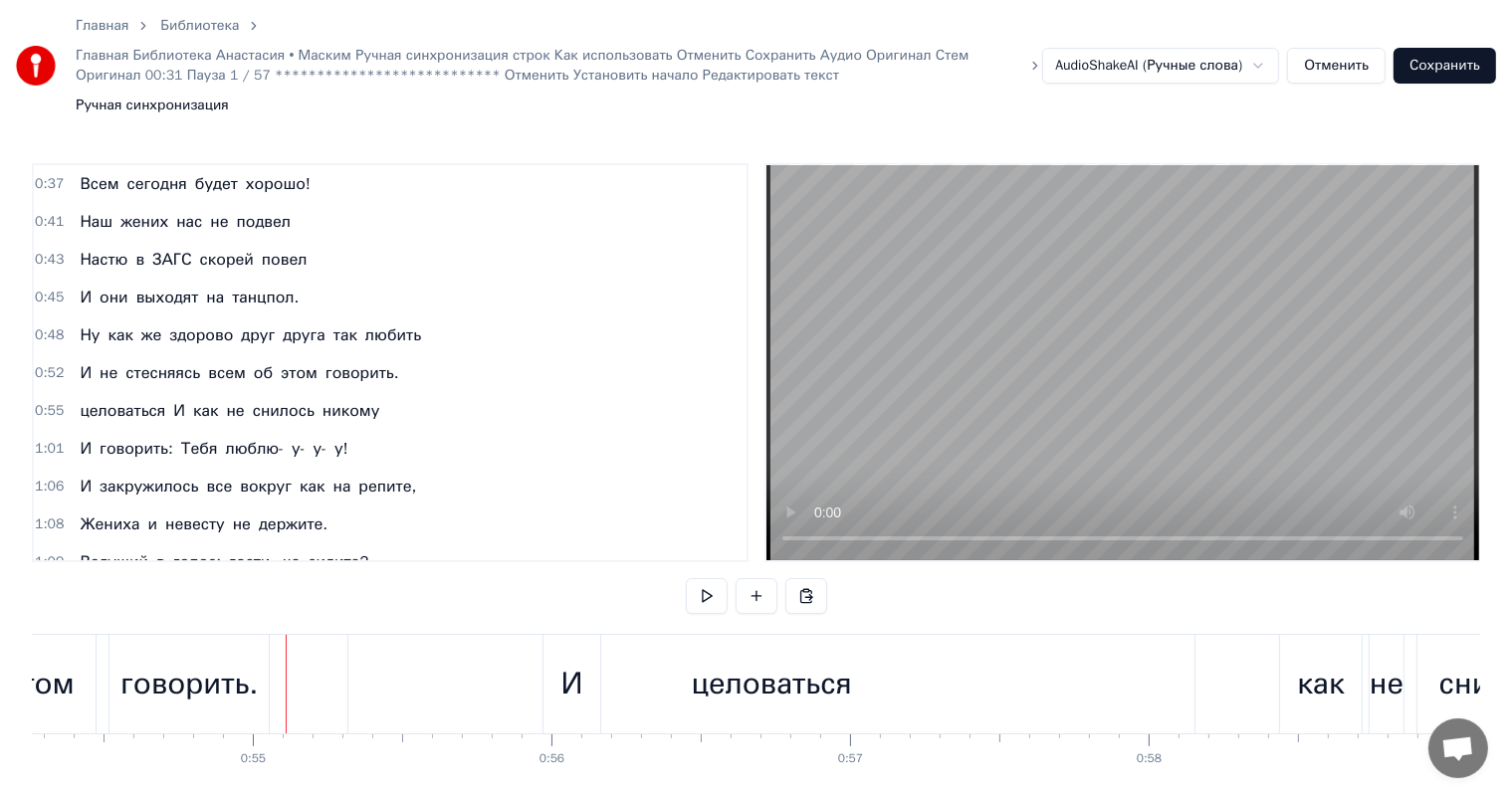 click on "говорить." at bounding box center [189, 684] 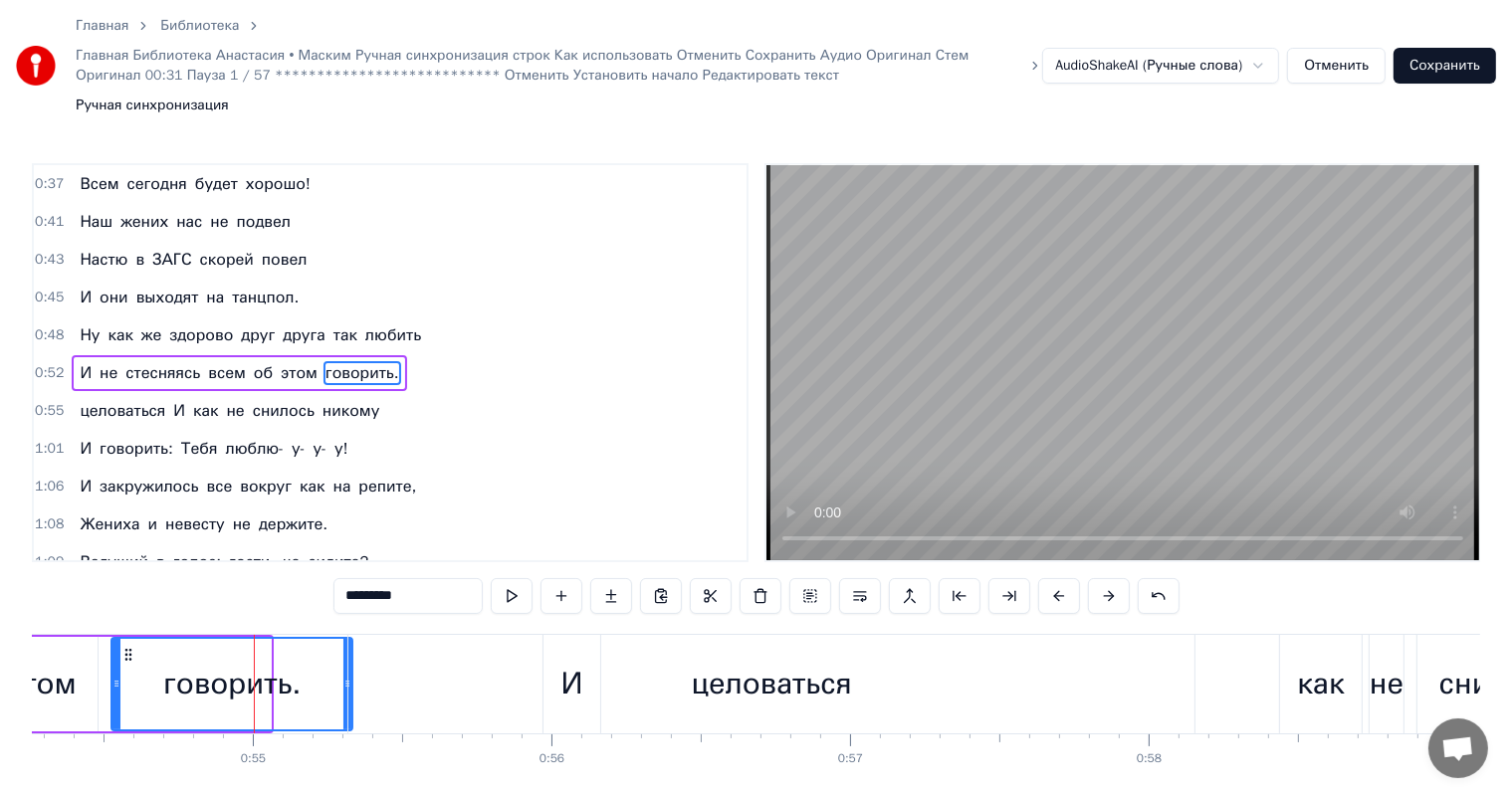 drag, startPoint x: 263, startPoint y: 622, endPoint x: 344, endPoint y: 623, distance: 81.006173 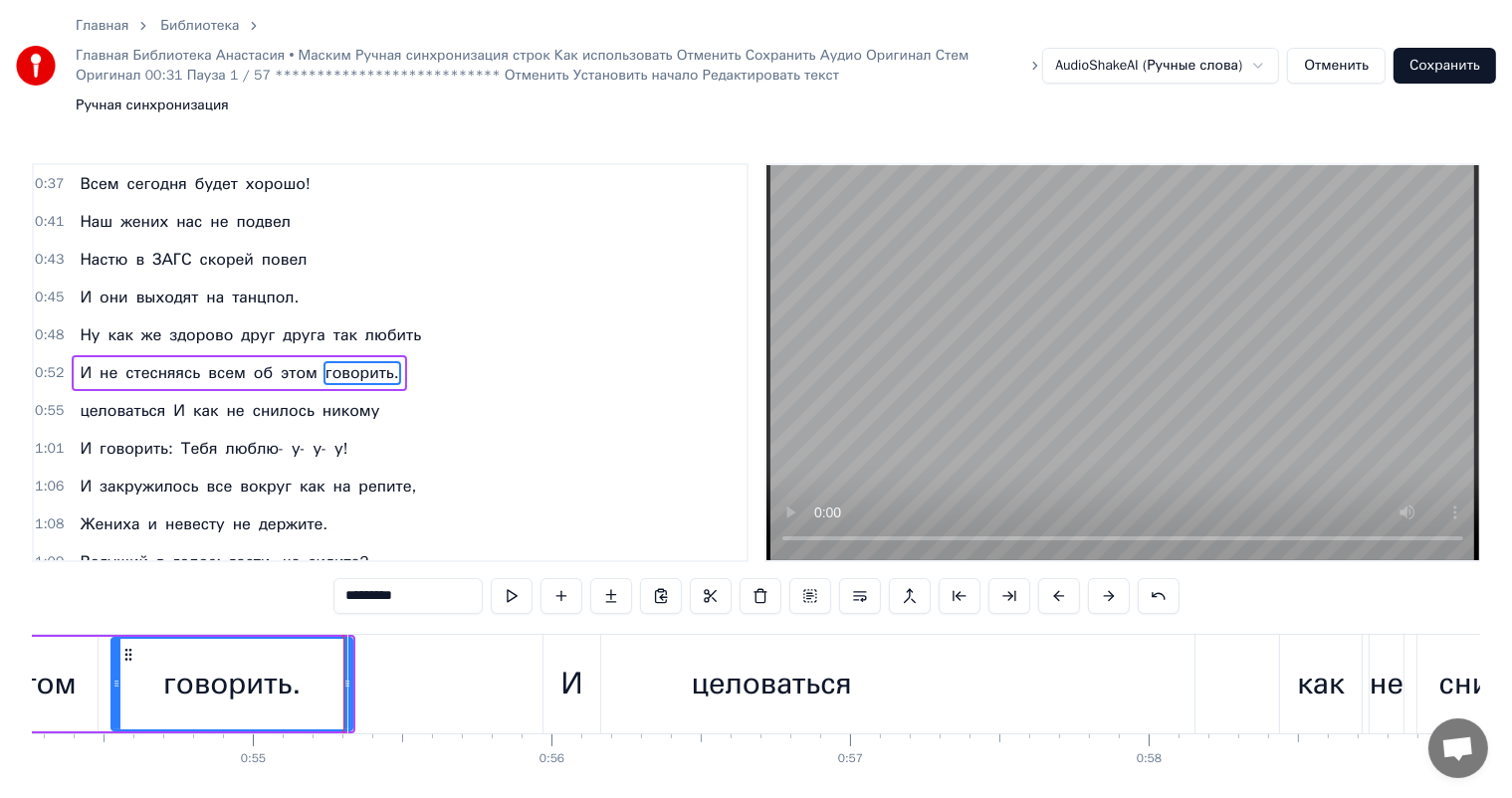 click on "целоваться" at bounding box center (771, 684) 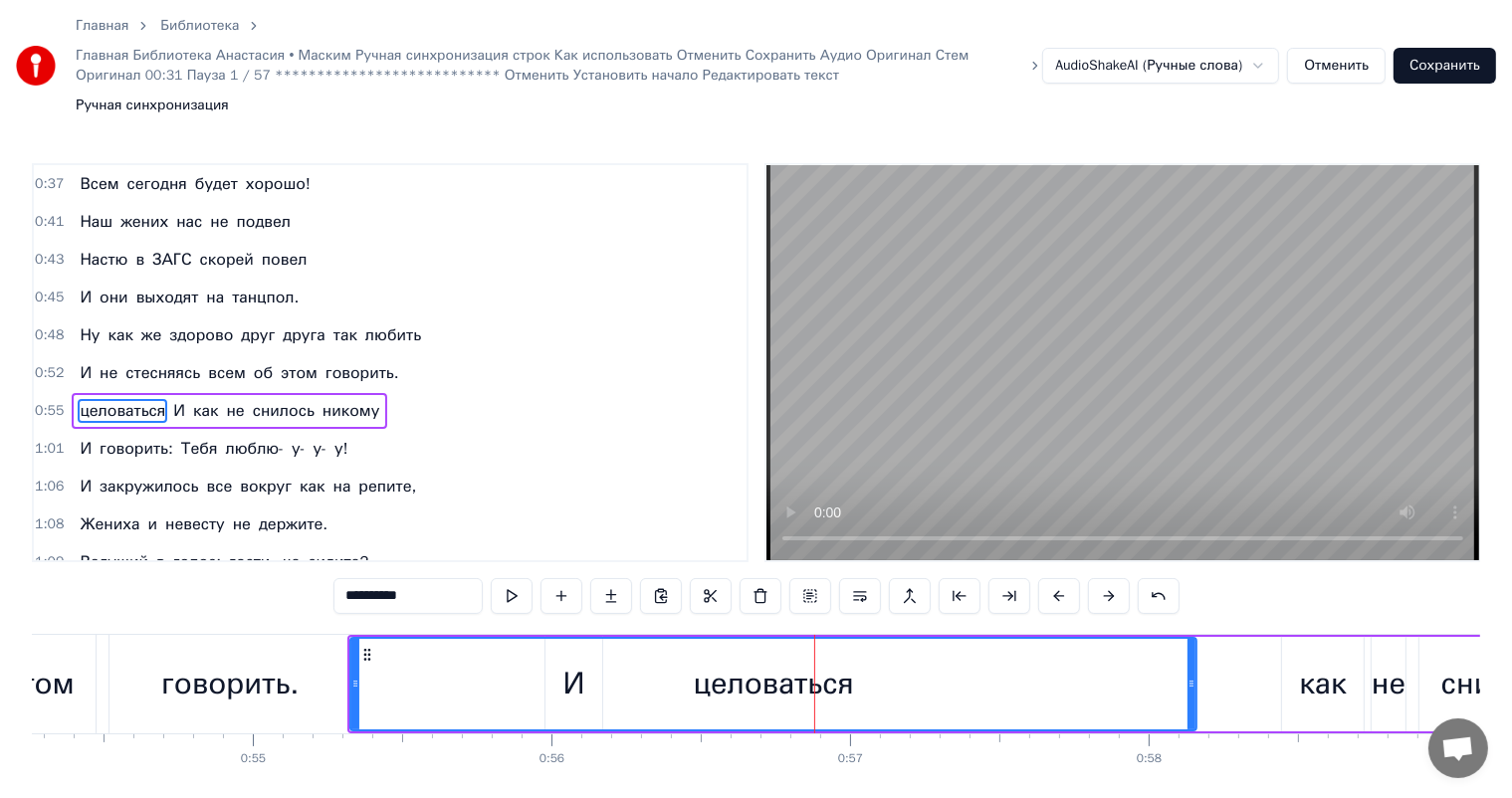 scroll, scrollTop: 112, scrollLeft: 0, axis: vertical 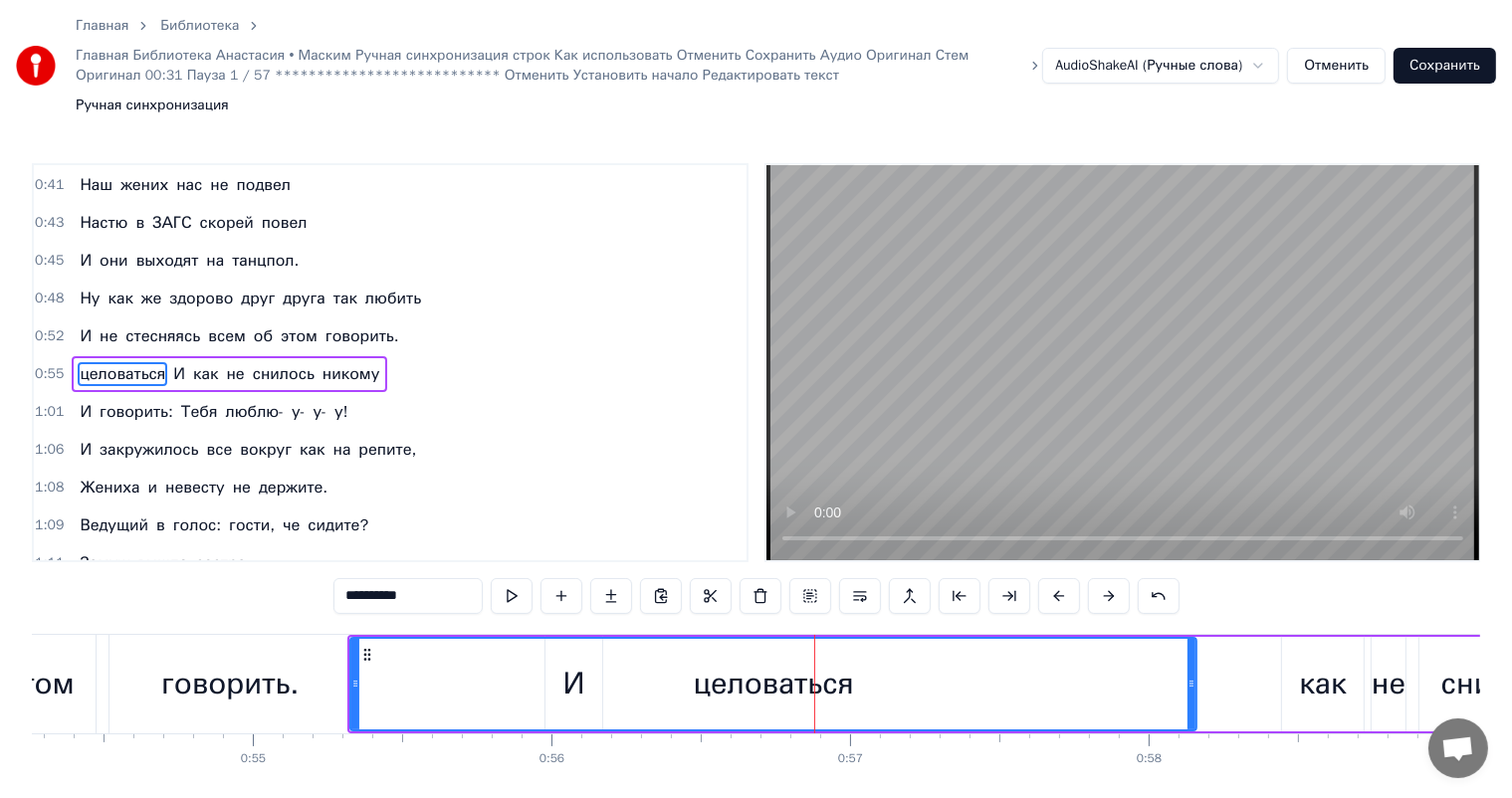 click on "целоваться" at bounding box center (773, 684) 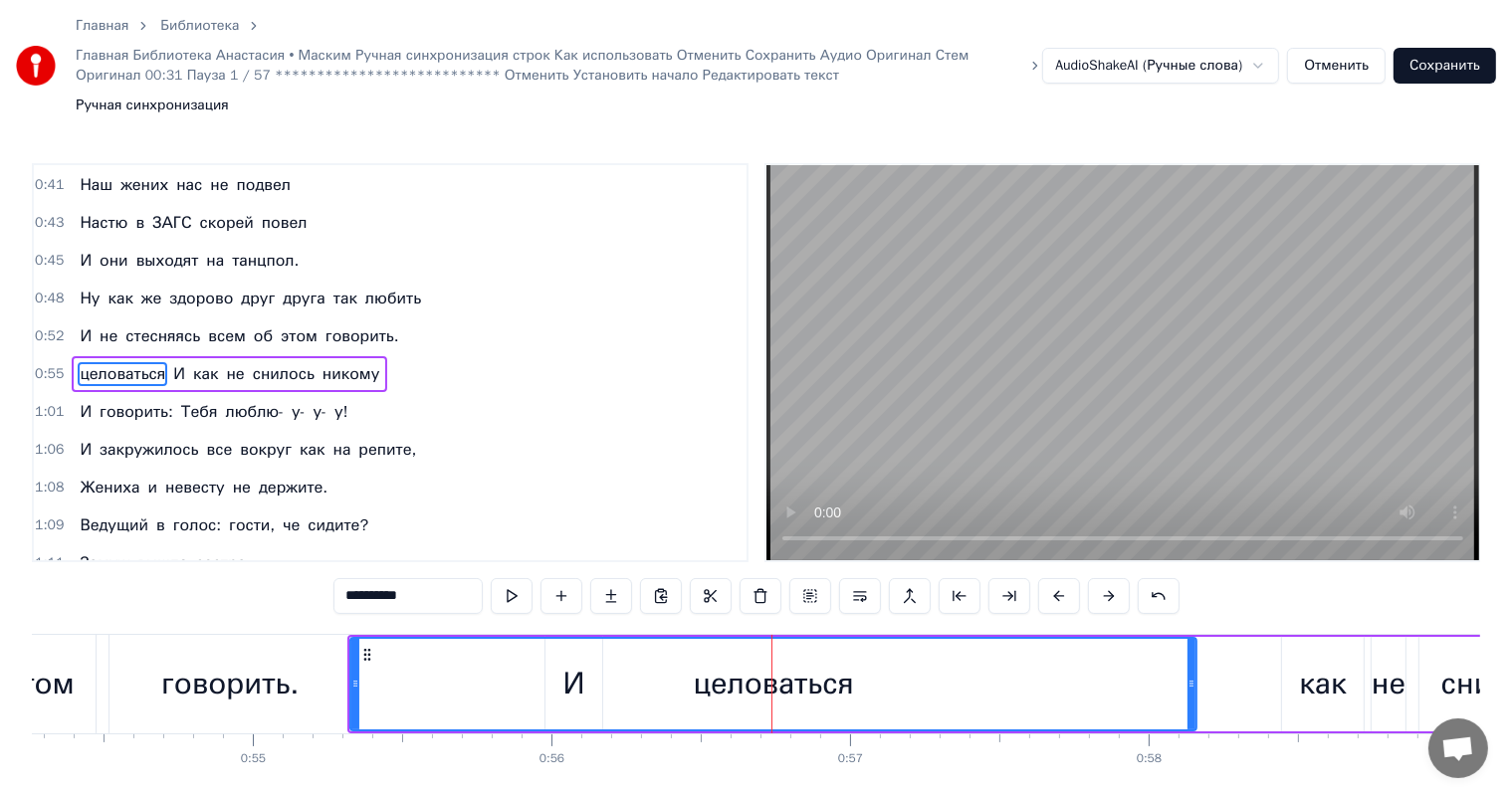 click on "целоваться" at bounding box center [773, 684] 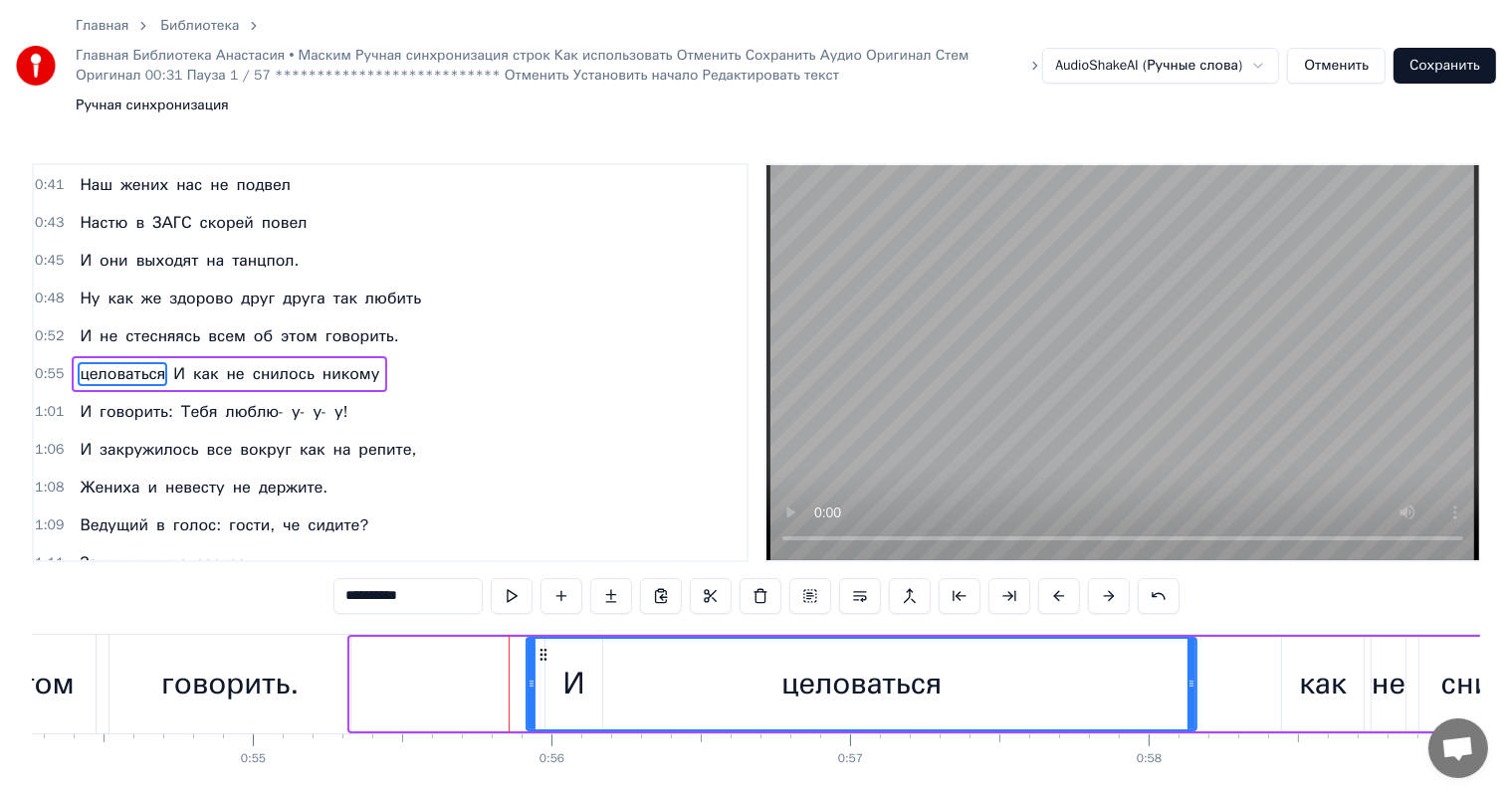 drag, startPoint x: 353, startPoint y: 623, endPoint x: 530, endPoint y: 614, distance: 177.22867 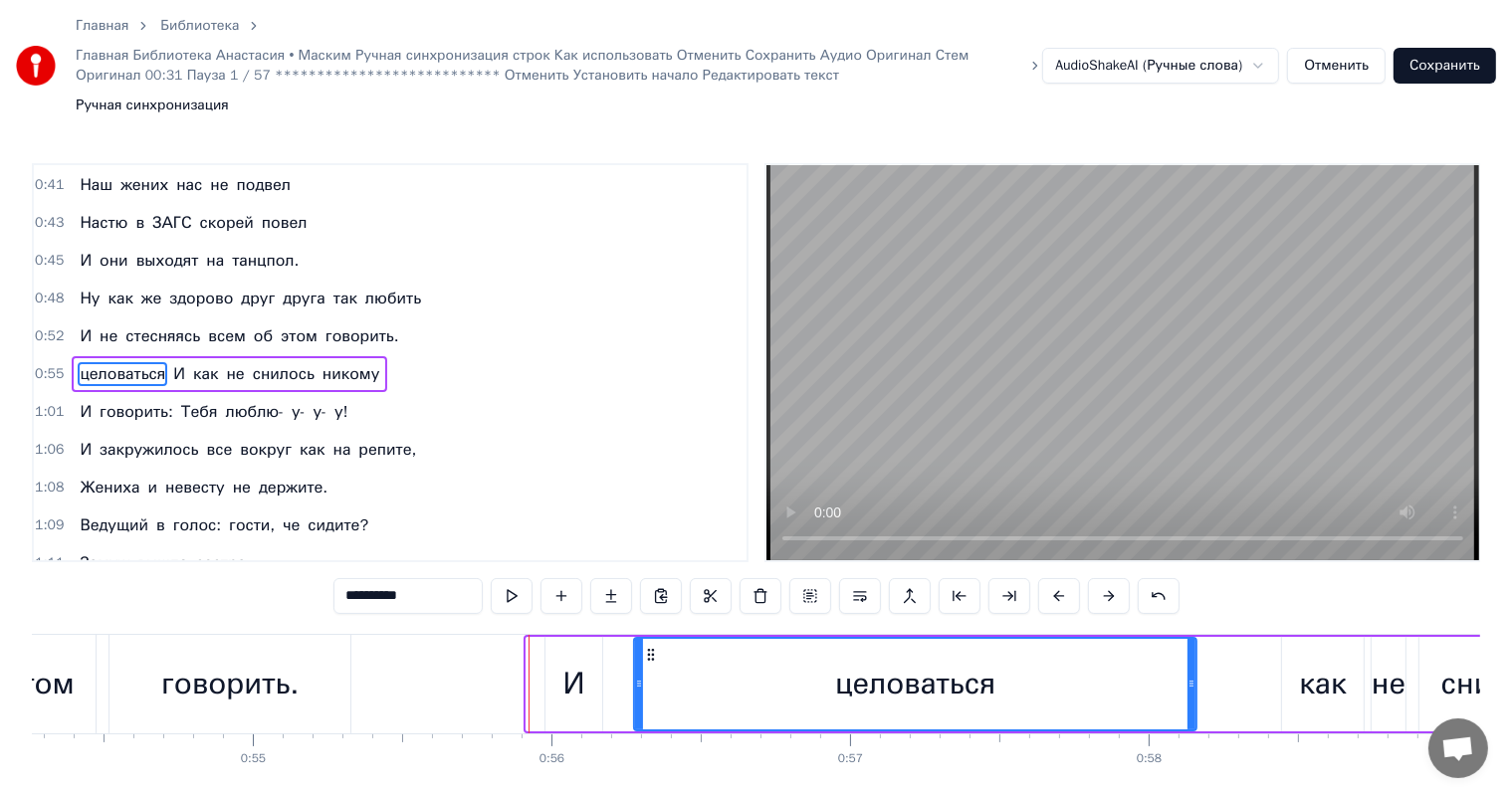 drag, startPoint x: 530, startPoint y: 614, endPoint x: 637, endPoint y: 617, distance: 107.04205 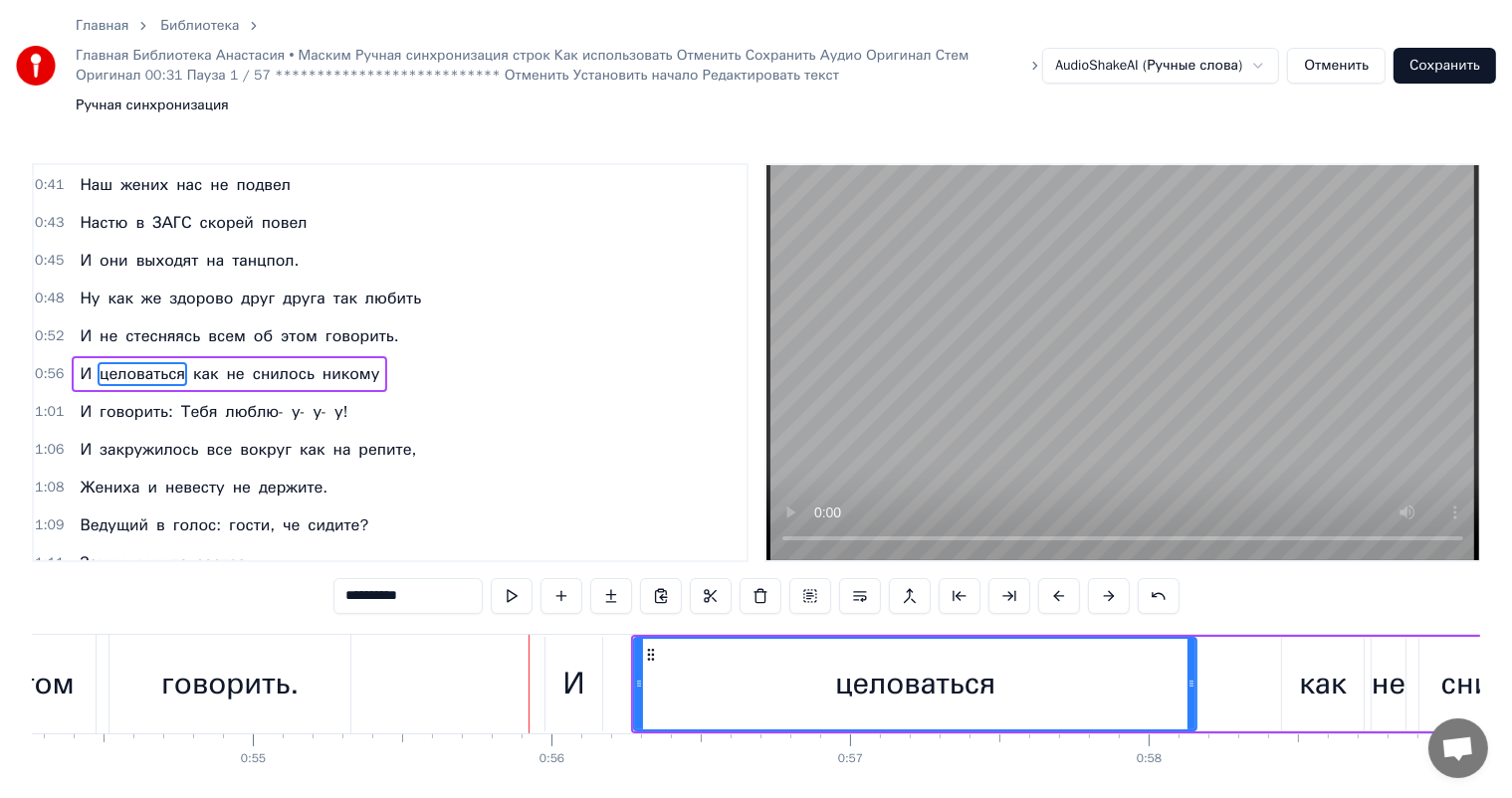 click on "говорить." at bounding box center (230, 684) 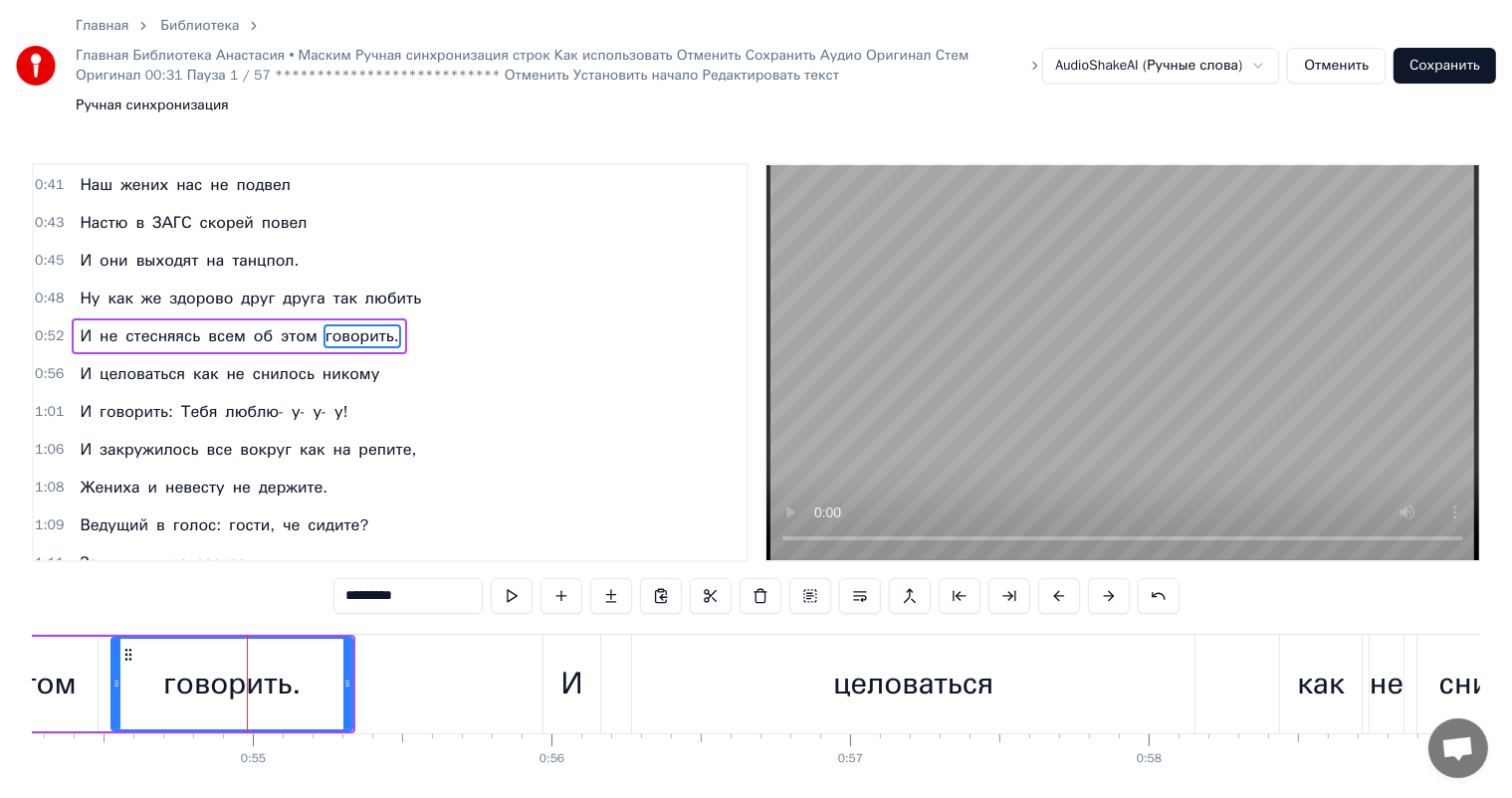scroll, scrollTop: 76, scrollLeft: 0, axis: vertical 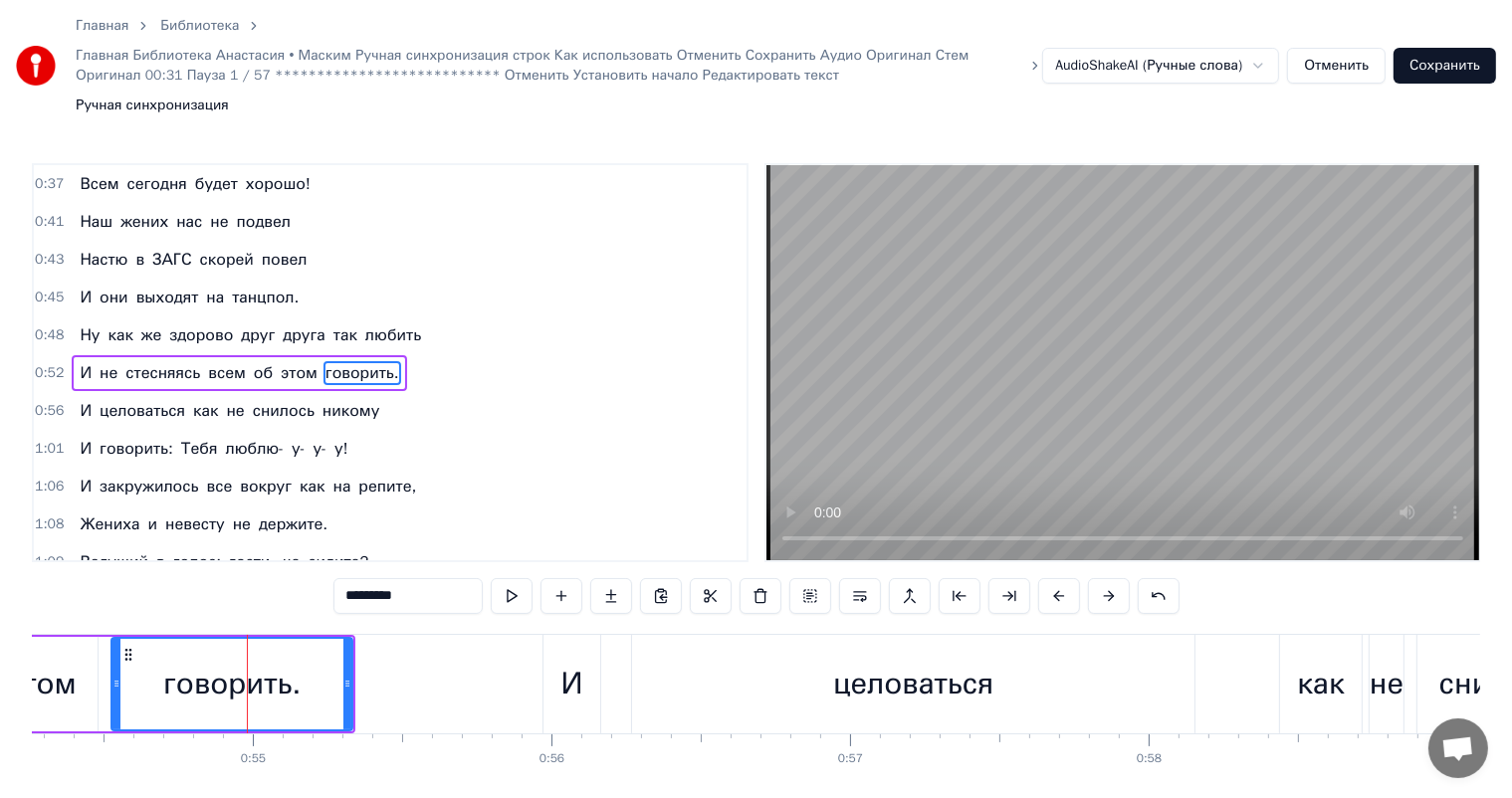 click on "этом" at bounding box center [42, 684] 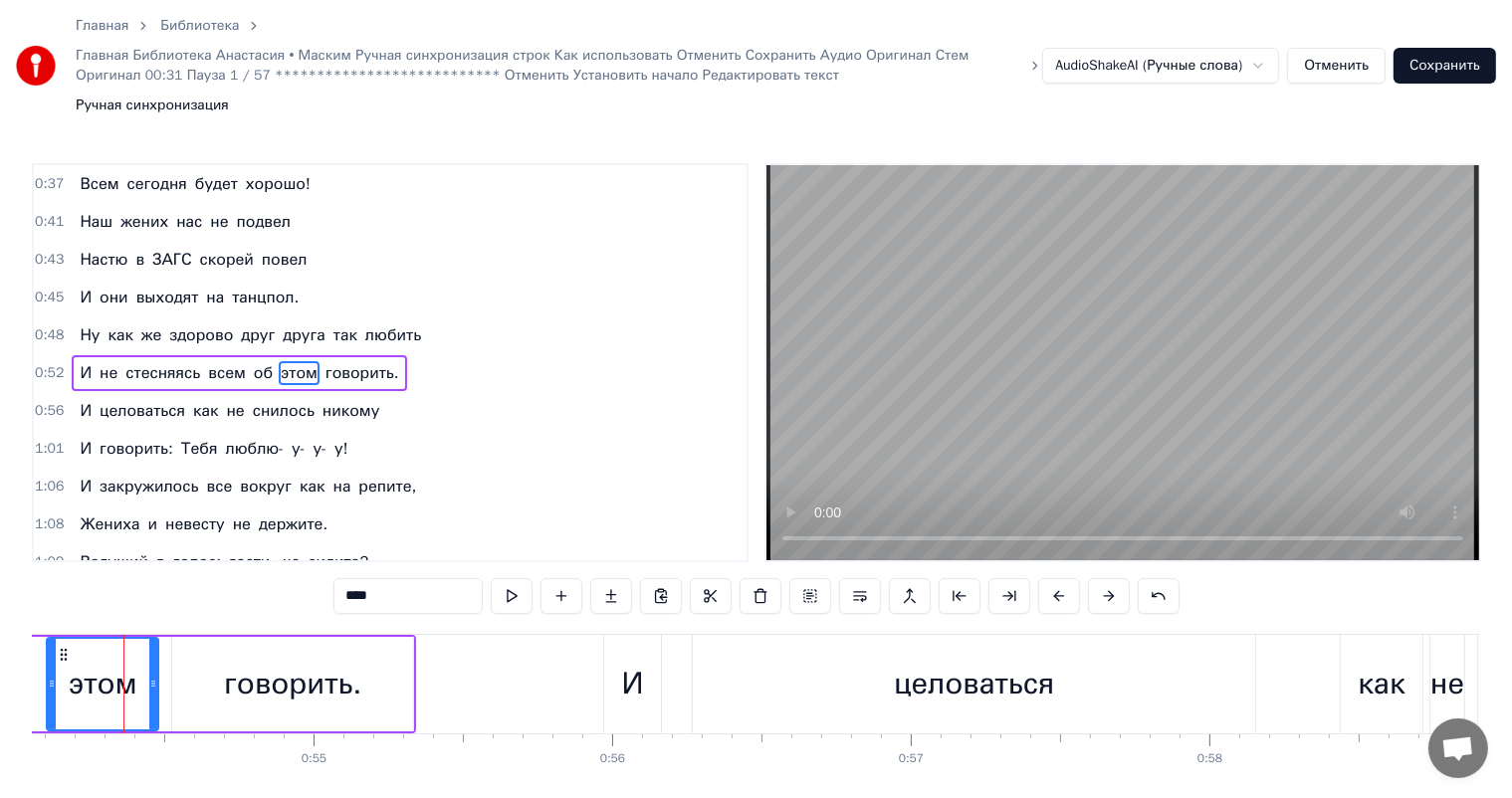 scroll, scrollTop: 0, scrollLeft: 16133, axis: horizontal 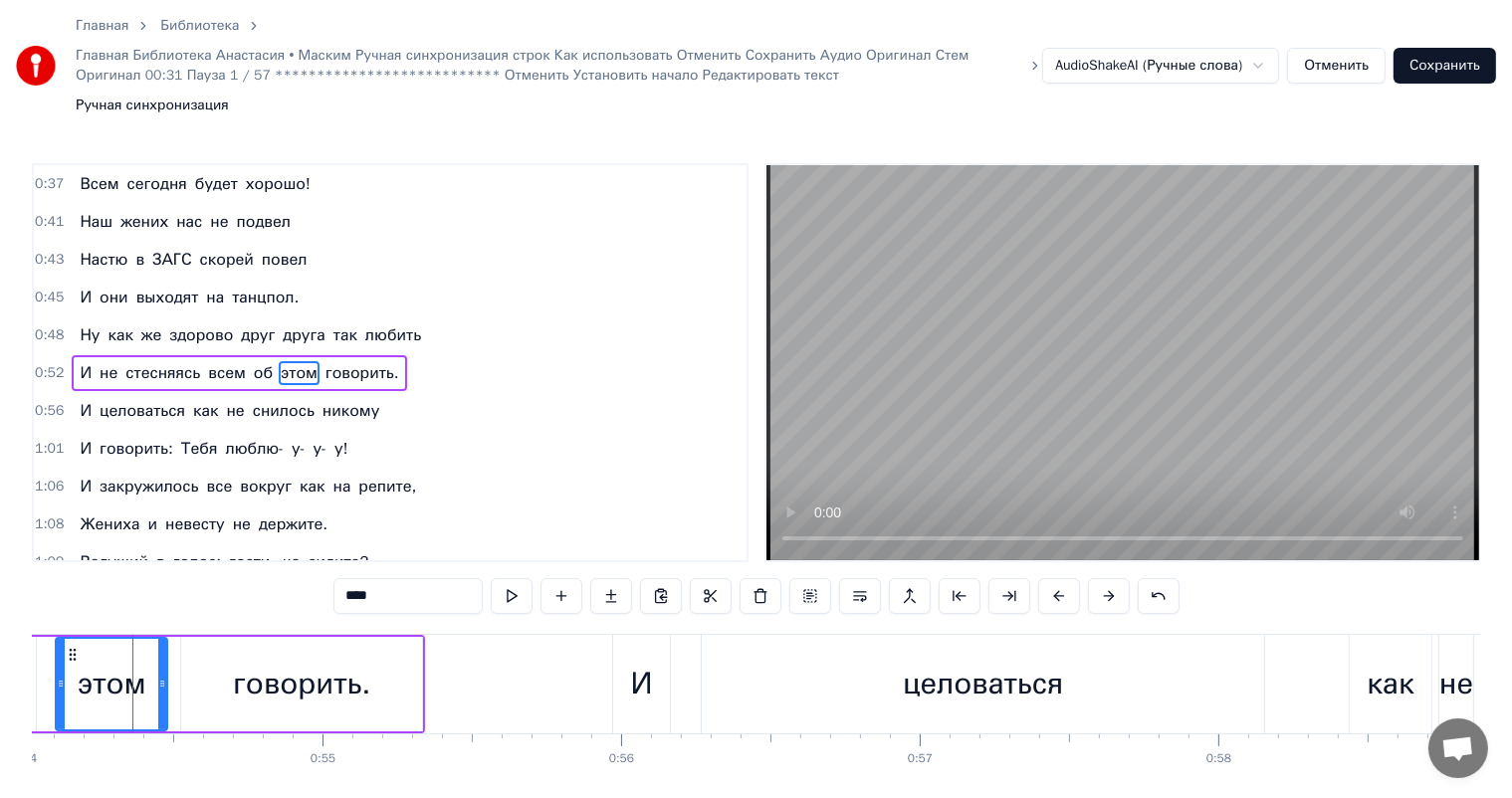 click on "как" at bounding box center [120, 335] 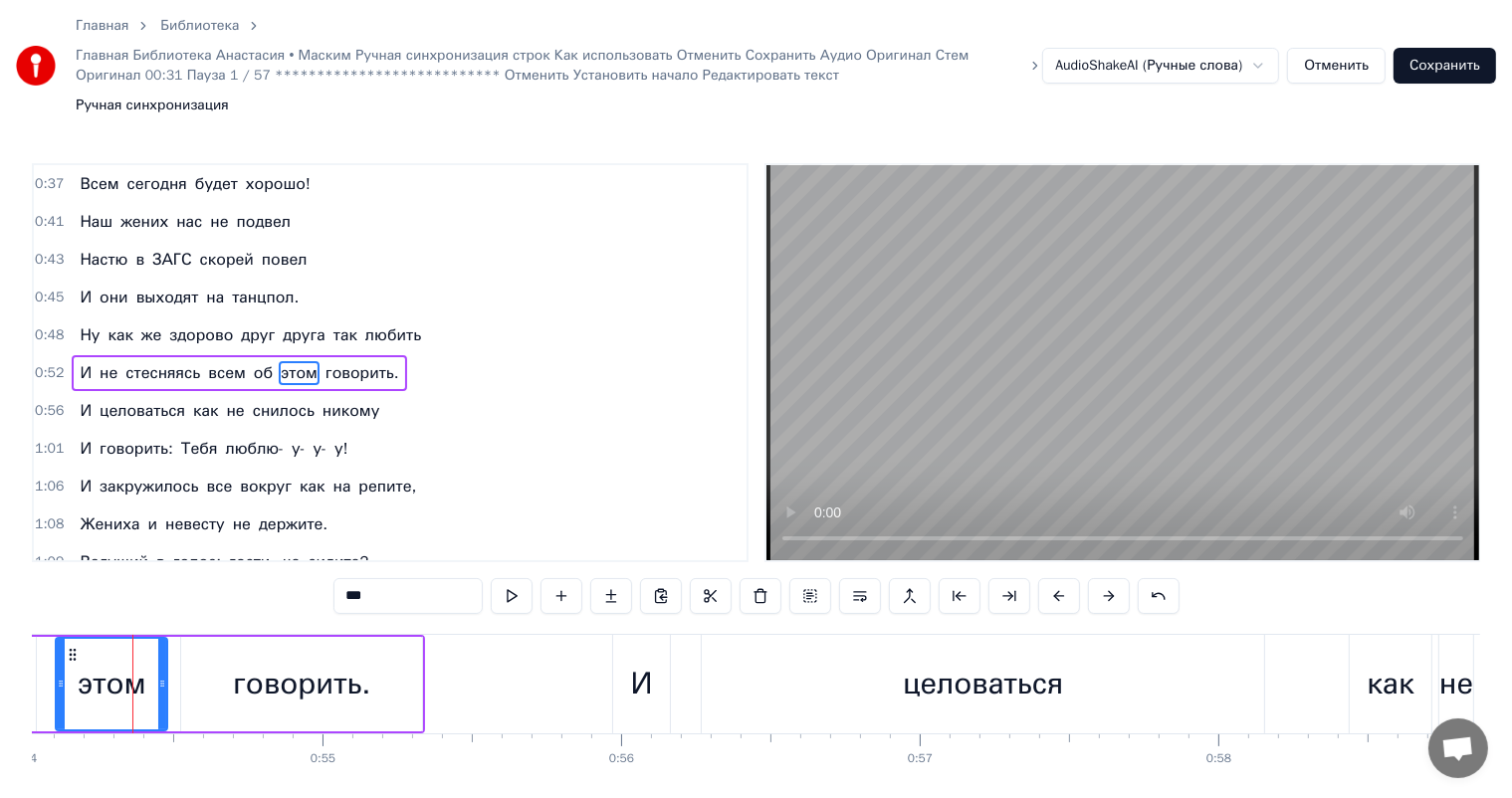 scroll, scrollTop: 40, scrollLeft: 0, axis: vertical 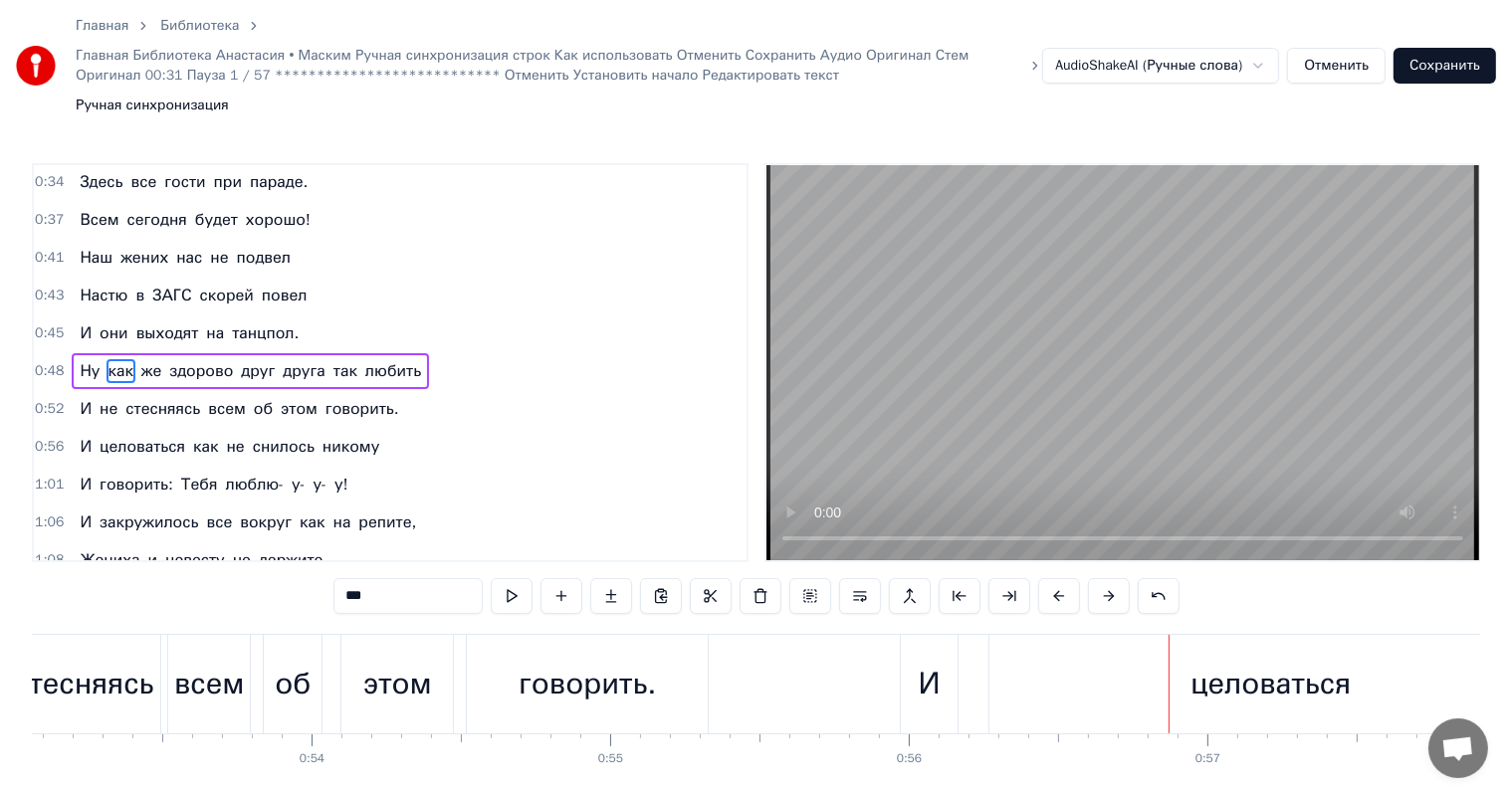 click on "целоваться" at bounding box center (1270, 684) 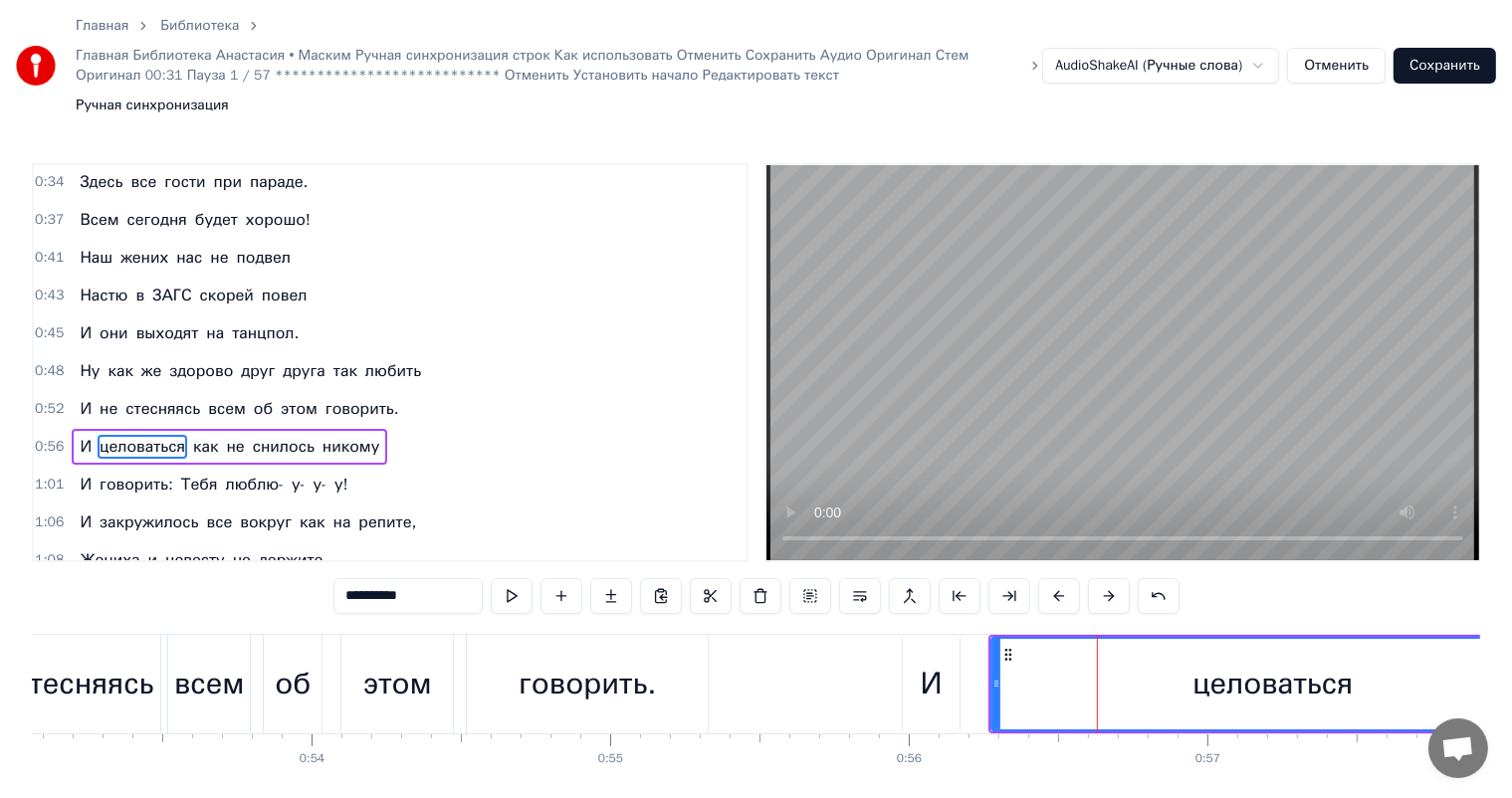 scroll, scrollTop: 112, scrollLeft: 0, axis: vertical 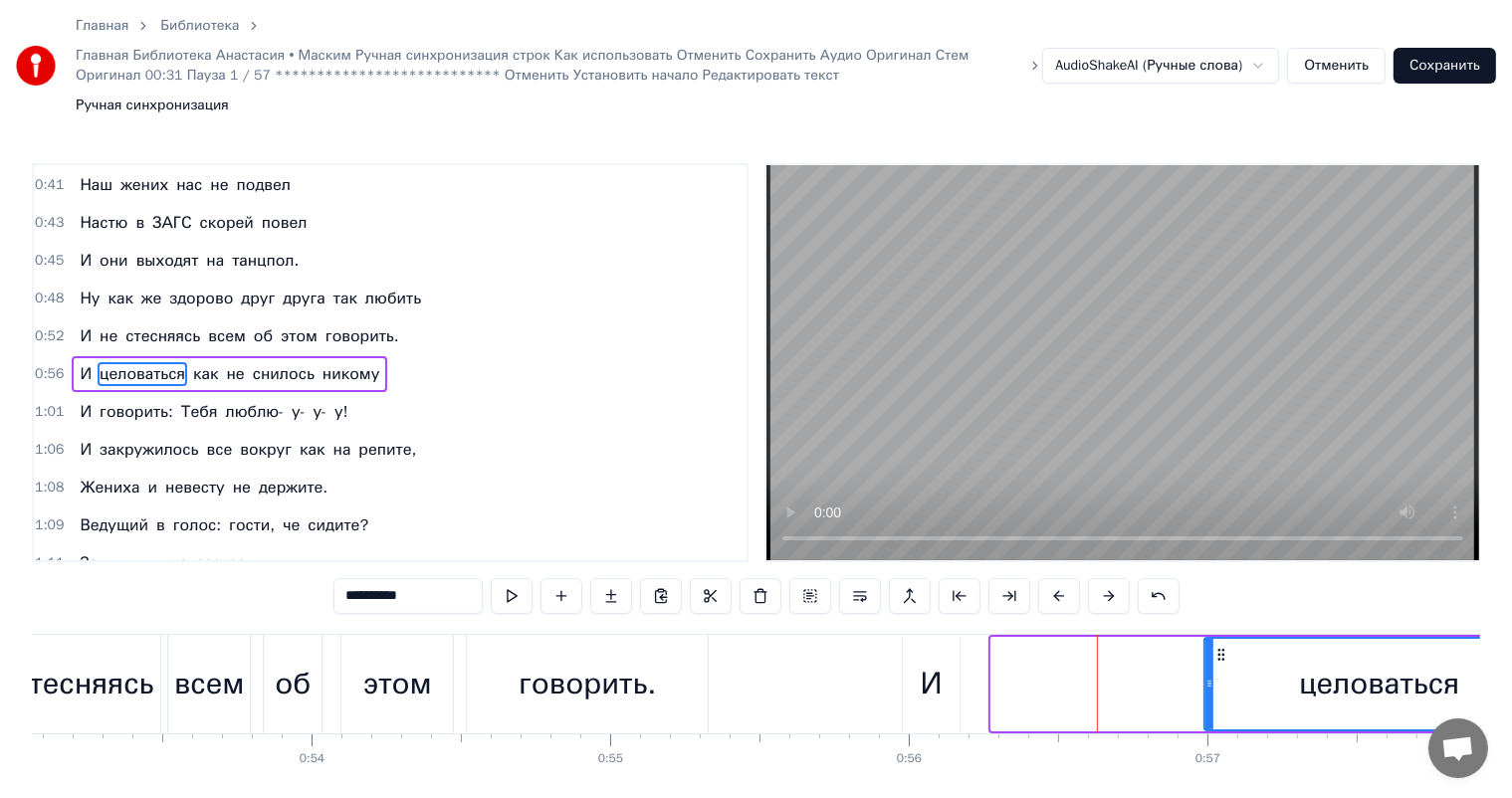 drag, startPoint x: 995, startPoint y: 627, endPoint x: 1208, endPoint y: 629, distance: 213.00939 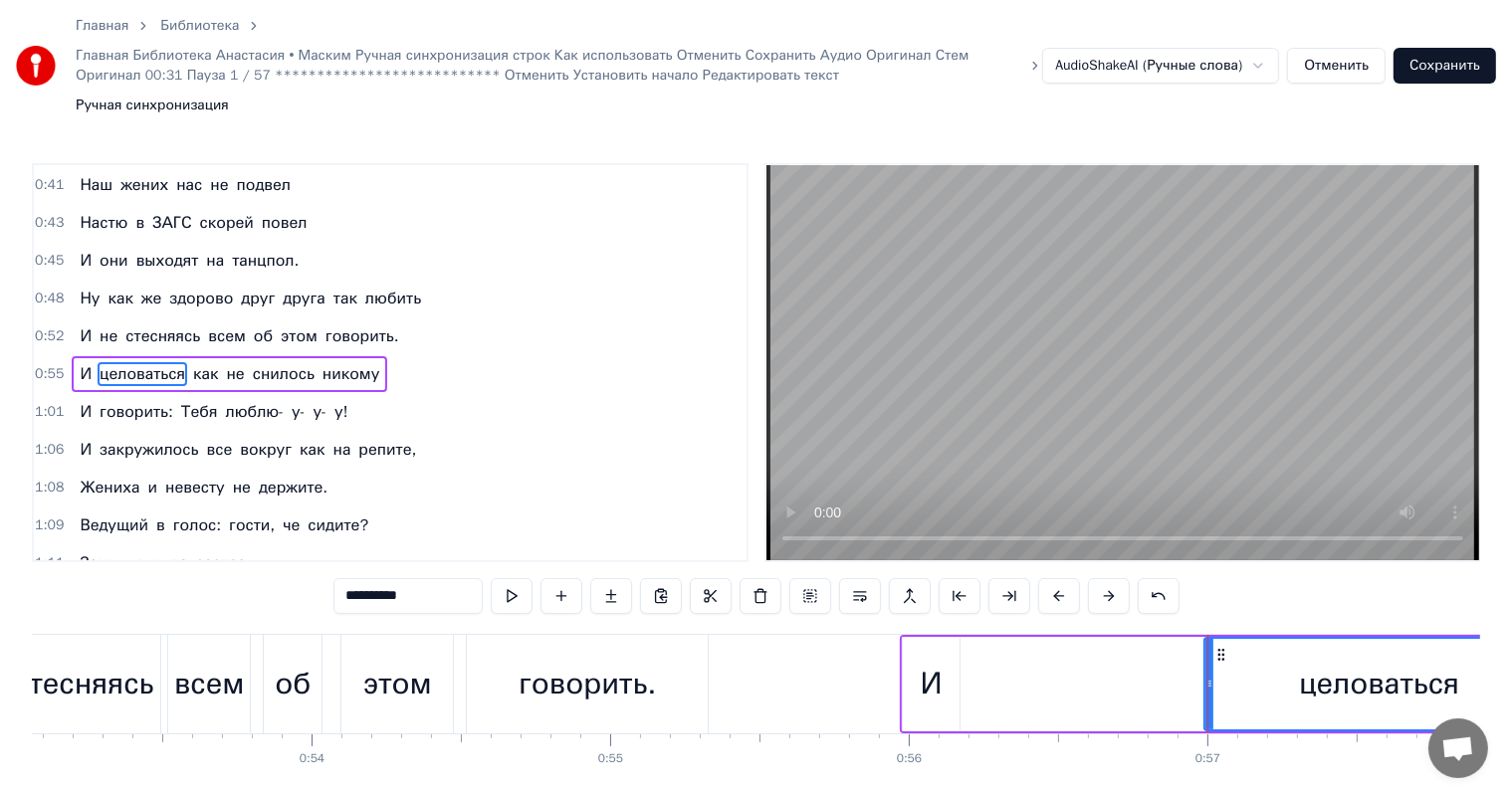 click on "И" at bounding box center (932, 684) 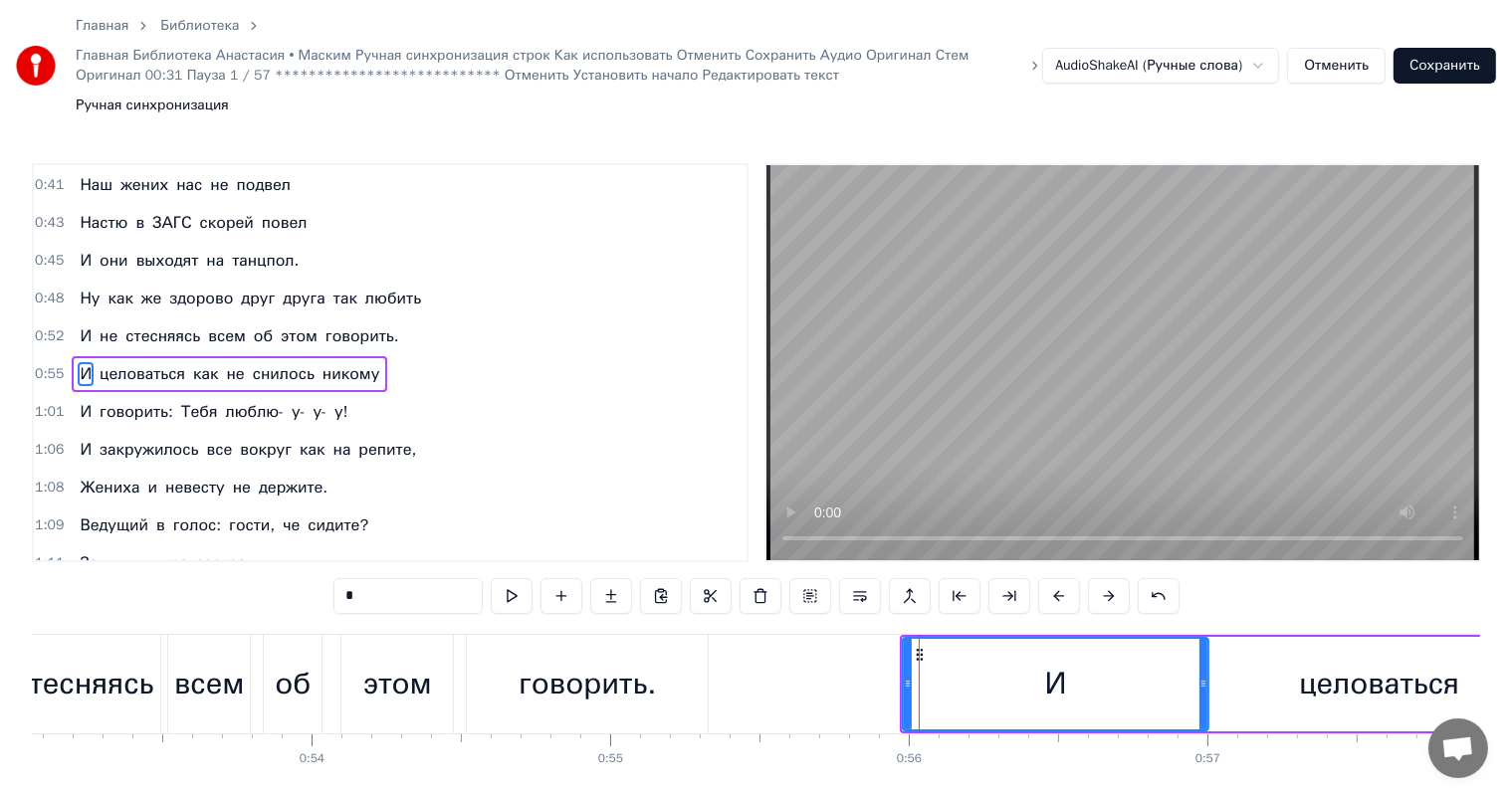 drag, startPoint x: 956, startPoint y: 618, endPoint x: 1204, endPoint y: 633, distance: 248.4532 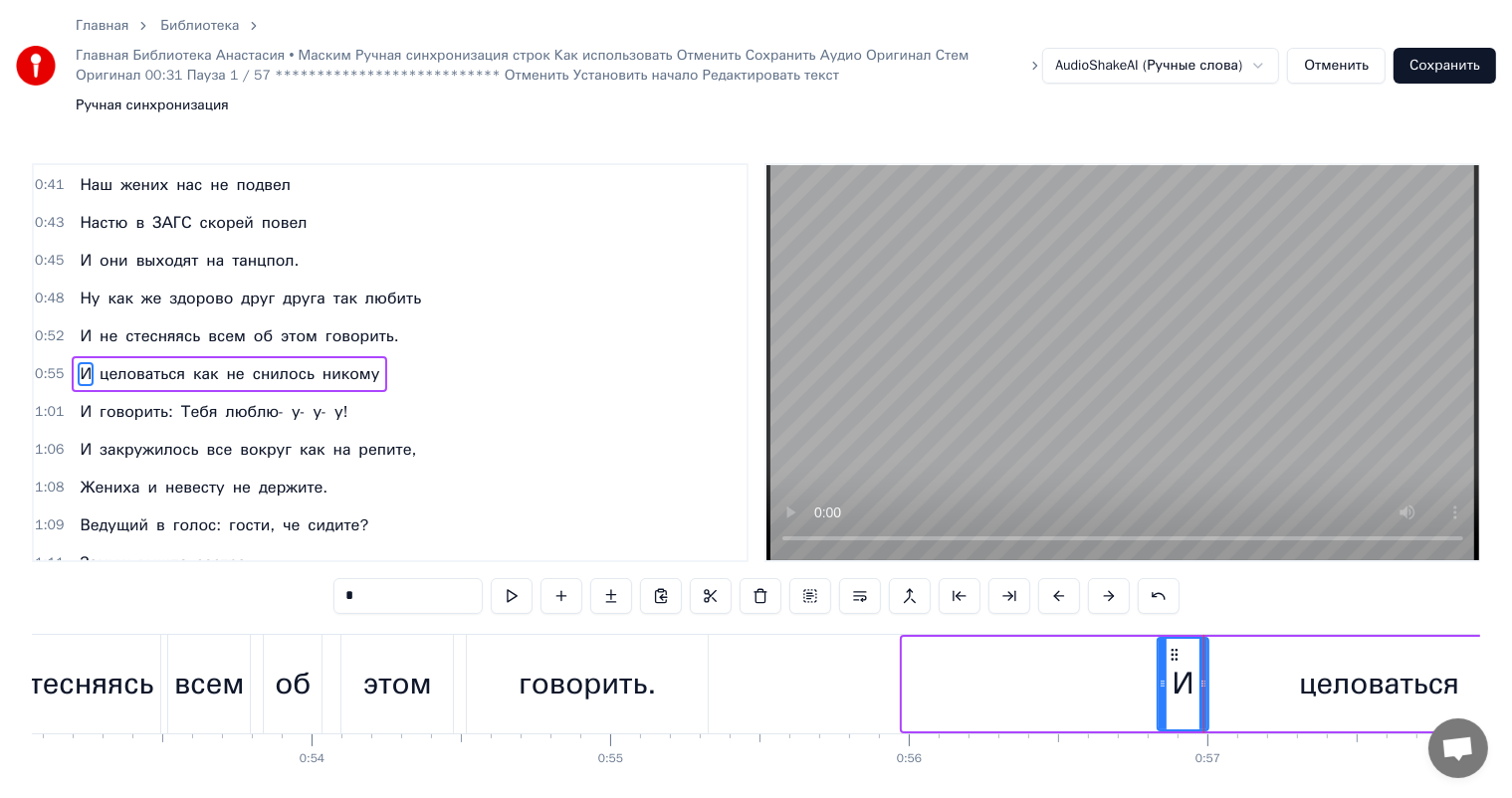 drag, startPoint x: 905, startPoint y: 629, endPoint x: 1160, endPoint y: 614, distance: 255.4408 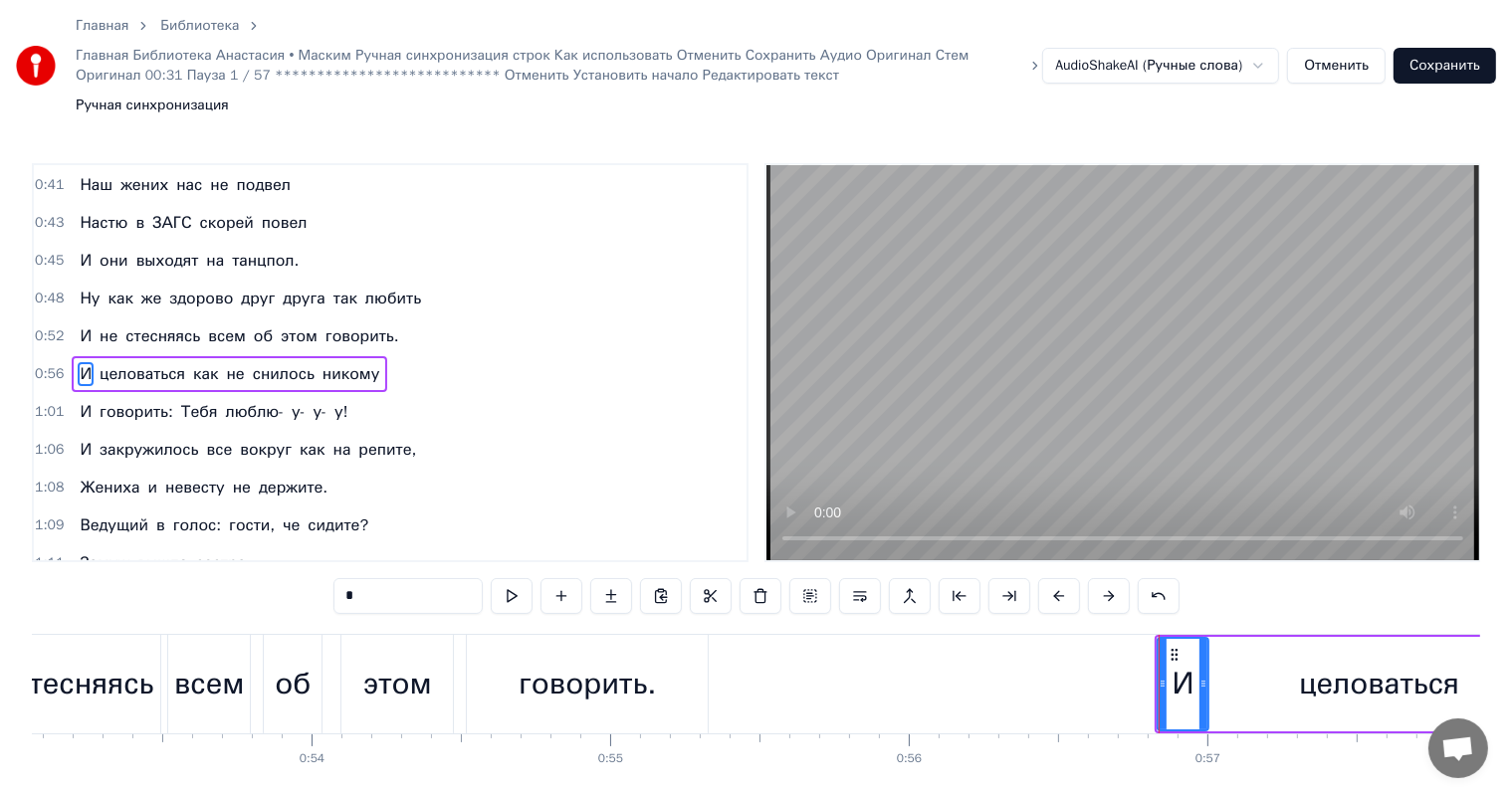click on "Ну как же здорово друг друга так любить" at bounding box center (250, 299) 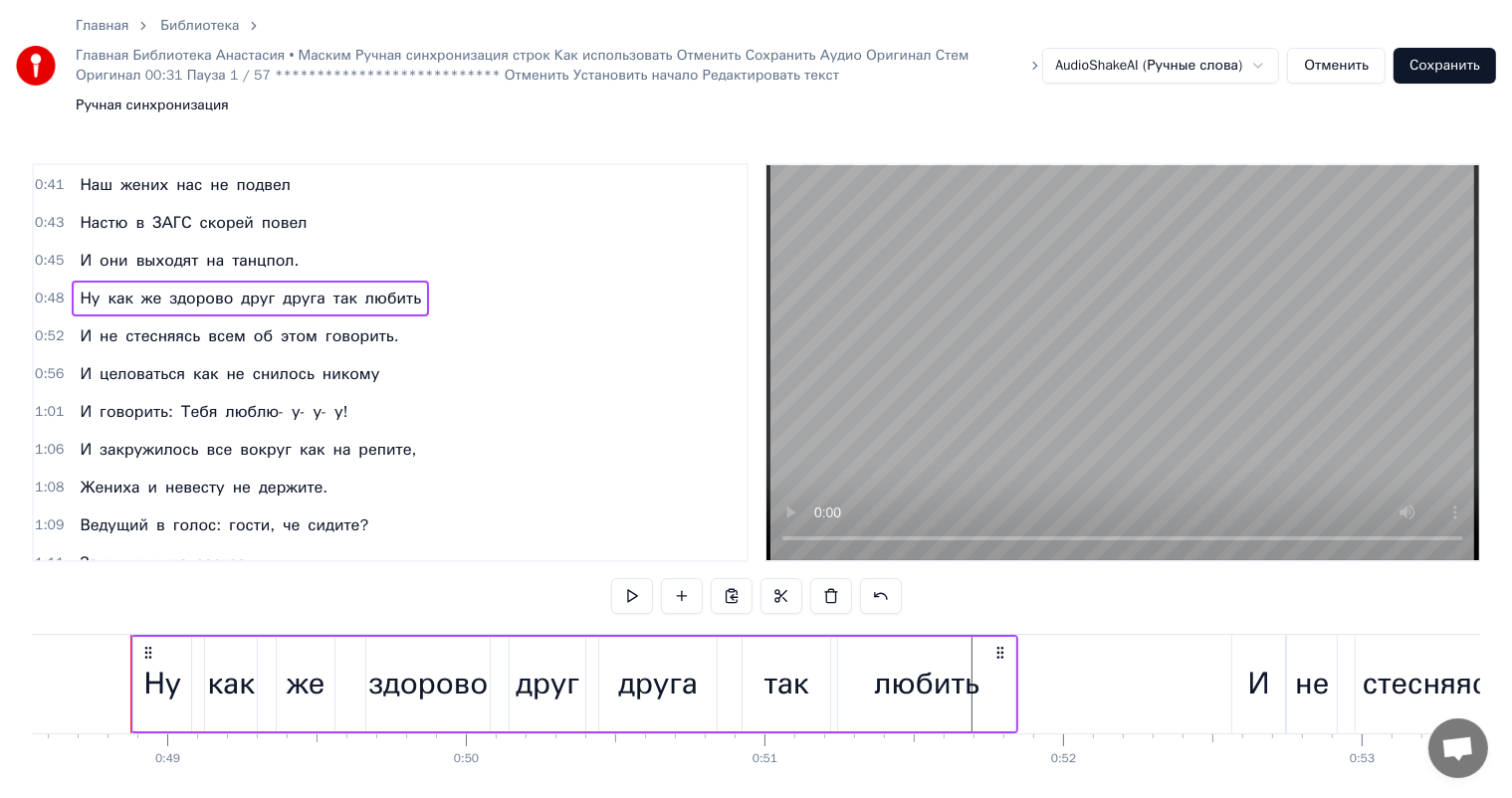scroll, scrollTop: 0, scrollLeft: 14496, axis: horizontal 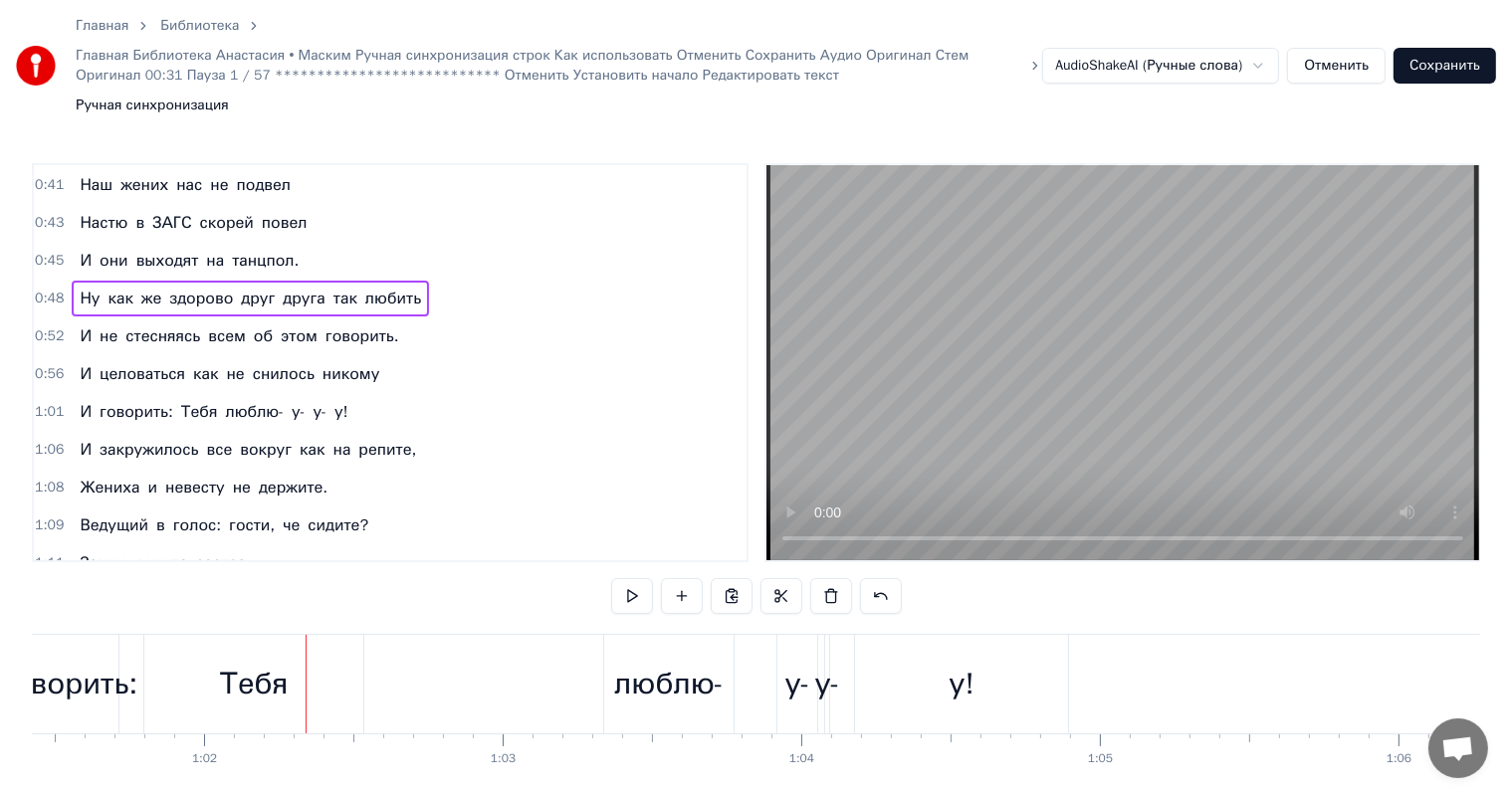 click on "говорить:" at bounding box center [69, 684] 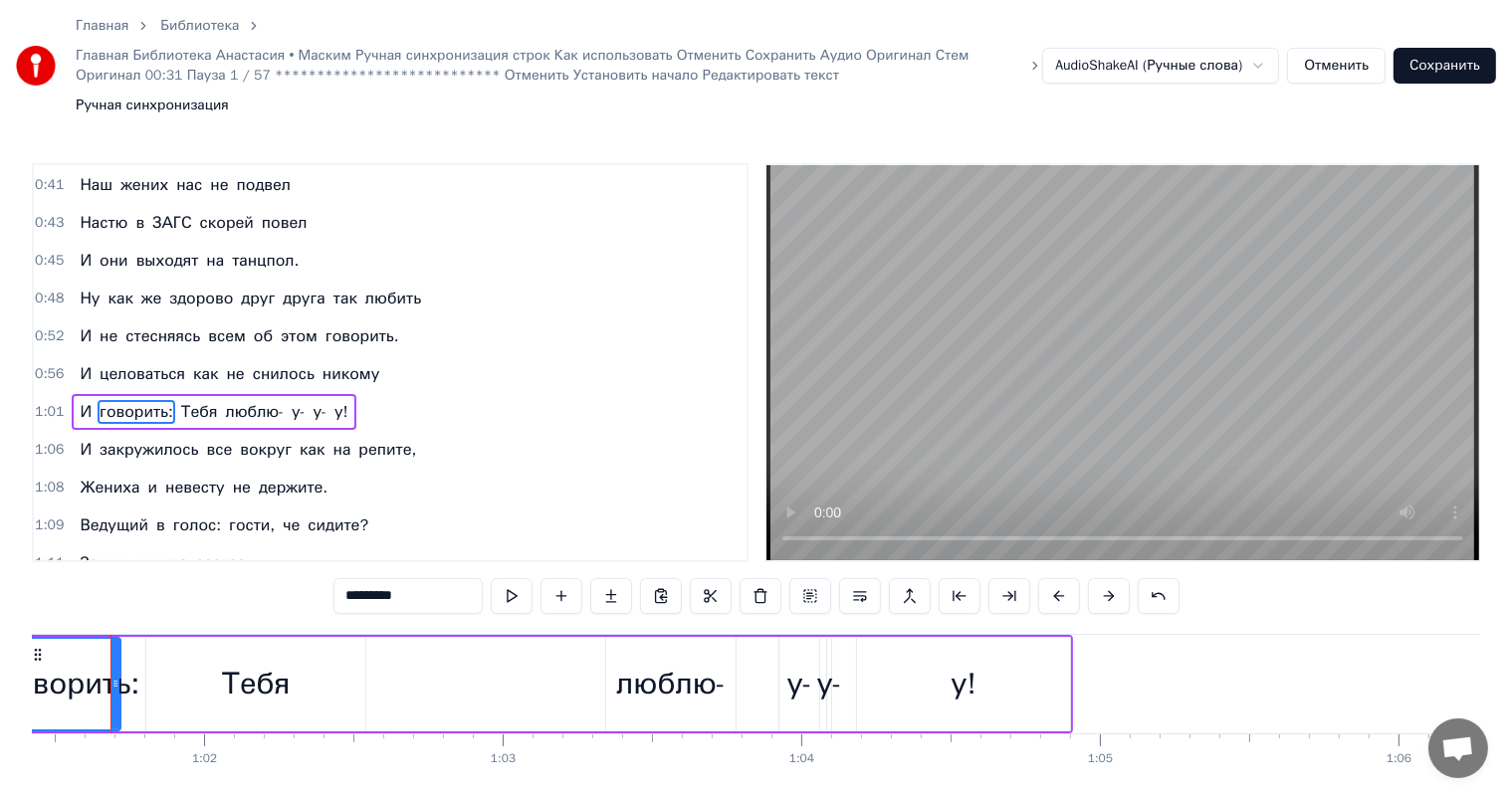 scroll, scrollTop: 149, scrollLeft: 0, axis: vertical 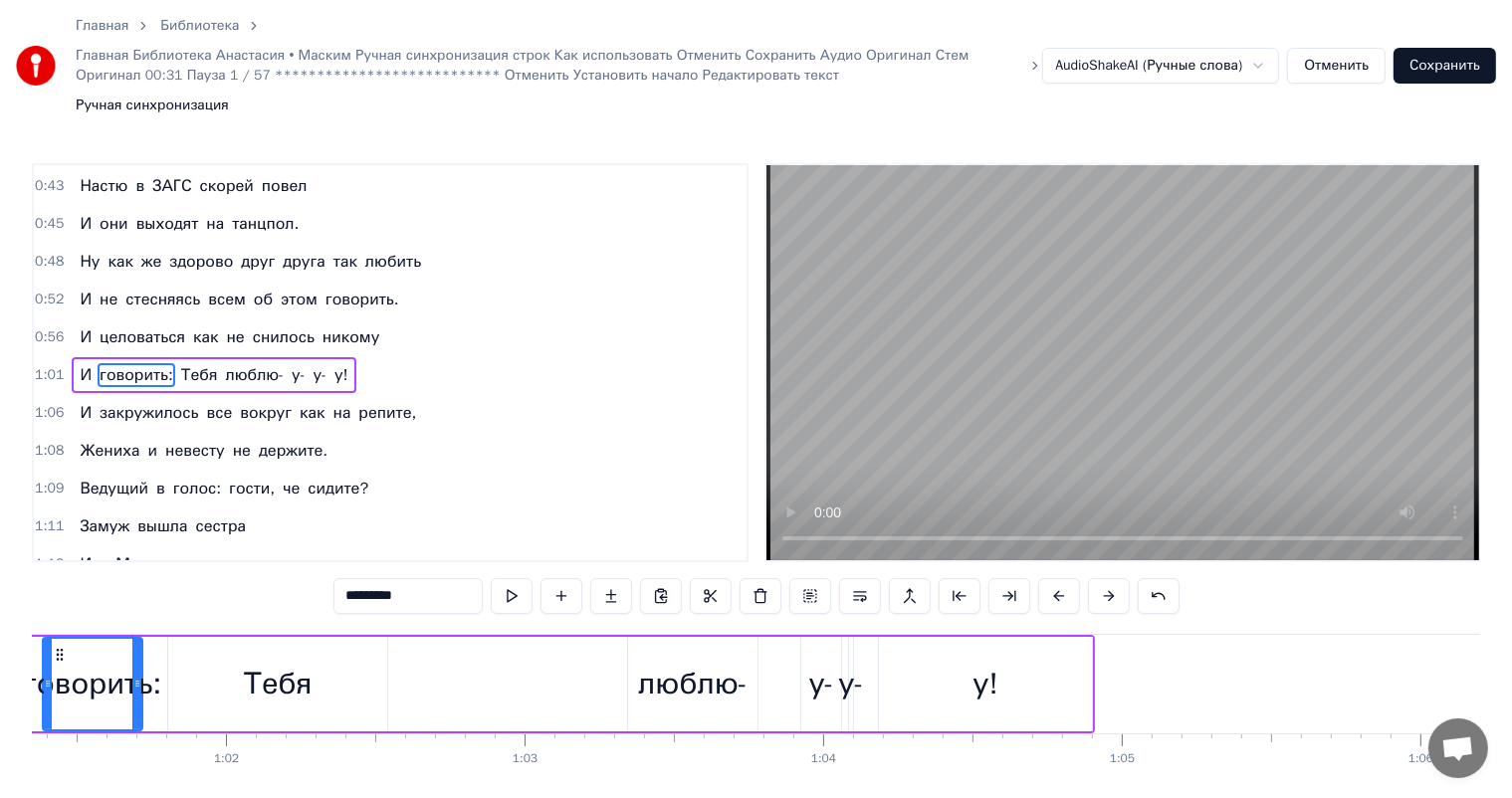click on "Тебя" at bounding box center (278, 684) 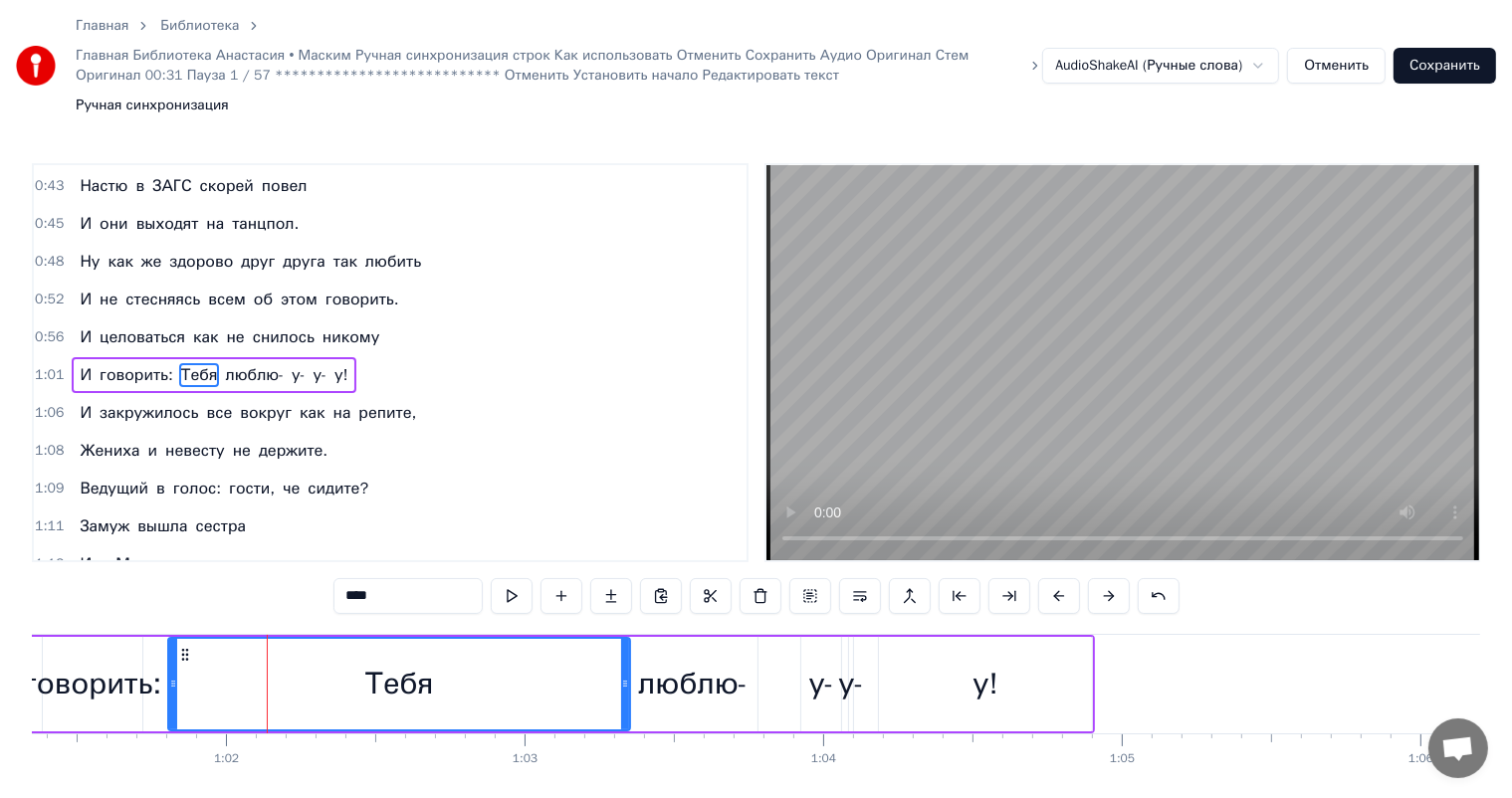 drag, startPoint x: 381, startPoint y: 623, endPoint x: 624, endPoint y: 625, distance: 243.0082 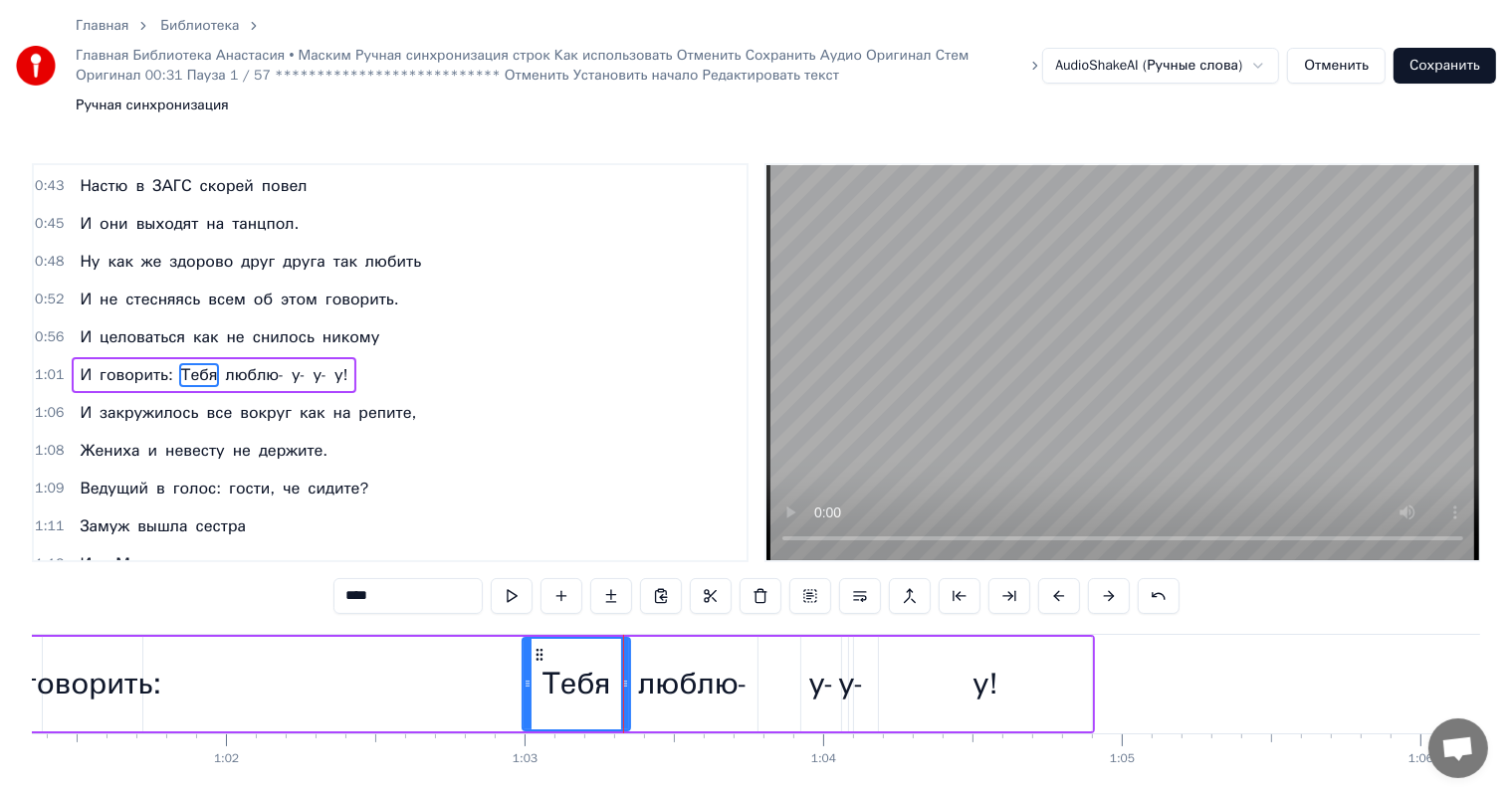 drag, startPoint x: 174, startPoint y: 621, endPoint x: 529, endPoint y: 623, distance: 355.0056 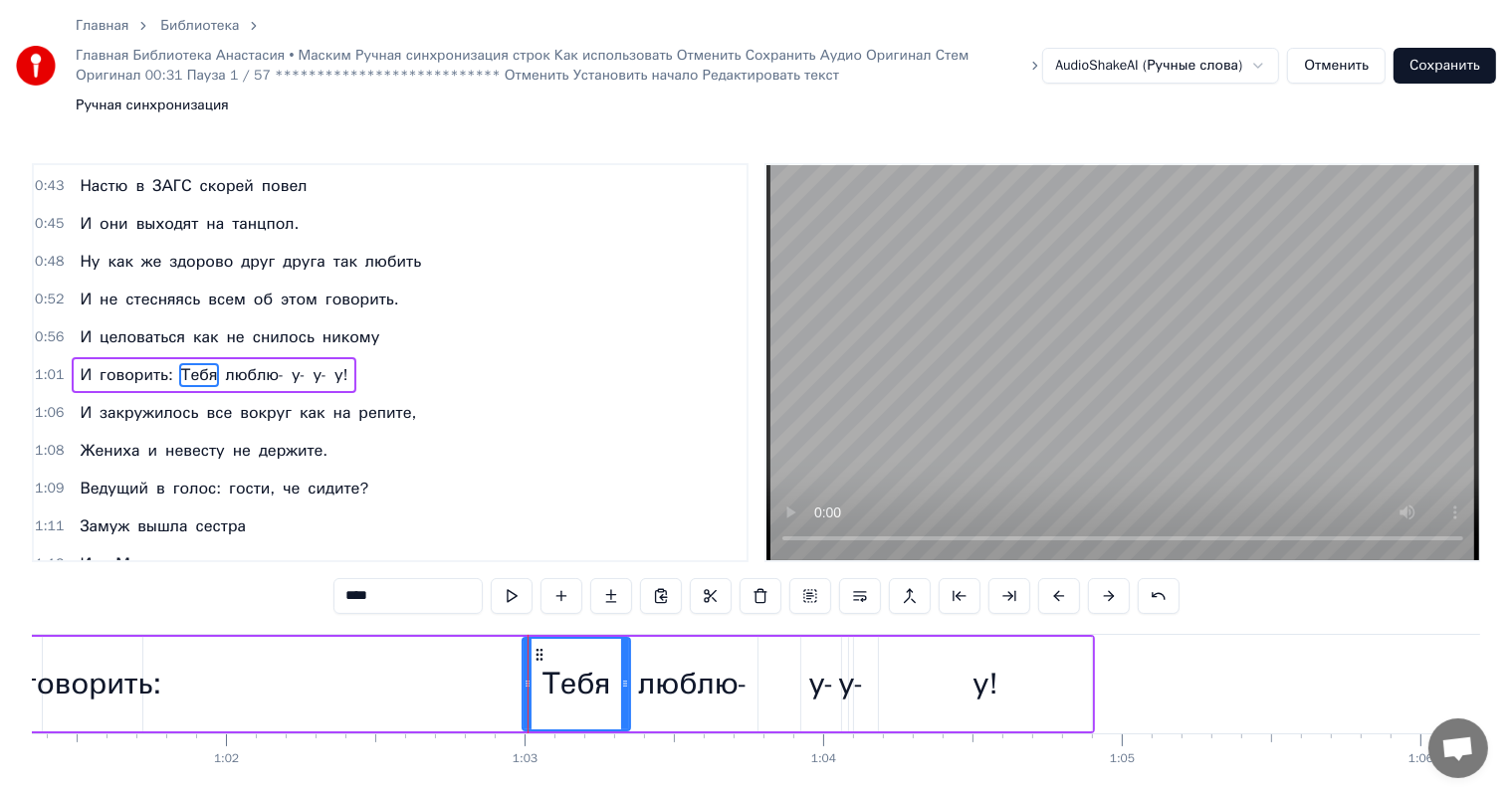 click on "говорить:" at bounding box center (93, 684) 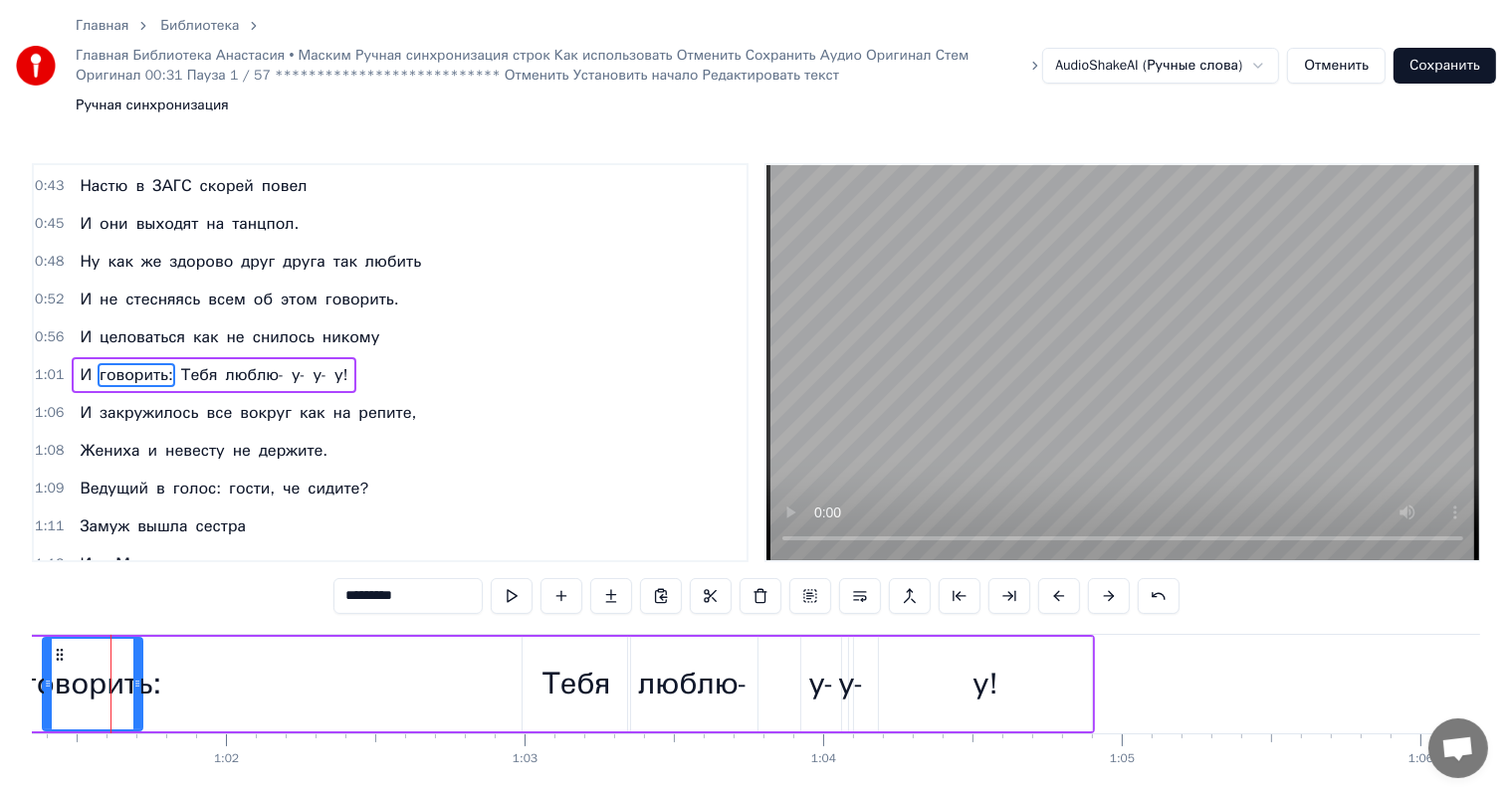 scroll, scrollTop: 0, scrollLeft: 18299, axis: horizontal 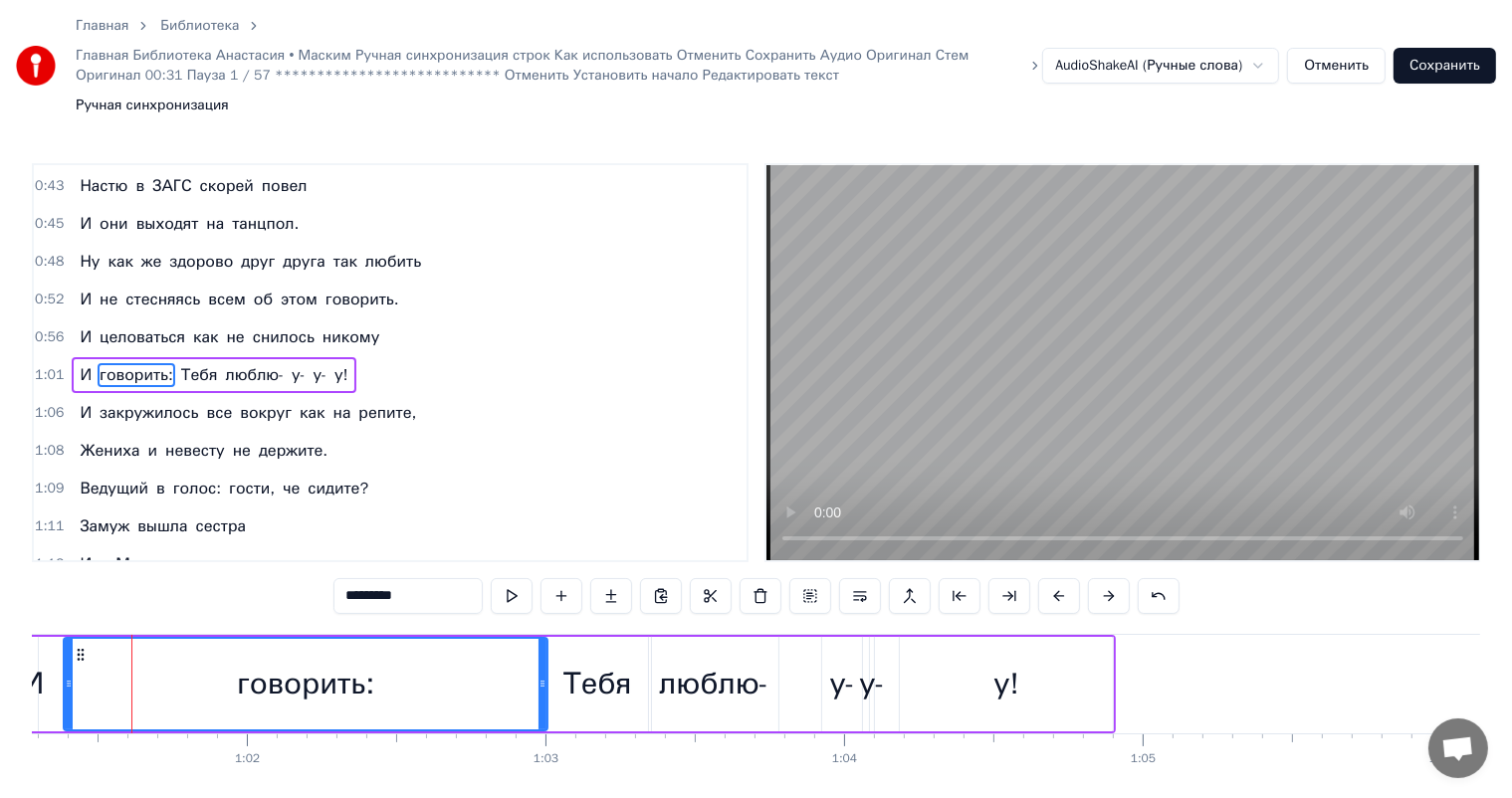 drag, startPoint x: 161, startPoint y: 611, endPoint x: 545, endPoint y: 597, distance: 384.2551 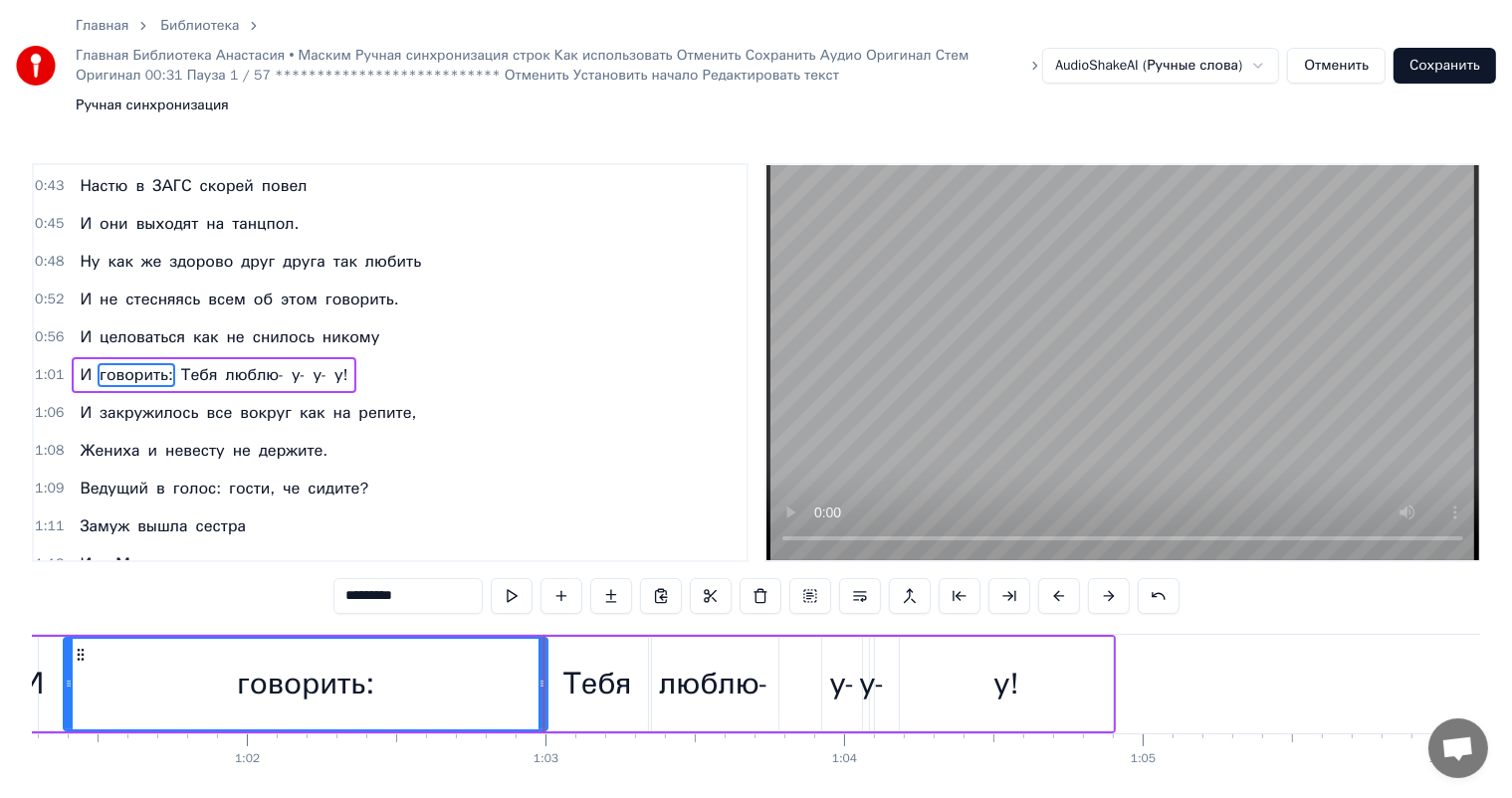 click on "И" at bounding box center [86, 299] 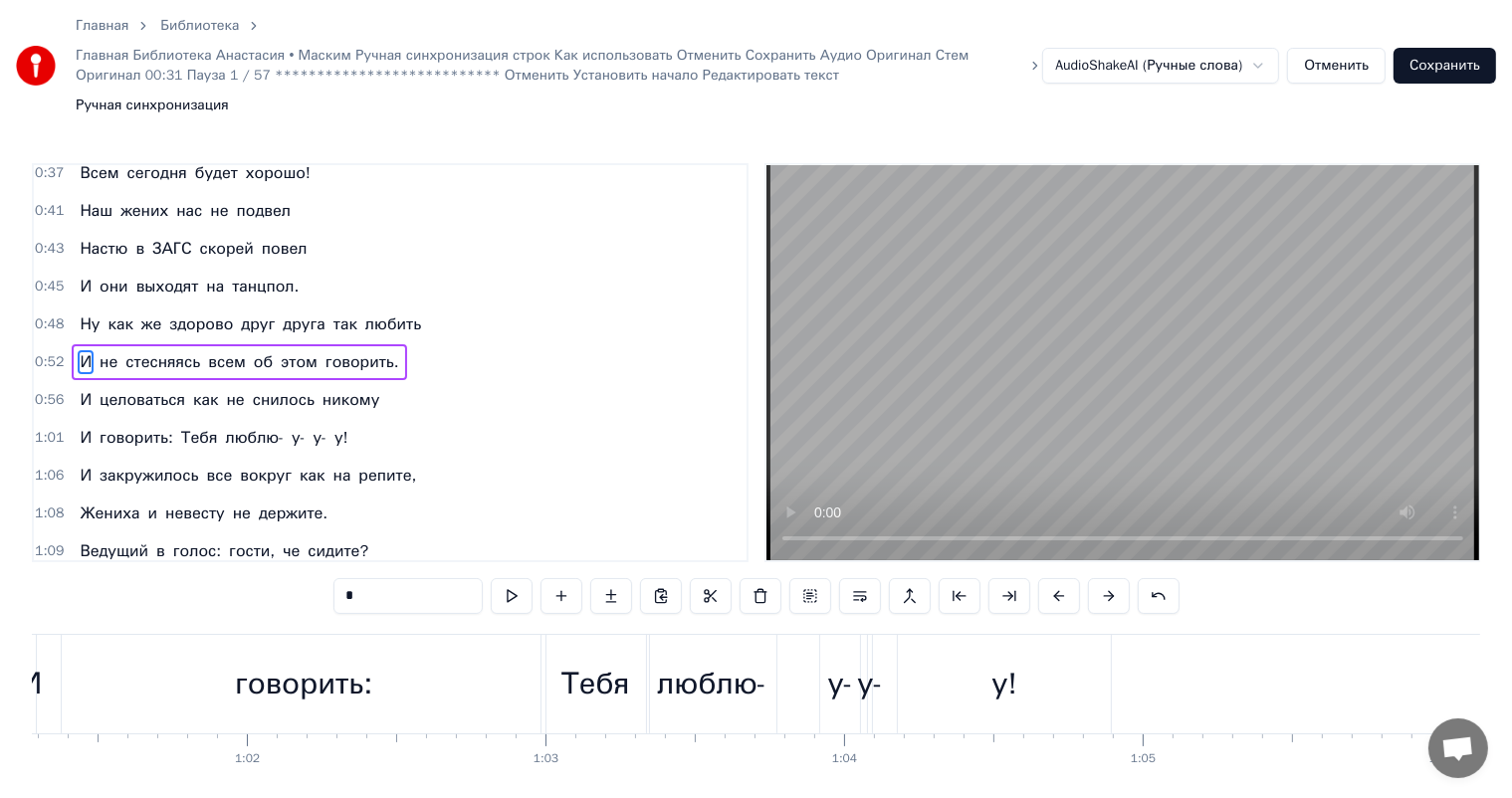 scroll, scrollTop: 76, scrollLeft: 0, axis: vertical 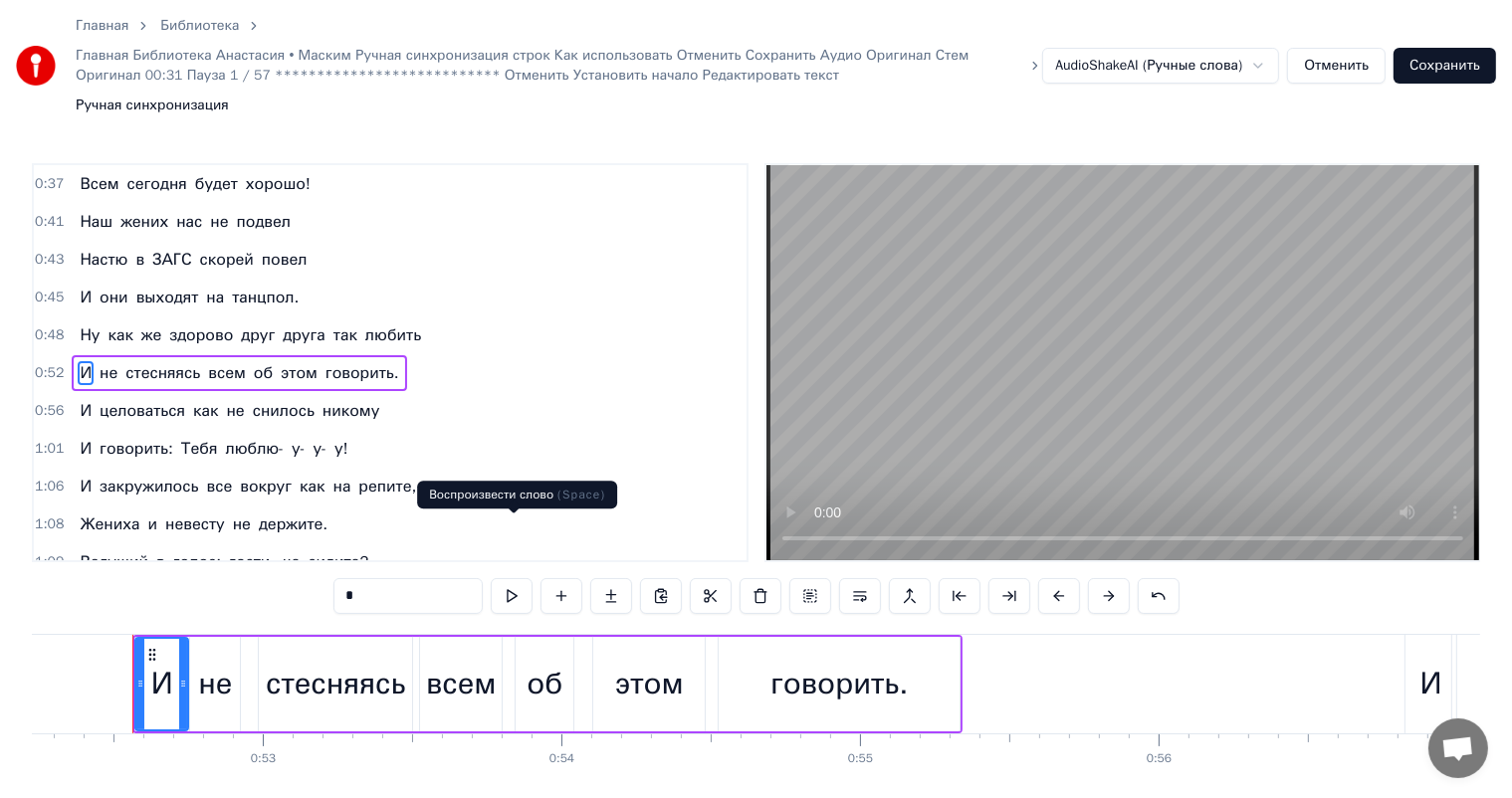 click at bounding box center (512, 596) 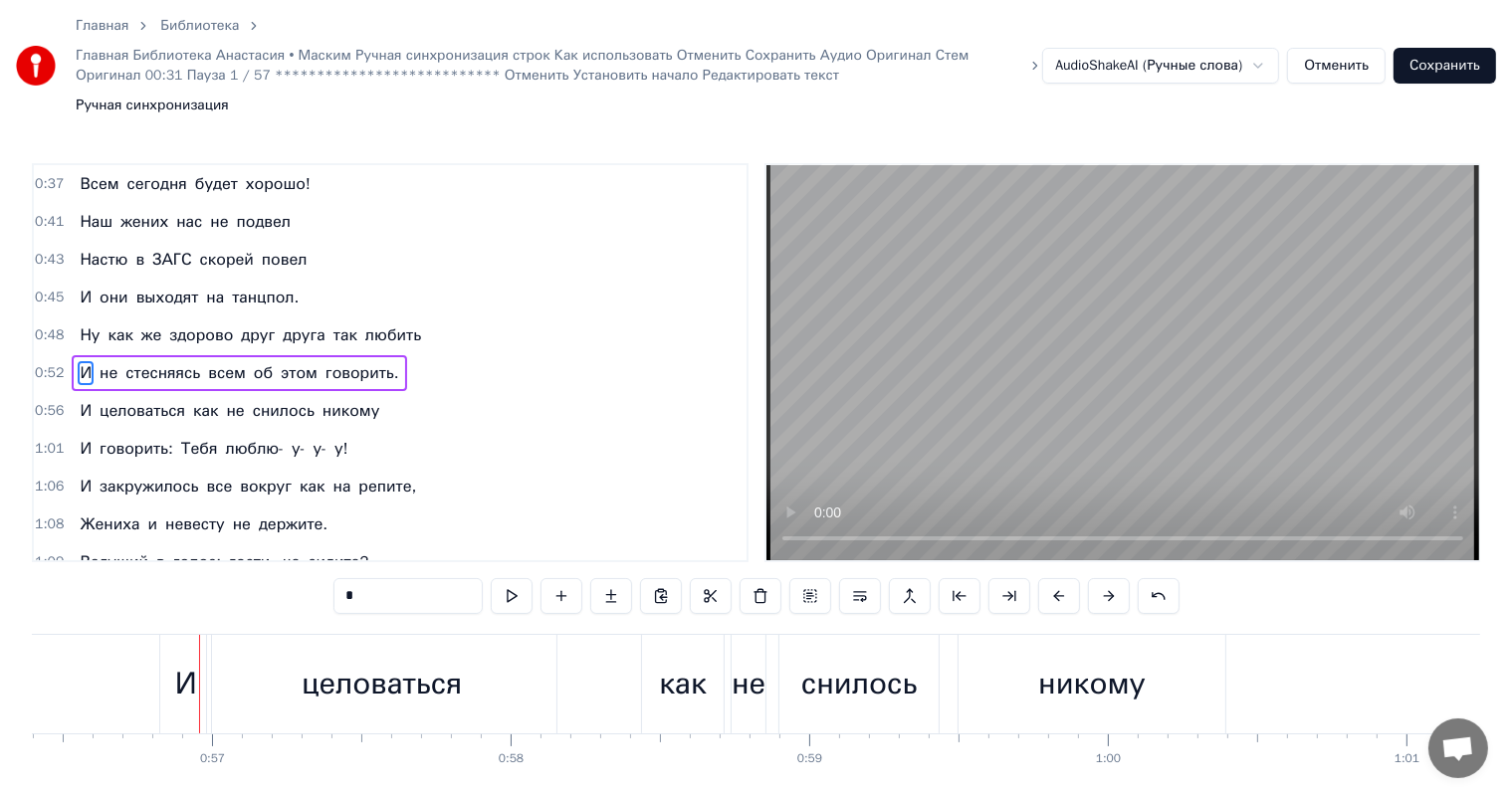 scroll, scrollTop: 0, scrollLeft: 16852, axis: horizontal 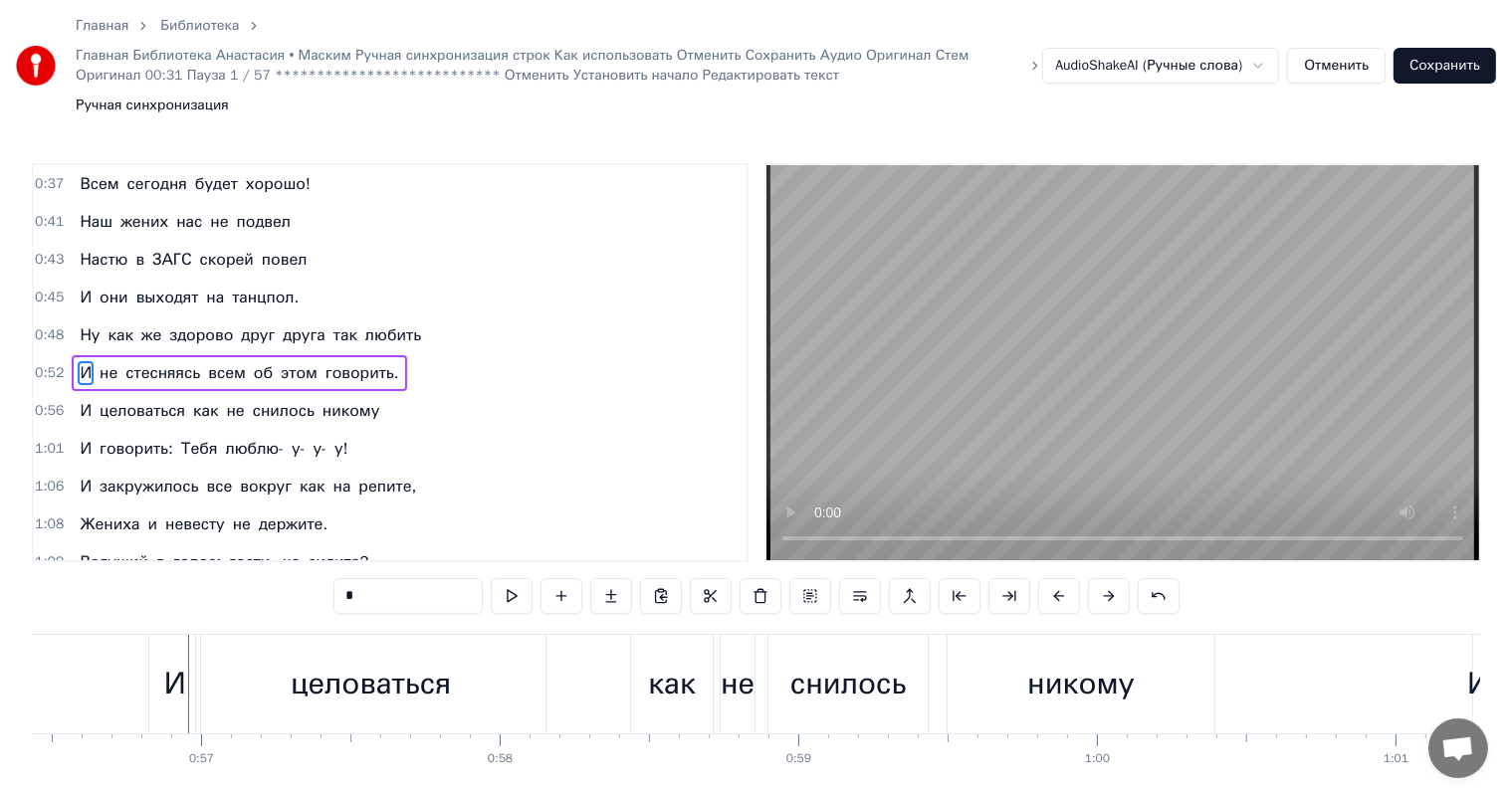 click on "Ну" at bounding box center [90, 335] 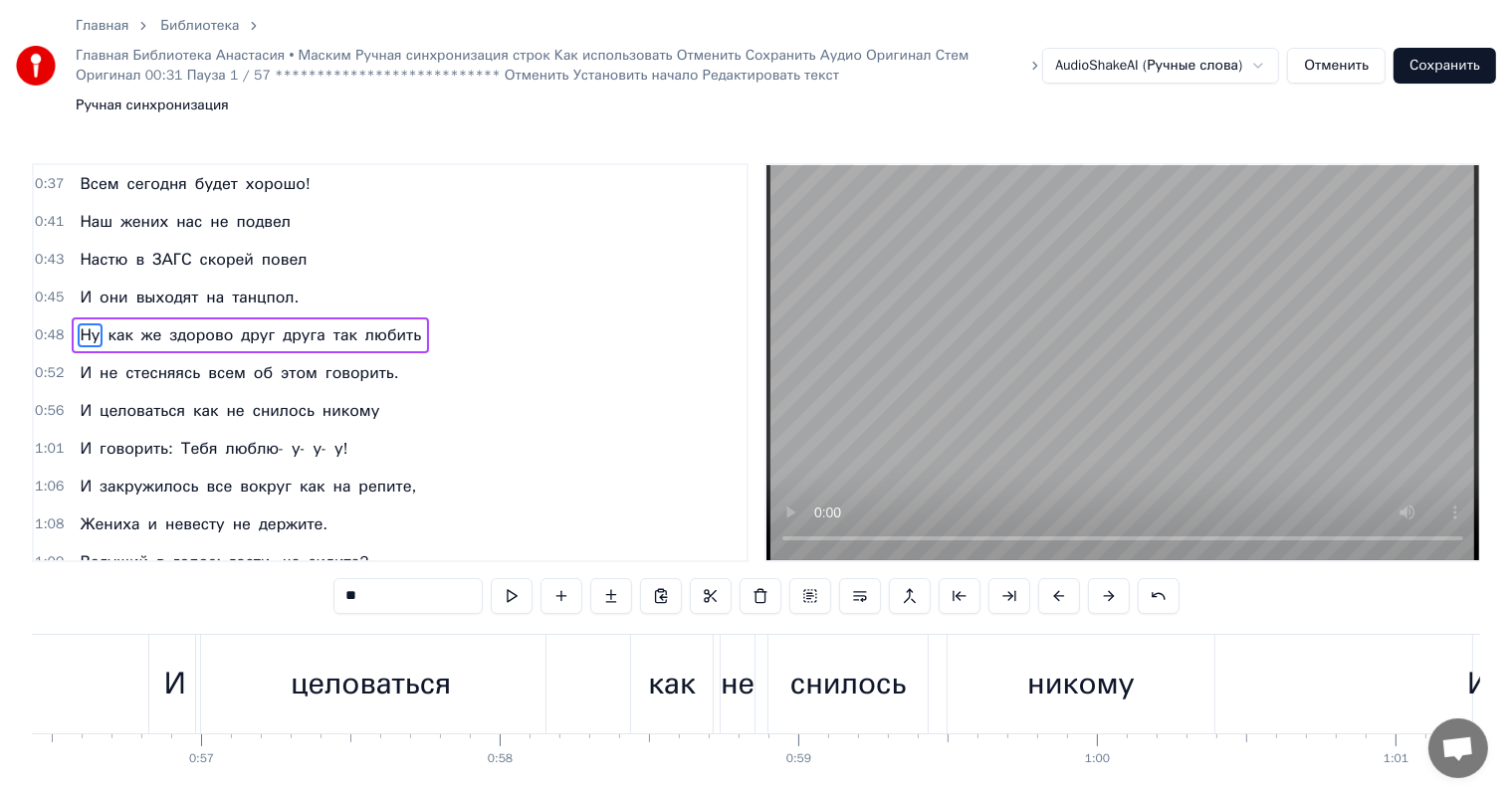 scroll, scrollTop: 40, scrollLeft: 0, axis: vertical 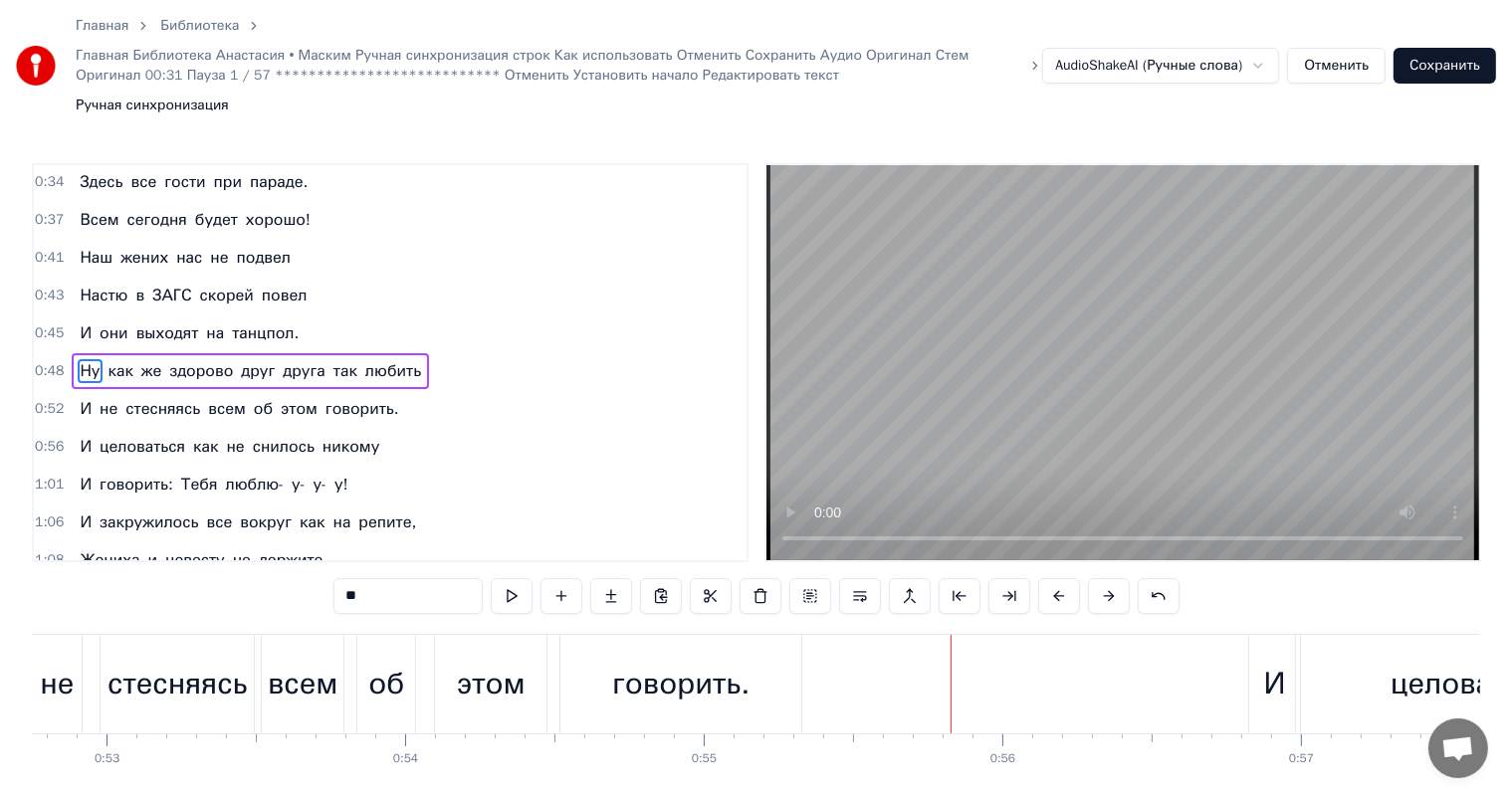 click on "этом" at bounding box center (491, 684) 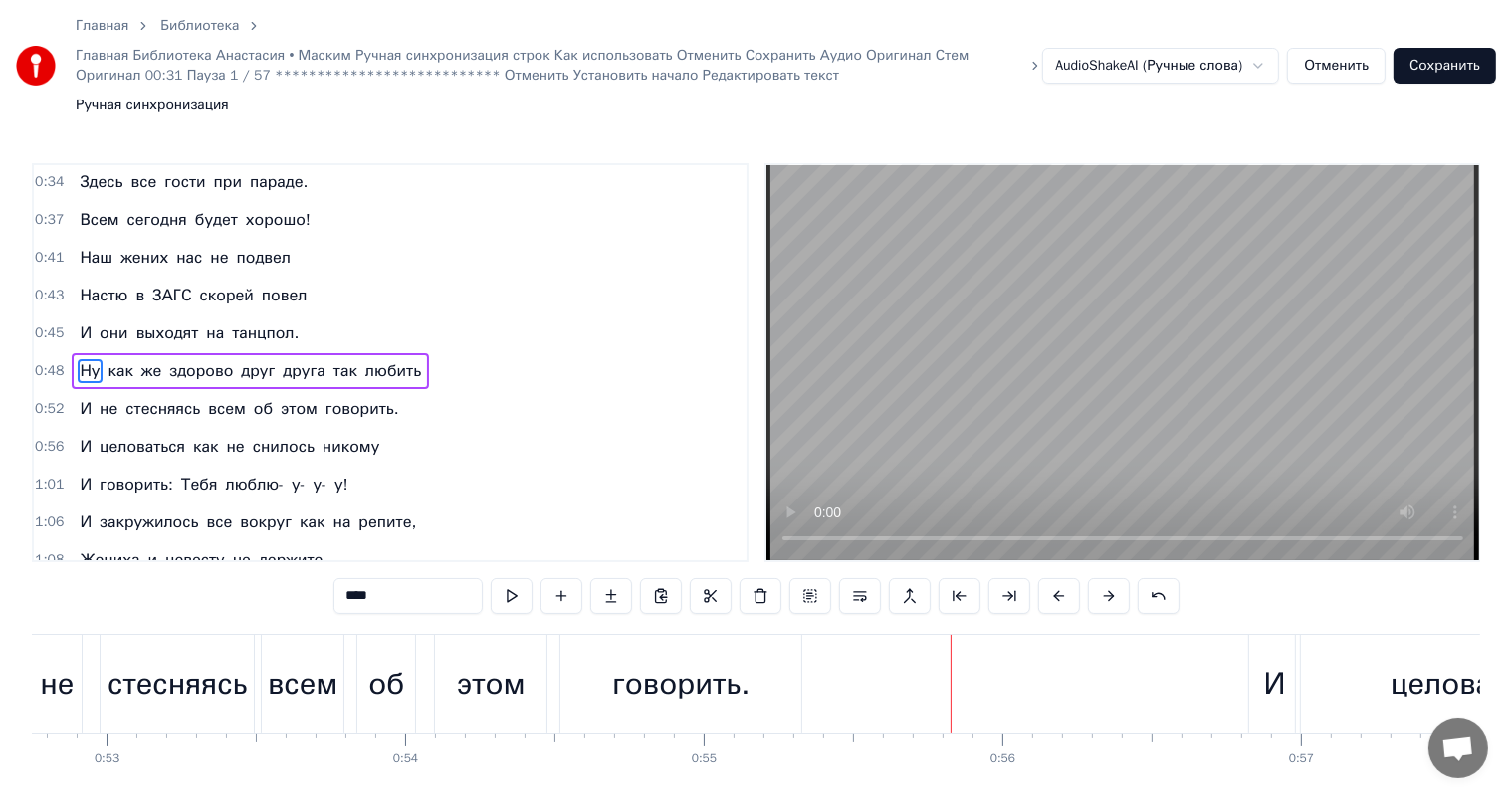 scroll, scrollTop: 76, scrollLeft: 0, axis: vertical 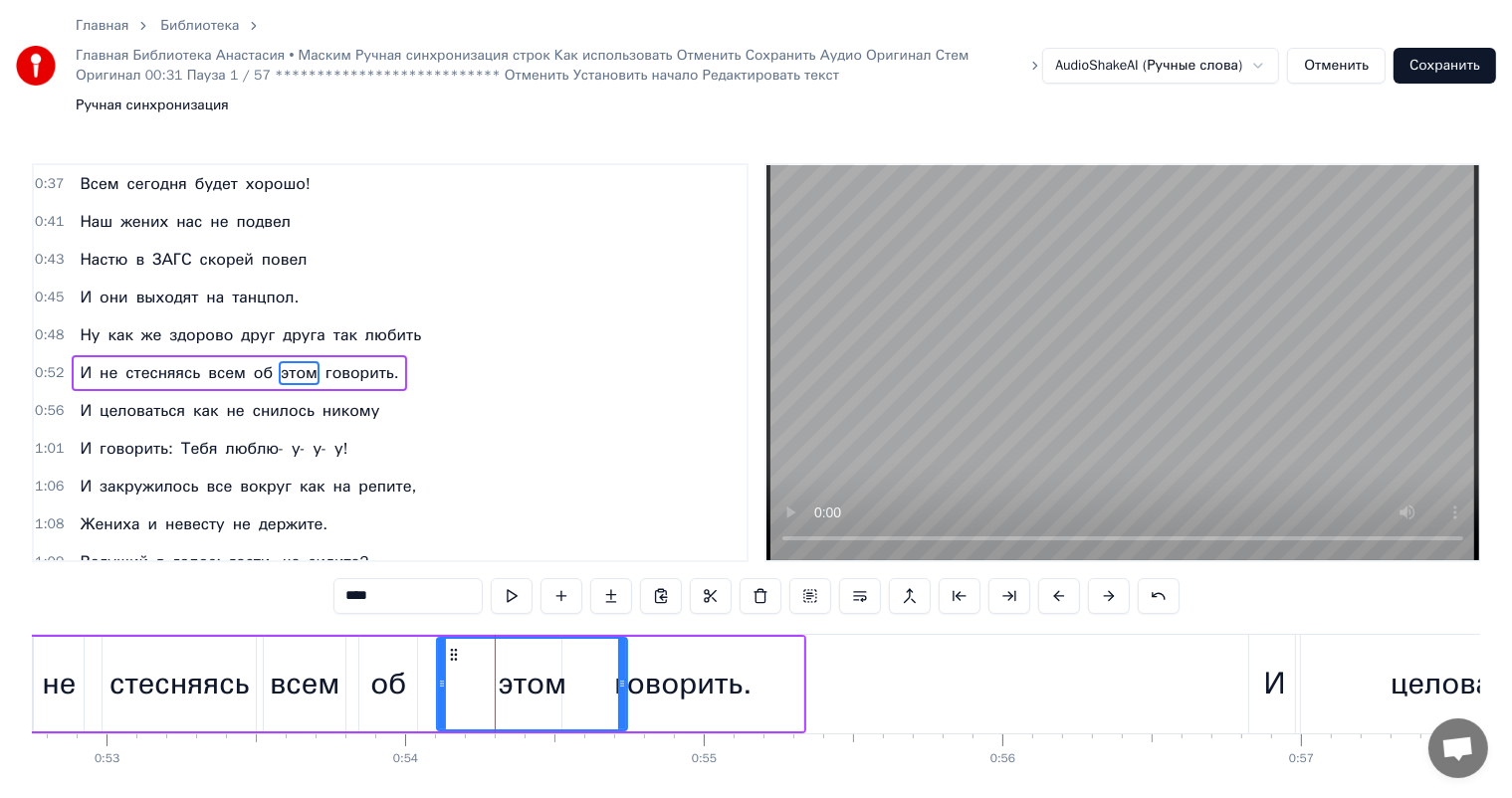 drag, startPoint x: 542, startPoint y: 619, endPoint x: 624, endPoint y: 604, distance: 83.360662 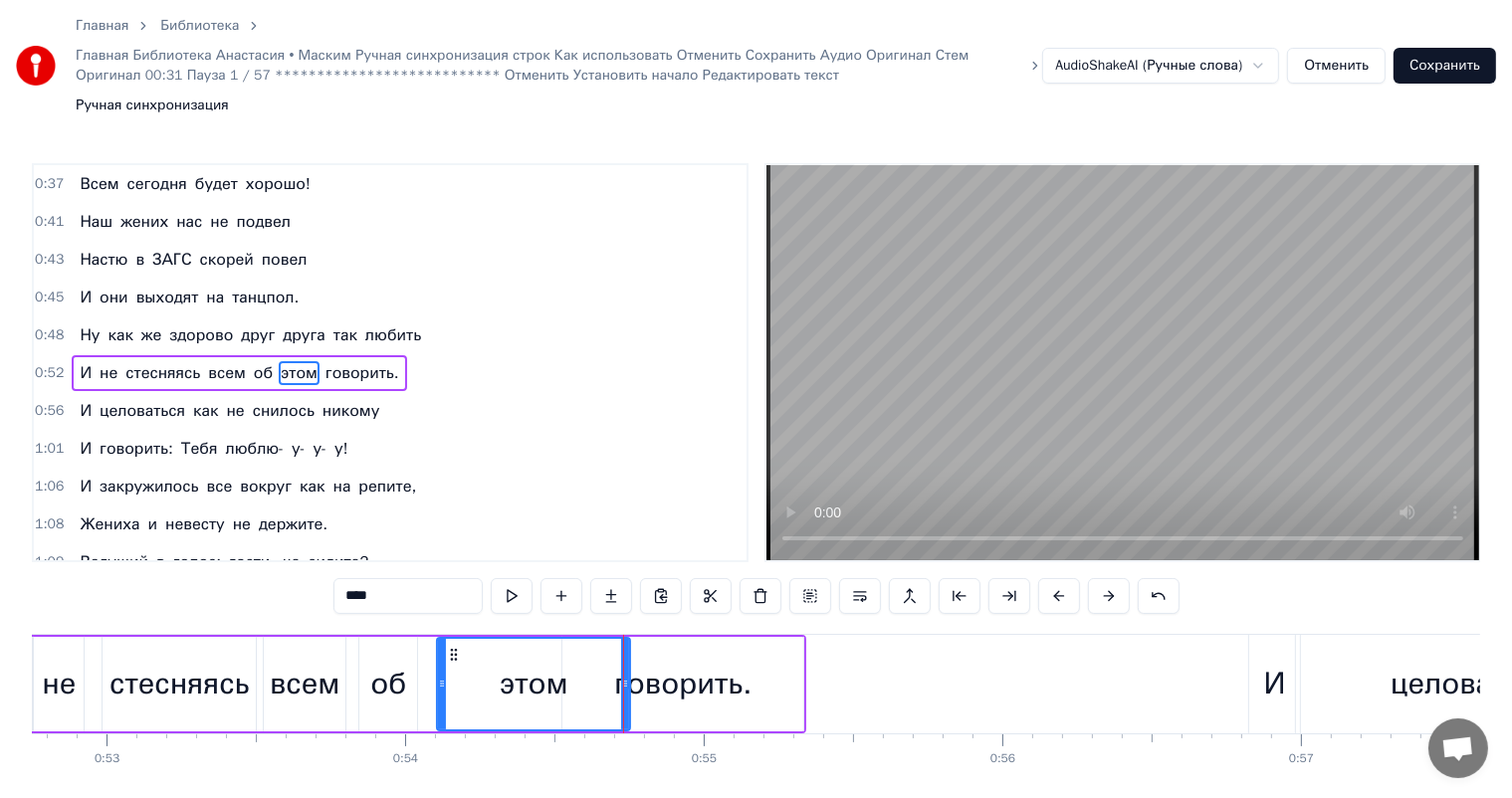 click on "говорить." at bounding box center [683, 684] 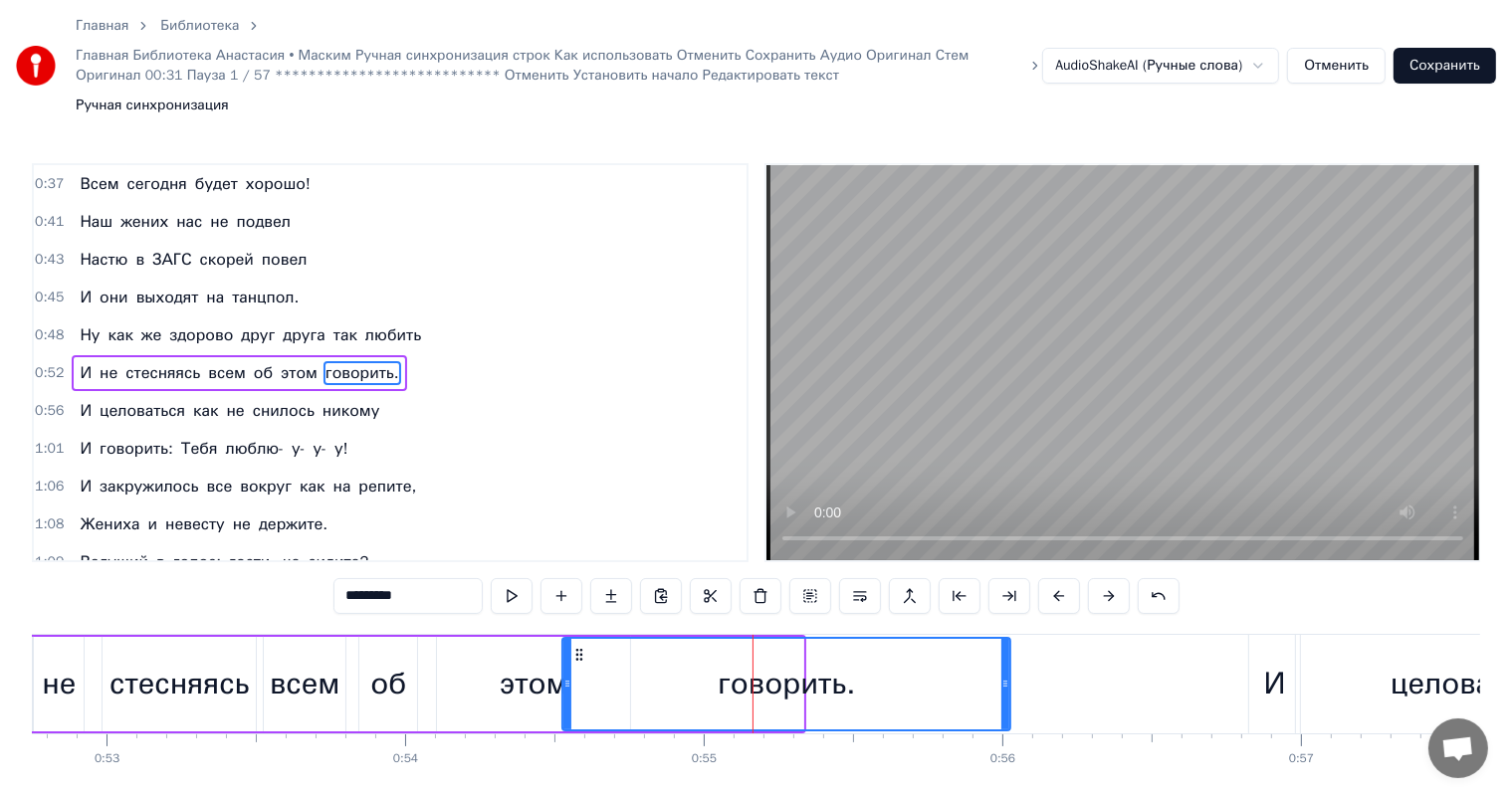 drag, startPoint x: 801, startPoint y: 617, endPoint x: 1008, endPoint y: 617, distance: 207 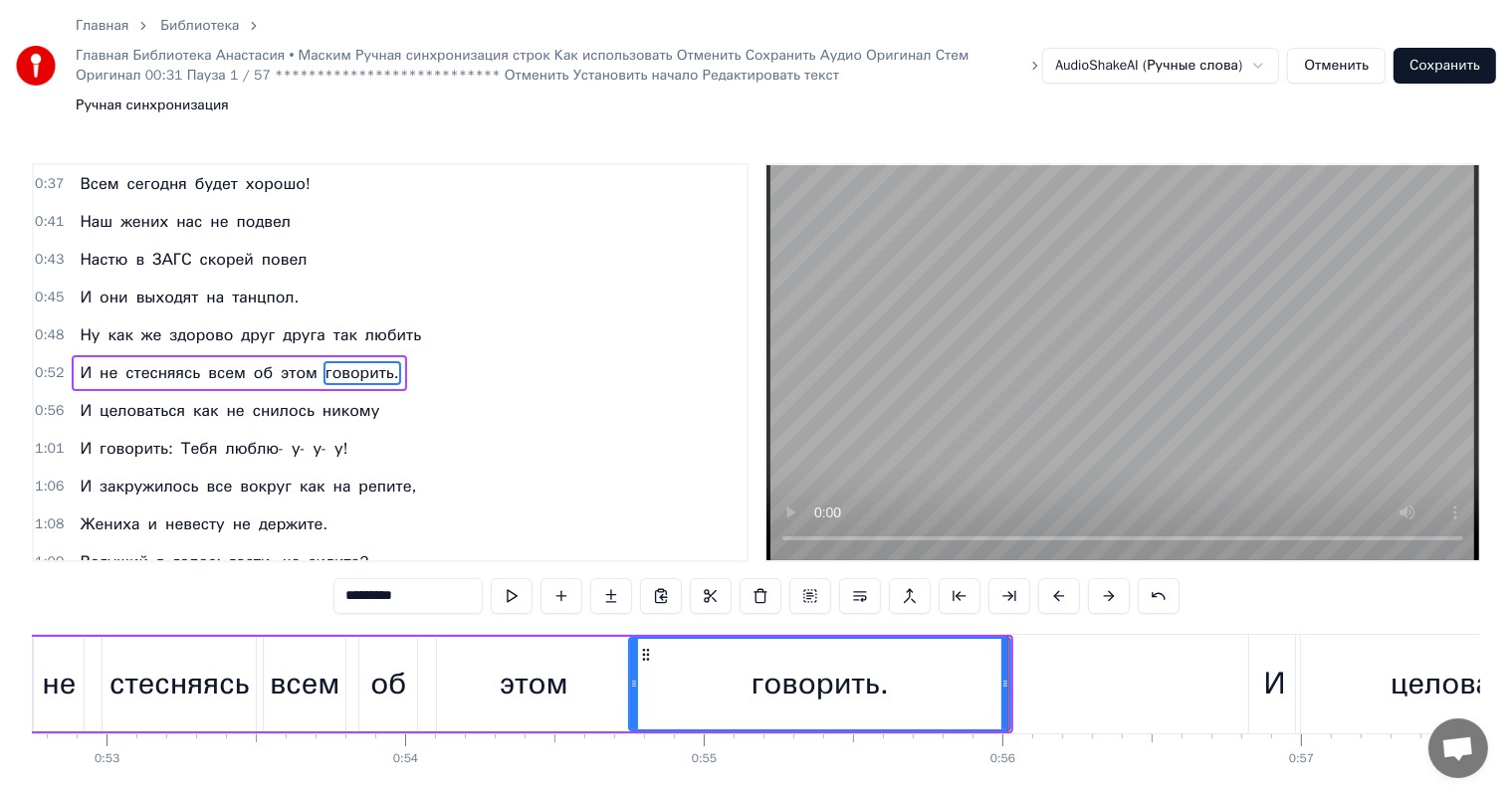 drag, startPoint x: 565, startPoint y: 622, endPoint x: 632, endPoint y: 619, distance: 67.06713 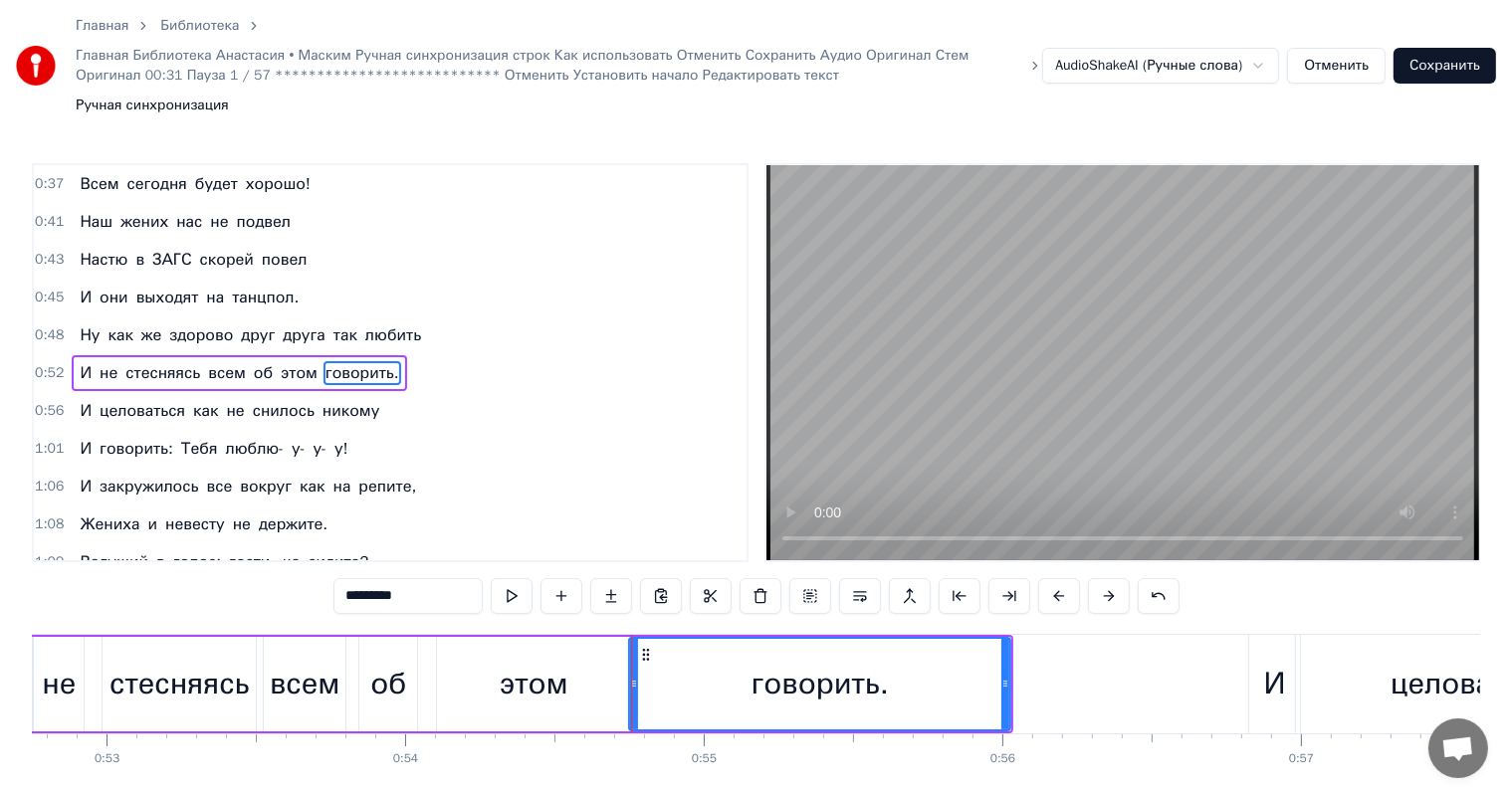 click on "Ну" at bounding box center (90, 335) 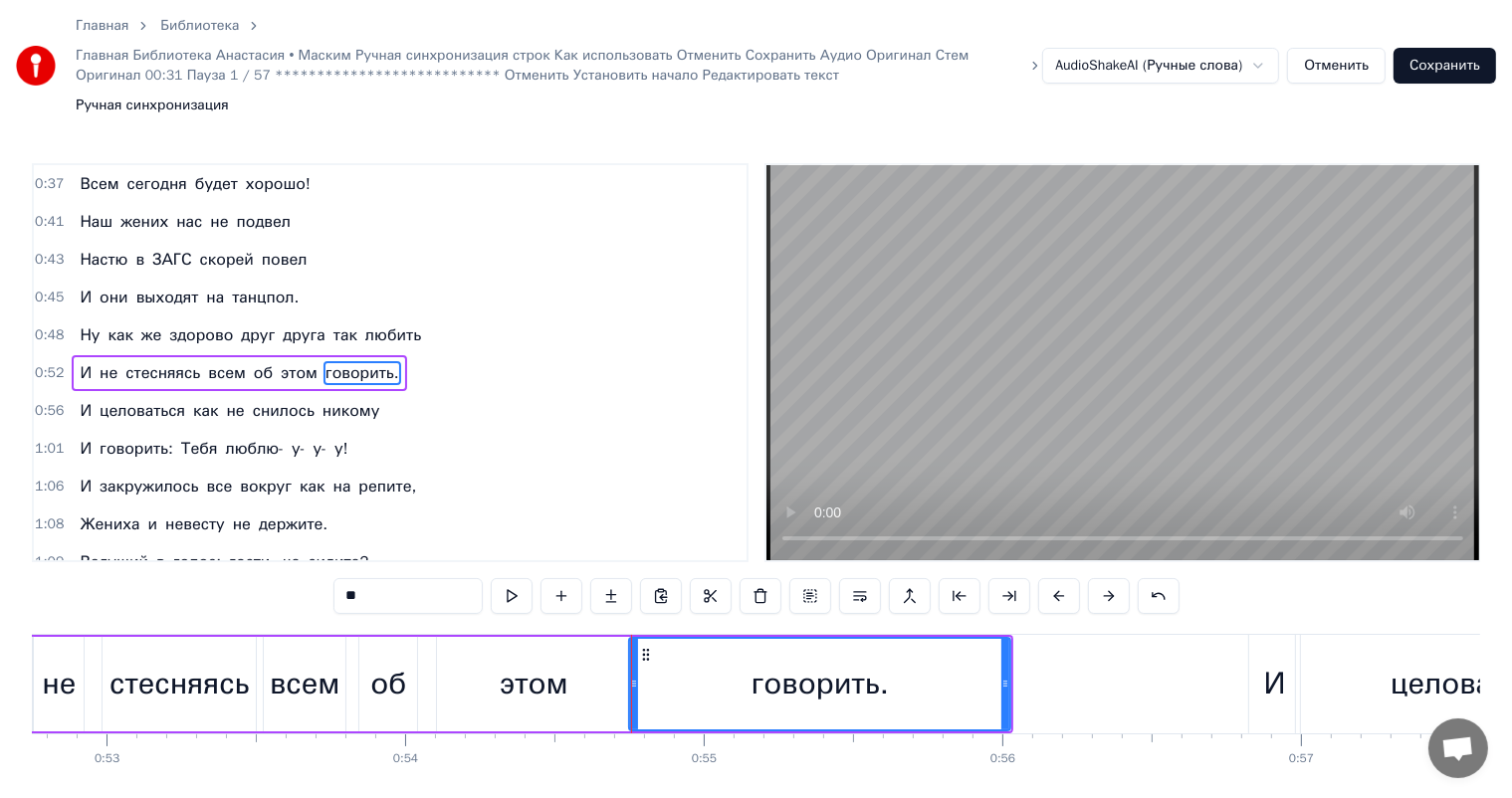 scroll, scrollTop: 40, scrollLeft: 0, axis: vertical 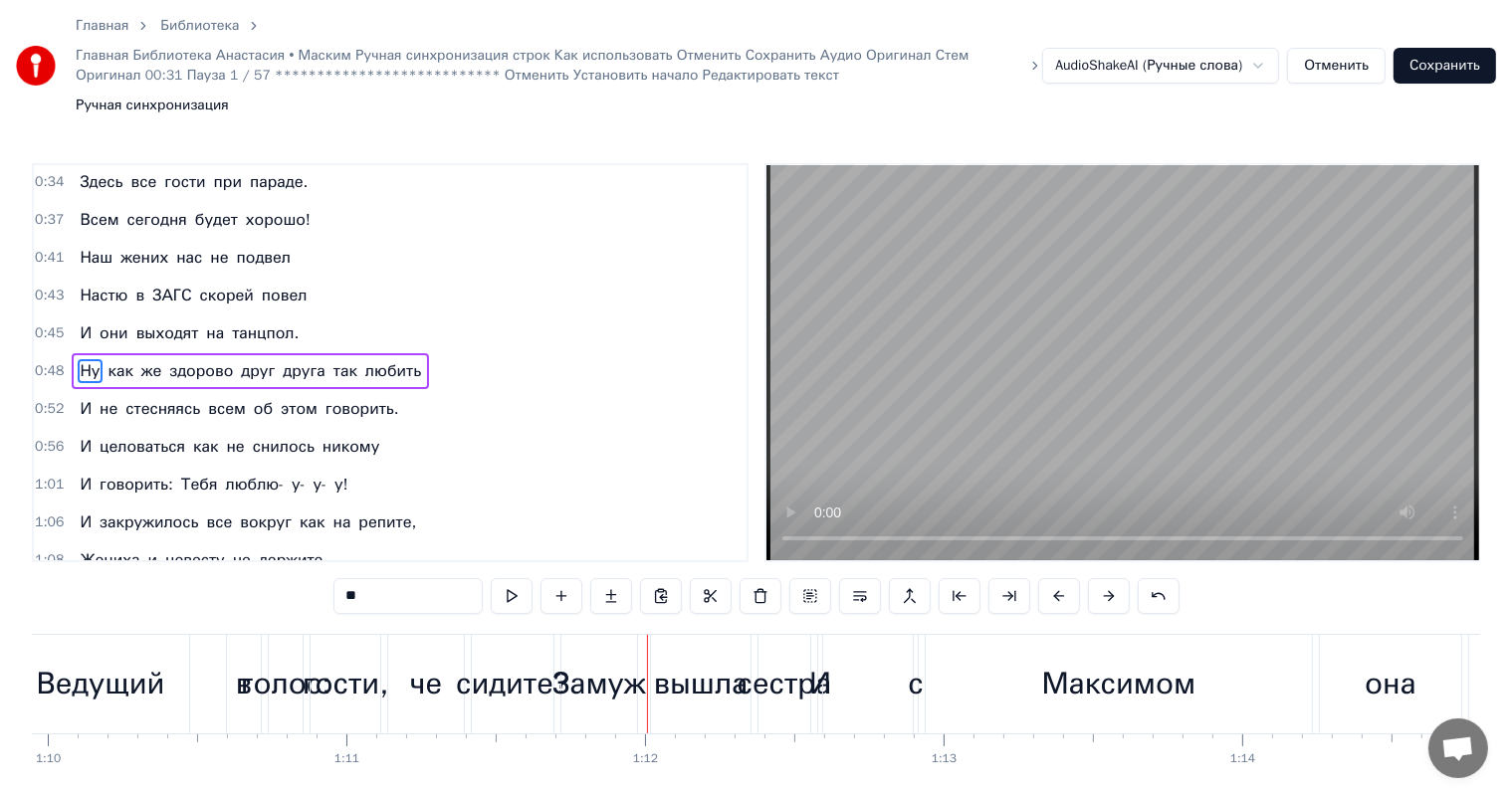 click on "И" at bounding box center [86, 522] 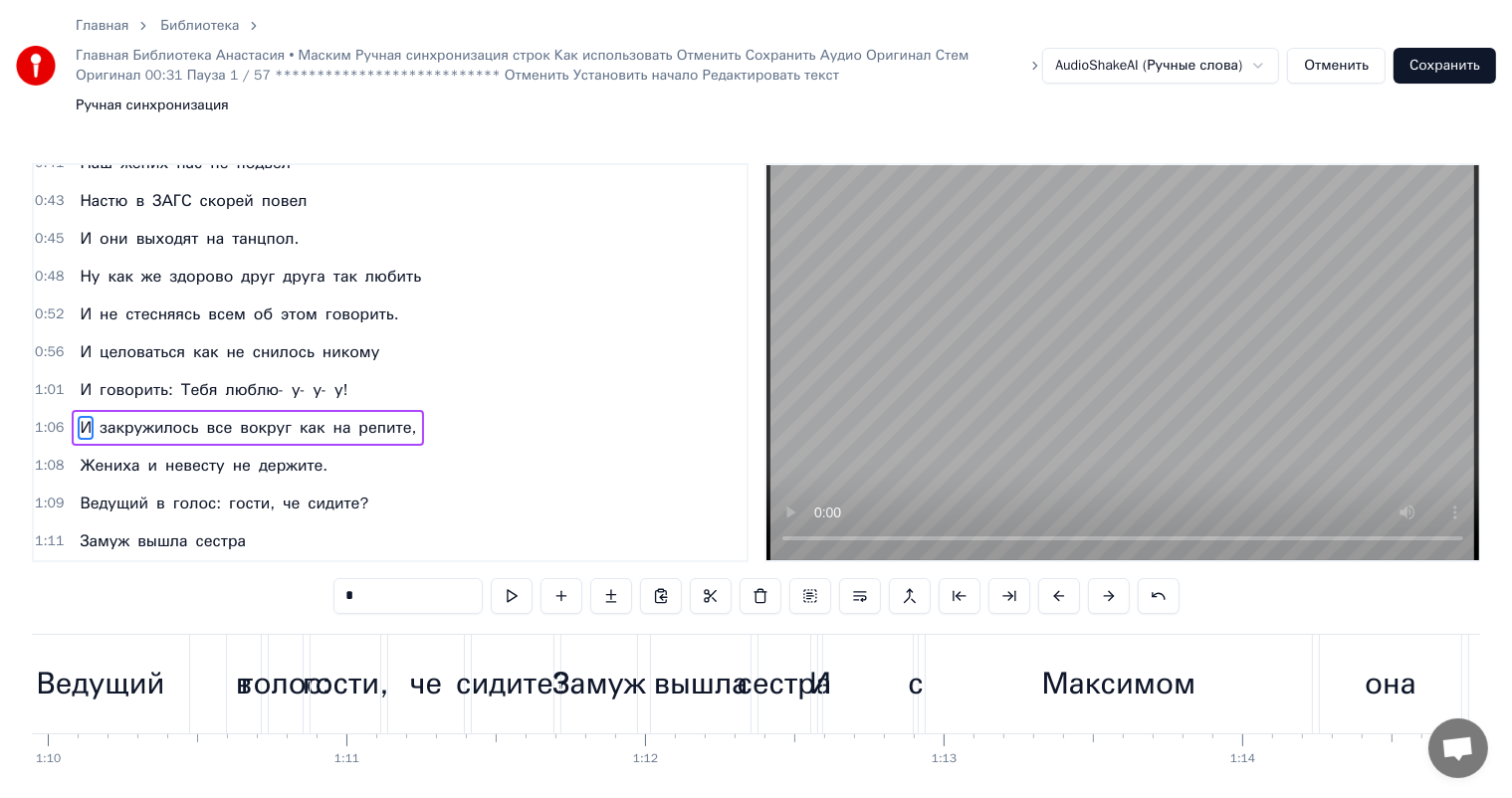 scroll, scrollTop: 186, scrollLeft: 0, axis: vertical 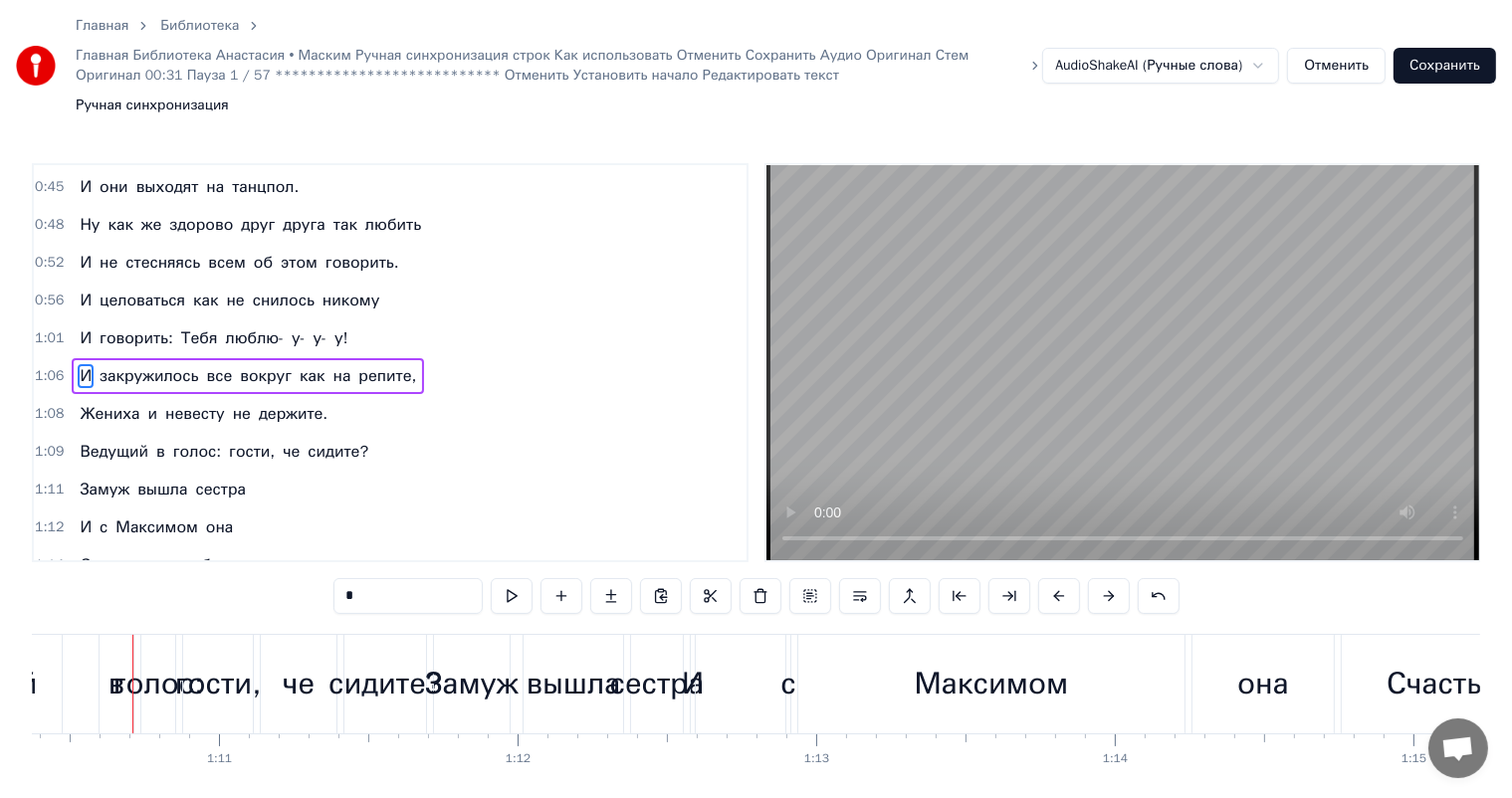 click on "Жениха" at bounding box center [109, 414] 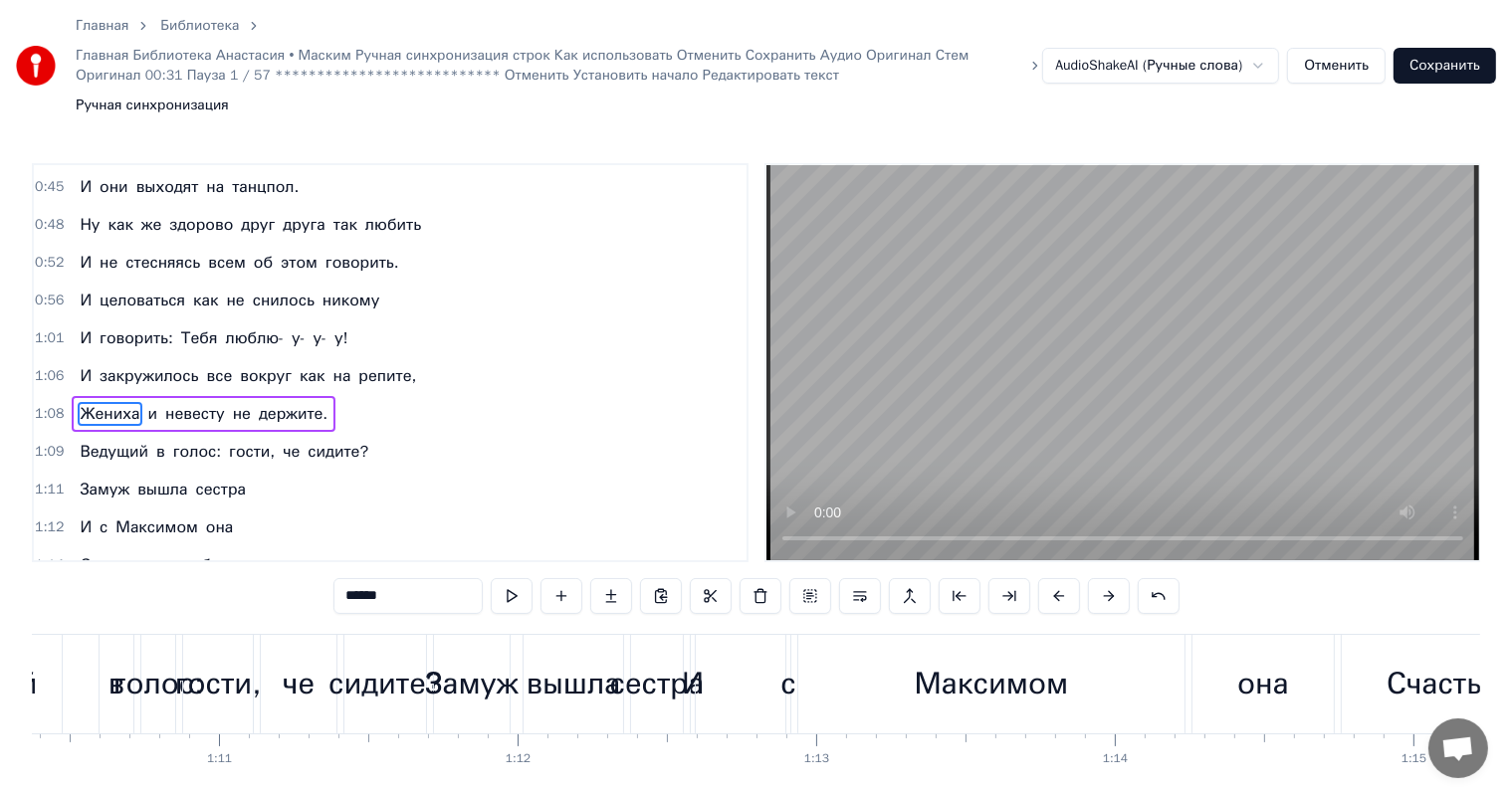 scroll, scrollTop: 223, scrollLeft: 0, axis: vertical 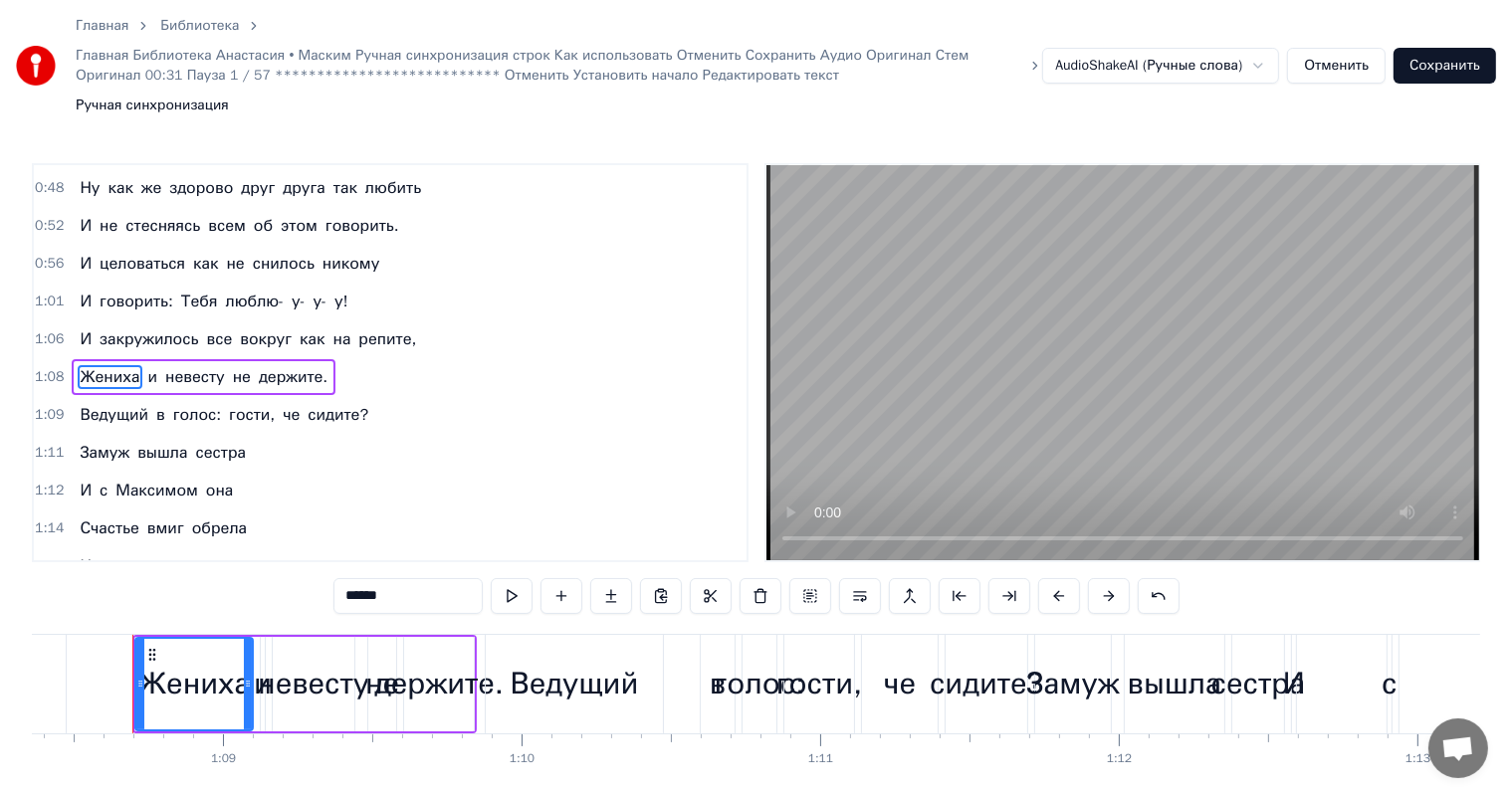 click on "держите." at bounding box center (439, 684) 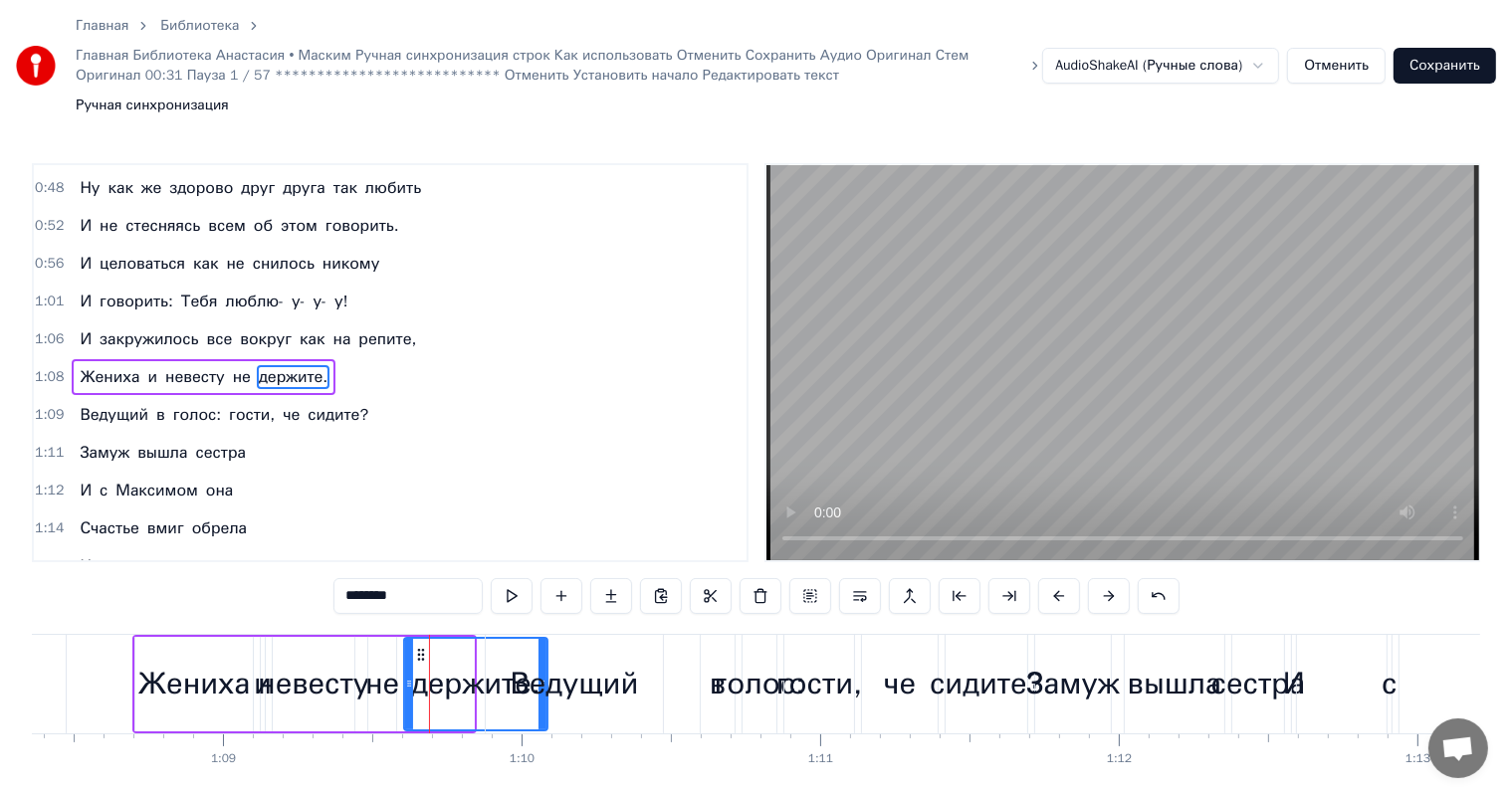 drag, startPoint x: 467, startPoint y: 611, endPoint x: 540, endPoint y: 603, distance: 73.437048 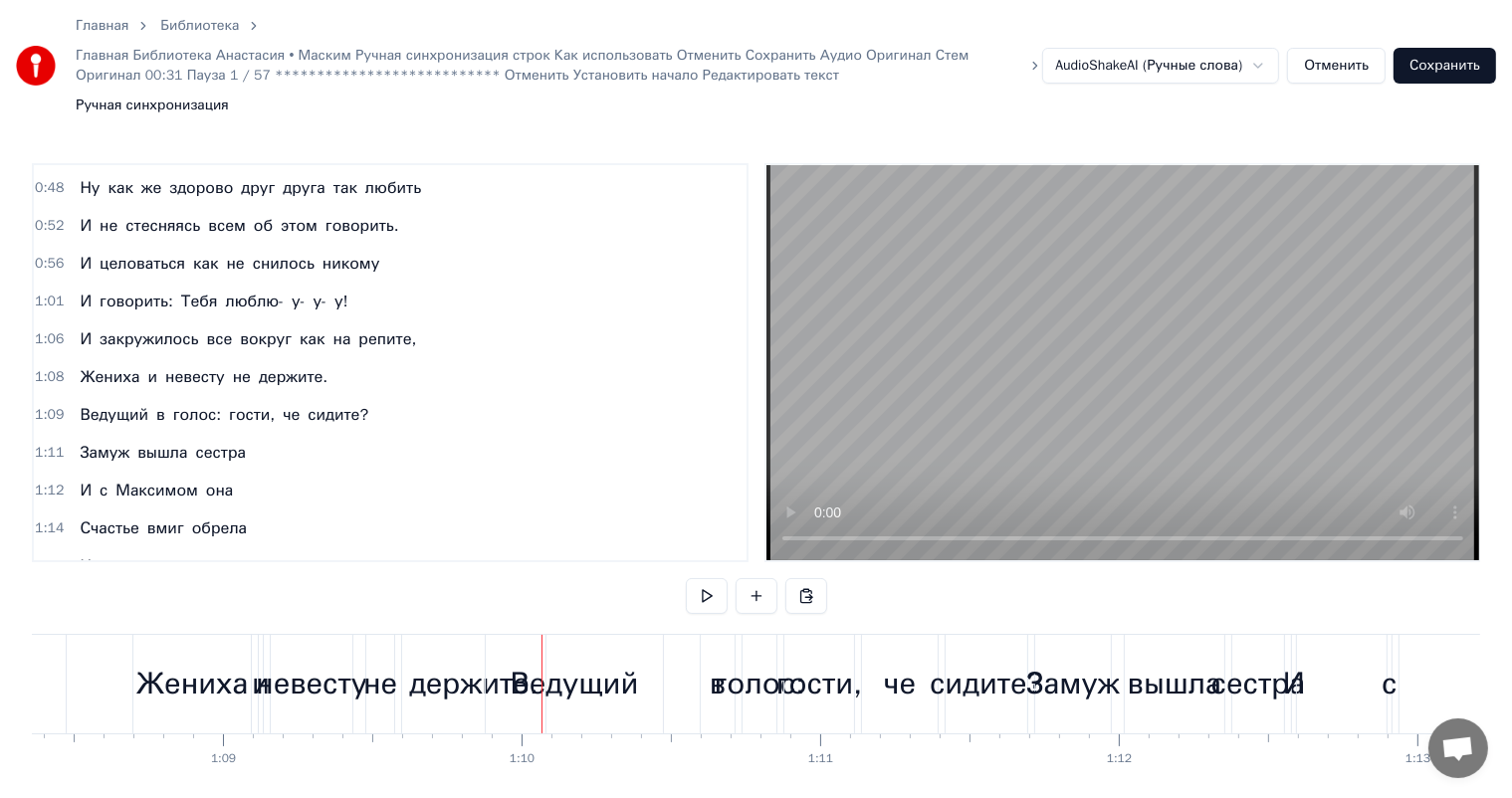 click on "Ведущий" at bounding box center (574, 684) 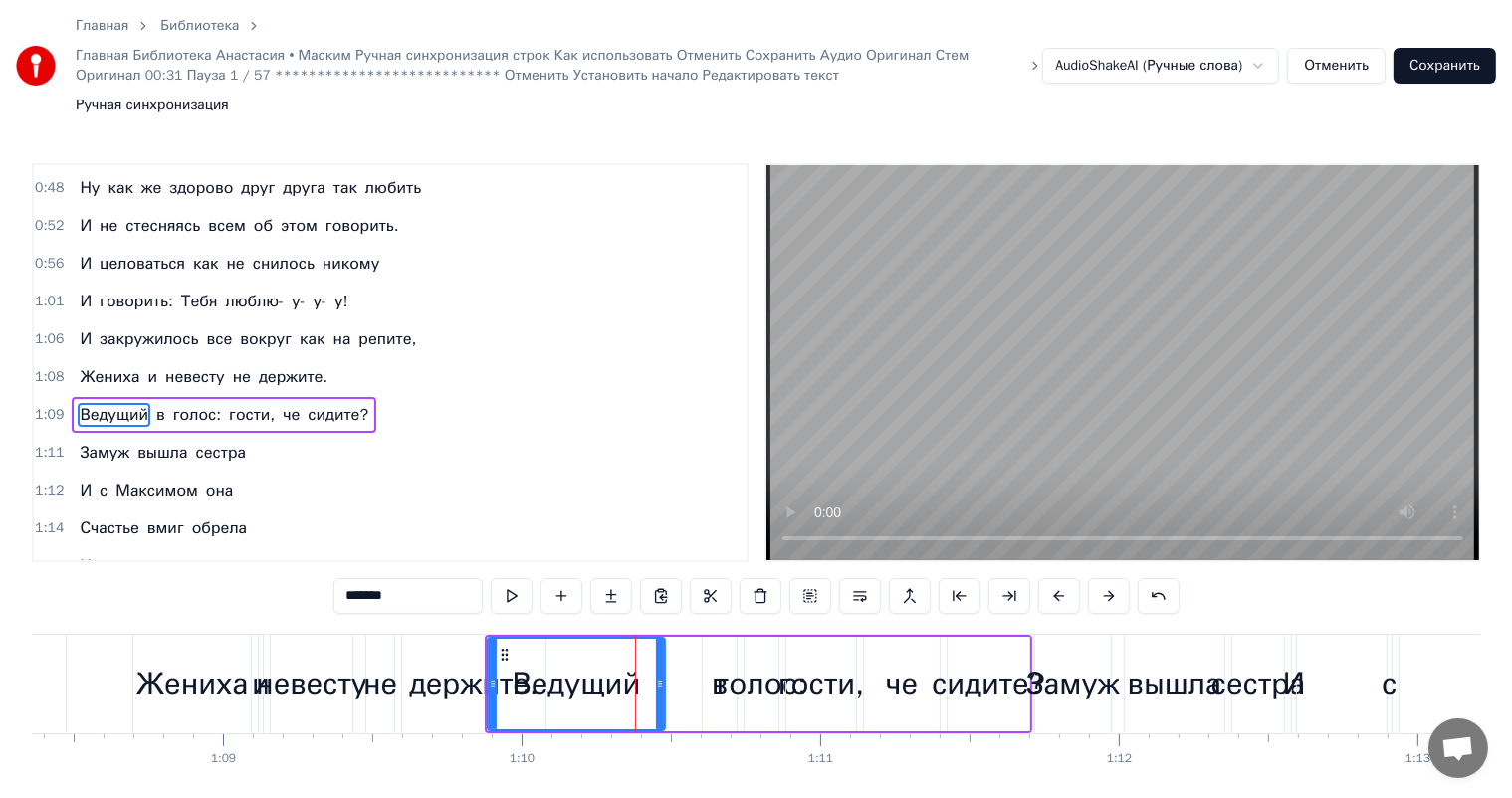 scroll, scrollTop: 259, scrollLeft: 0, axis: vertical 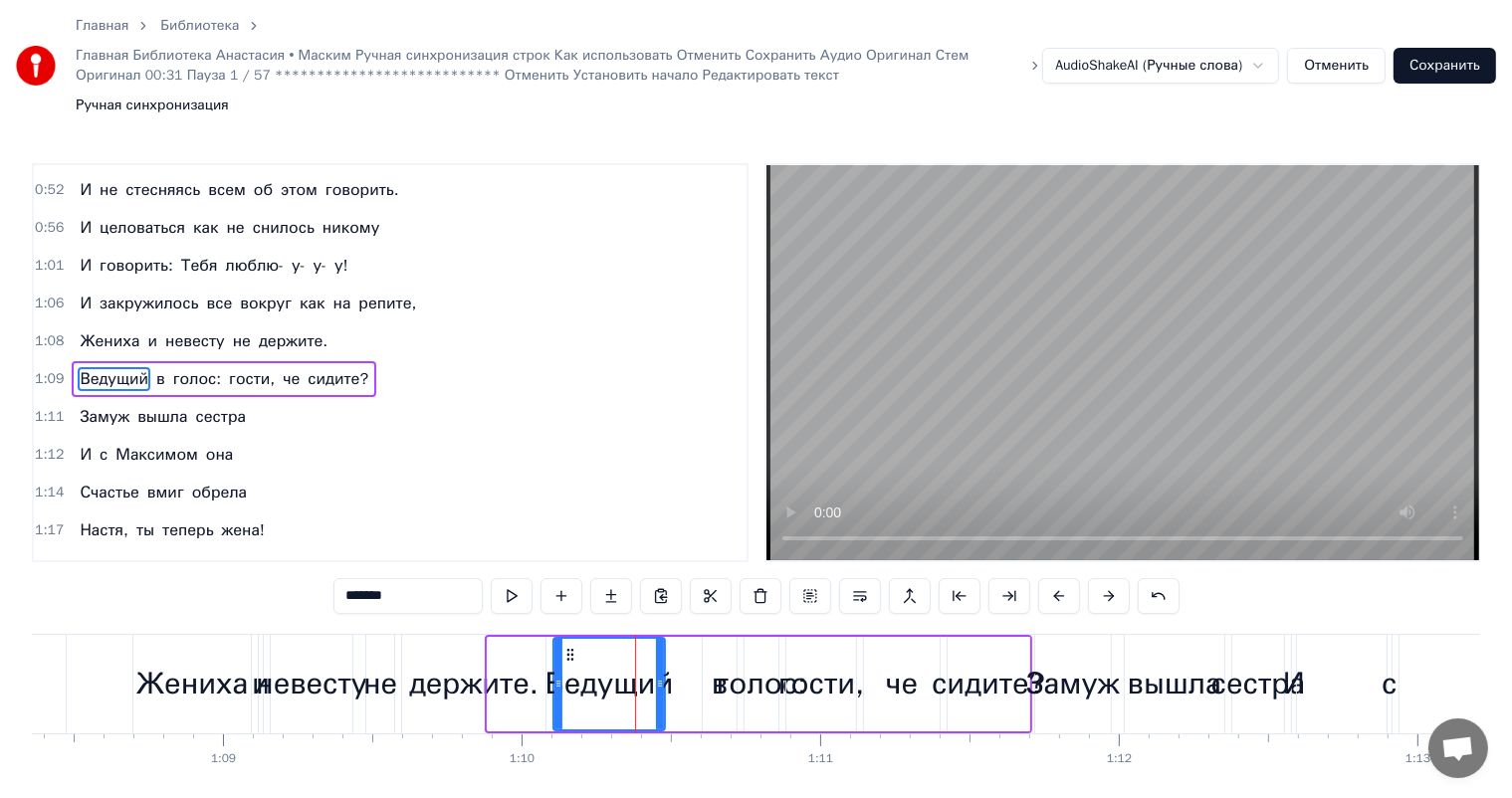drag, startPoint x: 490, startPoint y: 623, endPoint x: 555, endPoint y: 616, distance: 65.37584 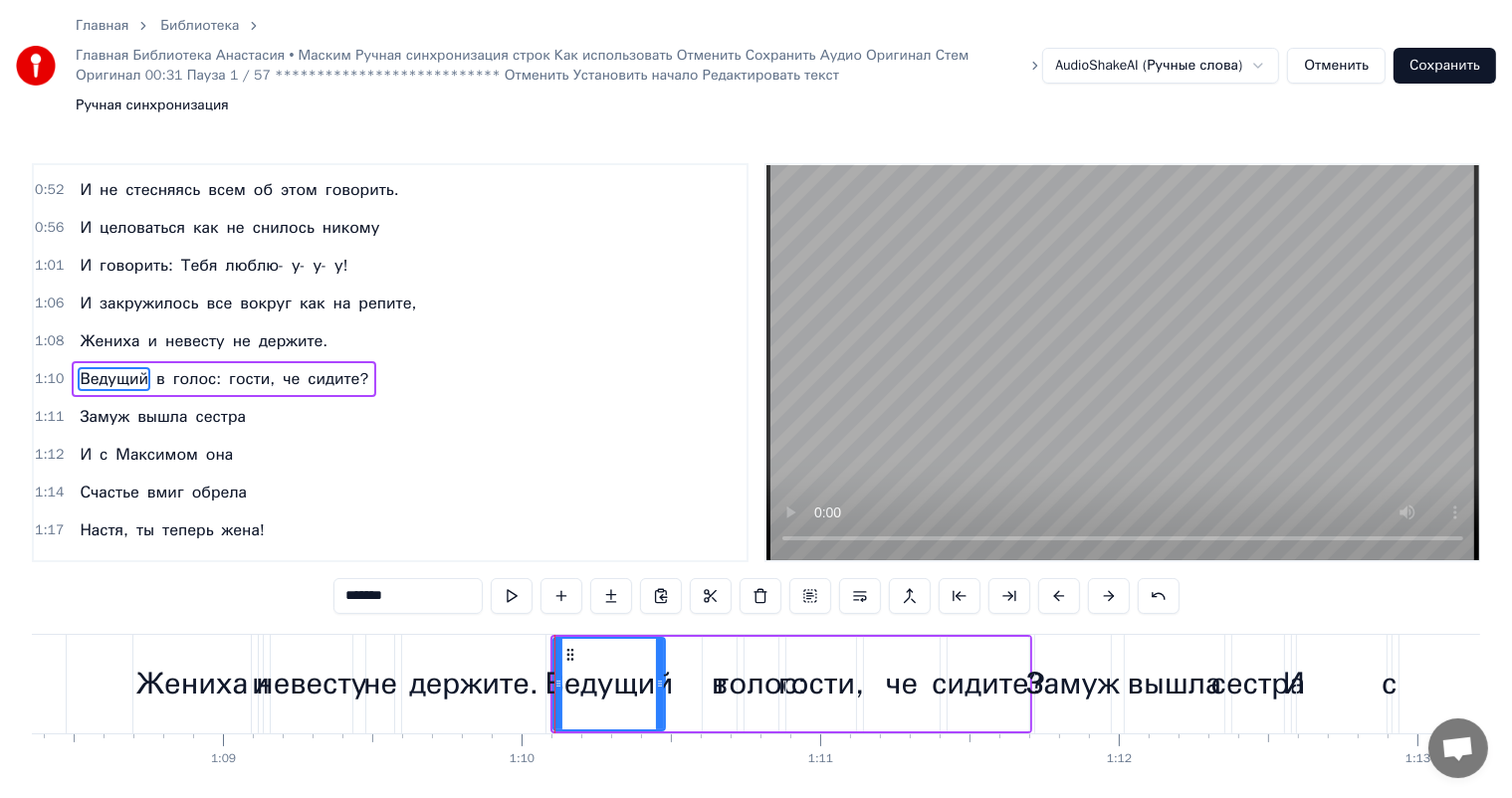 click on "И" at bounding box center (86, 303) 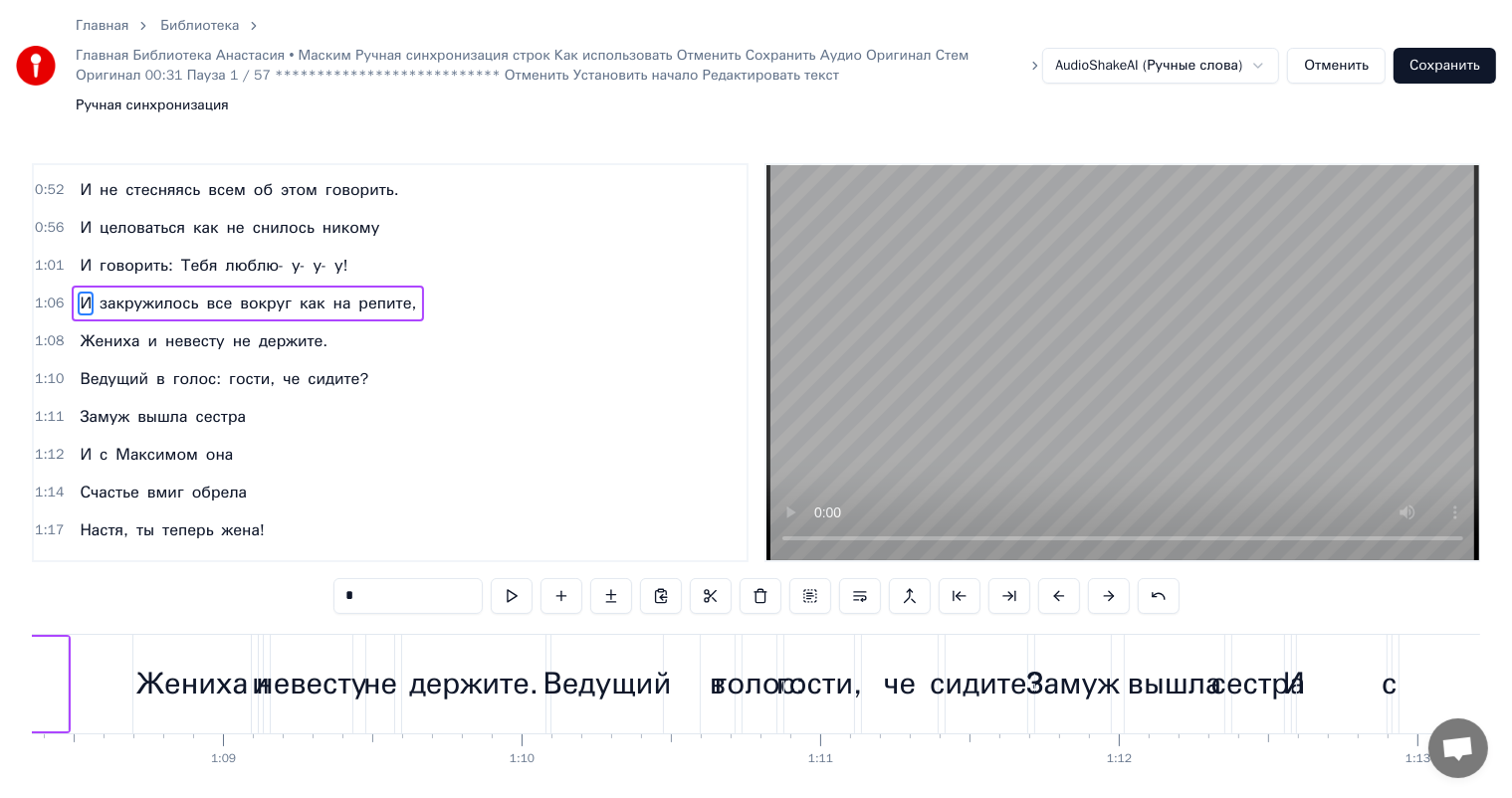 scroll, scrollTop: 186, scrollLeft: 0, axis: vertical 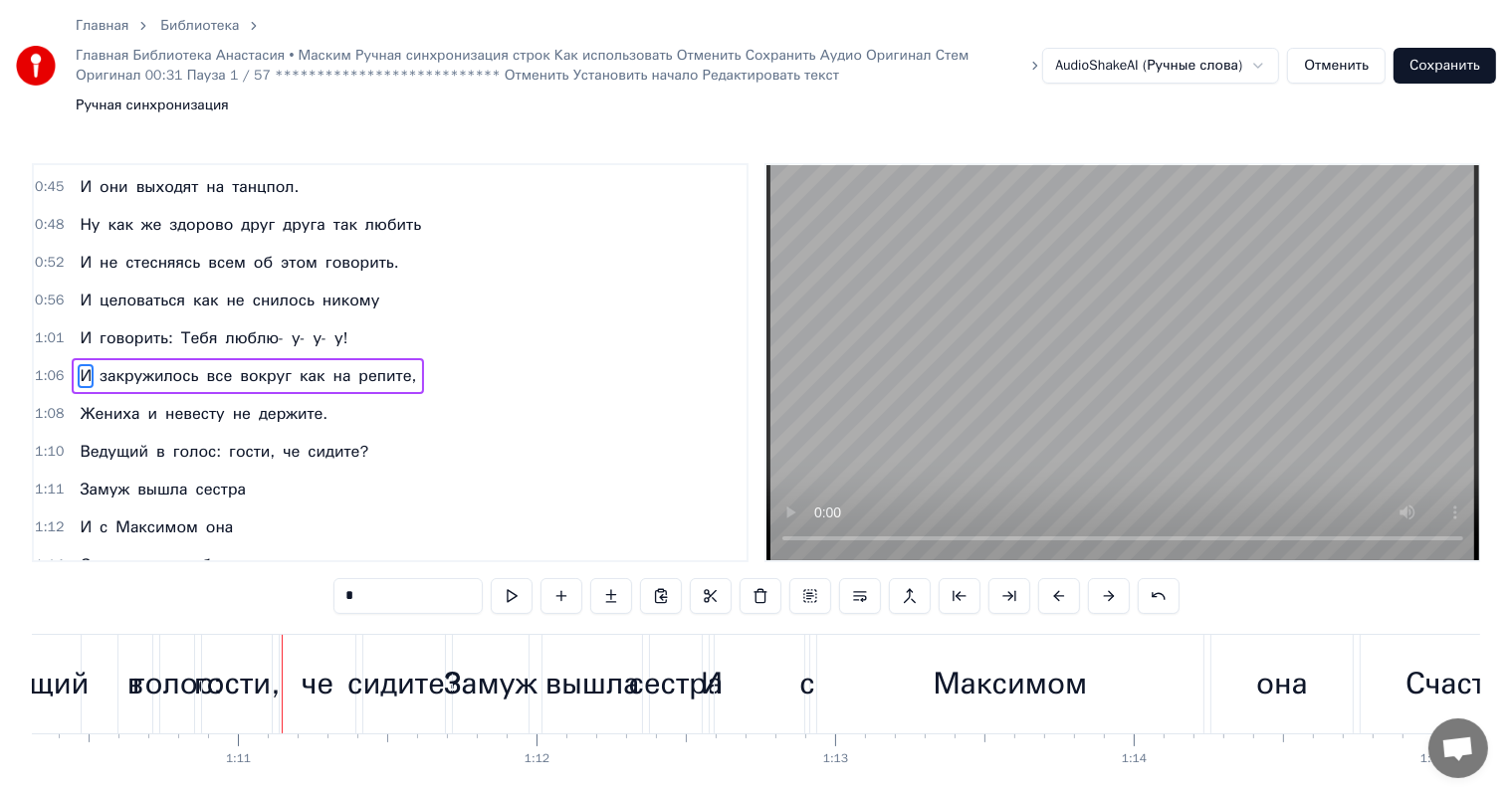 click on "И говорить: Тебя люблю- у- у- у!" at bounding box center [213, 338] 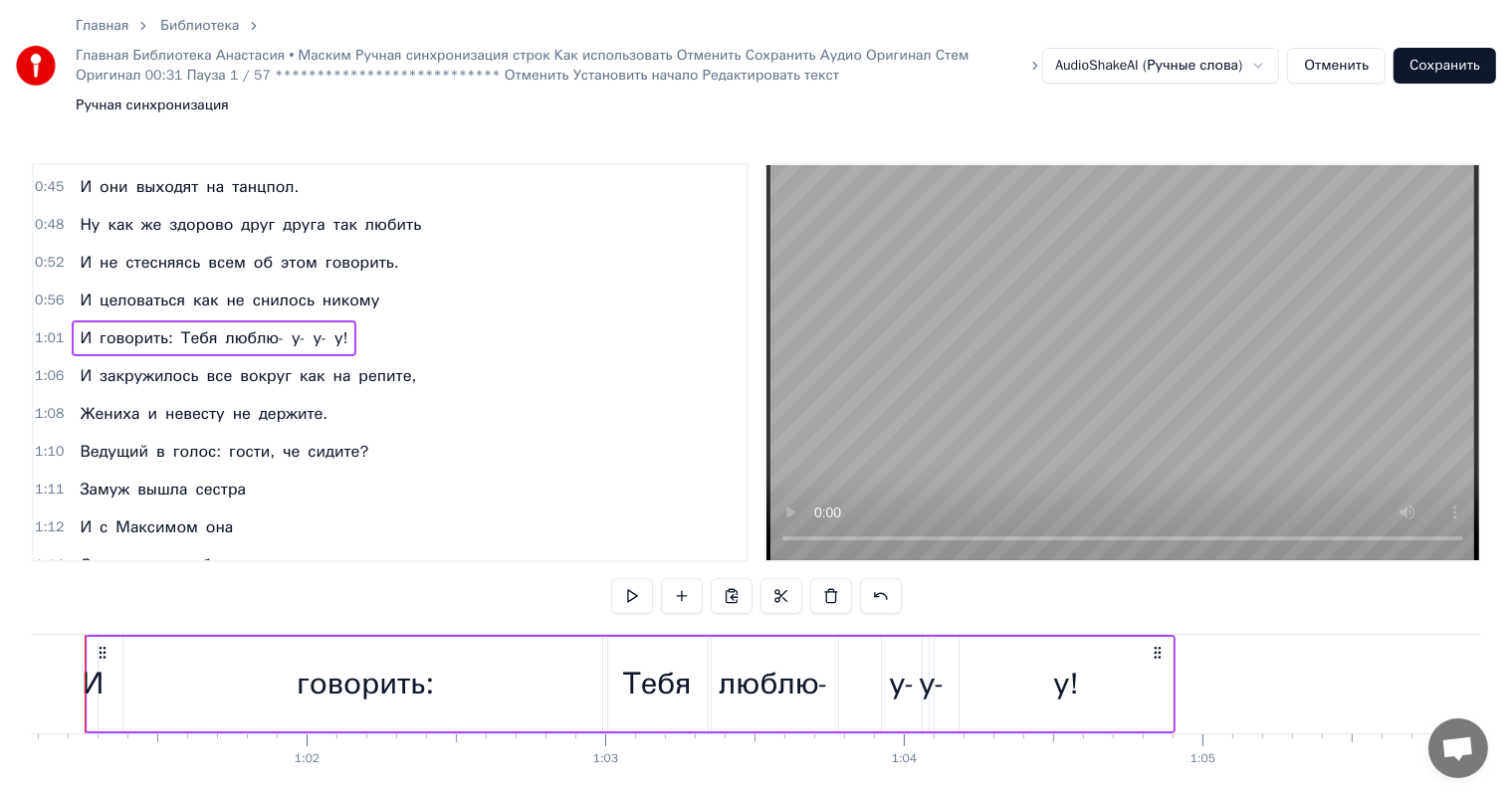 scroll, scrollTop: 0, scrollLeft: 18192, axis: horizontal 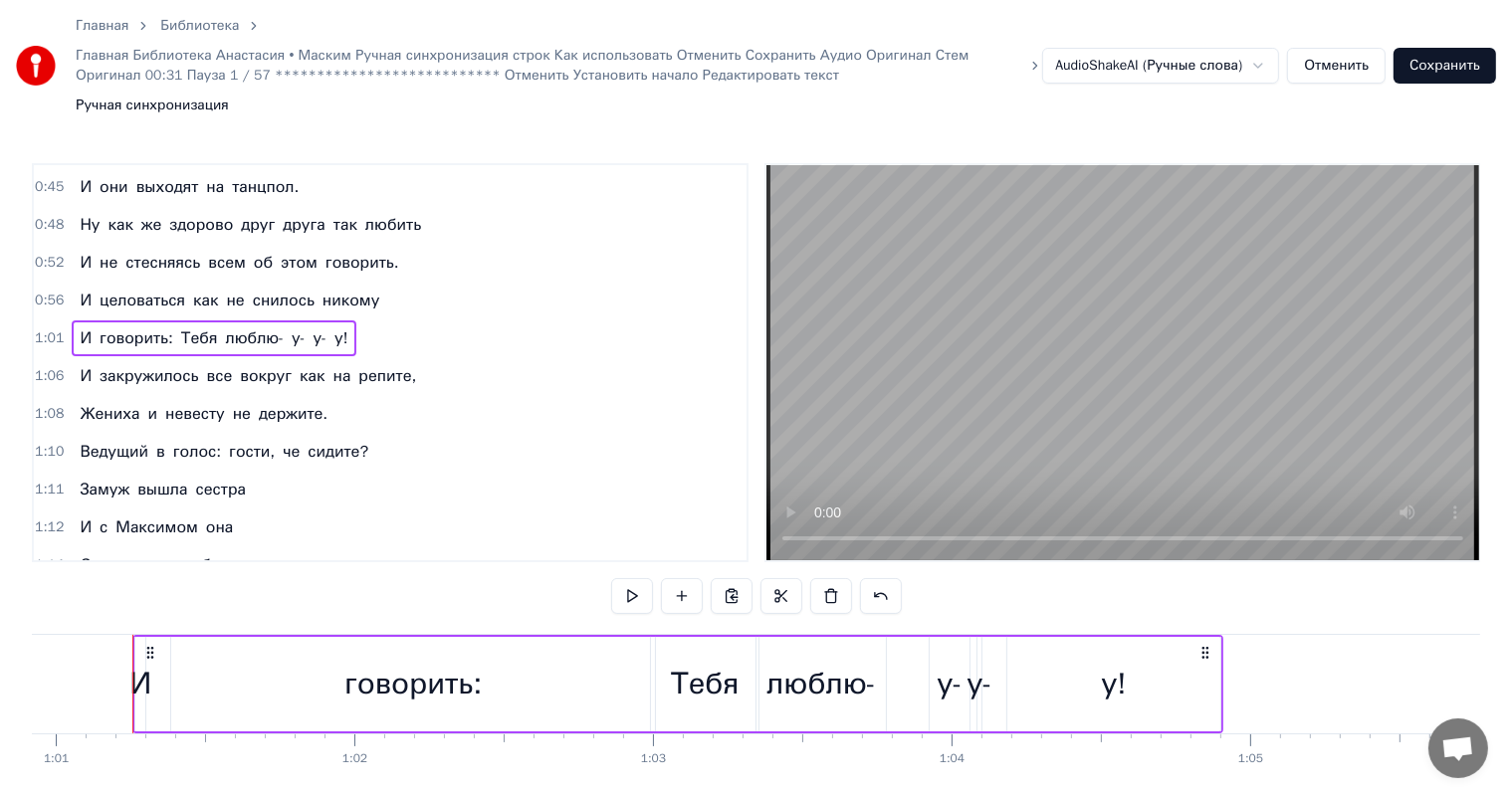 drag, startPoint x: 108, startPoint y: 391, endPoint x: 98, endPoint y: 383, distance: 12.806248 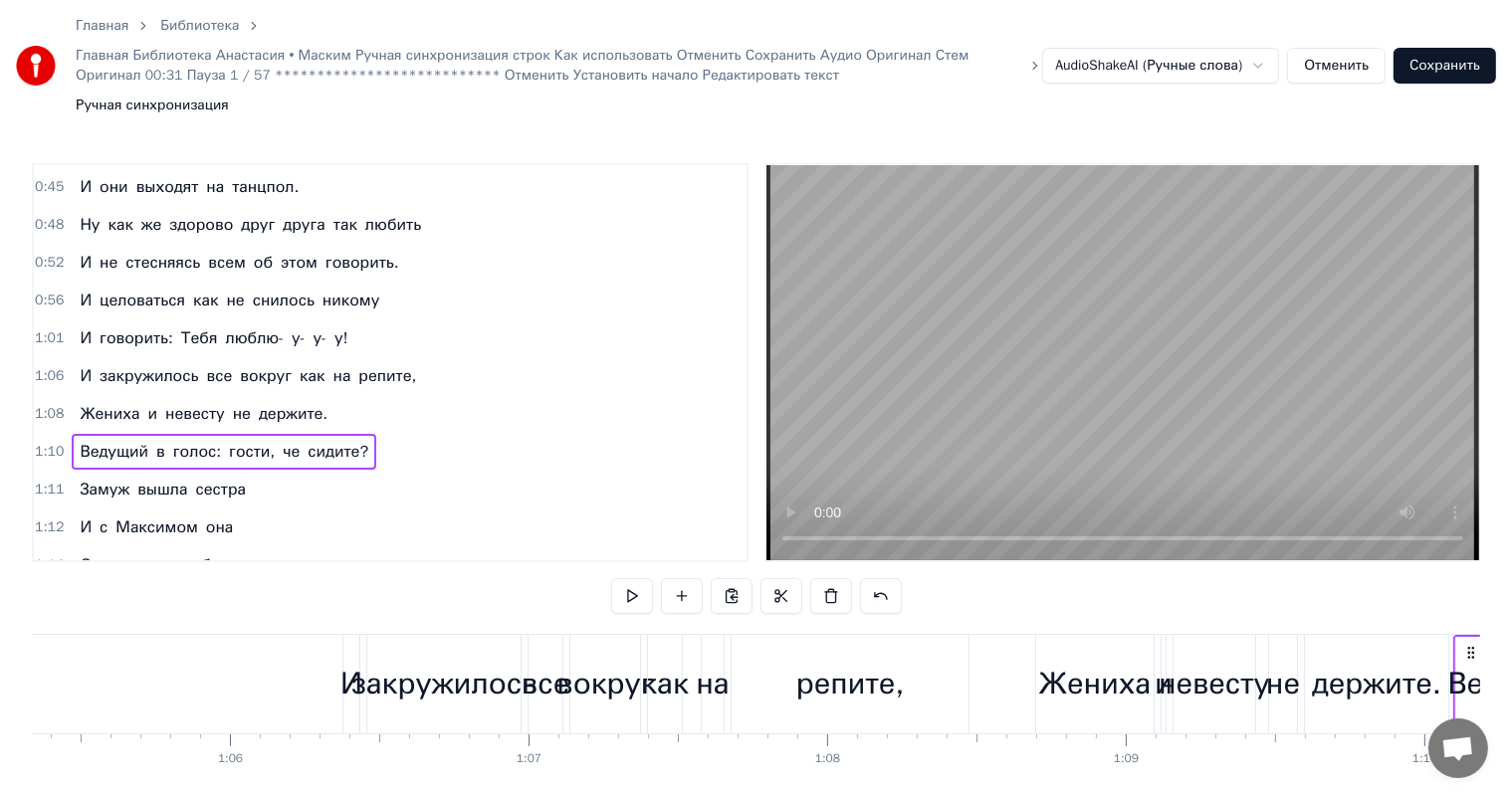 click on "Ведущий" at bounding box center (113, 452) 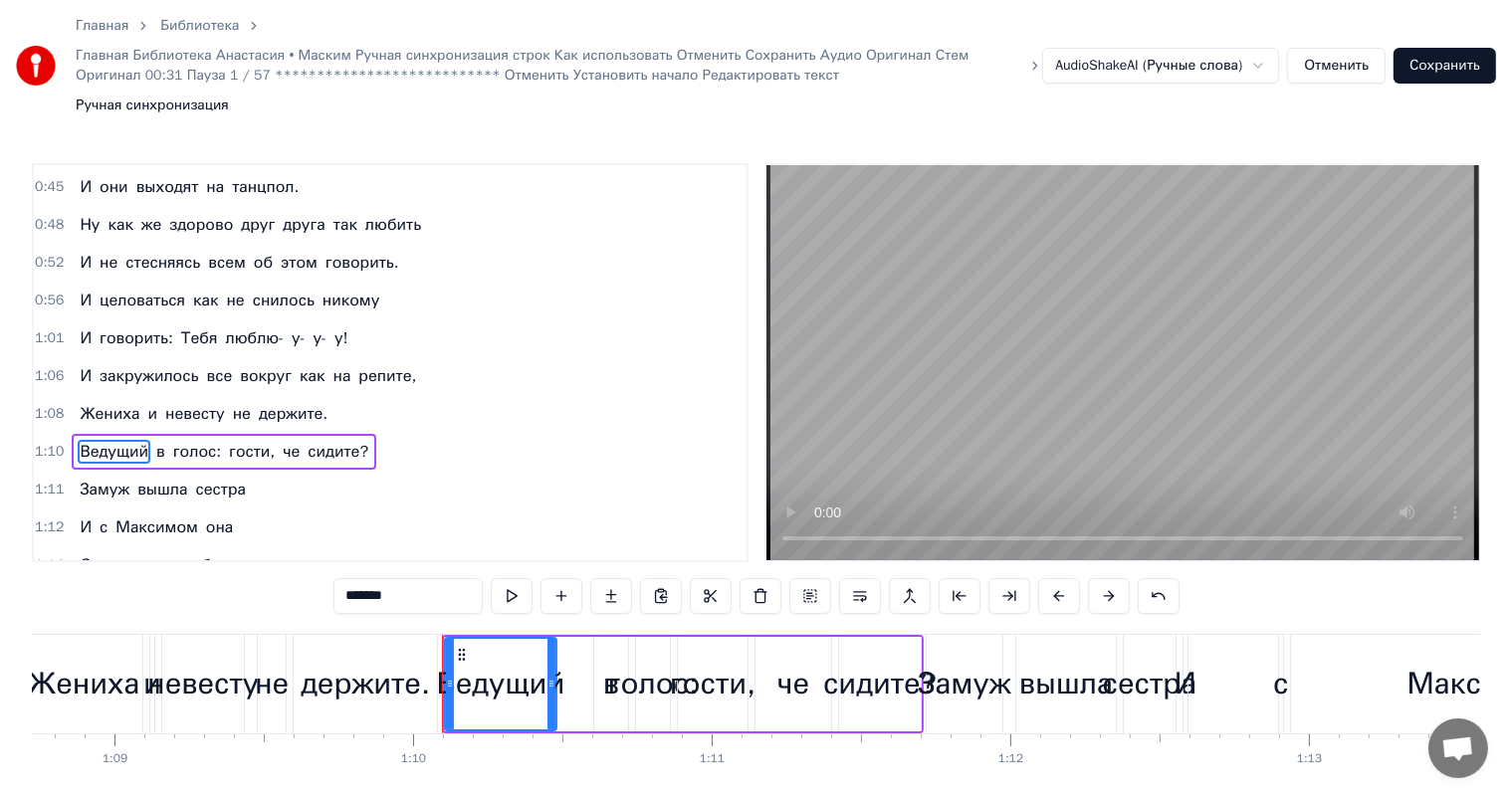 scroll, scrollTop: 255, scrollLeft: 0, axis: vertical 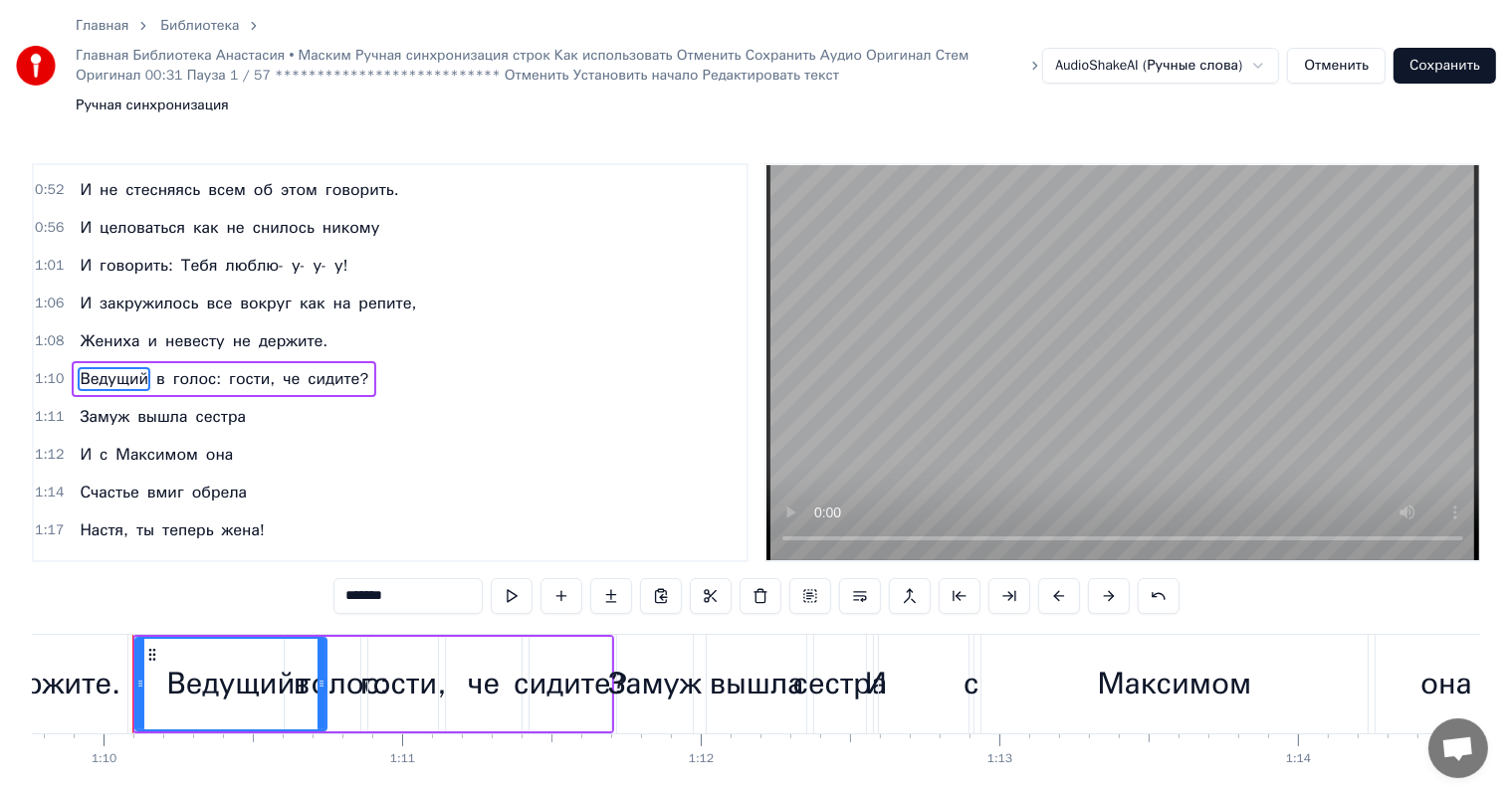 drag, startPoint x: 239, startPoint y: 618, endPoint x: 319, endPoint y: 624, distance: 80.224684 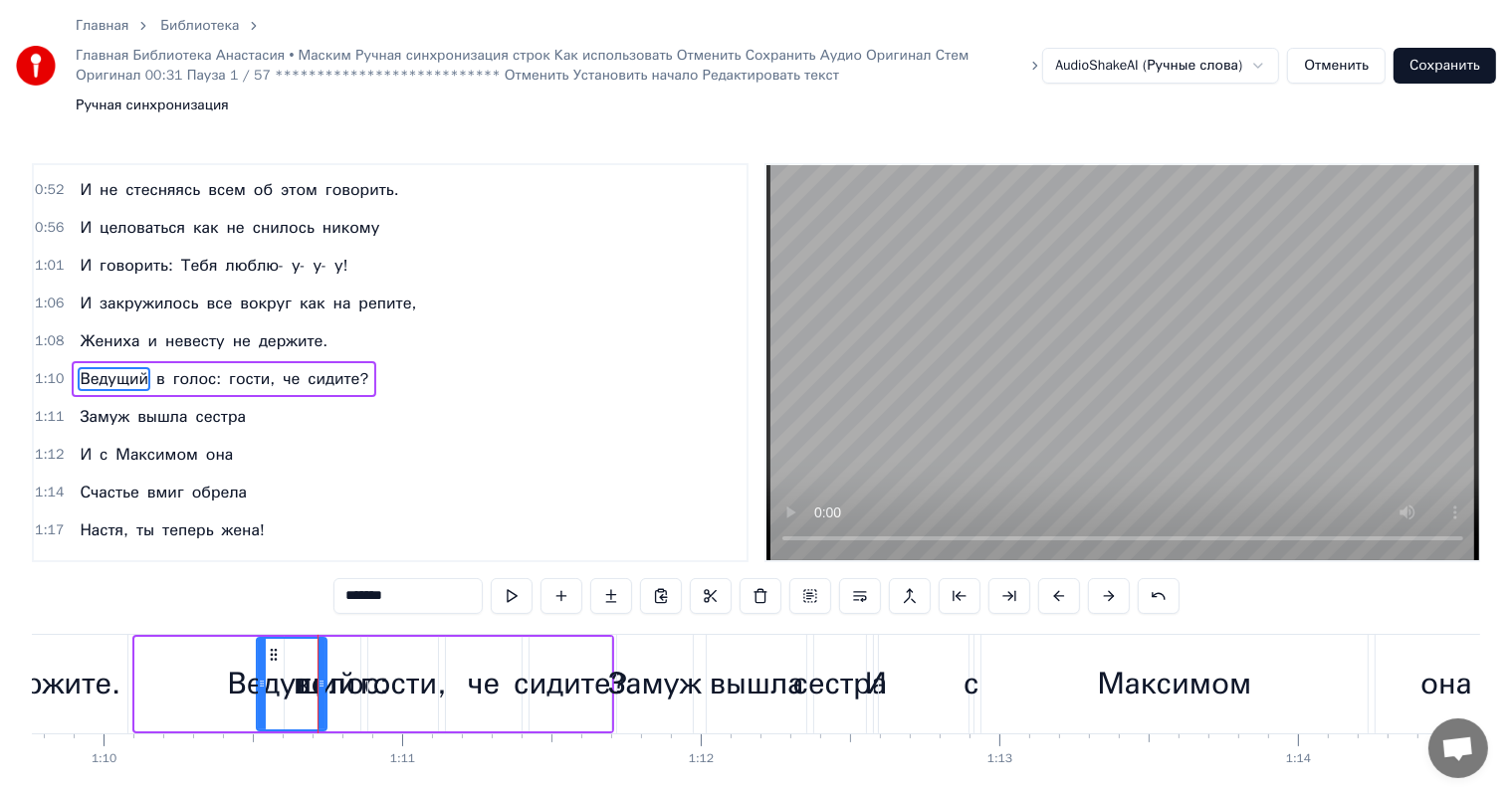 drag, startPoint x: 138, startPoint y: 625, endPoint x: 260, endPoint y: 621, distance: 122.06556 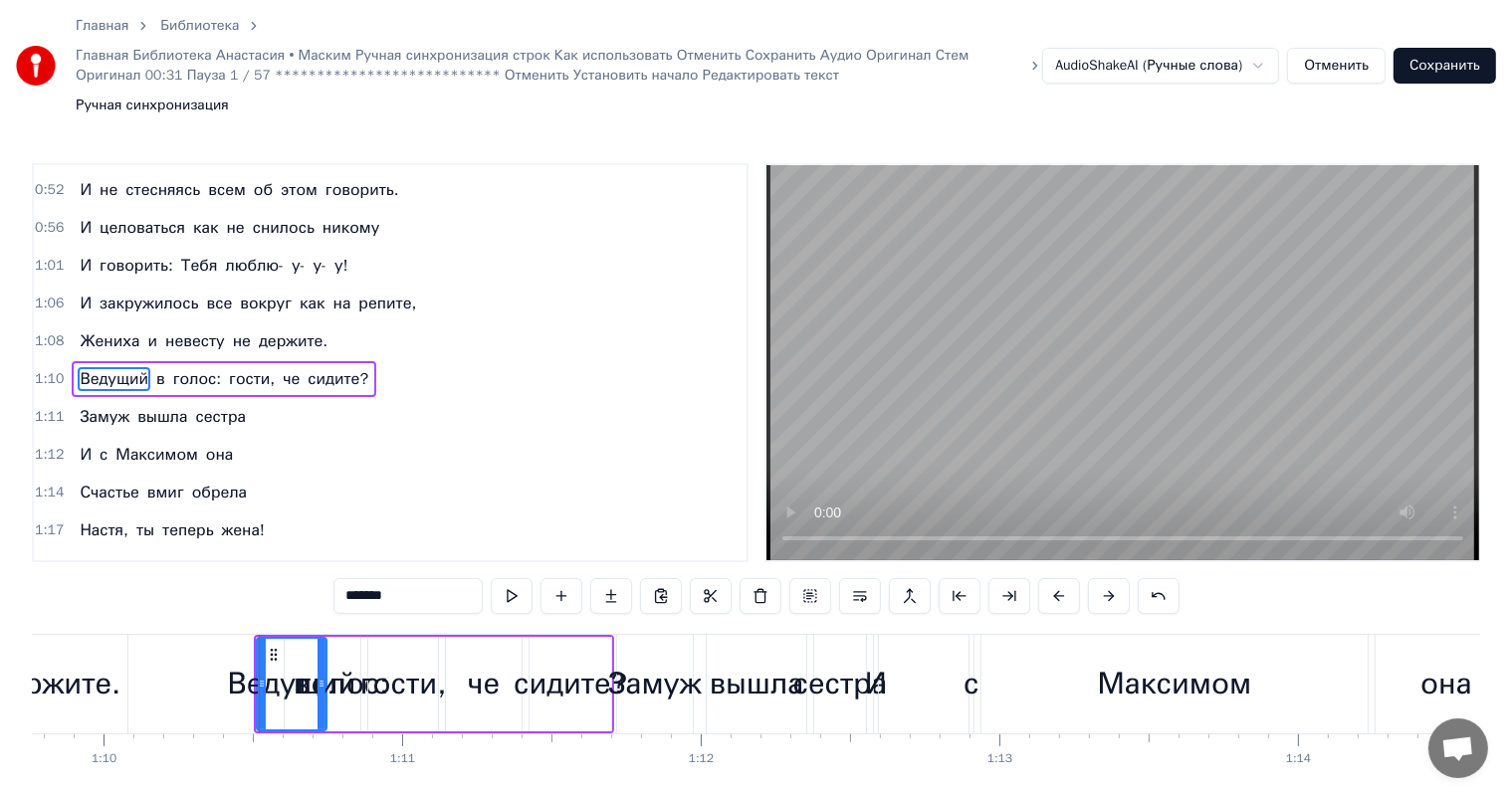 click on "держите." at bounding box center [56, 684] 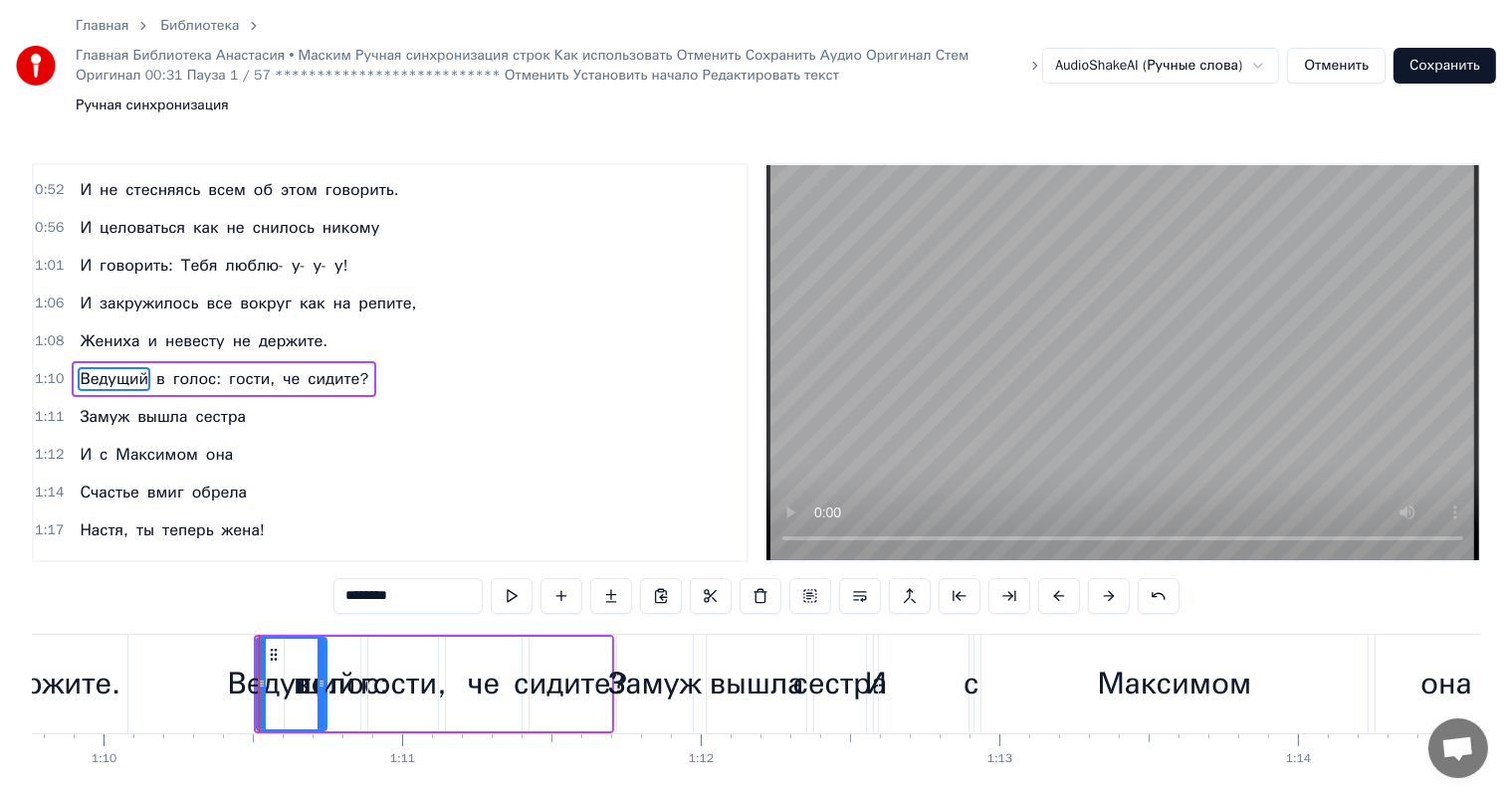 scroll, scrollTop: 223, scrollLeft: 0, axis: vertical 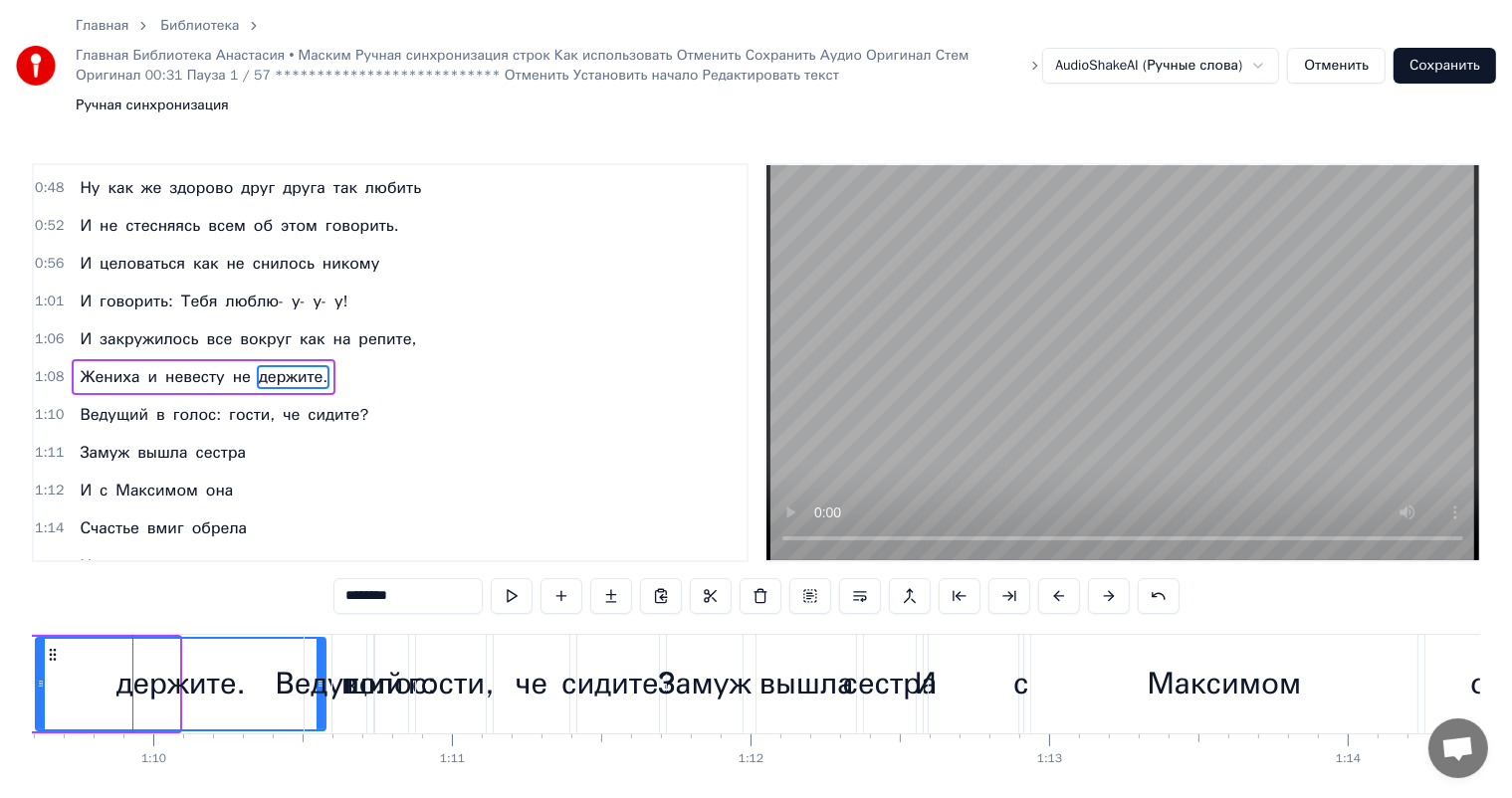 drag, startPoint x: 172, startPoint y: 624, endPoint x: 319, endPoint y: 616, distance: 147.21753 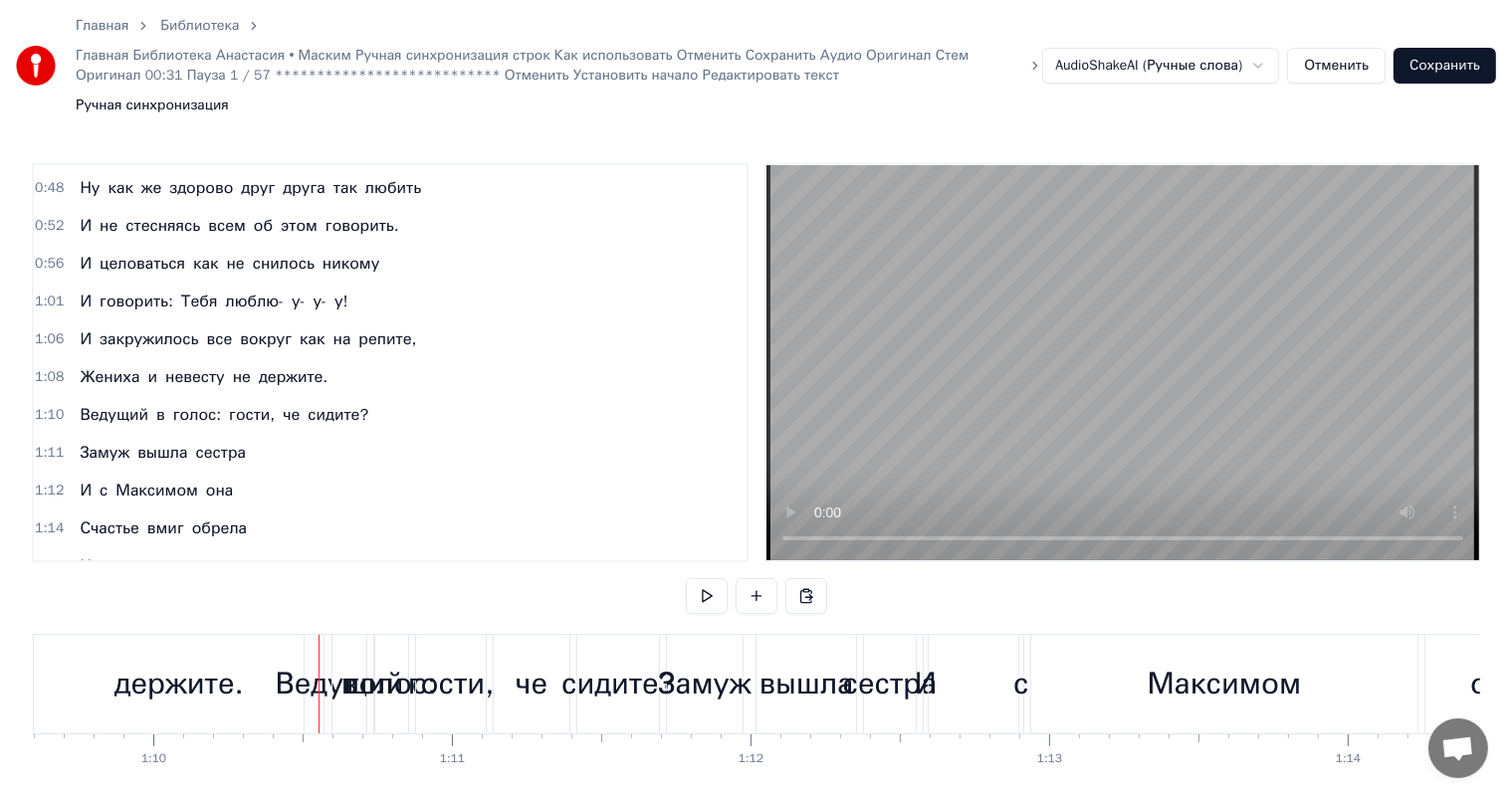 click on "И закружилось все вокруг как на репите," at bounding box center [248, 339] 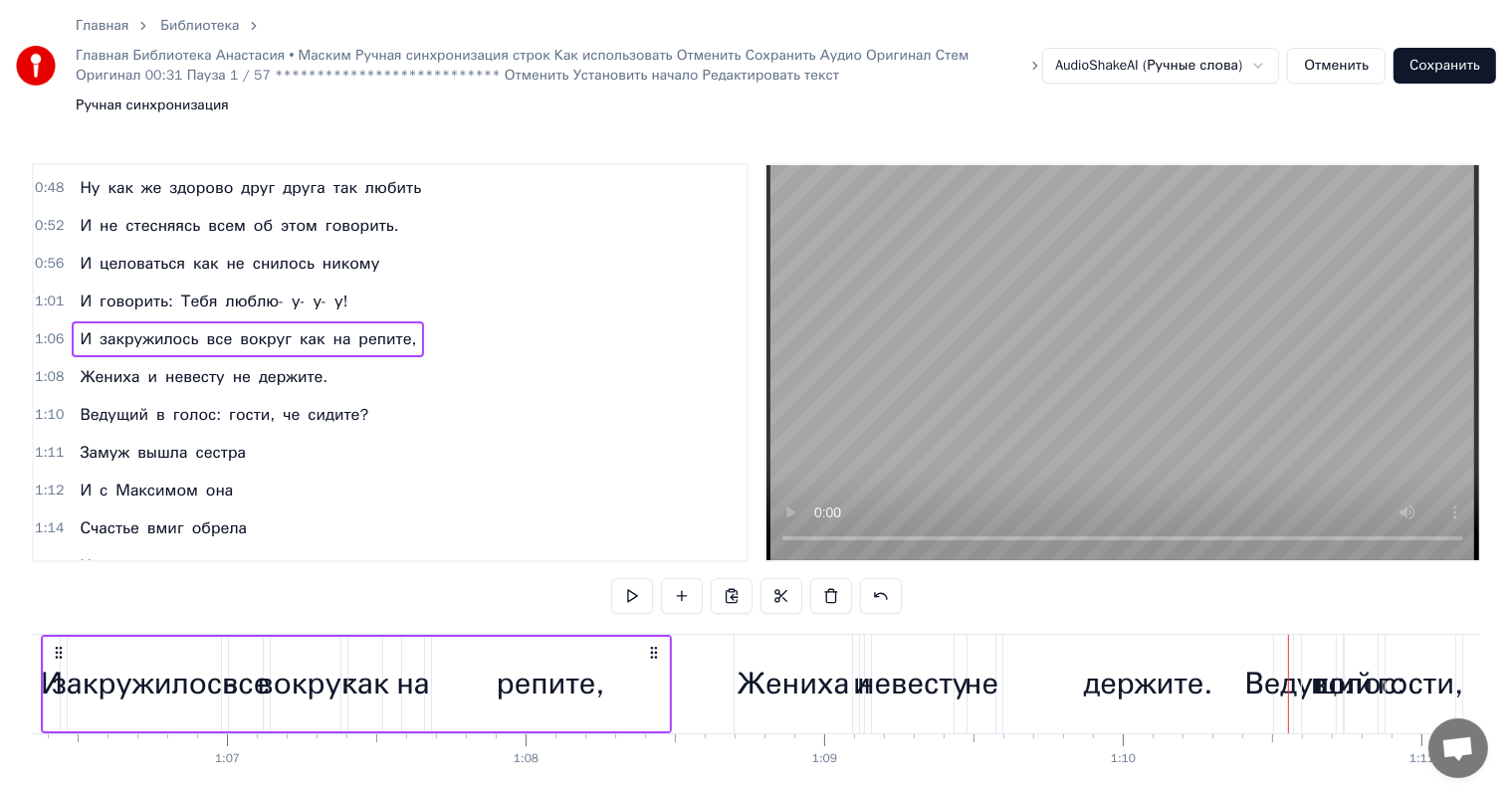 scroll, scrollTop: 0, scrollLeft: 19721, axis: horizontal 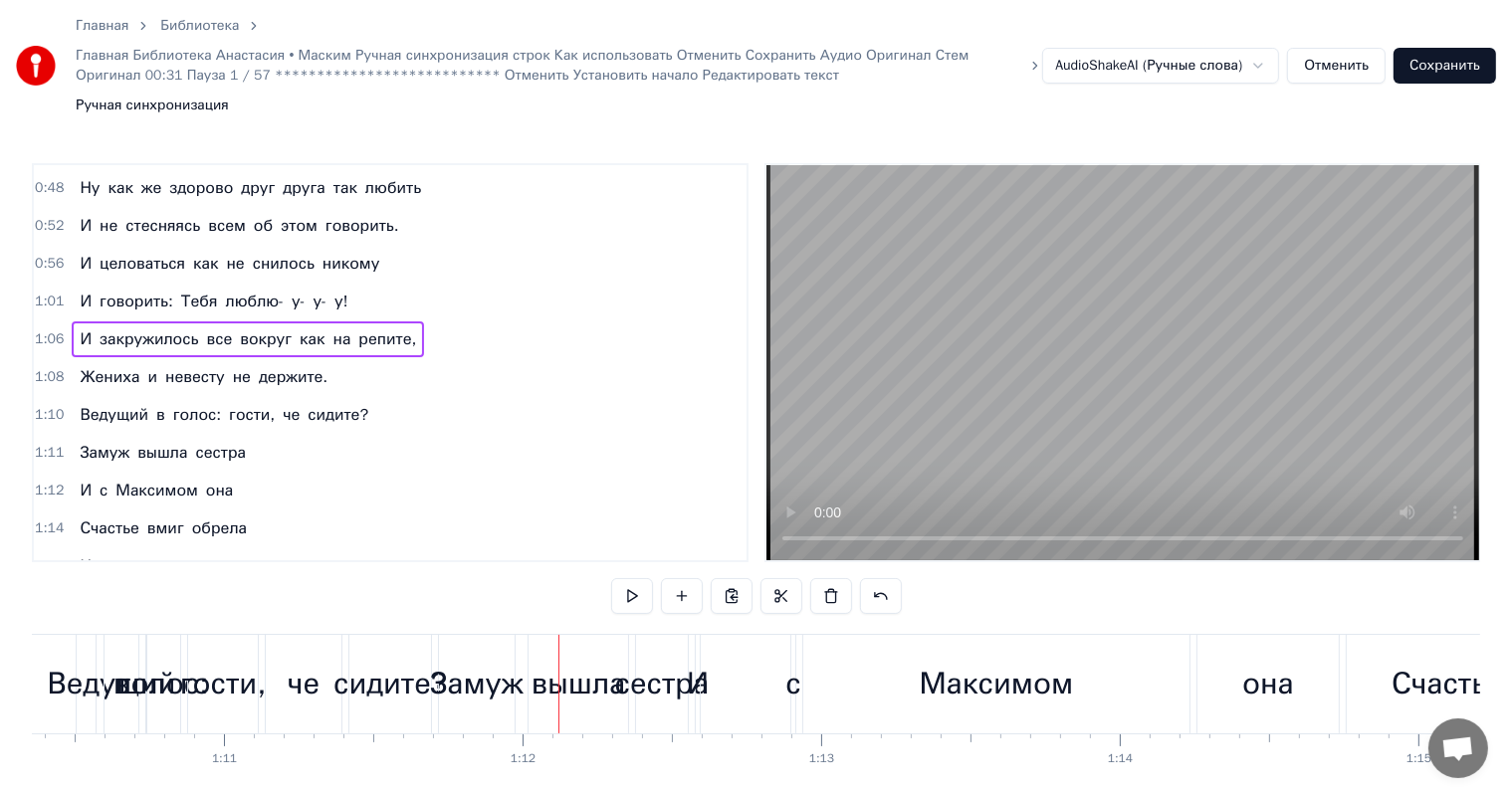click on "И закружилось все вокруг как на репите," at bounding box center [248, 339] 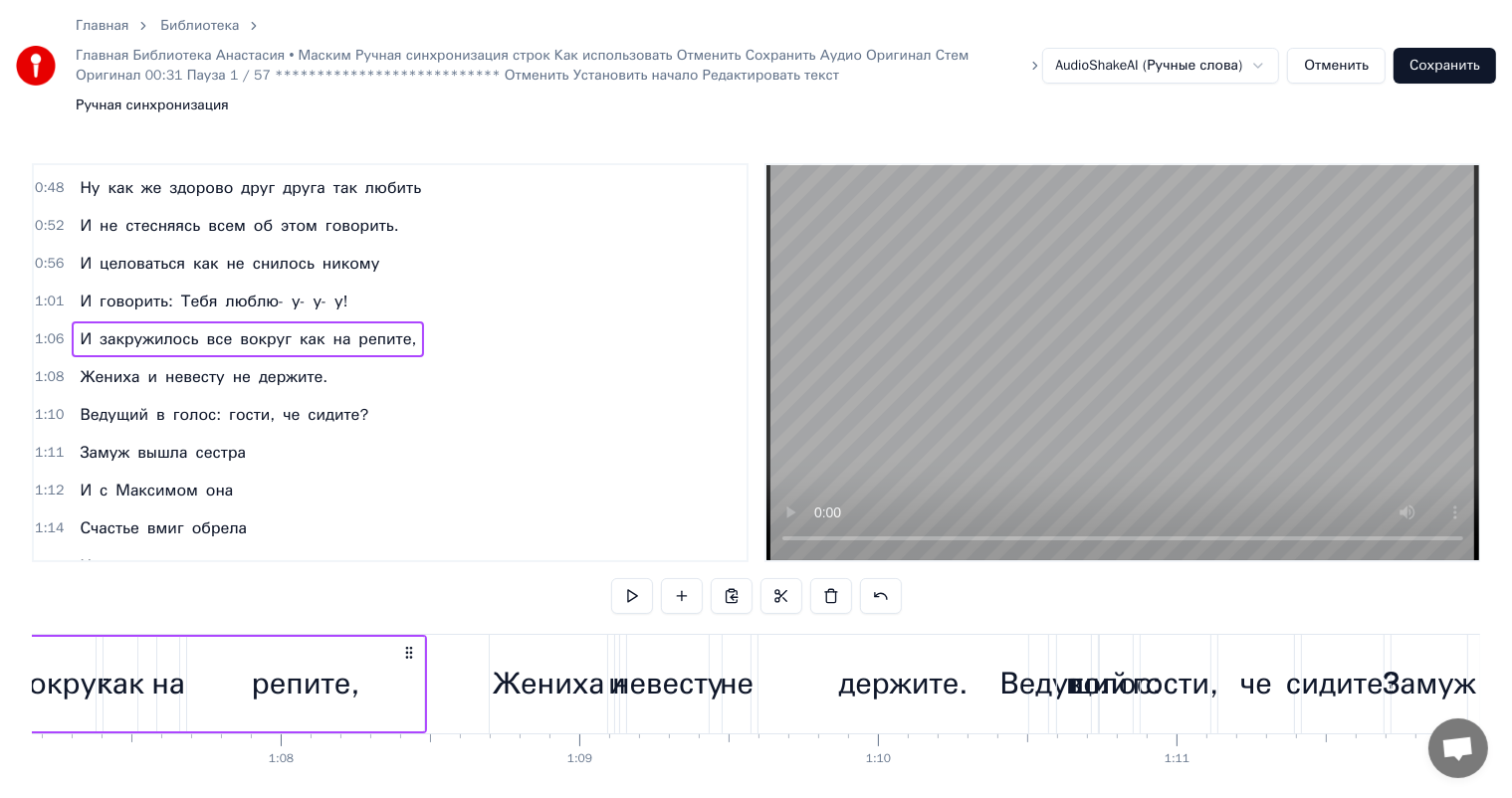 scroll, scrollTop: 0, scrollLeft: 19721, axis: horizontal 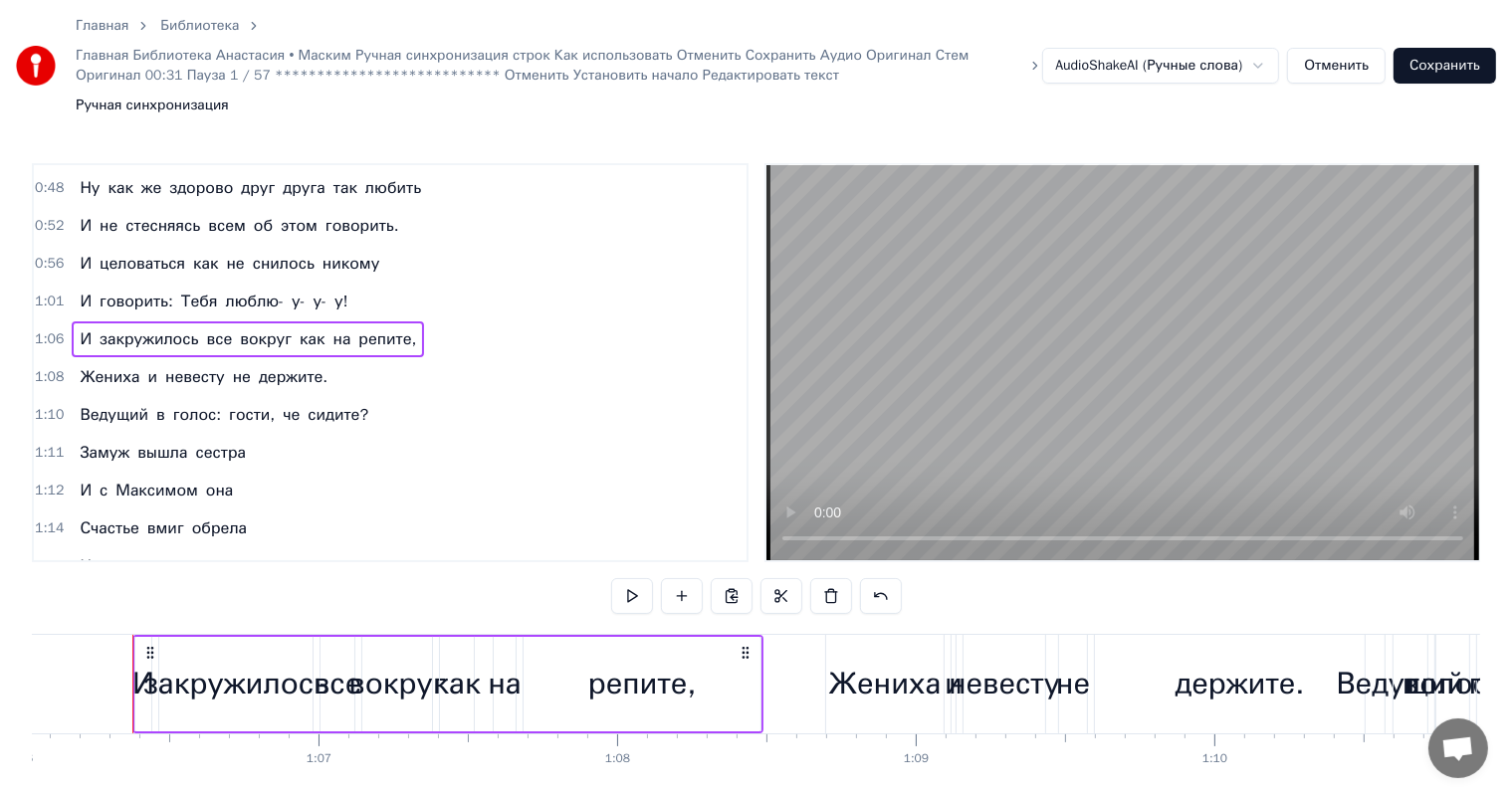 click on "Ведущий" at bounding box center [1401, 684] 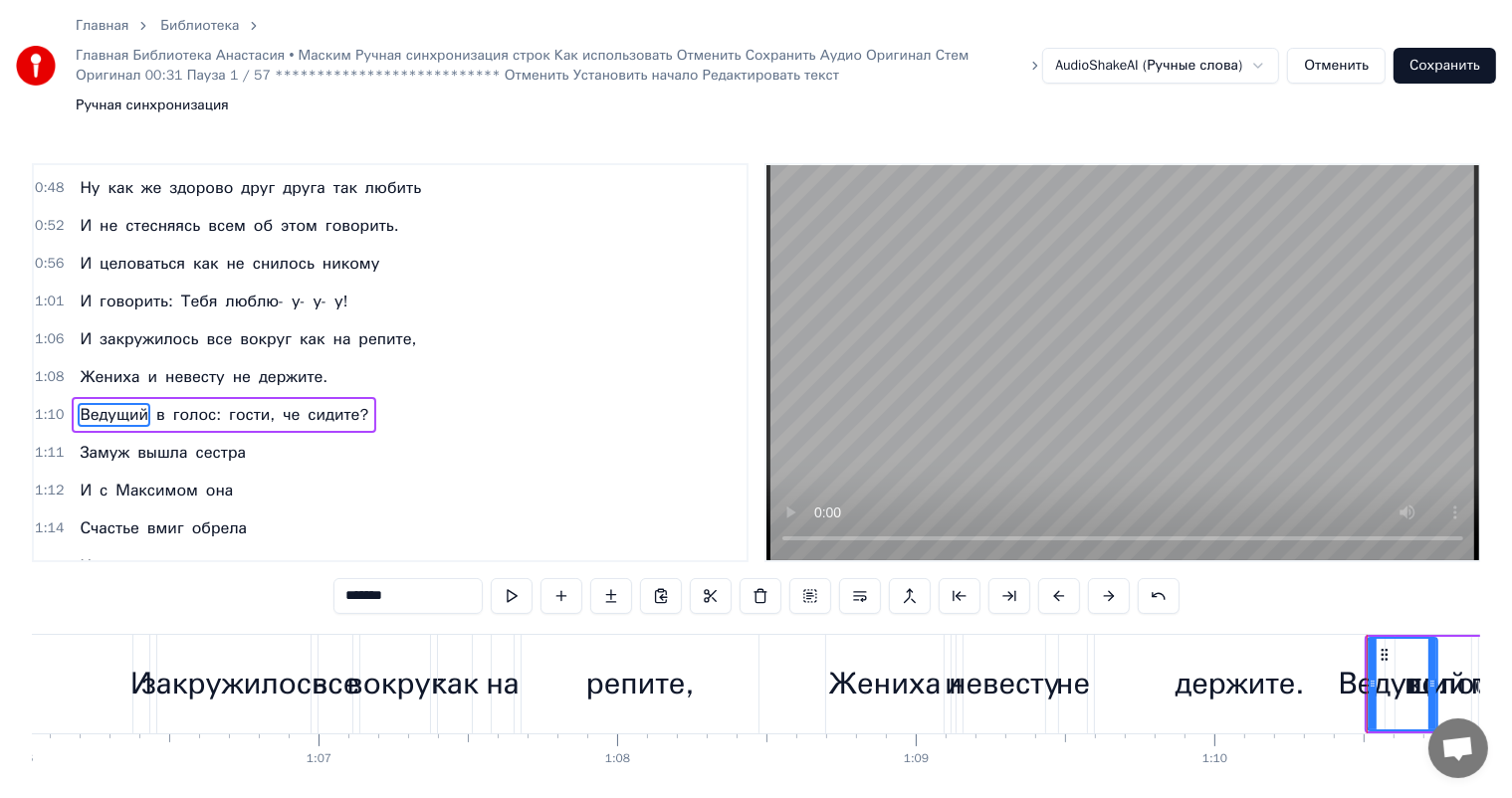scroll, scrollTop: 259, scrollLeft: 0, axis: vertical 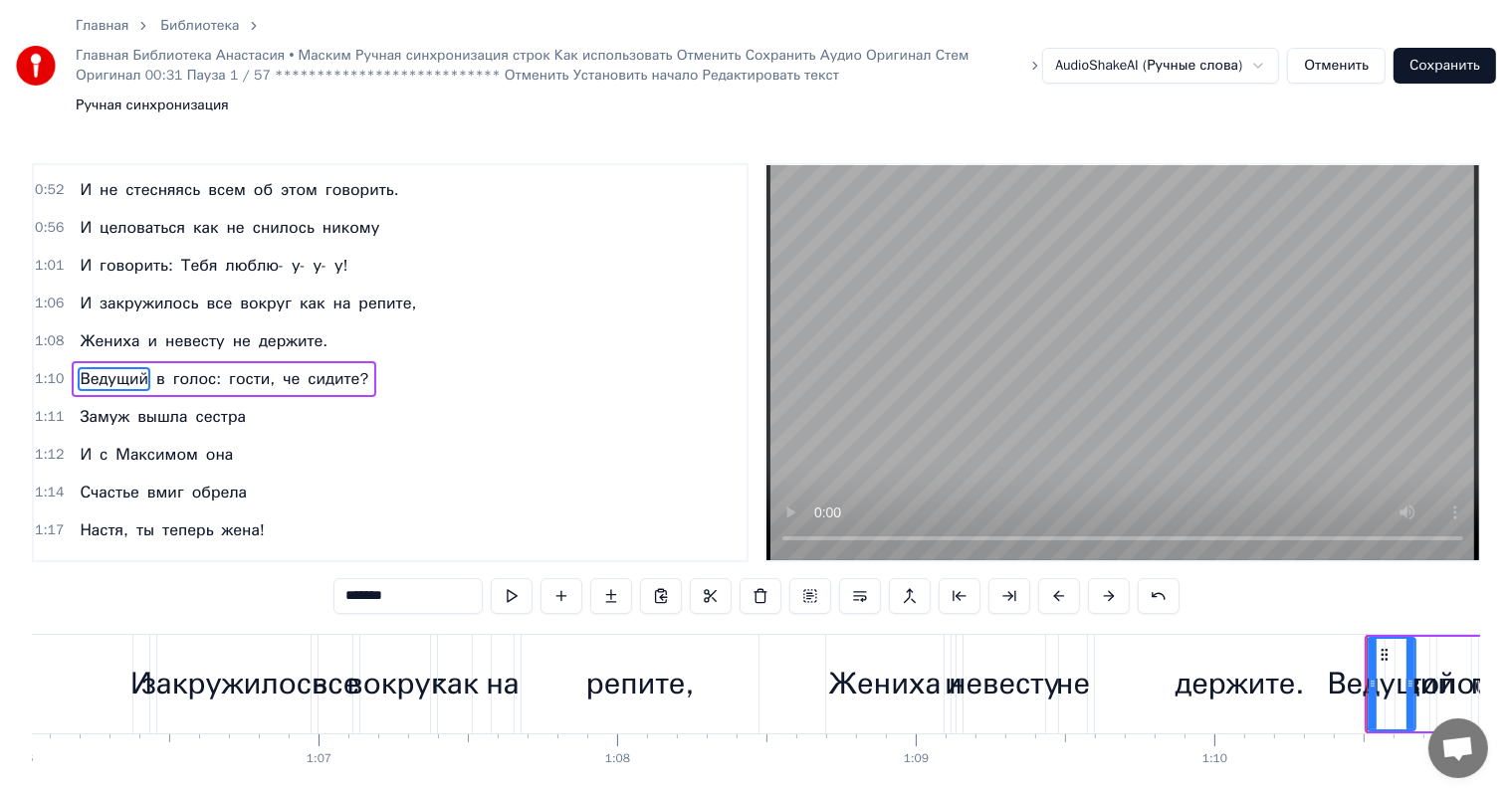 drag, startPoint x: 1431, startPoint y: 620, endPoint x: 1409, endPoint y: 631, distance: 24.596748 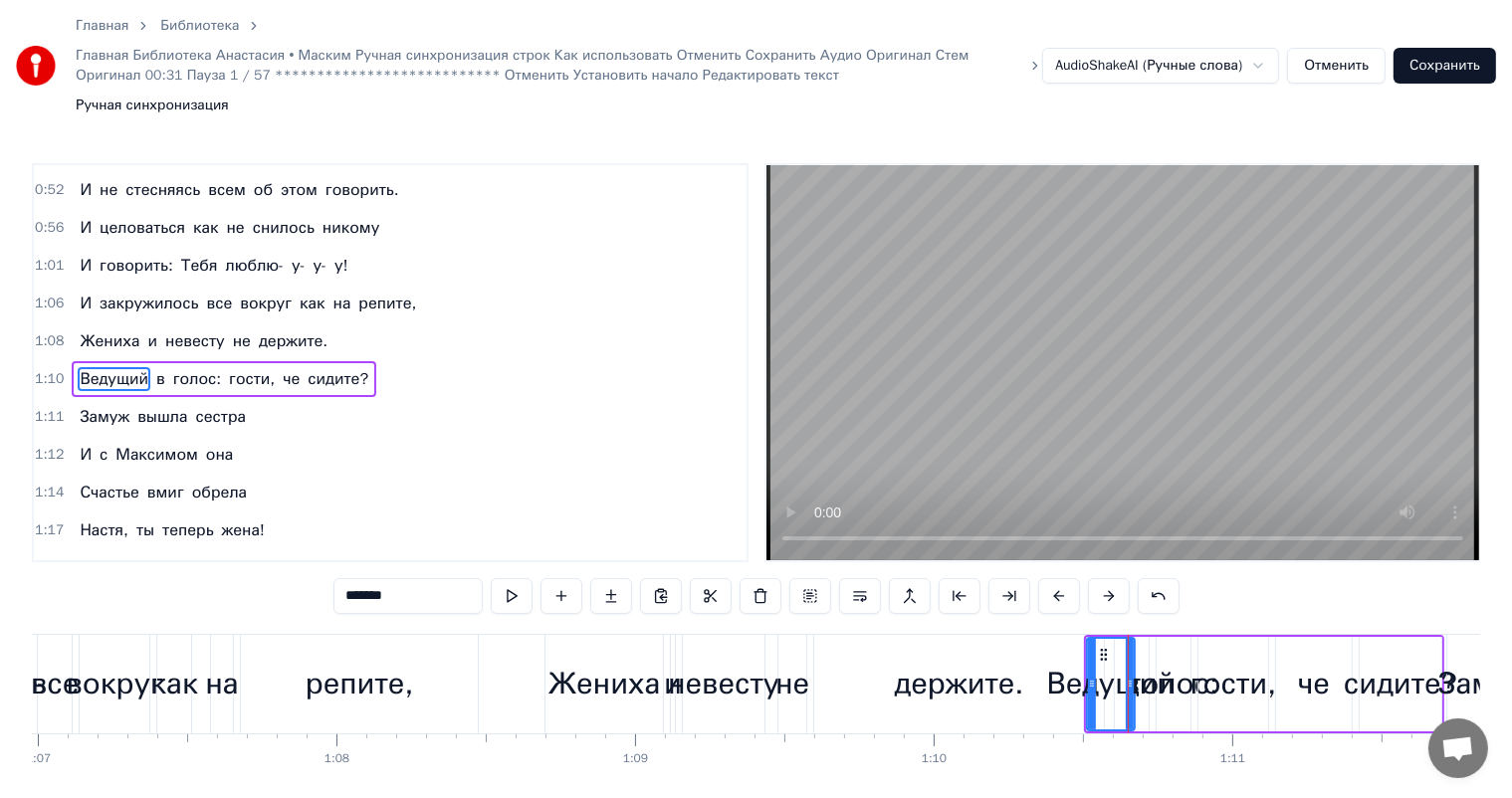 click on "Добрый вечер, мы на свадьбе Здесь все гости при параде. Всем сегодня будет хорошо! Наш жених нас не подвел Настю в ЗАГС скорей повел И они выходят на танцпол. Ну как же здорово друг друга так любить И не стесняясь всем об этом говорить. И целоваться как не снилось никому И говорить: Тебя люблю- у- у- у! И закружилось все вокруг как на репите, Жениха и невесту не держите. Ведущий в голос: гости, че сидите? Замуж вышла сестра И с Максимом она Счастье вмиг обрела Настя, ты теперь жена! Замуж вышла сестра И с Максимом она Счастье вмиг обрела Настя, ты теперь жена! Замуж" at bounding box center [12781, 684] 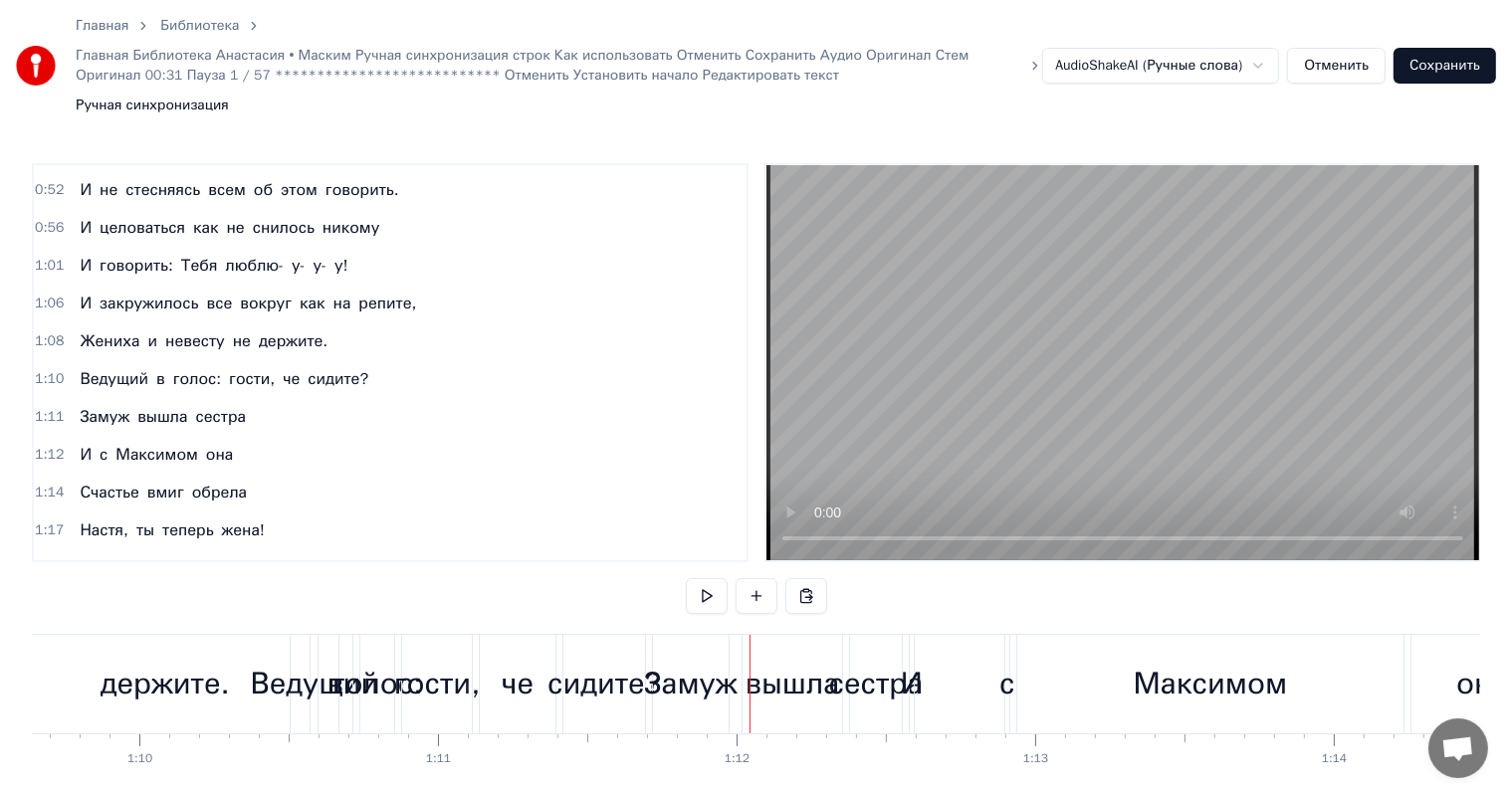 scroll, scrollTop: 0, scrollLeft: 20998, axis: horizontal 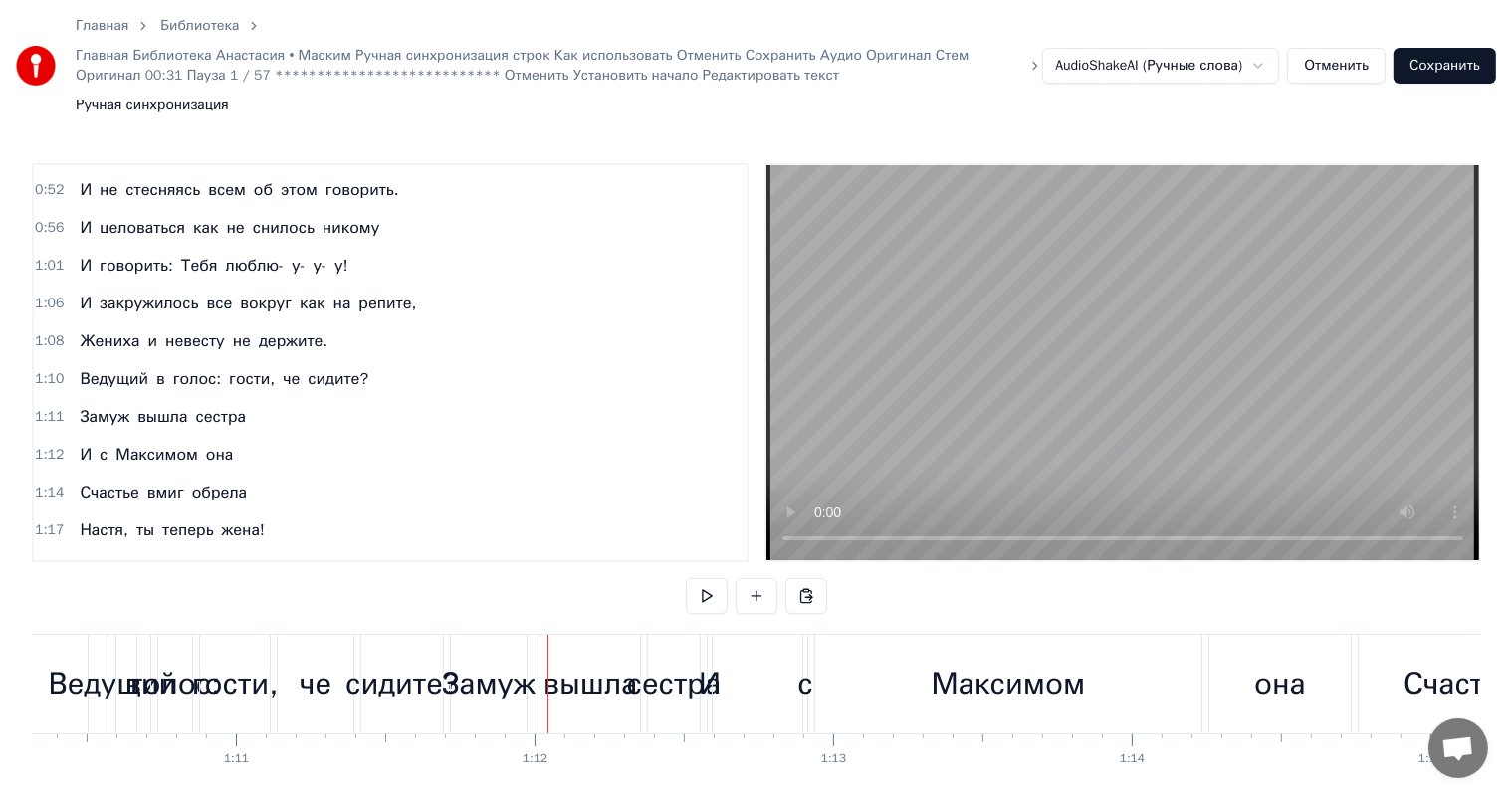 click on "0 0:01 0:02 0:03 0:04 0:05 0:06 0:07 0:08 0:09 0:10 0:11 0:12 0:13 0:14 0:15 0:16 0:17 0:18 0:19 0:20 0:21 0:22 0:23 0:24 0:25 0:26 0:27 0:28 0:29 0:30 0:31 0:32 0:33 0:34 0:35 0:36 0:37 0:38 0:39 0:40 0:41 0:42 0:43 0:44 0:45 0:46 0:47 0:48 0:49 0:50 0:51 0:52 0:53 0:54 0:55 0:56 0:57 0:58 0:59 1:00 1:01 1:02 1:03 1:04 1:05 1:06 1:07 1:08 1:09 1:10 1:11 1:12 1:13 1:14 1:15 1:16 1:17 1:18 1:19 1:20 1:21 1:22 1:23 1:24 1:25 1:26 1:27 1:28 1:29 1:30 1:31 1:32 1:33 1:34 1:35 1:36 1:37 1:38 1:39 1:40 1:41 1:42 1:43 1:44 1:45 1:46 1:47 1:48 1:49 1:50 1:51 1:52 1:53 1:54 1:55 1:56 1:57 1:58 1:59 2:00 2:01 2:02 2:03 2:04 2:05 2:06 2:07 2:08 2:09 2:10 2:11 2:12 2:13 2:14 2:15 2:16 2:17 2:18 2:19 2:20 2:21 2:22 2:23 2:24 2:25 2:26 2:27 2:28 2:29 2:30 2:31 2:32 2:33 2:34 2:35 2:36 2:37 2:38 2:39 2:40 2:41 2:42 2:43 2:44 2:45 2:46 2:47 2:48 2:49 2:50 2:51 2:52 2:53 2:54 2:55 2:56 2:57 2:58 2:59 3:00 3:01 3:02 3:03 3:04 3:05 3:06 3:07 3:08 3:09 3:10 3:11 3:12 3:13 3:14 3:15 3:16 3:17 3:18 3:19 3:20 3:21 3:22 3:23 3:24" at bounding box center (11784, 749) 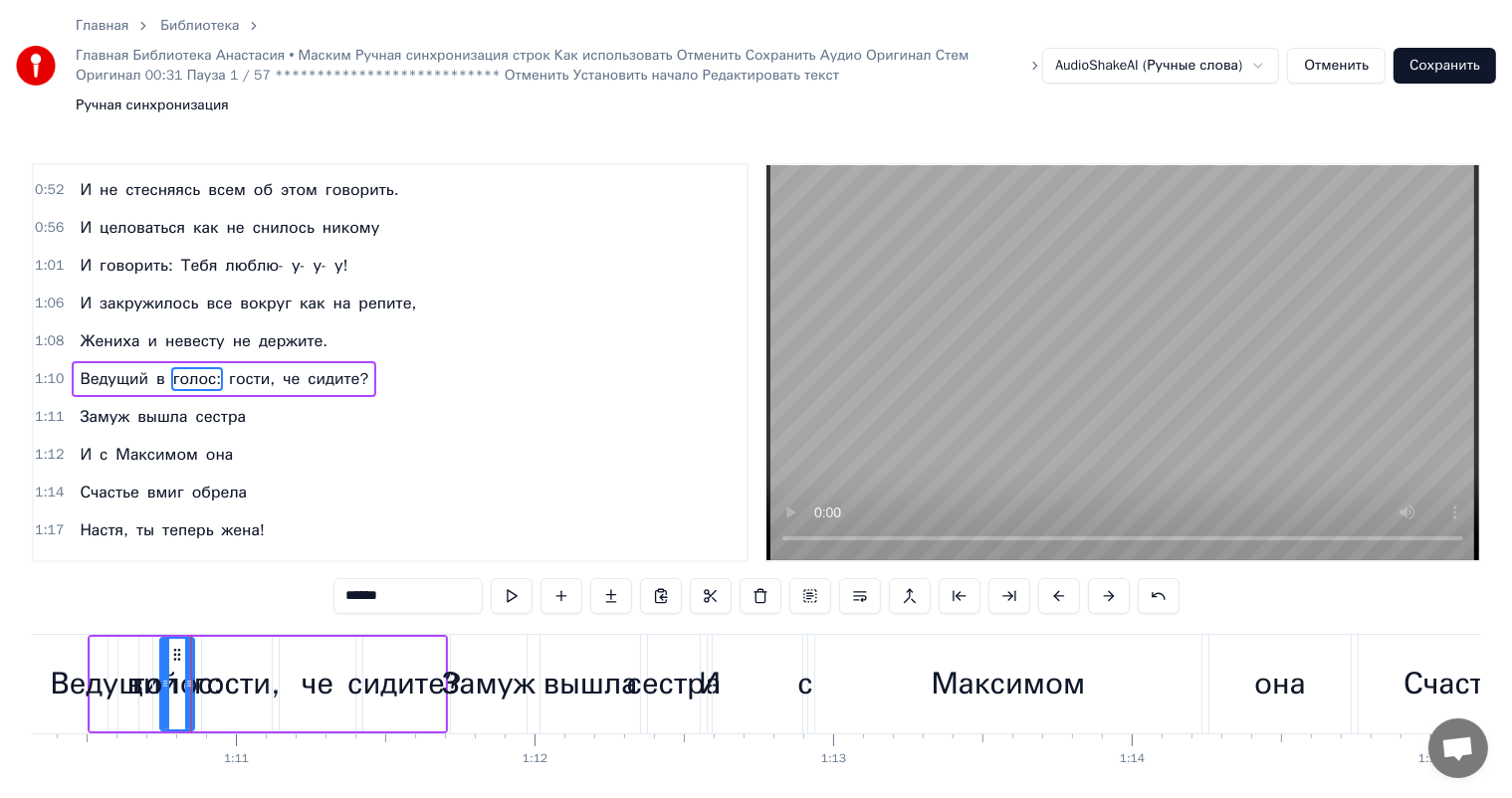 click on "Ведущий" at bounding box center (114, 684) 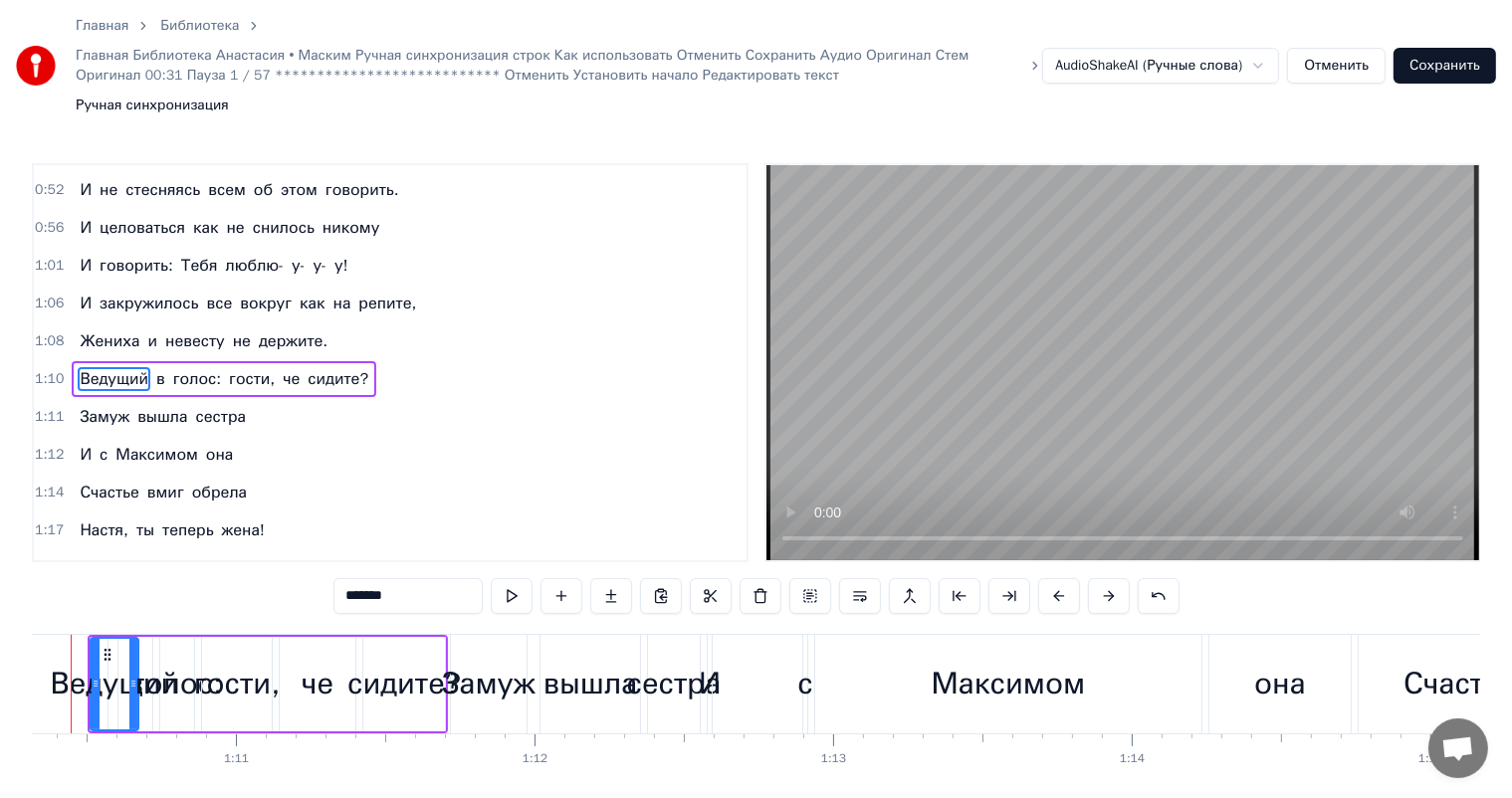 scroll, scrollTop: 0, scrollLeft: 20936, axis: horizontal 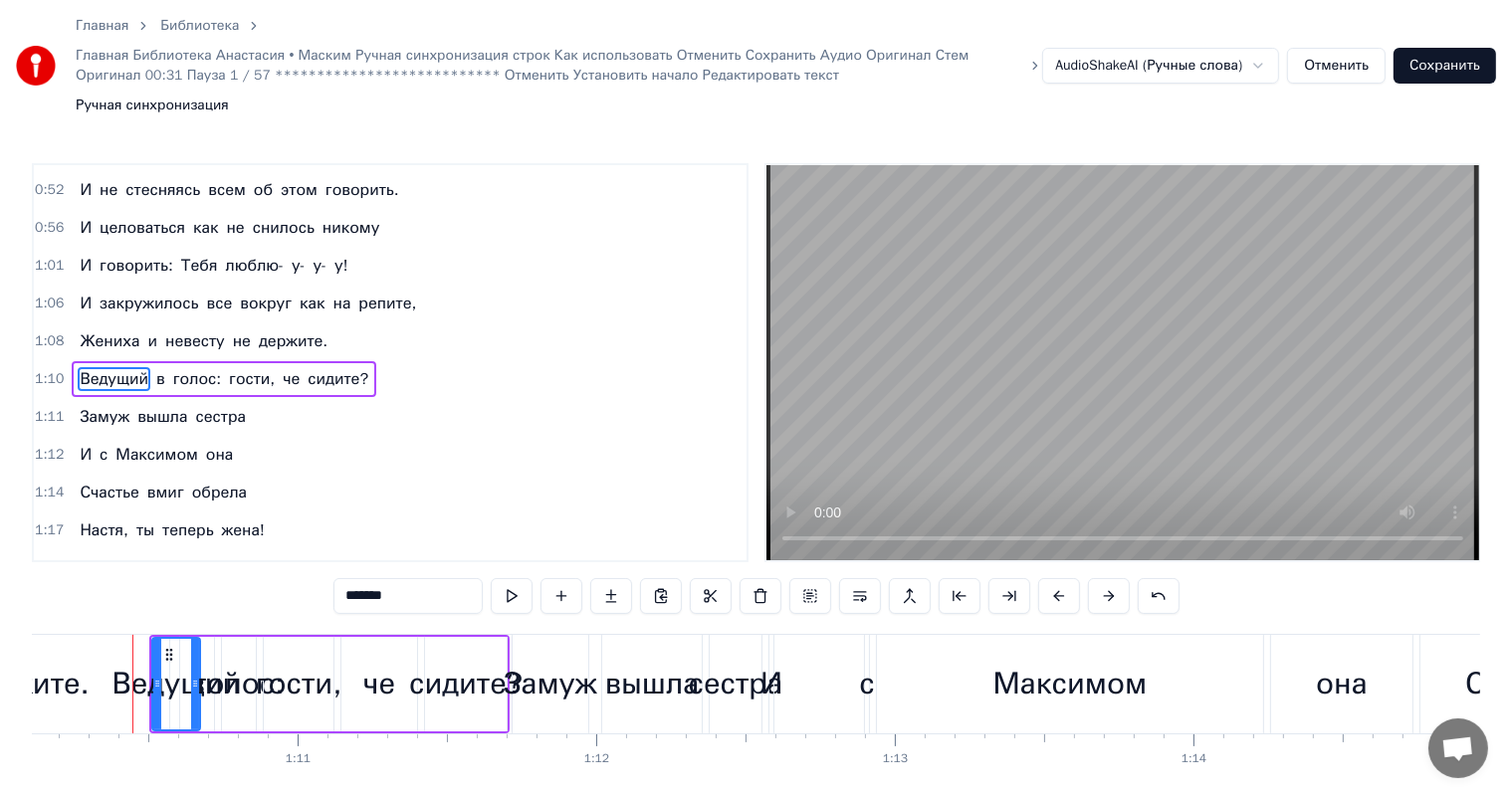 click on "Ведущий" at bounding box center (176, 684) 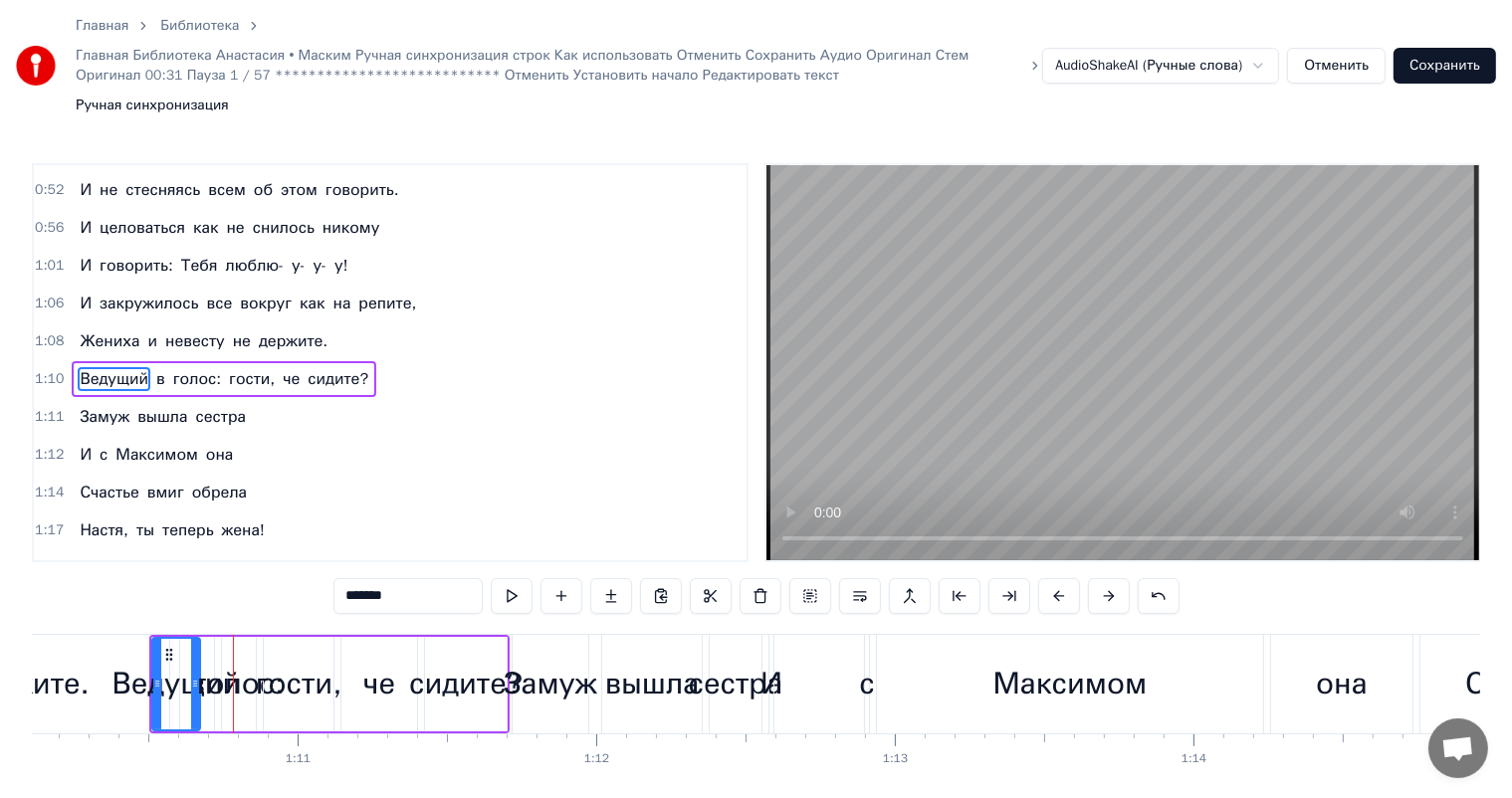 click on "гости," at bounding box center (299, 684) 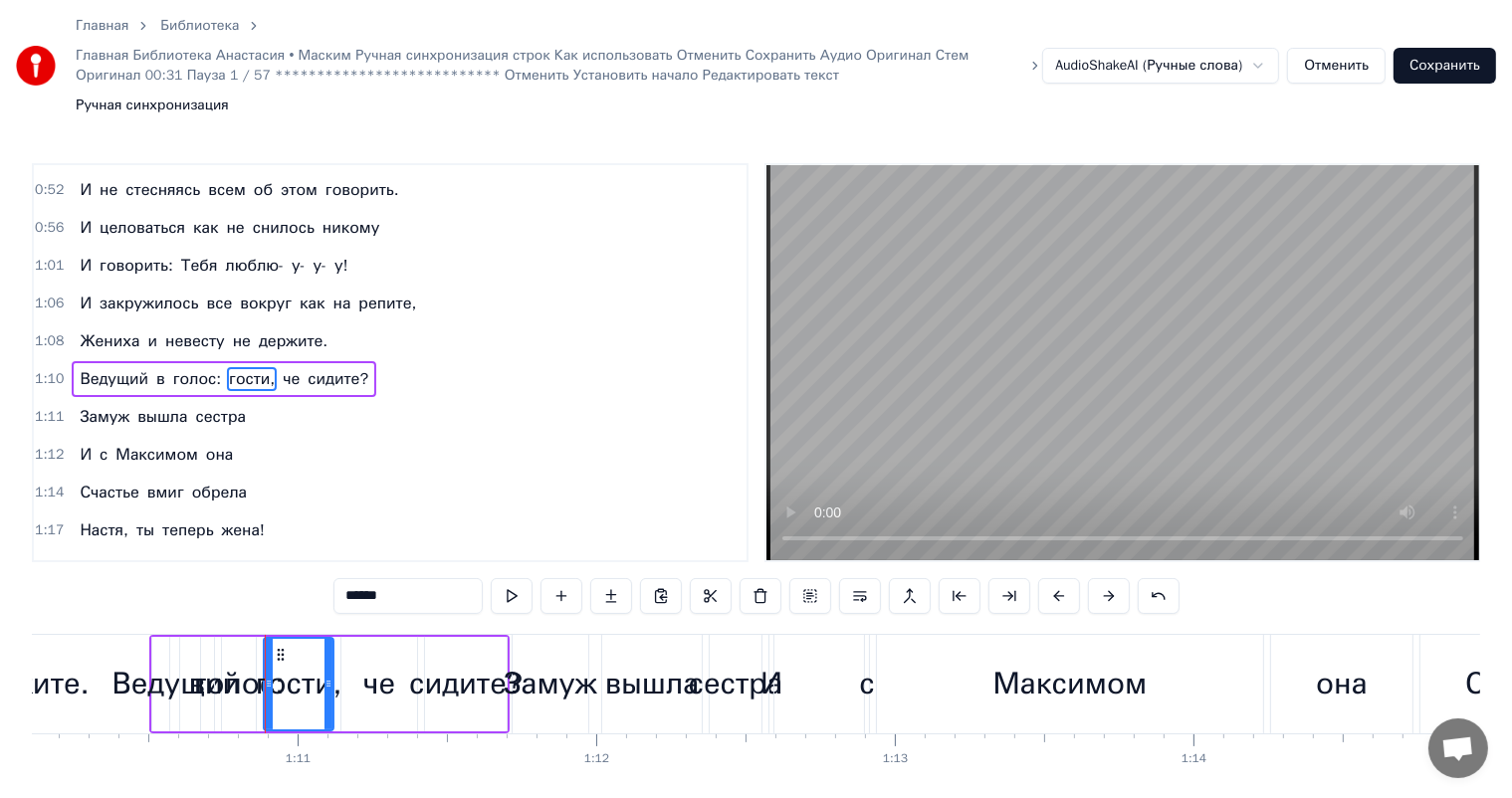 click on "Замуж" at bounding box center [549, 684] 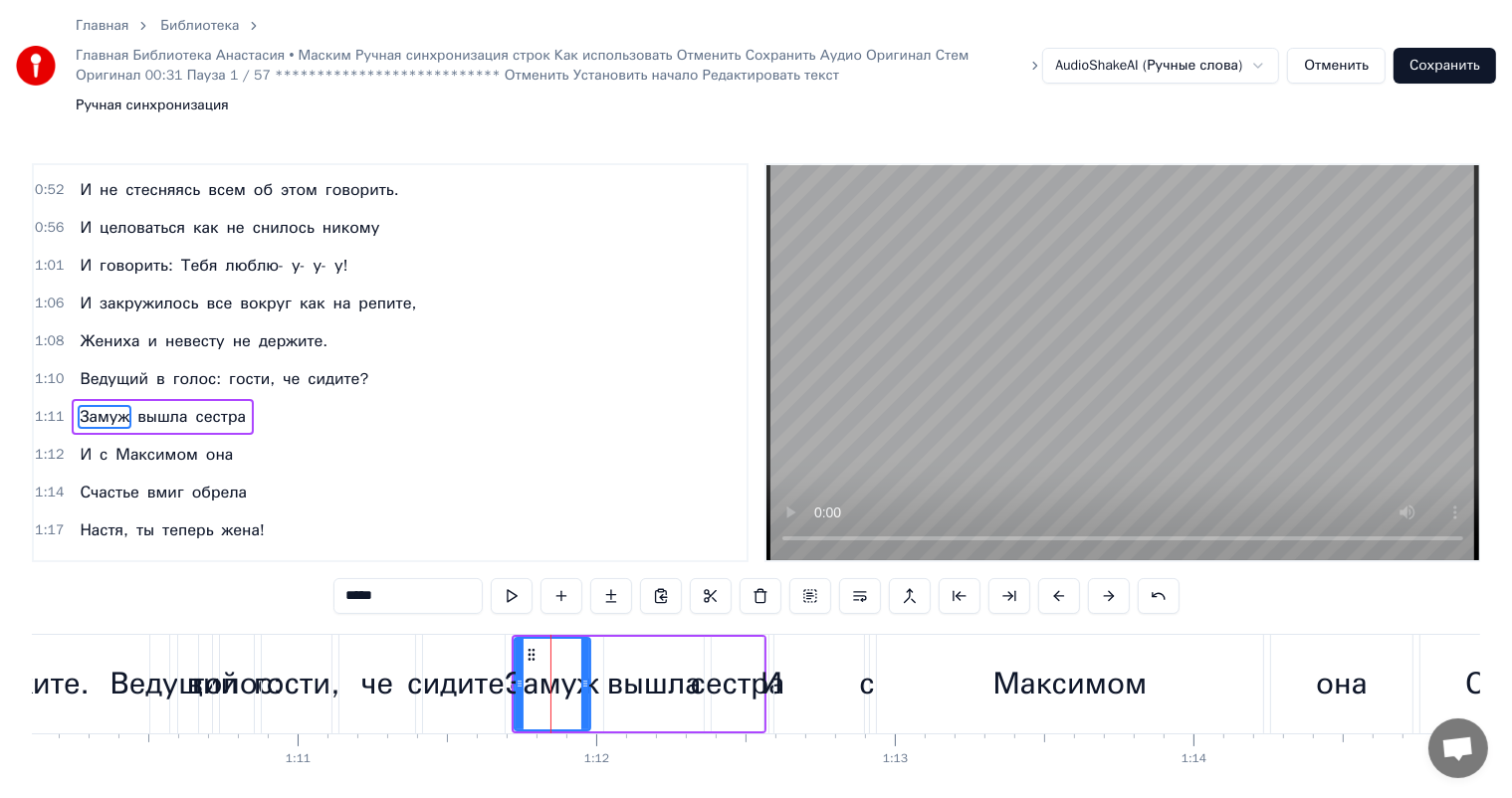 scroll, scrollTop: 296, scrollLeft: 0, axis: vertical 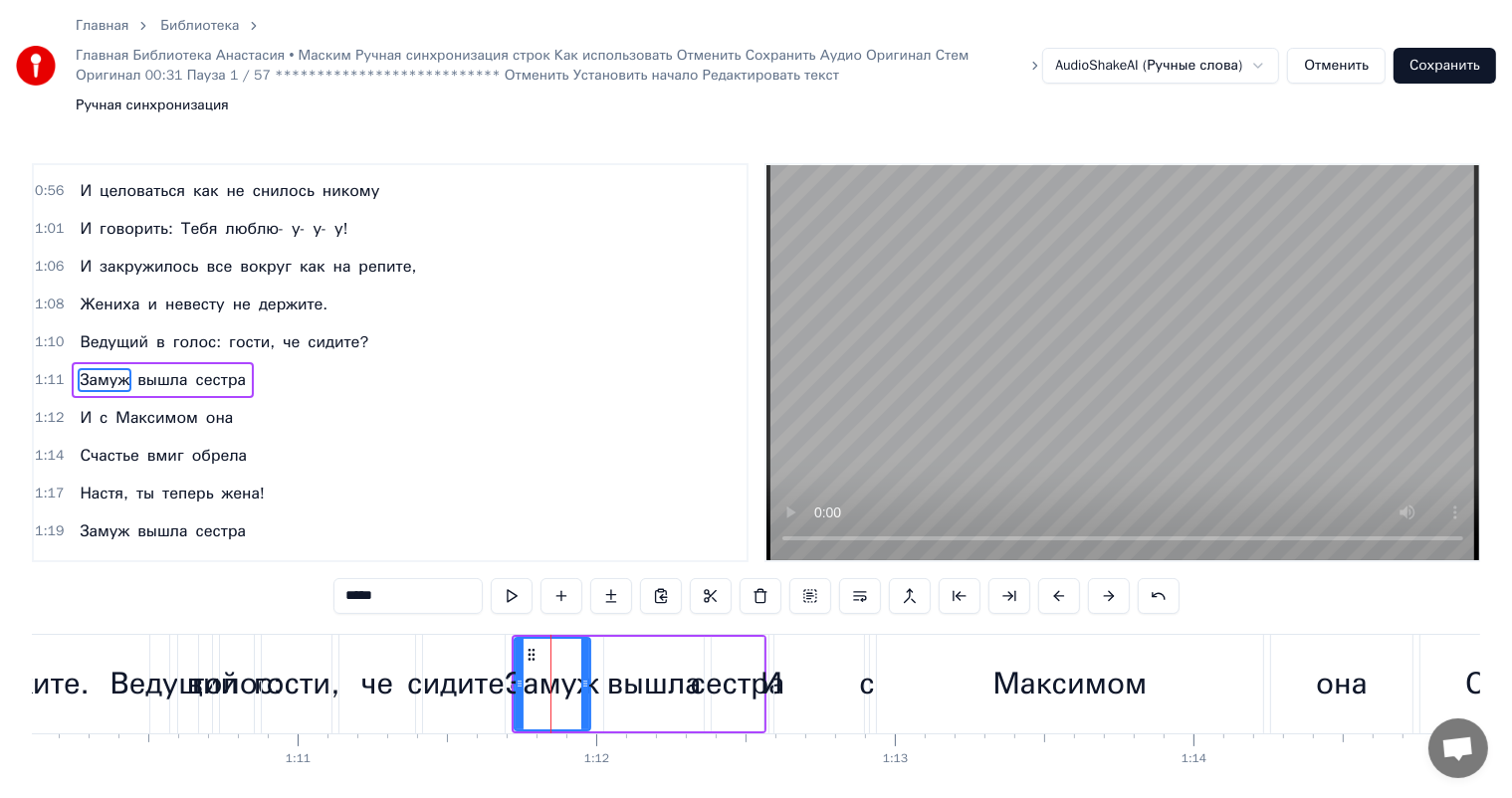 click on "сидите?" at bounding box center [464, 684] 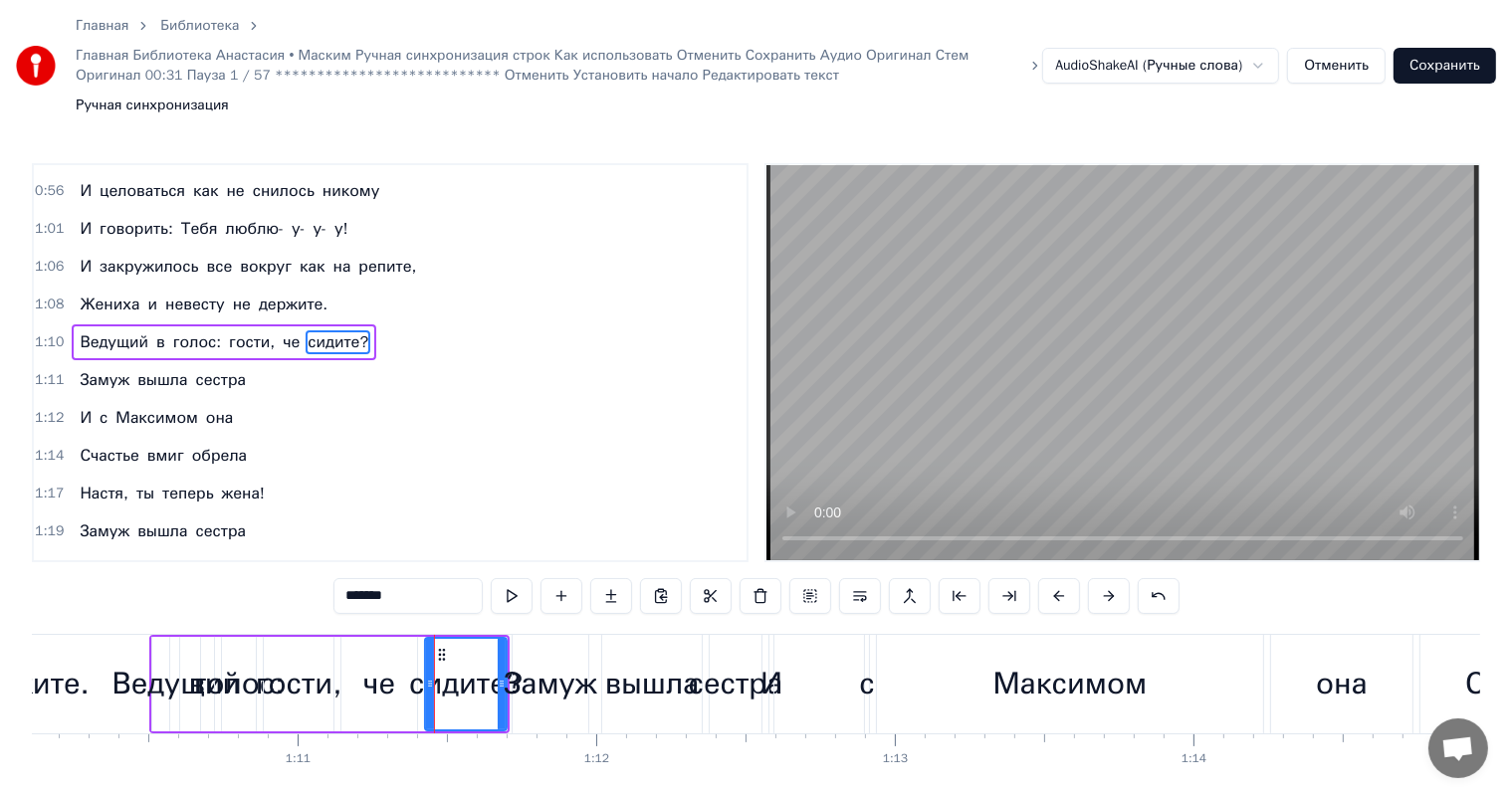 scroll, scrollTop: 259, scrollLeft: 0, axis: vertical 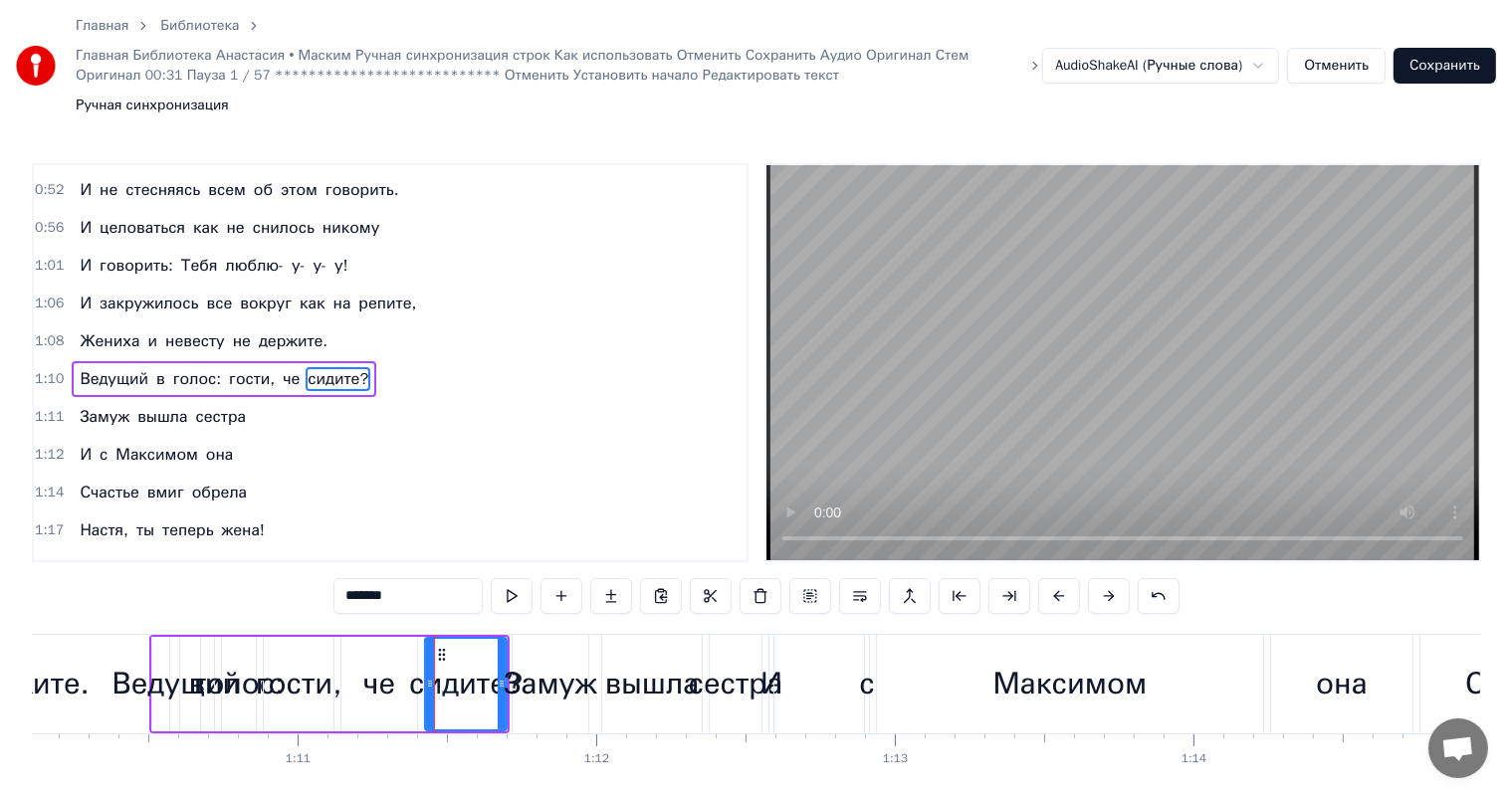 click on "че" at bounding box center (379, 684) 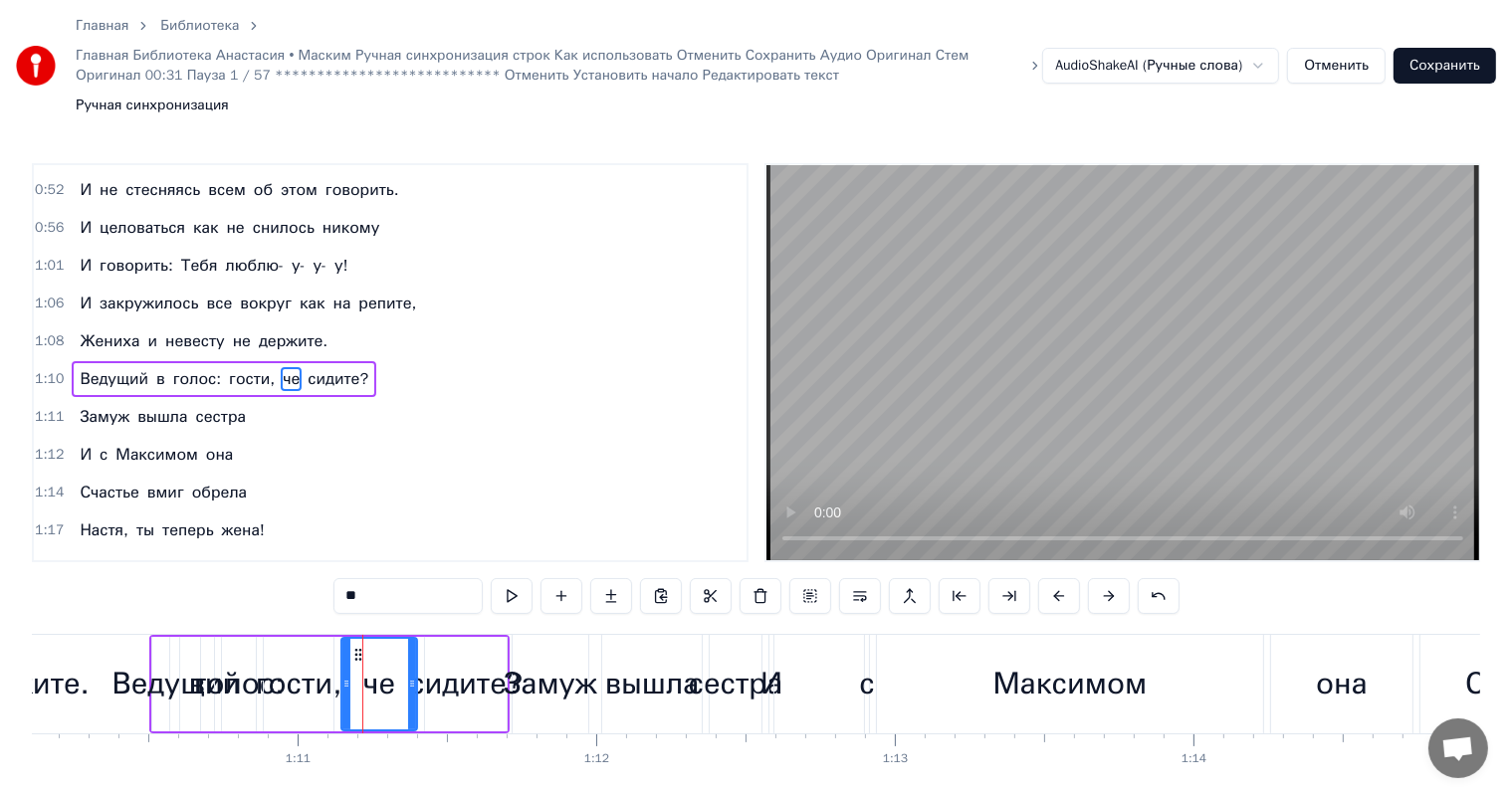 click on "гости," at bounding box center [299, 684] 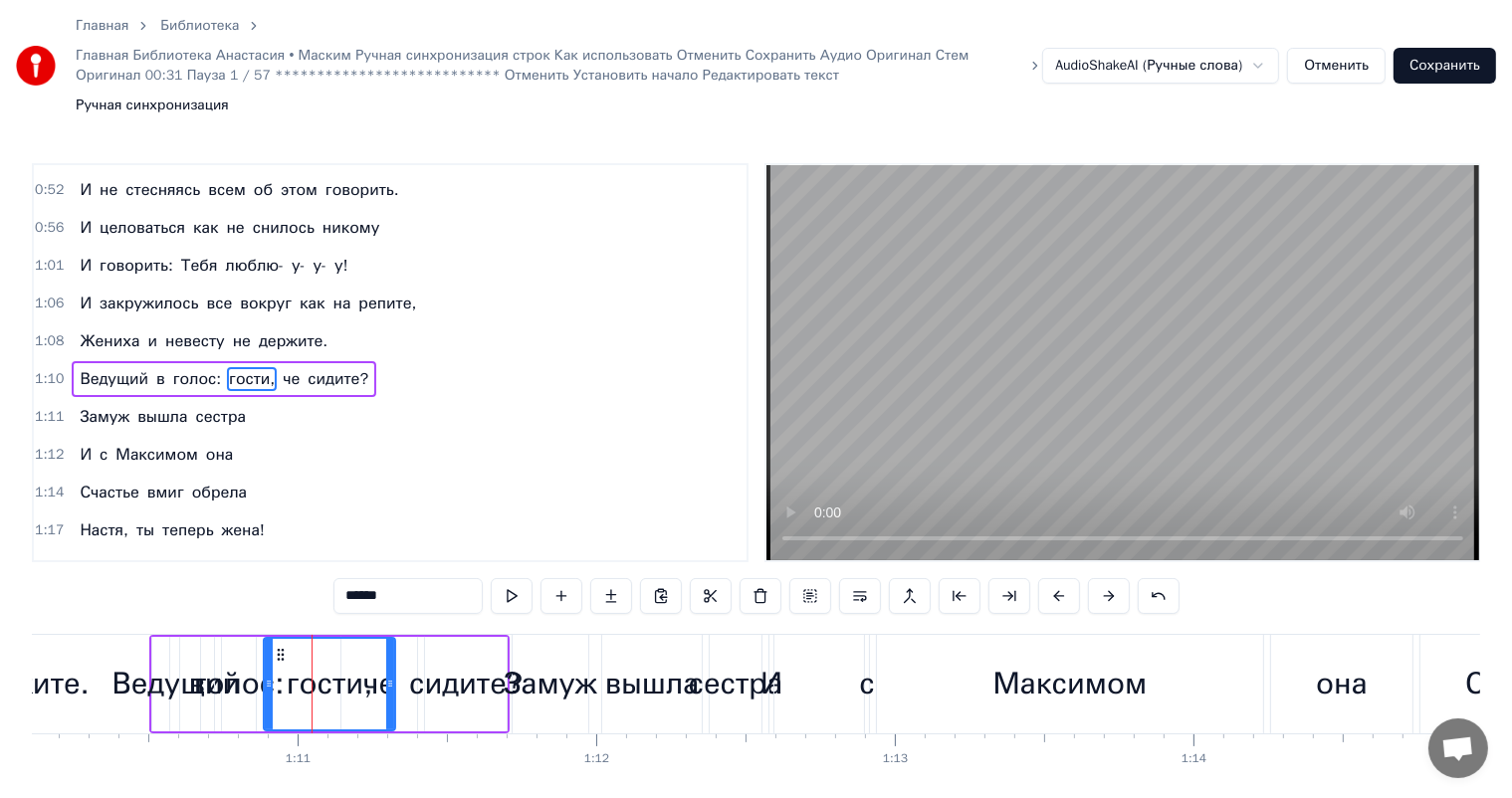 drag, startPoint x: 329, startPoint y: 628, endPoint x: 391, endPoint y: 625, distance: 62.072538 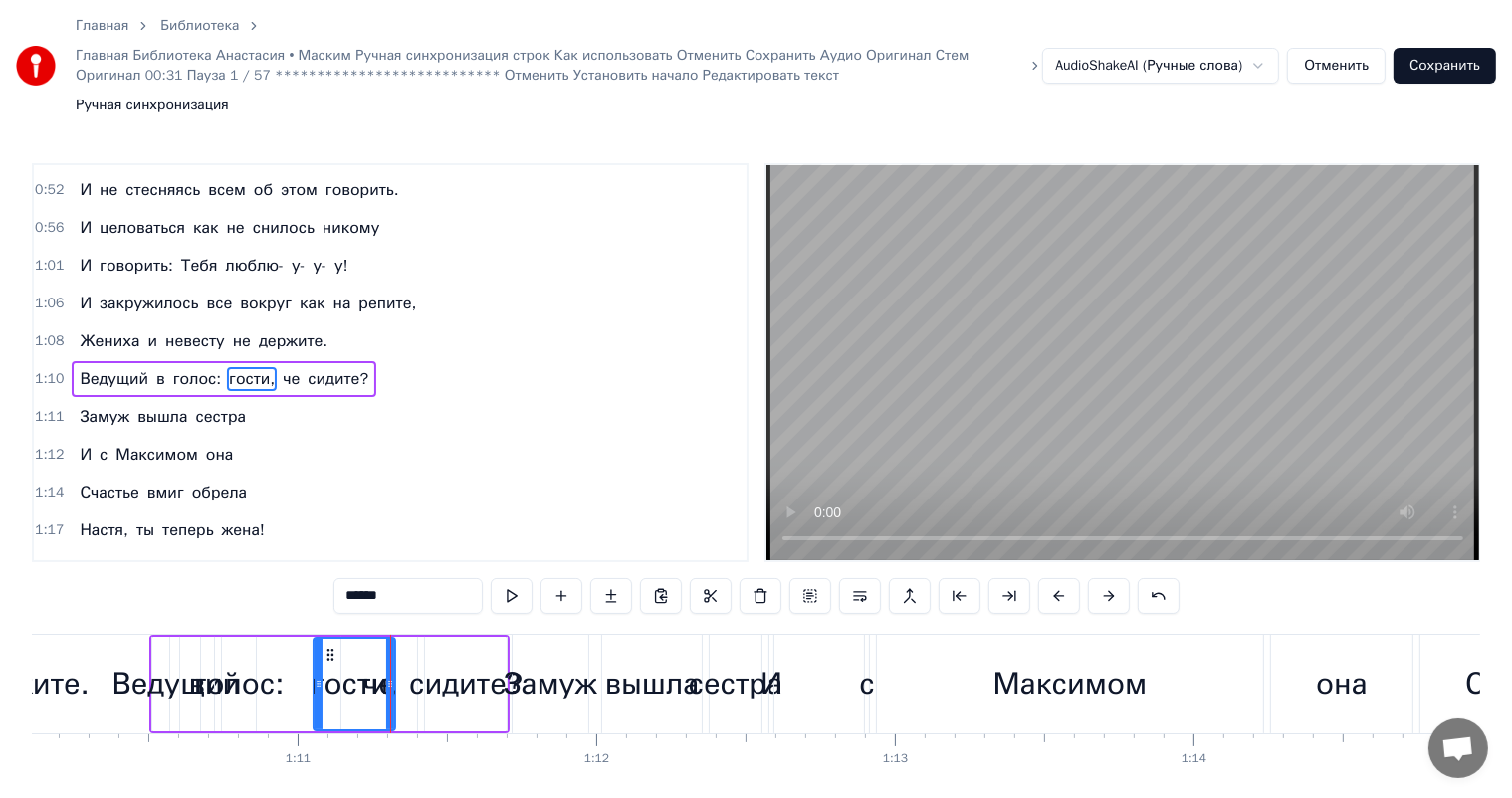 drag, startPoint x: 265, startPoint y: 621, endPoint x: 315, endPoint y: 613, distance: 50.635956 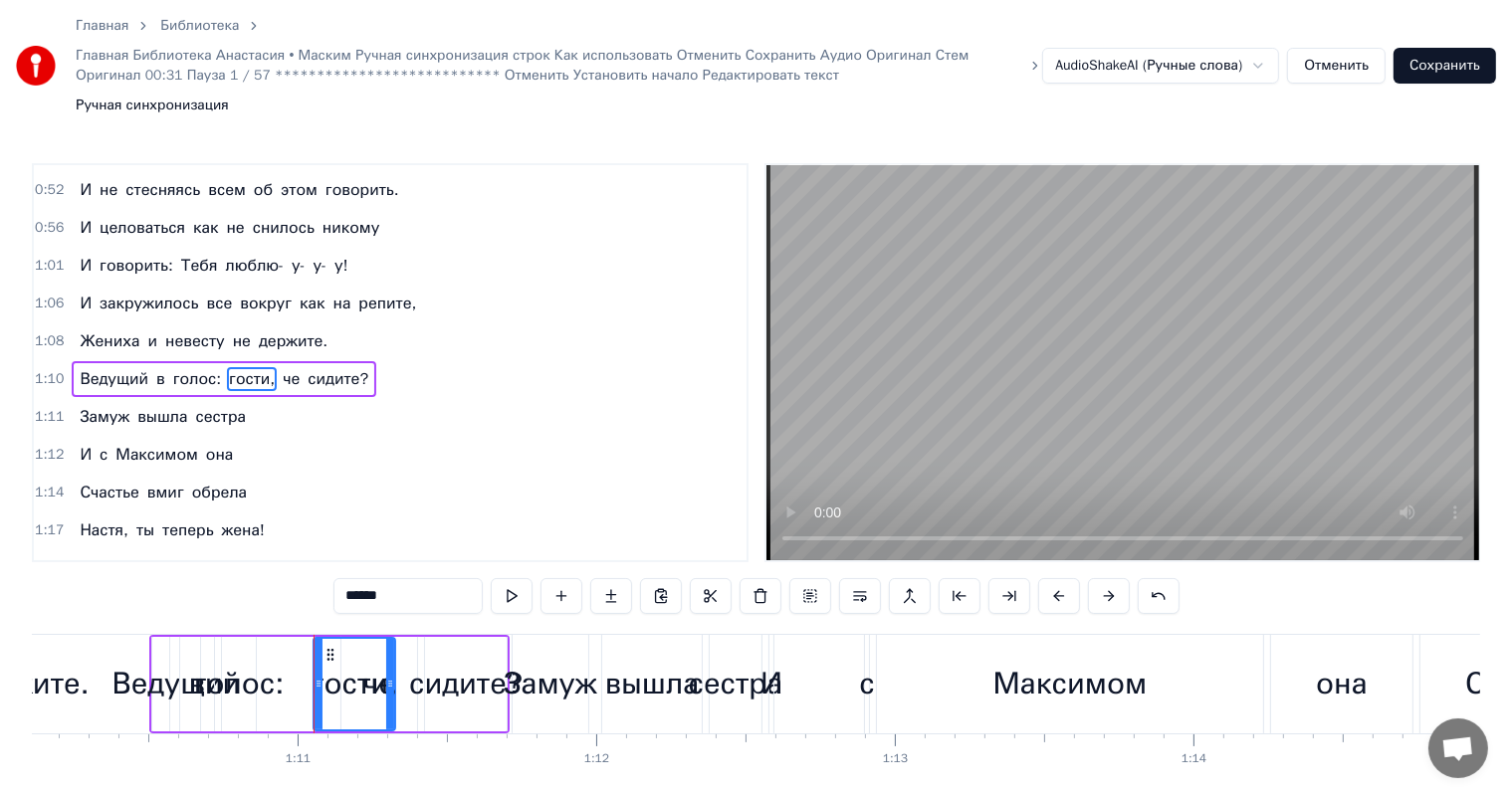 click on "голос:" at bounding box center (239, 684) 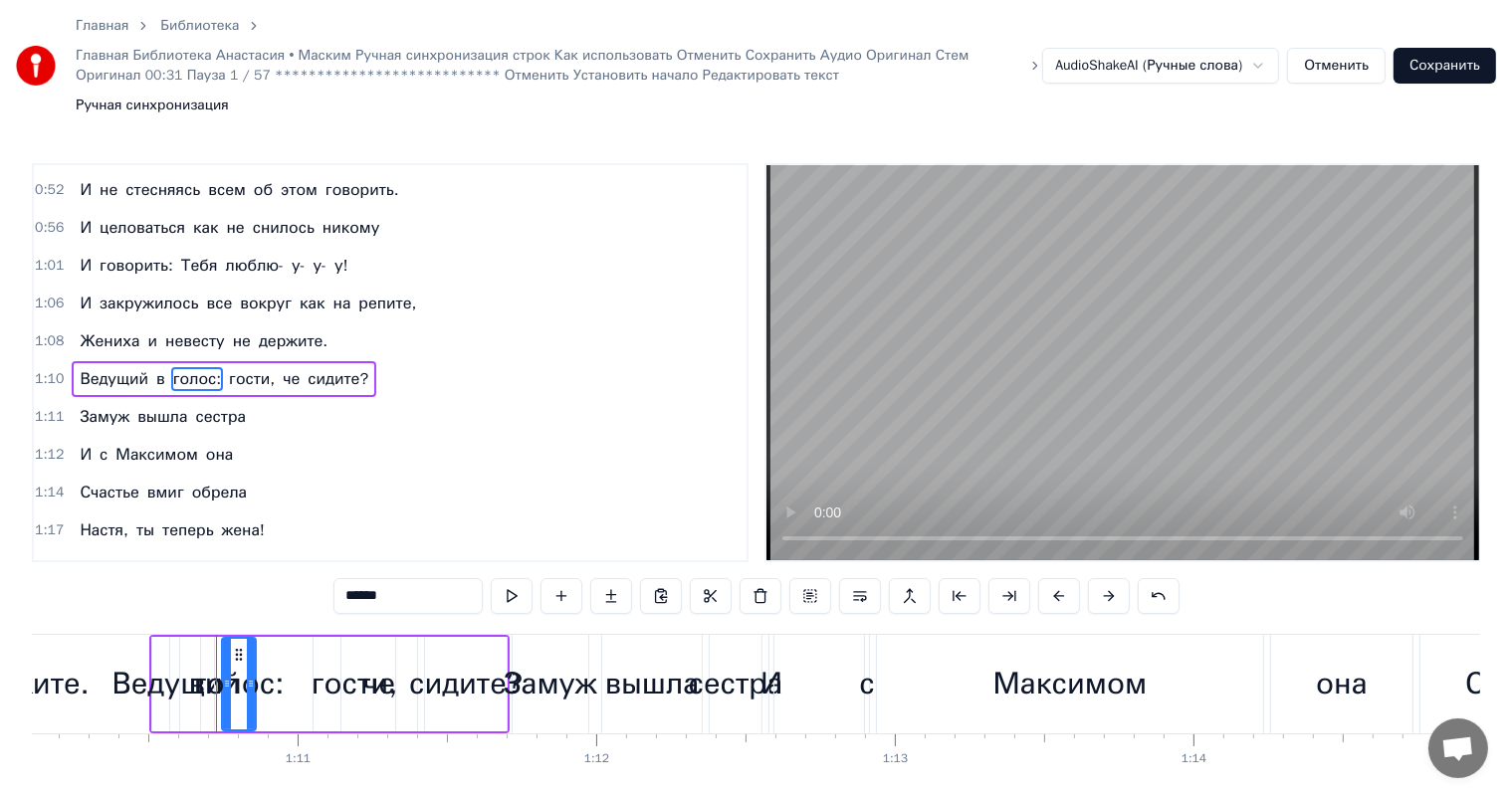 click on "Ведущий в голос: гости, че сидите?" at bounding box center [329, 684] 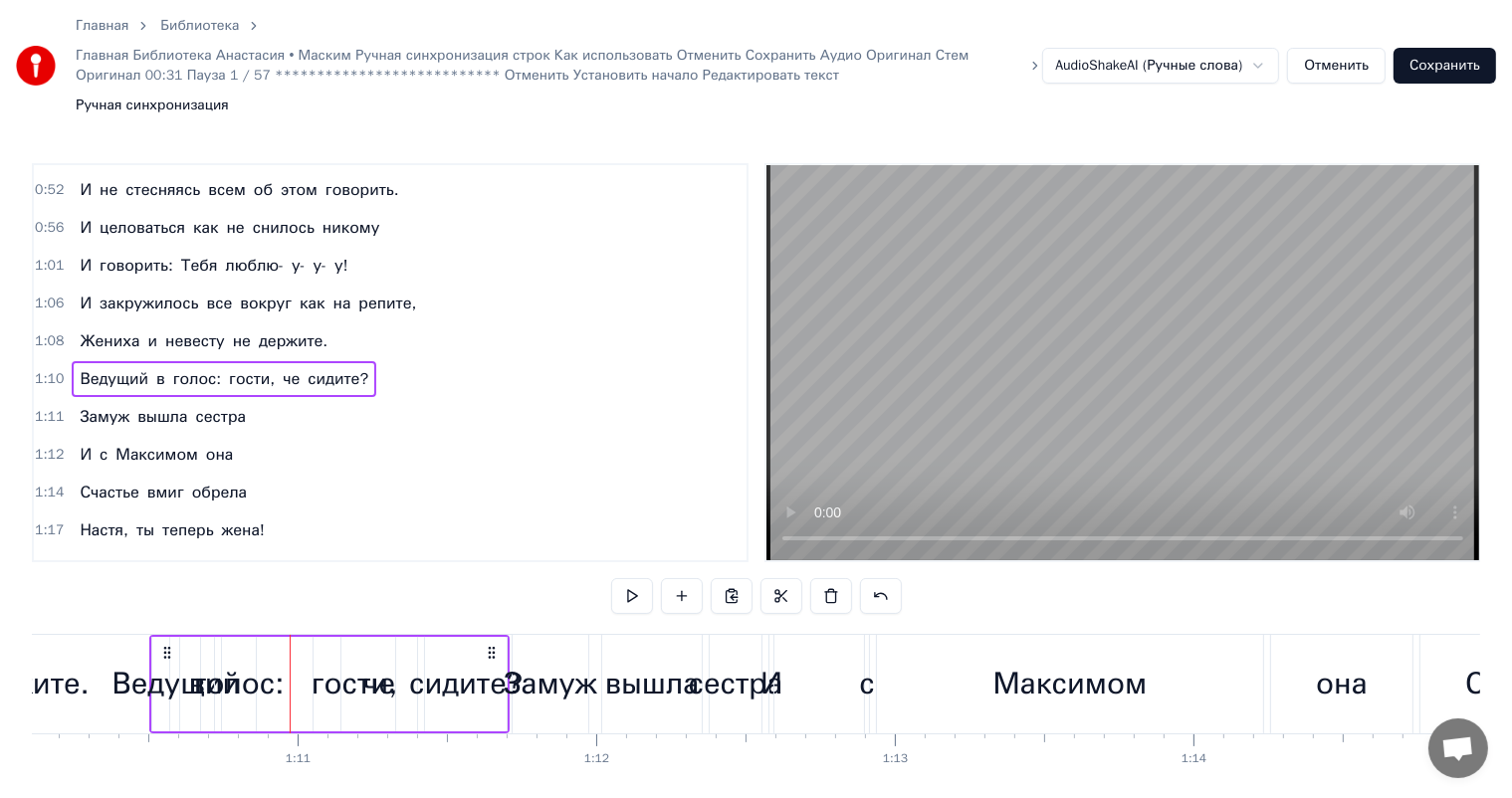 click on "голос:" at bounding box center [239, 684] 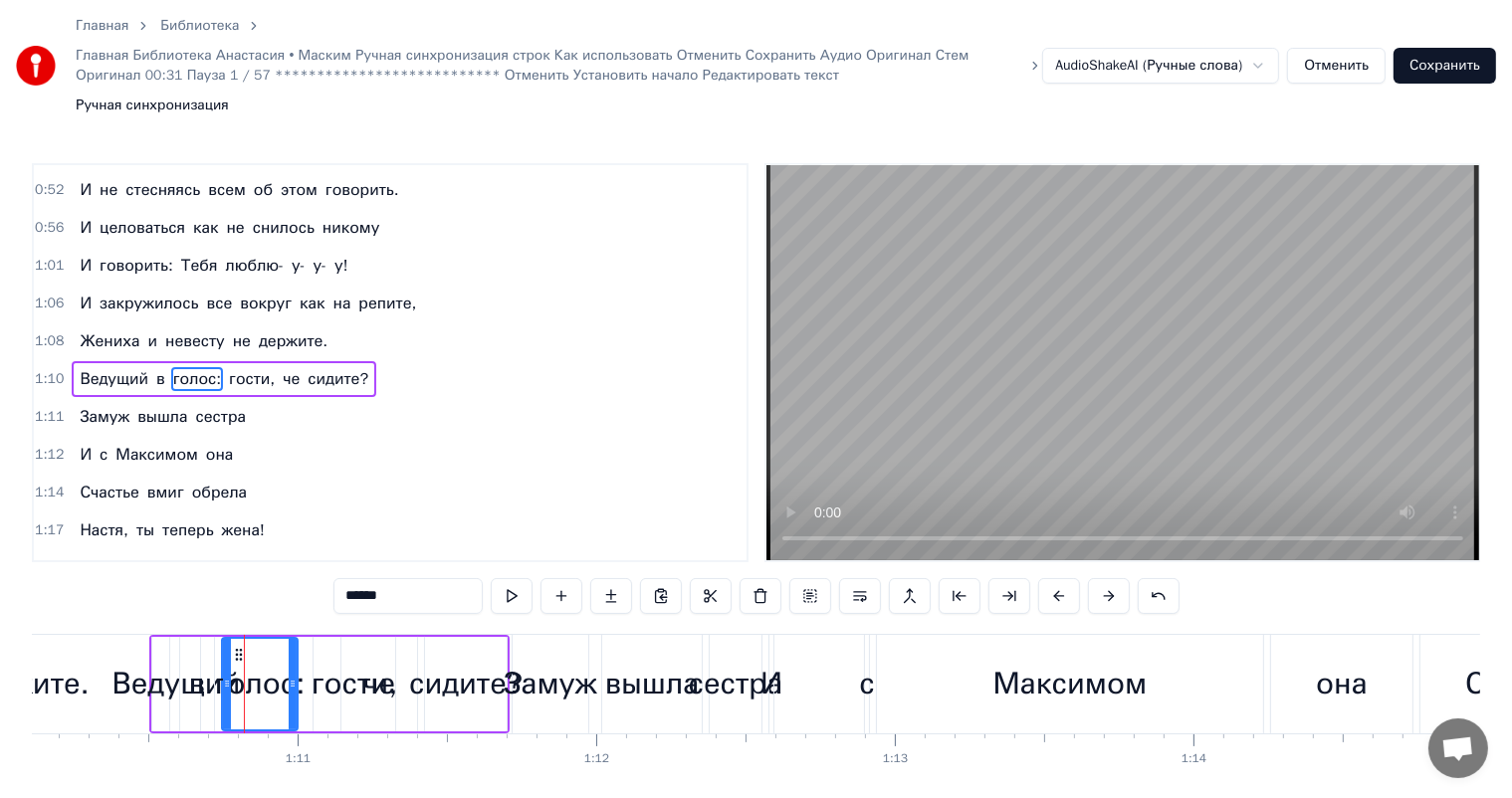 drag, startPoint x: 249, startPoint y: 625, endPoint x: 291, endPoint y: 615, distance: 43.174066 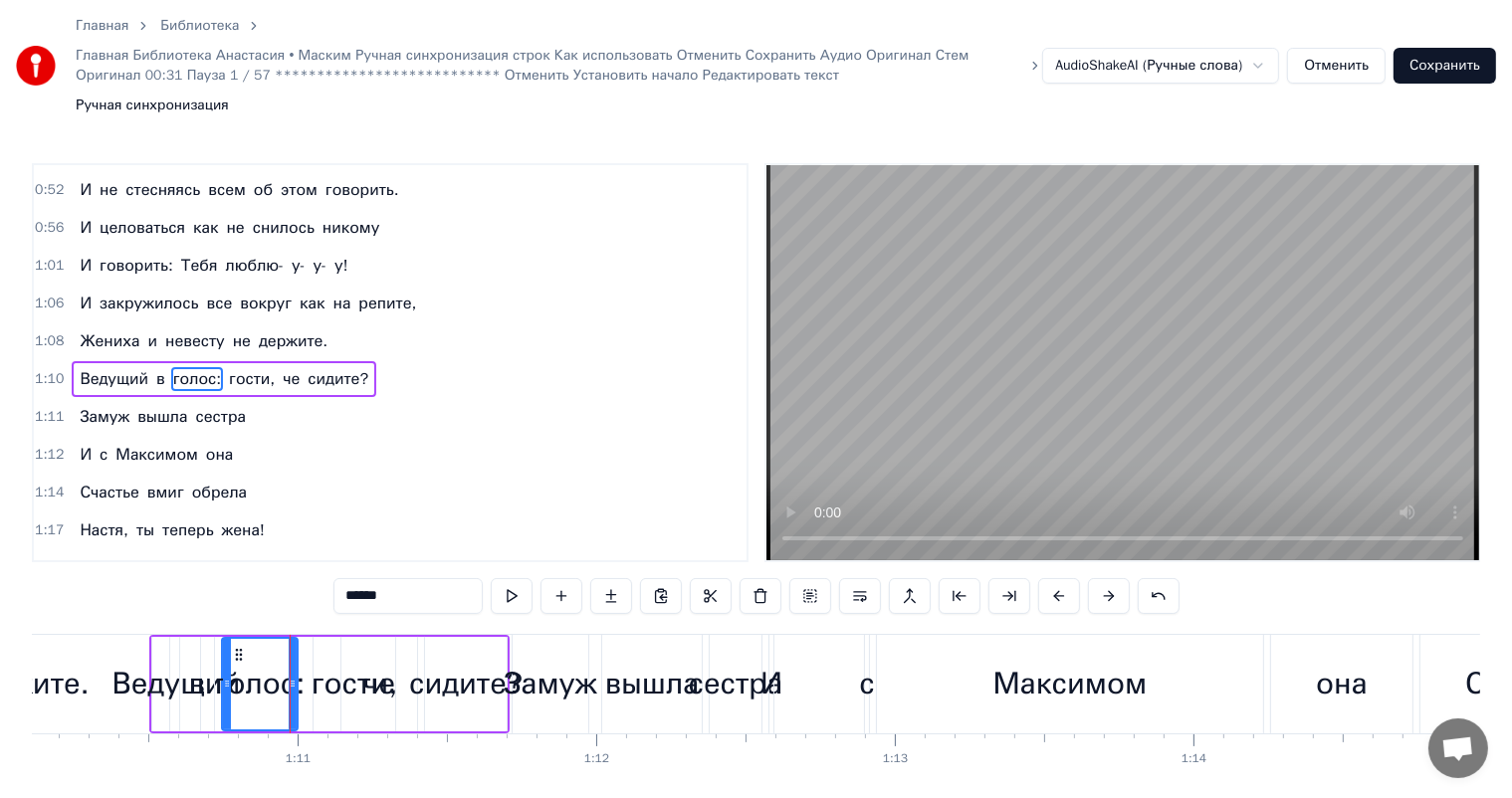 click on "гости," at bounding box center [354, 684] 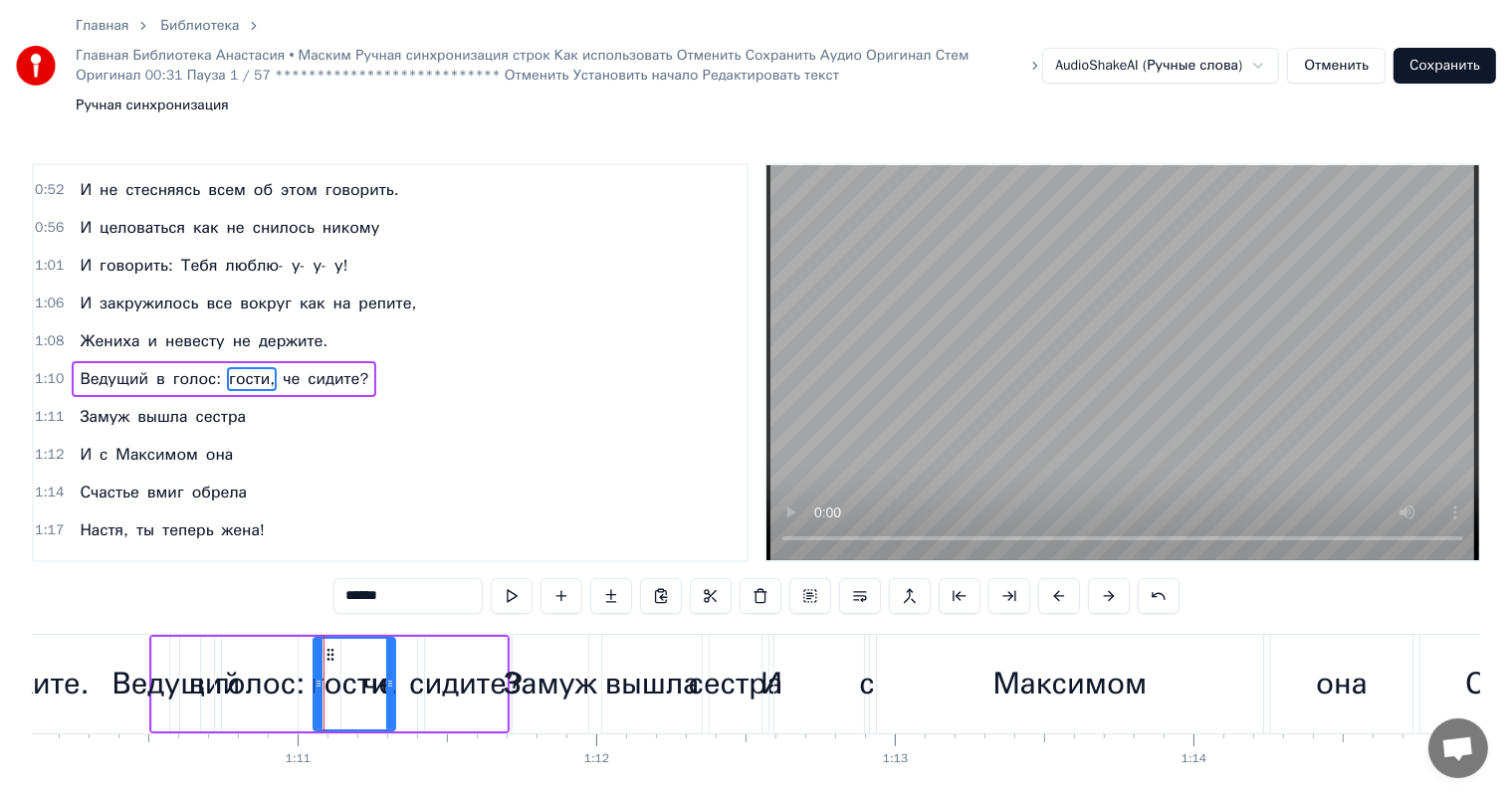 click on "сидите?" at bounding box center [466, 684] 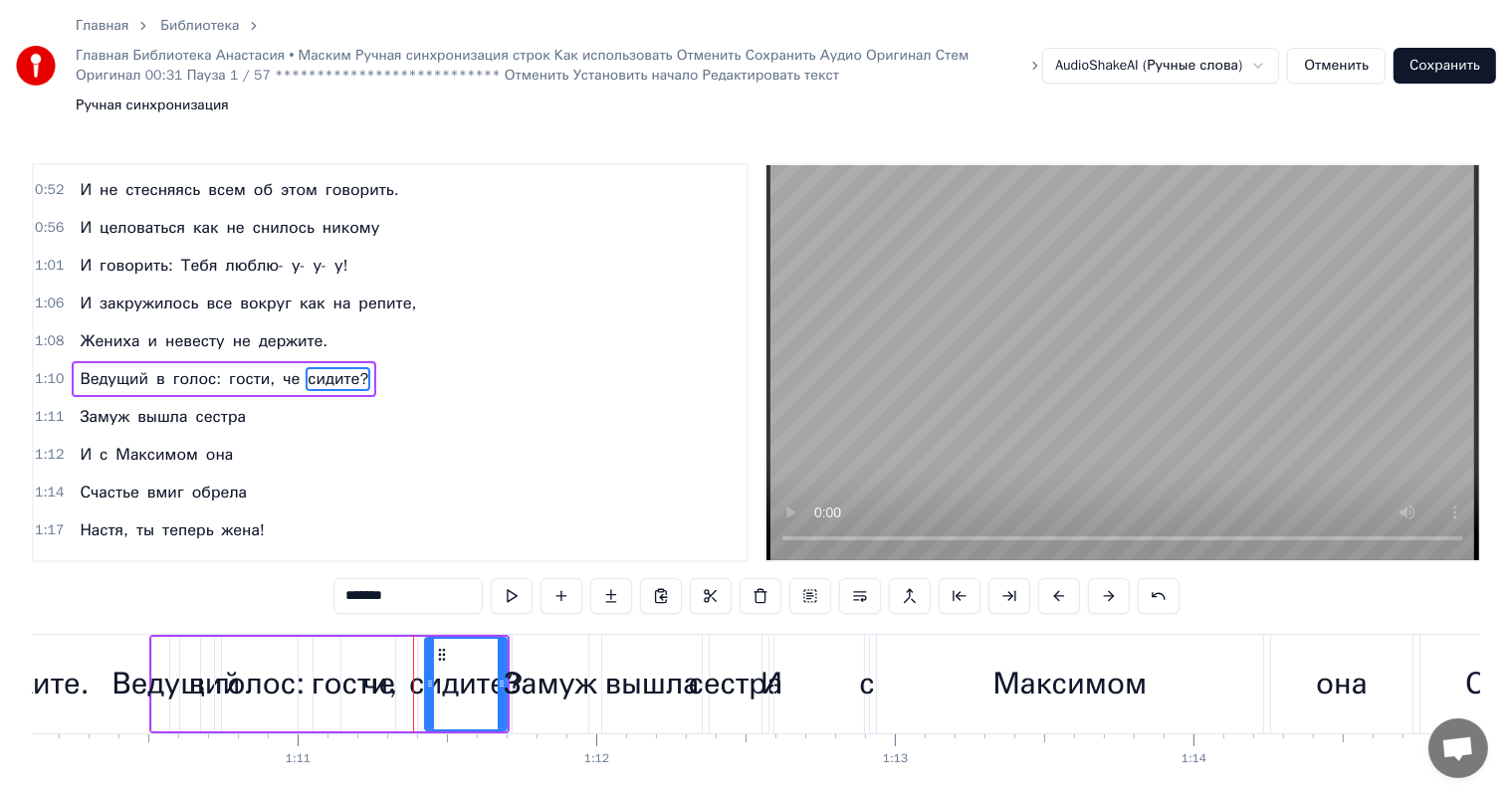 click on "закружилось" at bounding box center (148, 303) 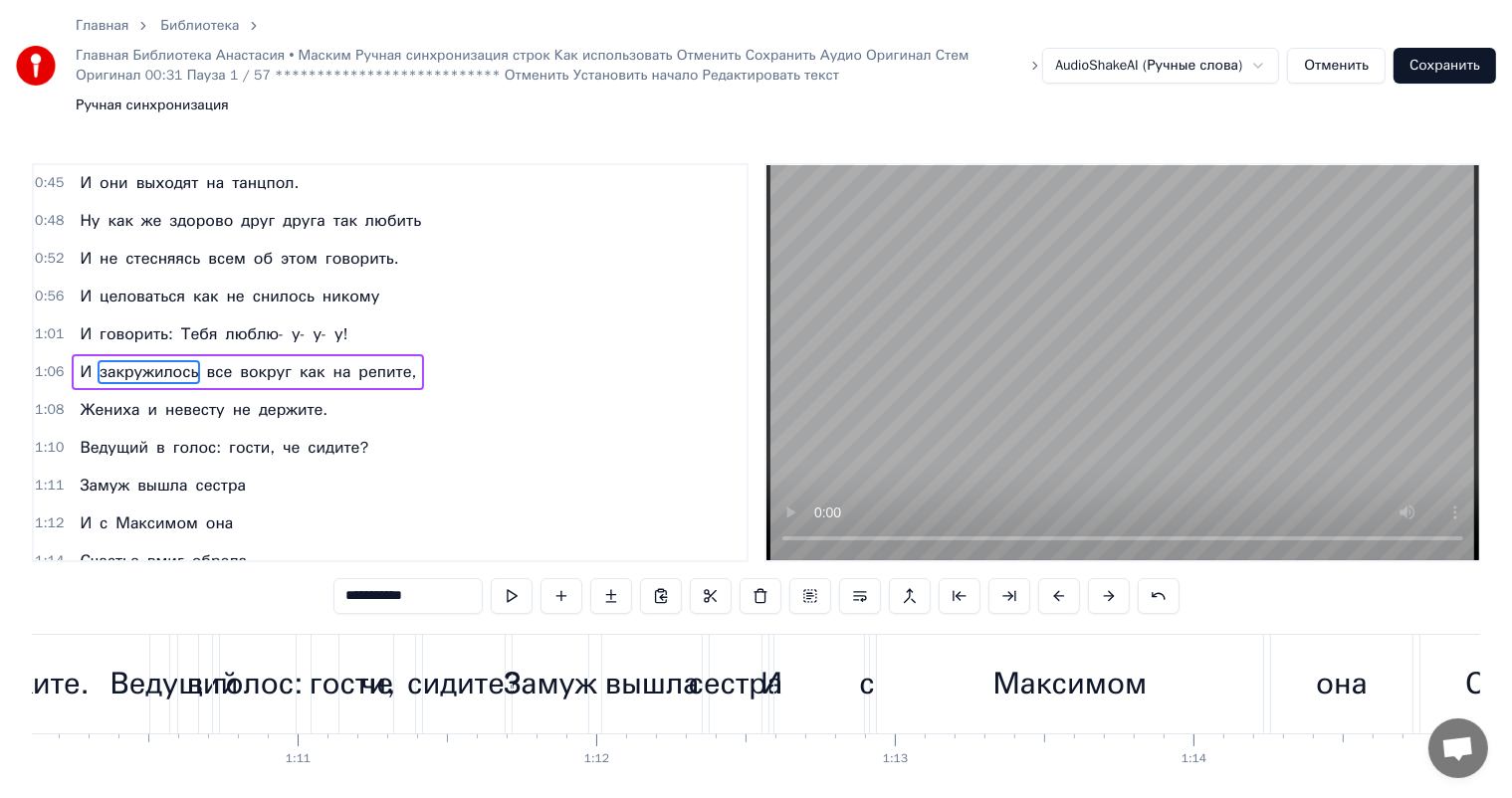 scroll, scrollTop: 186, scrollLeft: 0, axis: vertical 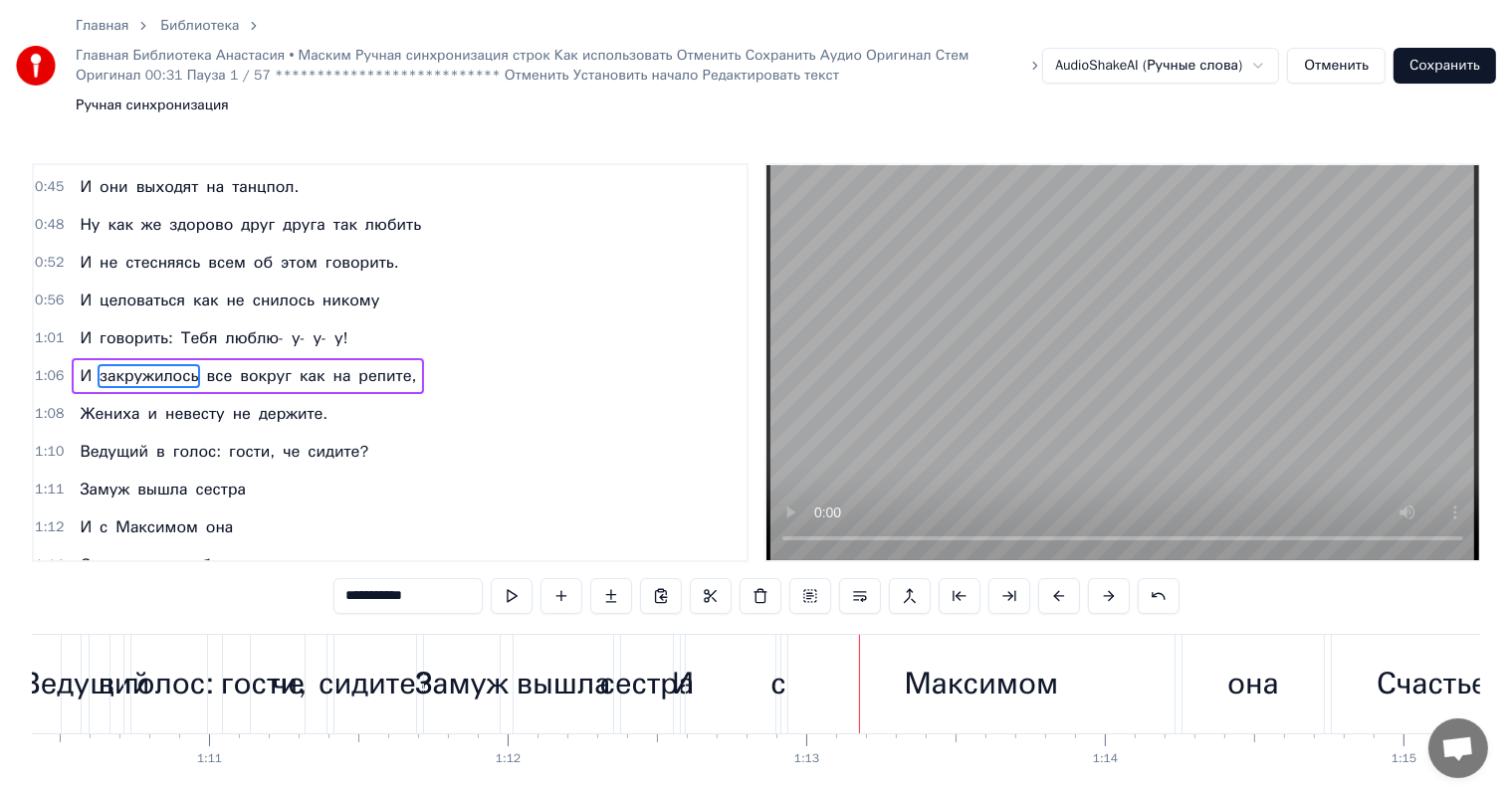 click on "Замуж" at bounding box center (461, 684) 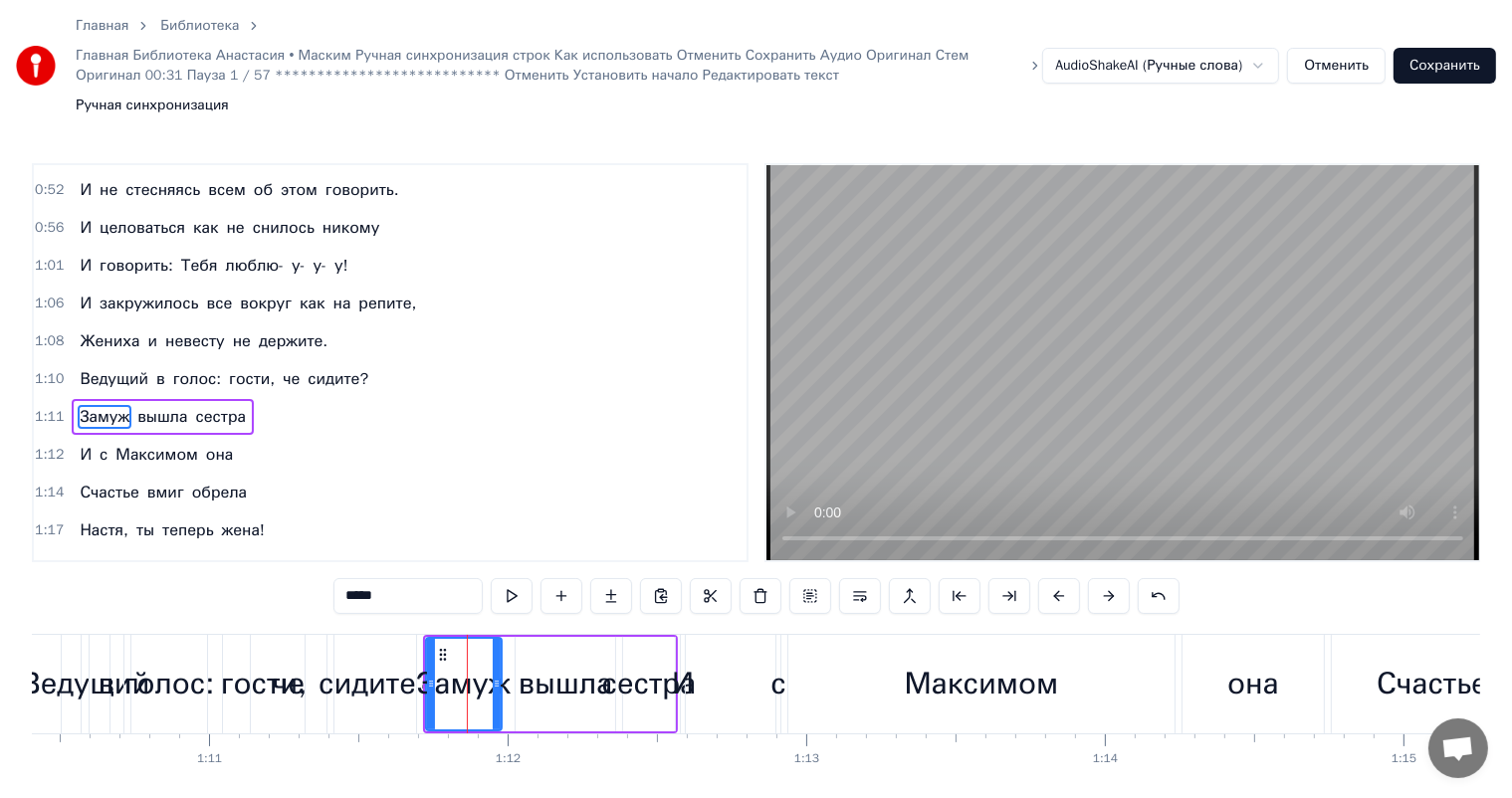 scroll, scrollTop: 296, scrollLeft: 0, axis: vertical 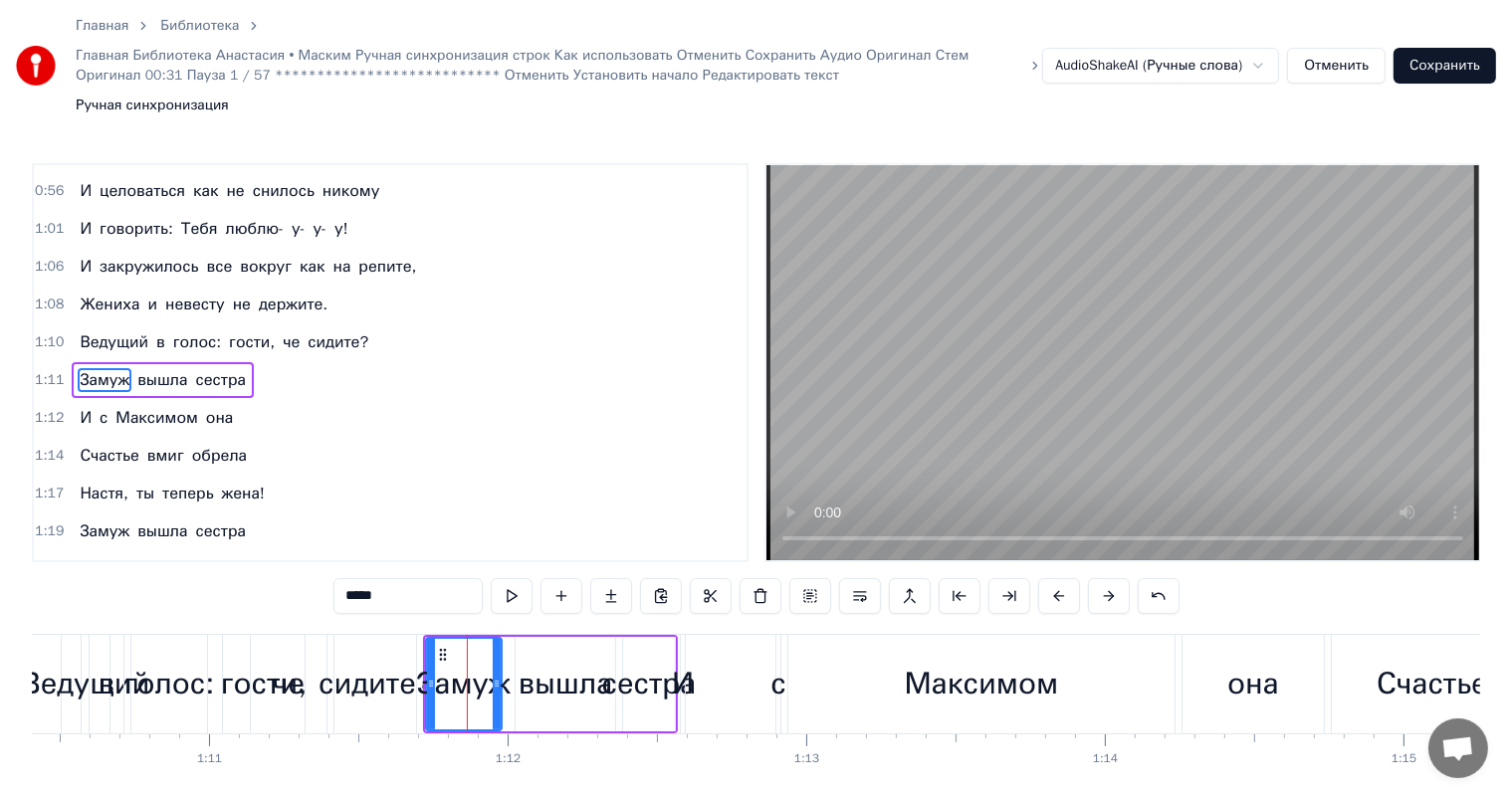 click on "сестра" at bounding box center [649, 684] 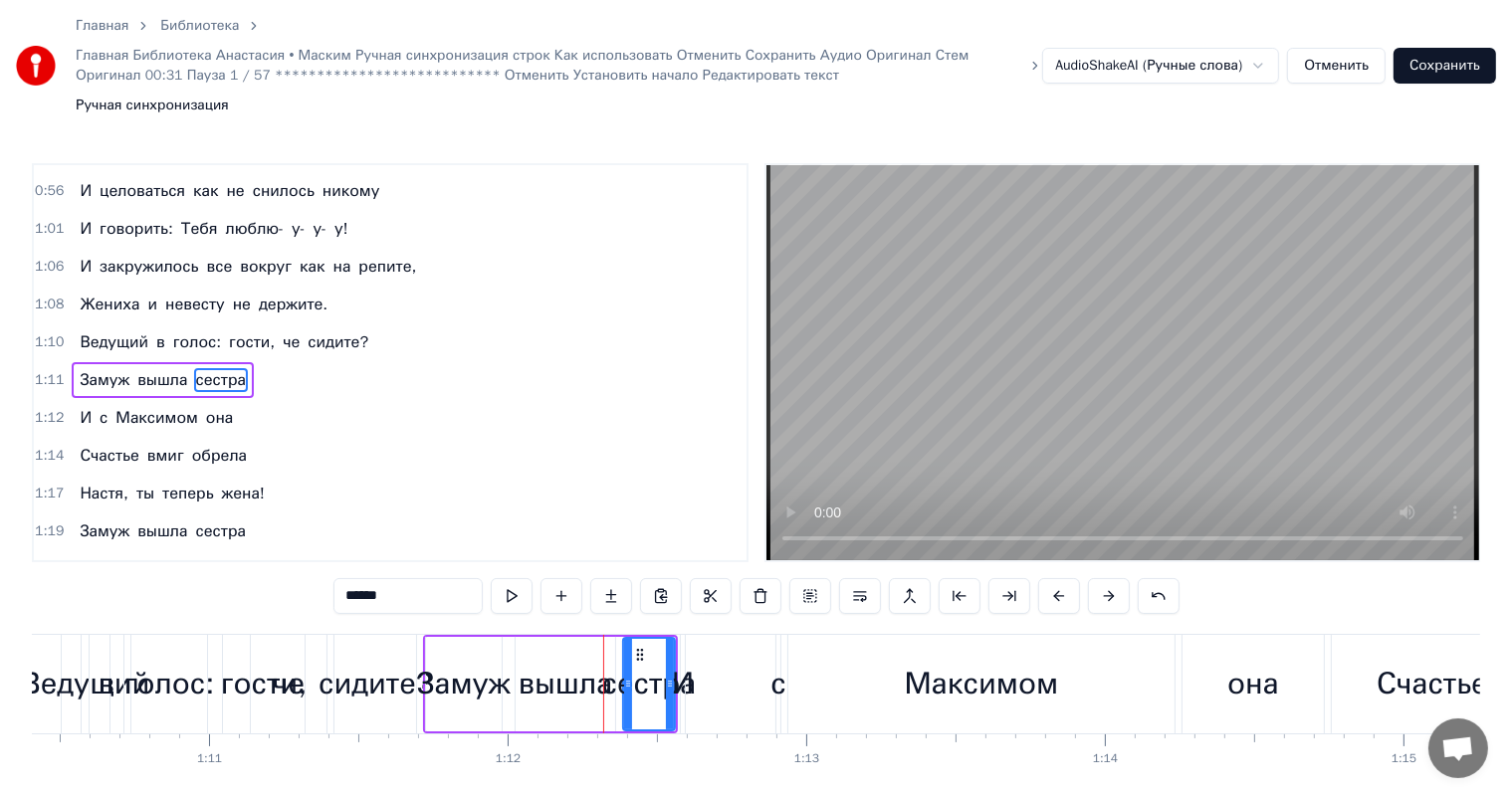 click on "Замуж" at bounding box center [463, 684] 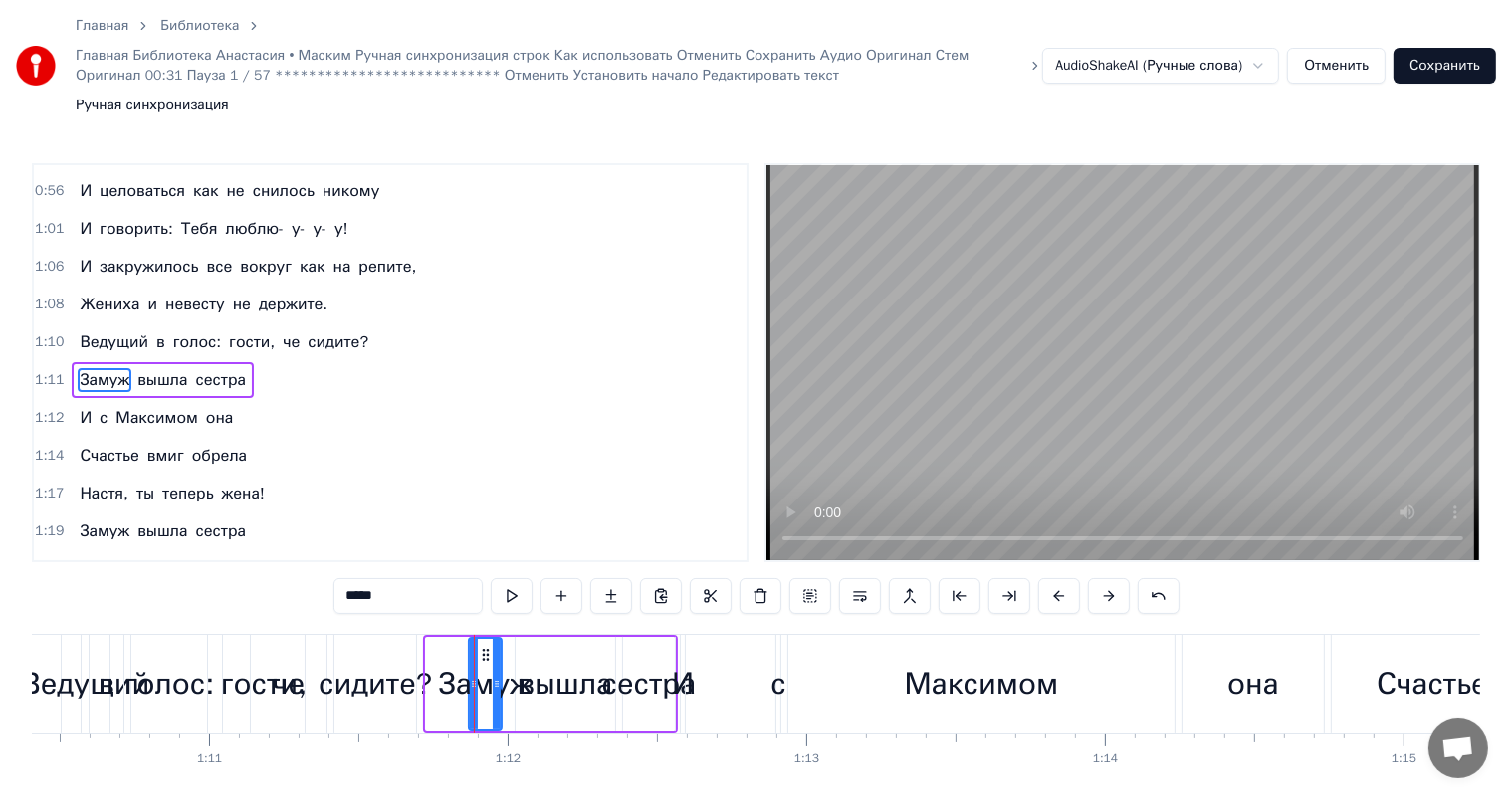 drag, startPoint x: 428, startPoint y: 629, endPoint x: 471, endPoint y: 625, distance: 43.185646 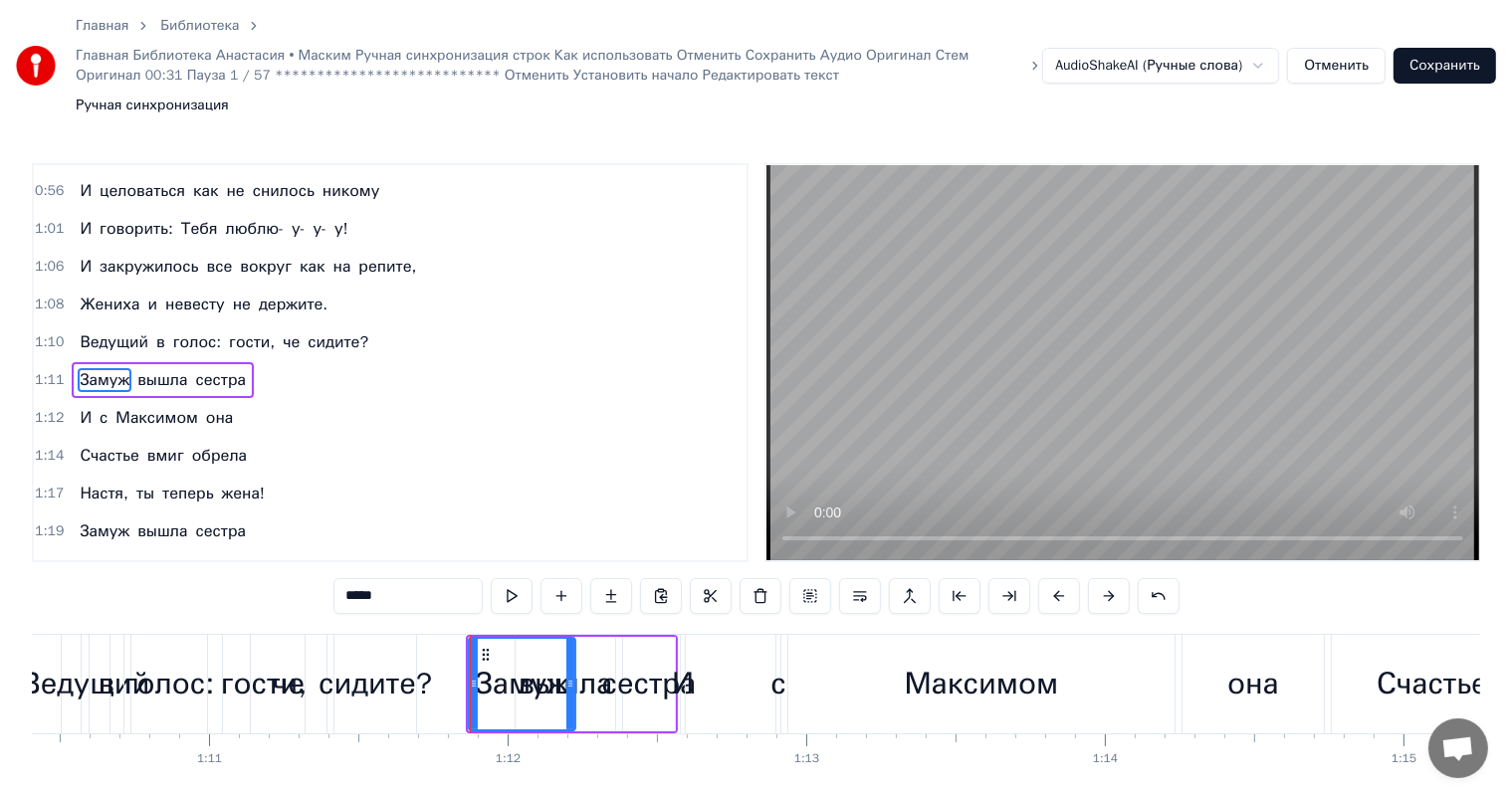 drag, startPoint x: 498, startPoint y: 624, endPoint x: 571, endPoint y: 623, distance: 73.00685 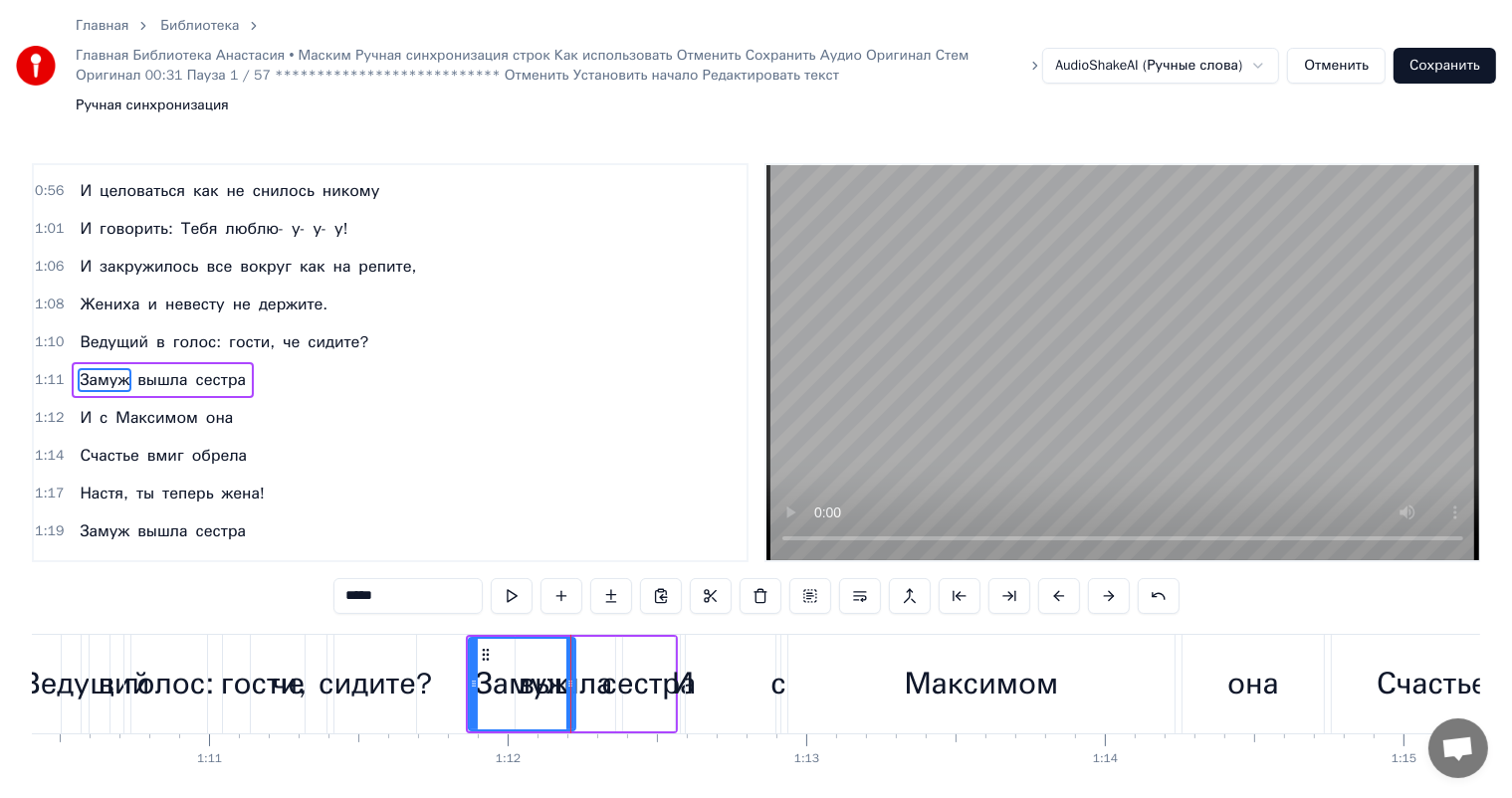 click on "вышла" at bounding box center [565, 684] 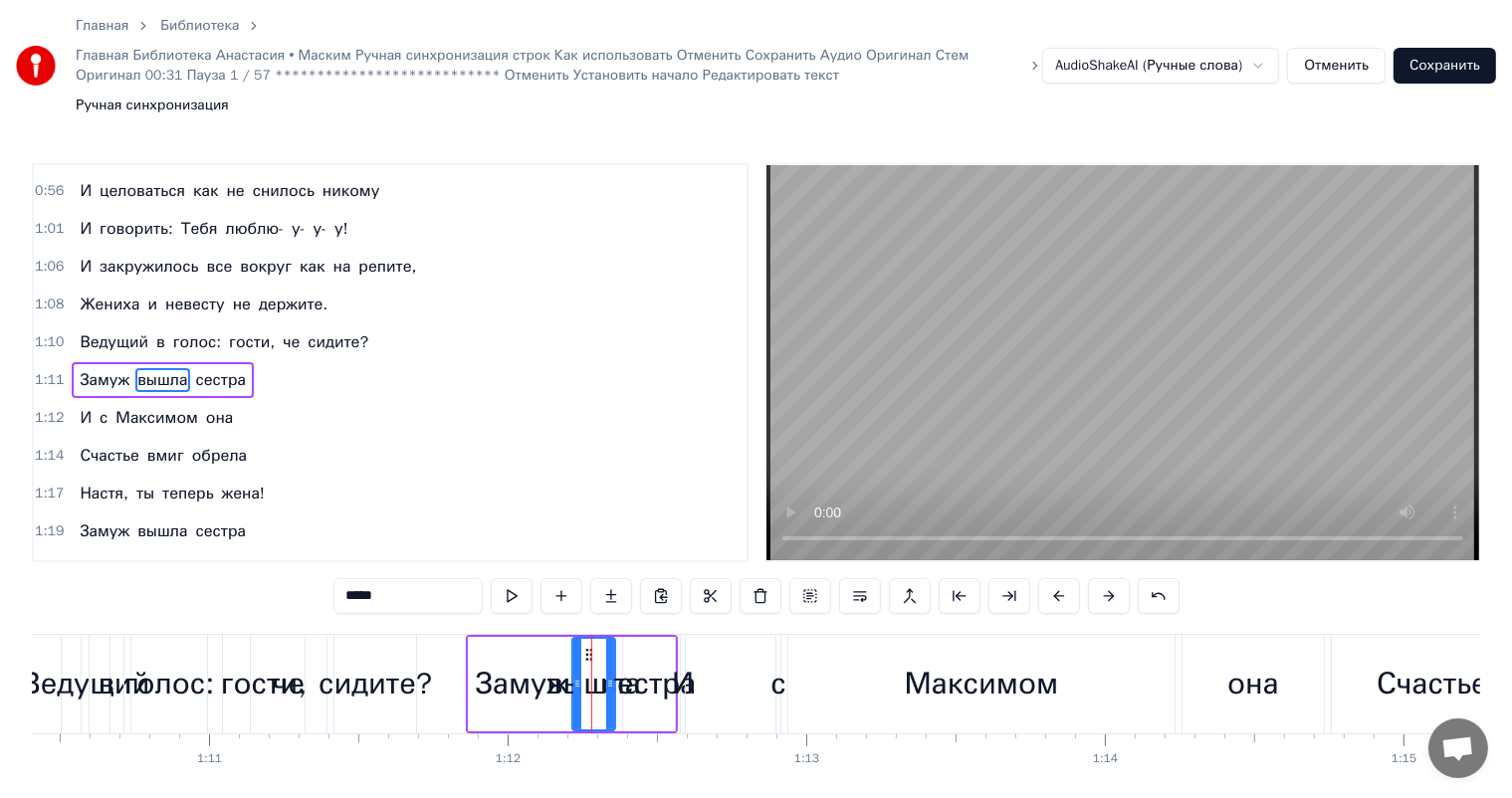 drag, startPoint x: 517, startPoint y: 625, endPoint x: 573, endPoint y: 620, distance: 56.22277 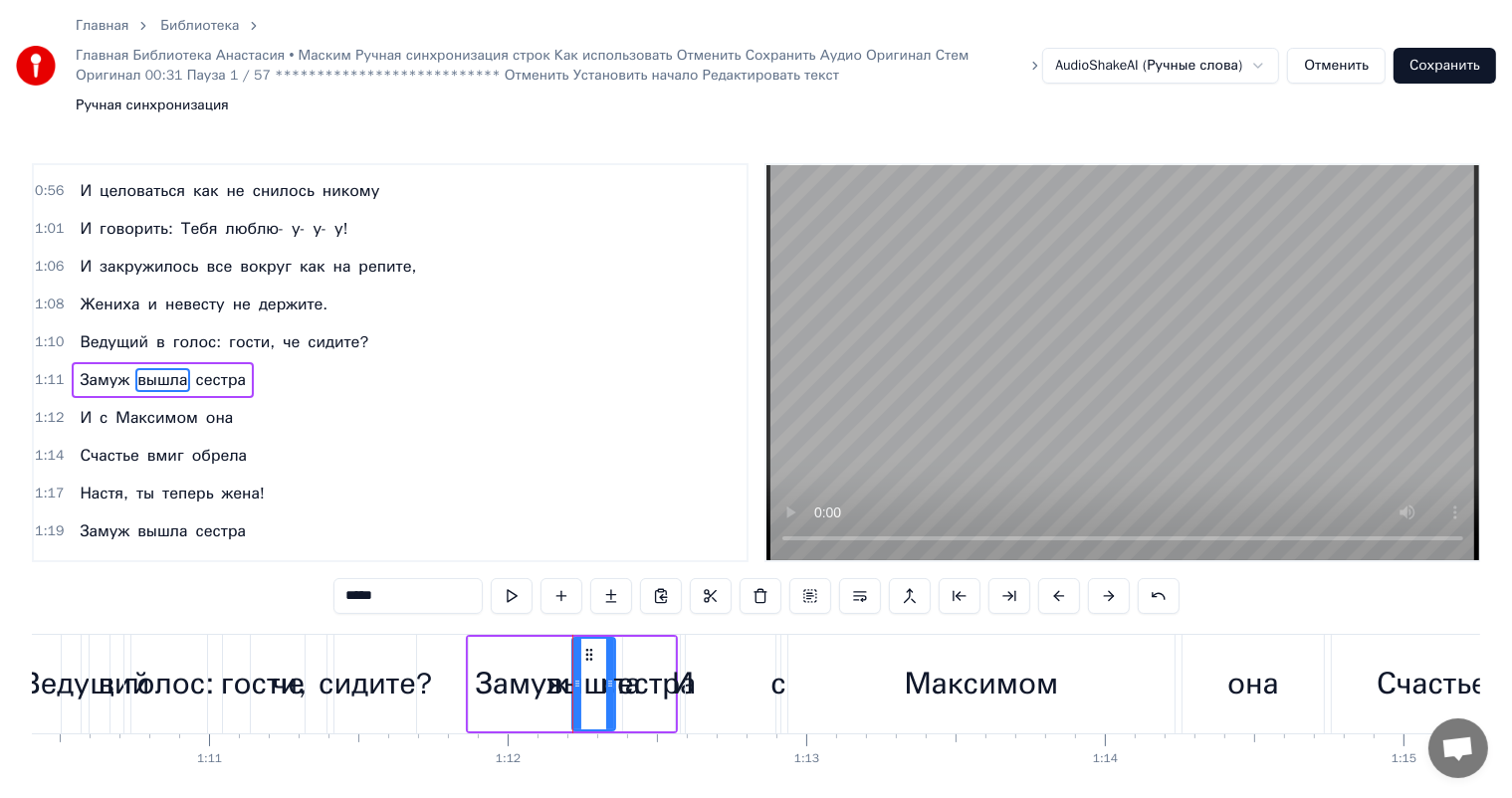 click on "вышла" at bounding box center (593, 684) 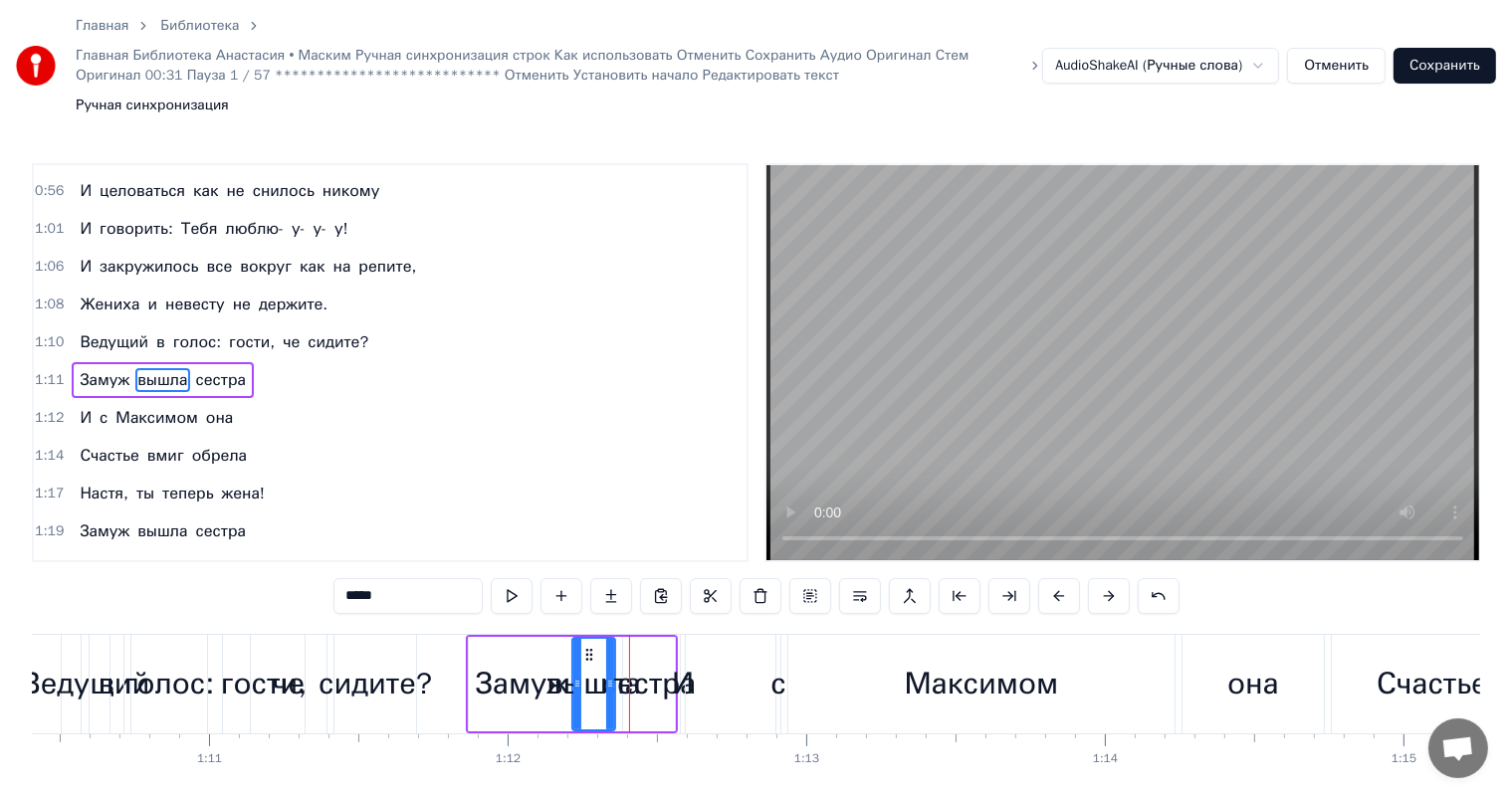 click on "сестра" at bounding box center (649, 684) 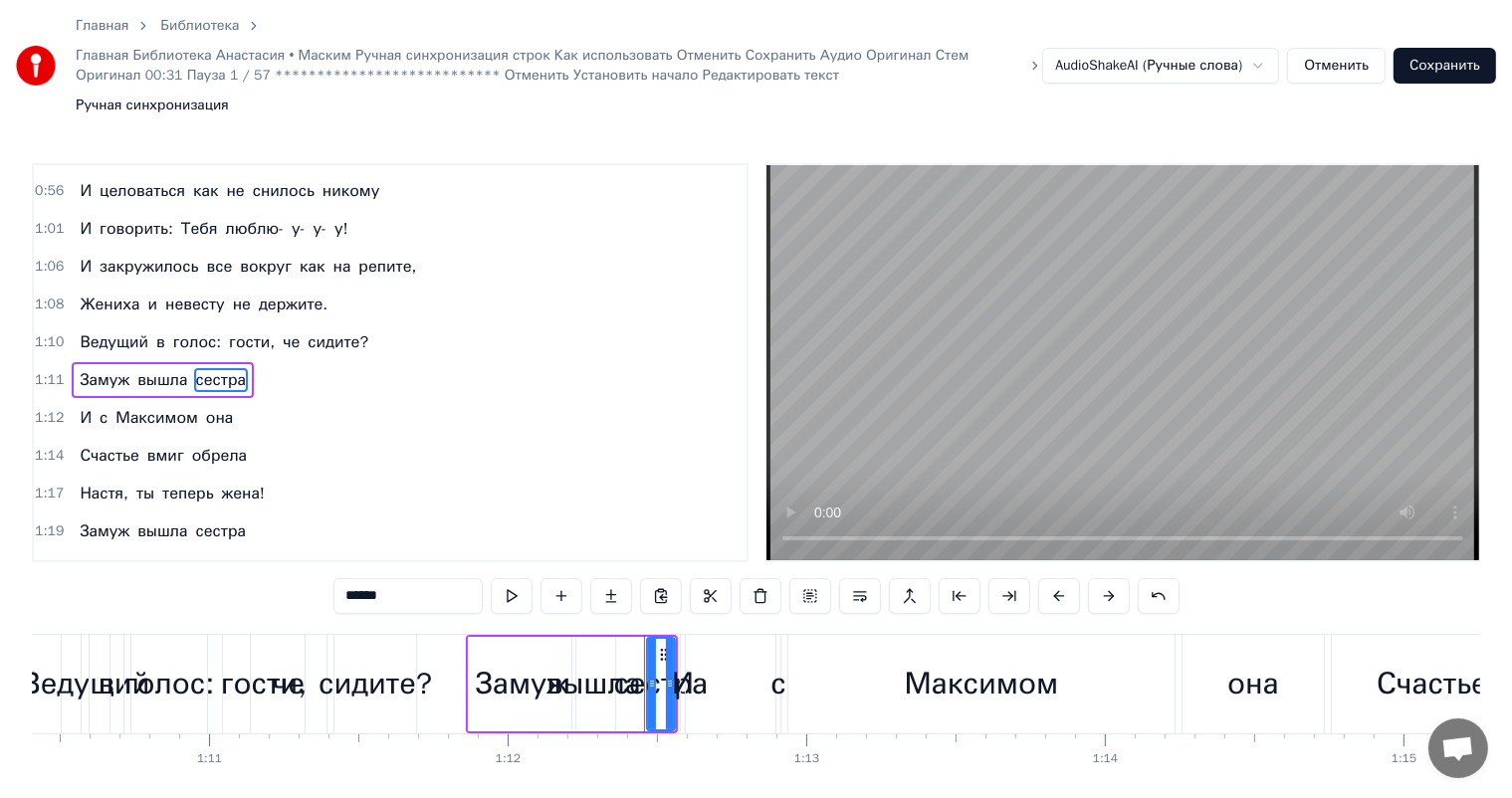 drag, startPoint x: 625, startPoint y: 625, endPoint x: 649, endPoint y: 625, distance: 24 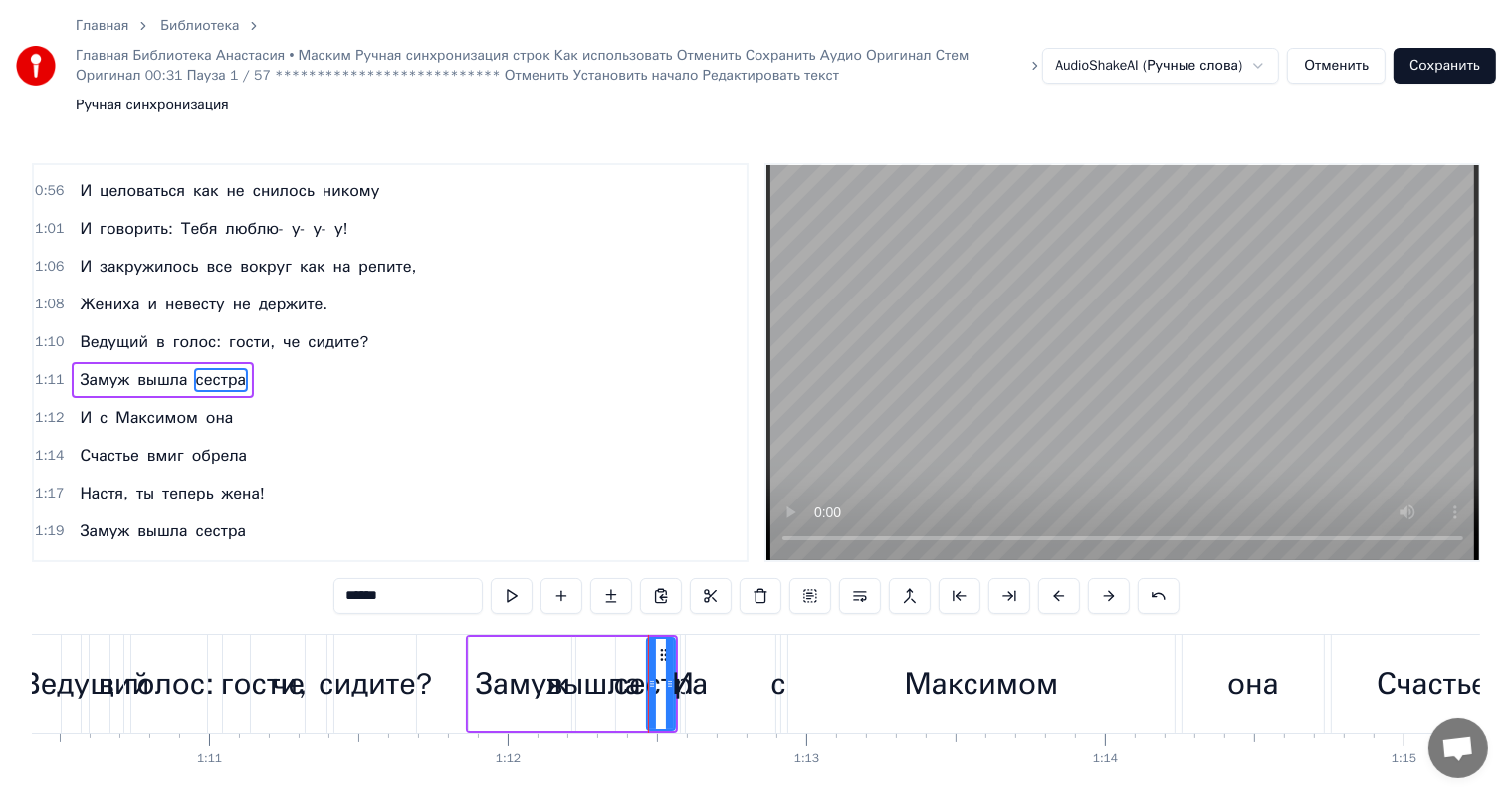 click on "вышла" at bounding box center (593, 684) 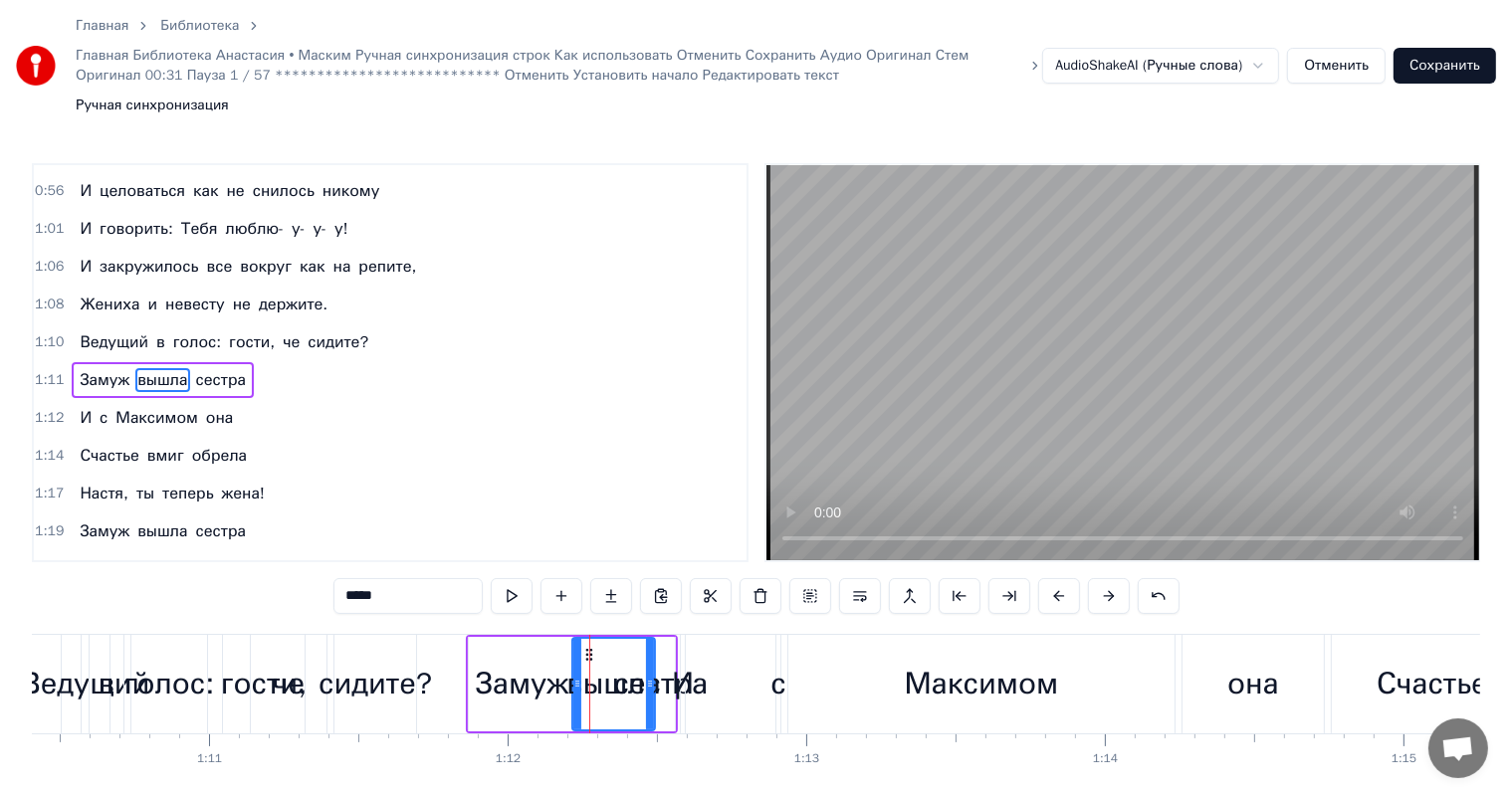 drag, startPoint x: 609, startPoint y: 626, endPoint x: 649, endPoint y: 626, distance: 40 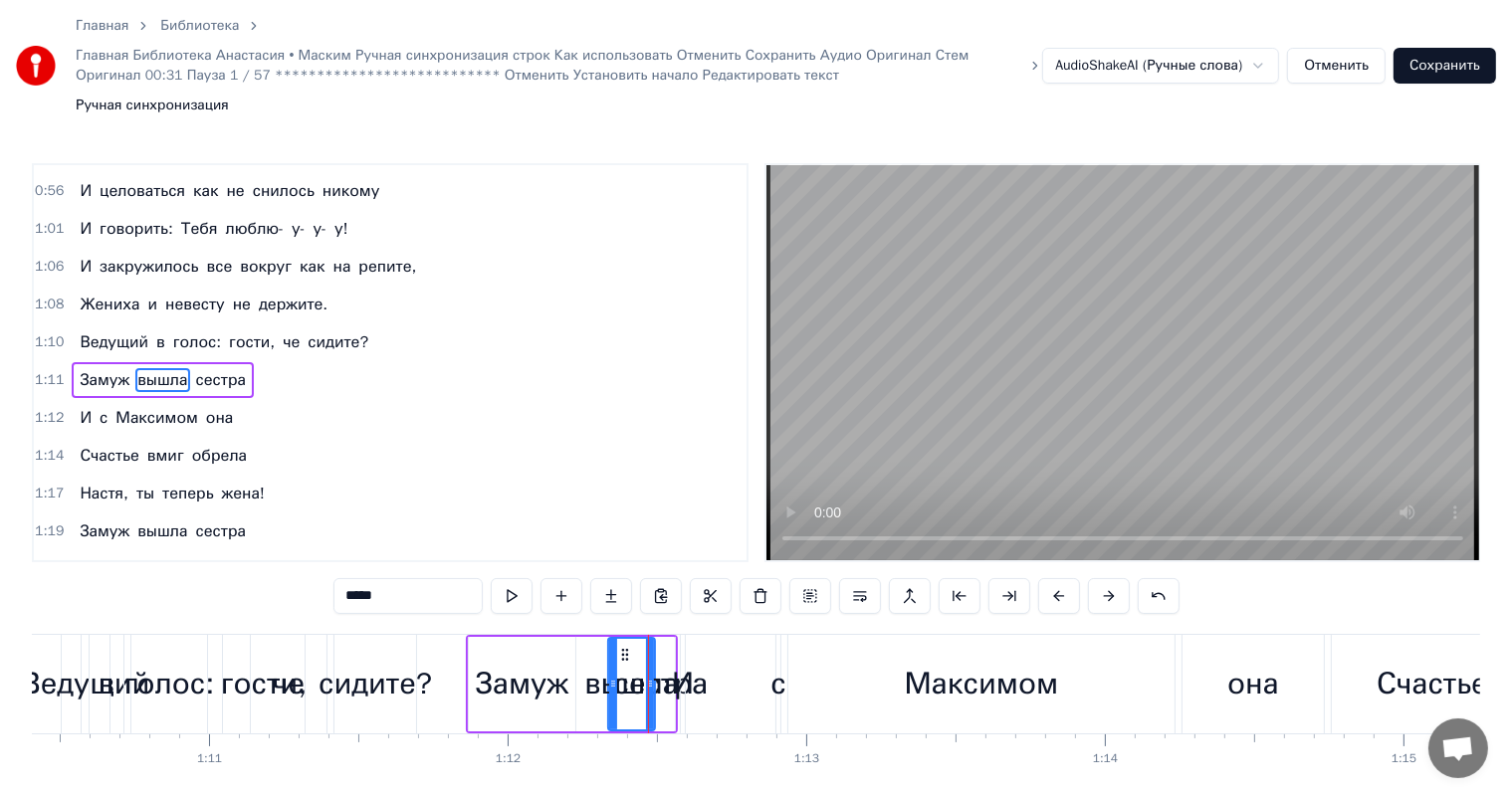 drag, startPoint x: 572, startPoint y: 629, endPoint x: 608, endPoint y: 627, distance: 36.05551 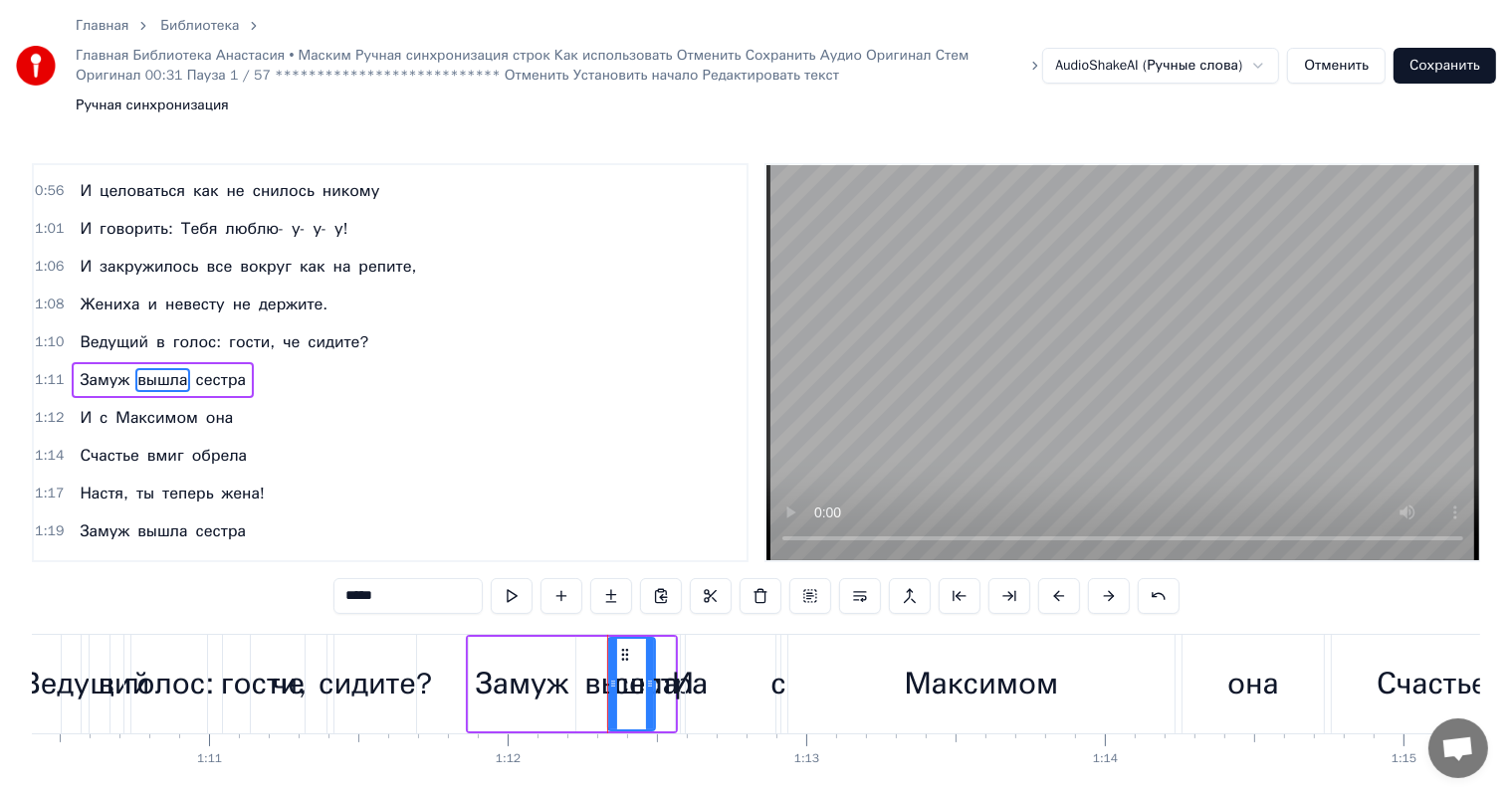 click on "Замуж" at bounding box center [522, 684] 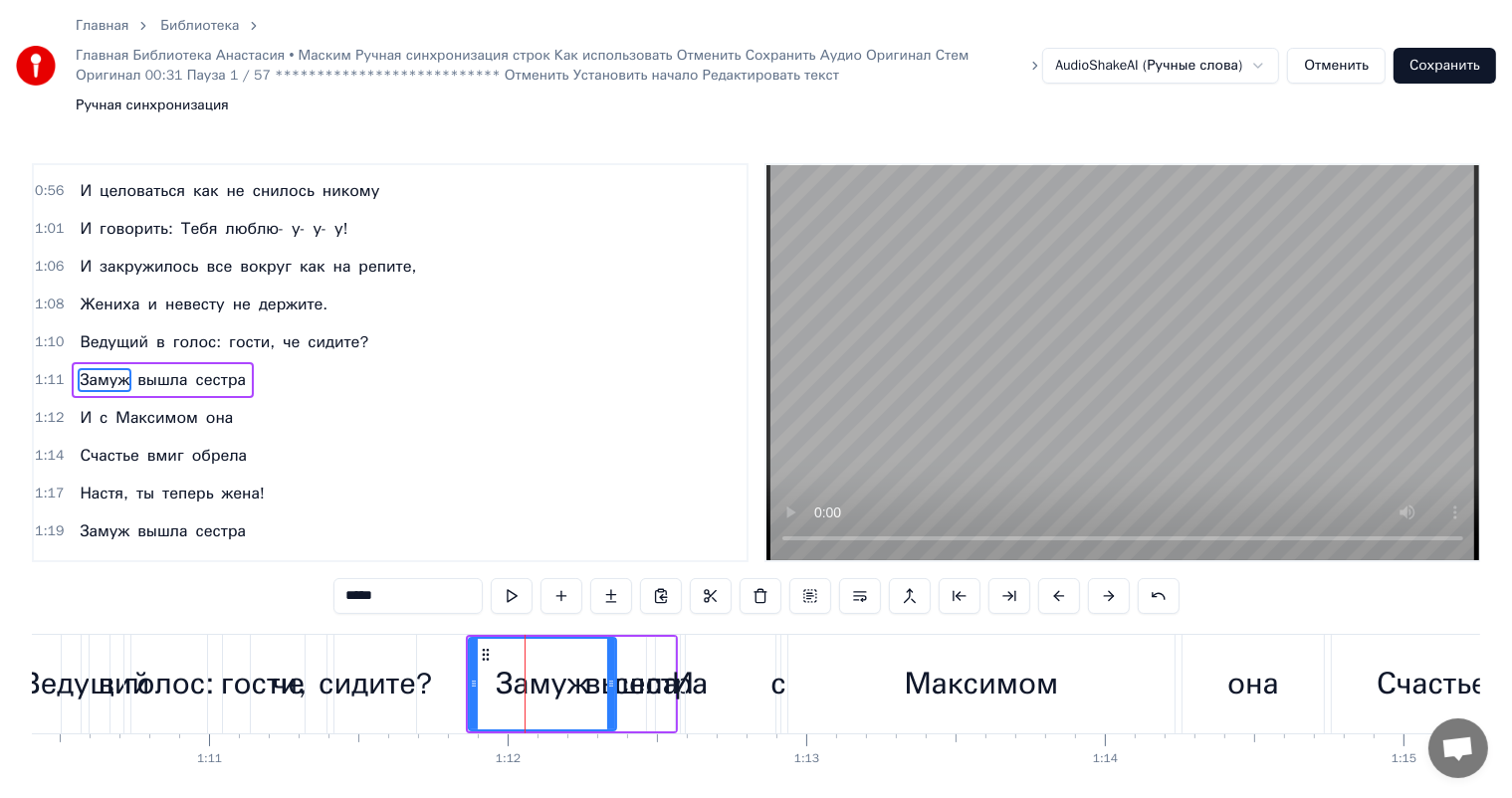 drag, startPoint x: 568, startPoint y: 617, endPoint x: 609, endPoint y: 617, distance: 41 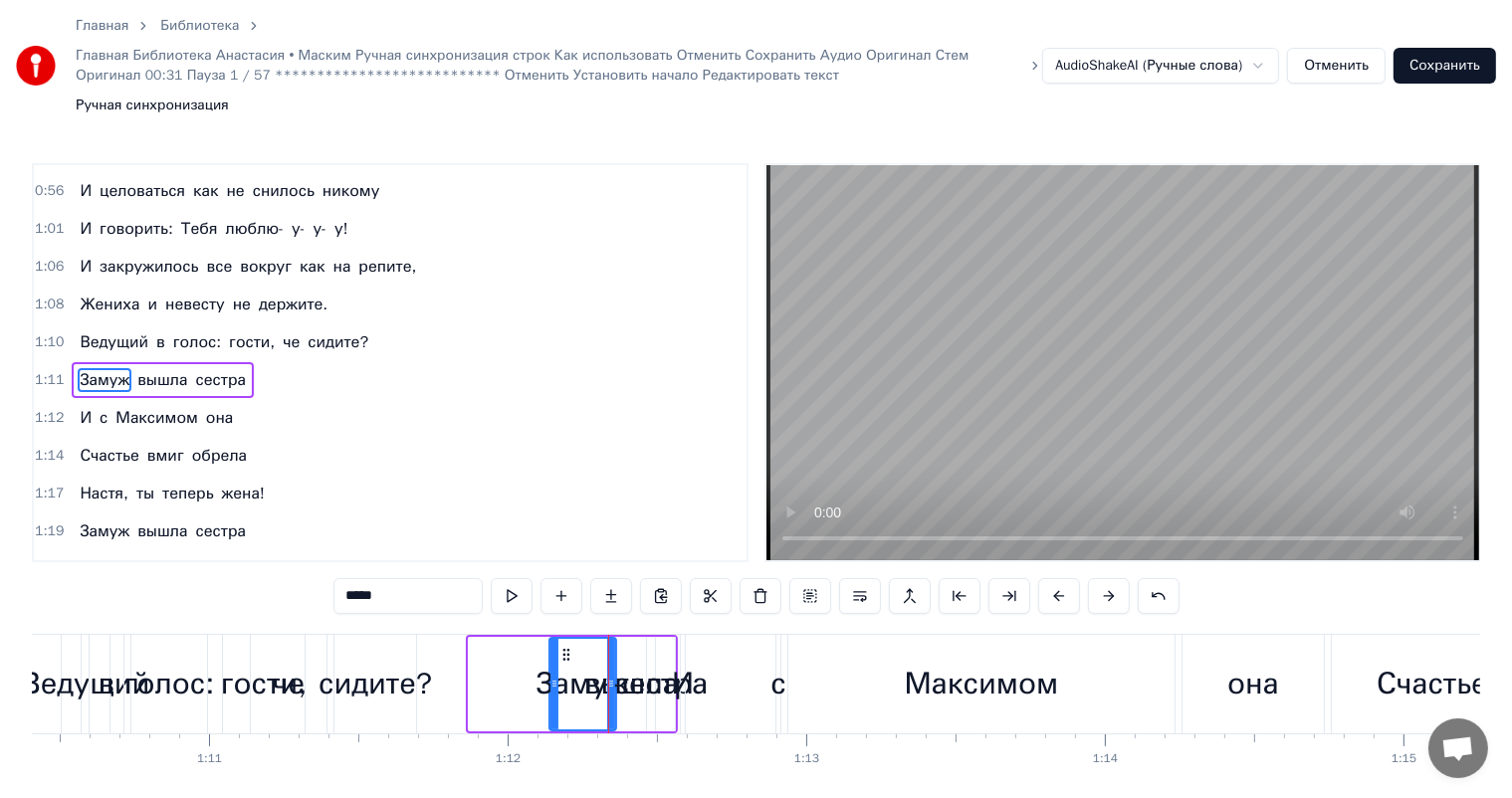 drag, startPoint x: 471, startPoint y: 620, endPoint x: 551, endPoint y: 621, distance: 80.00625 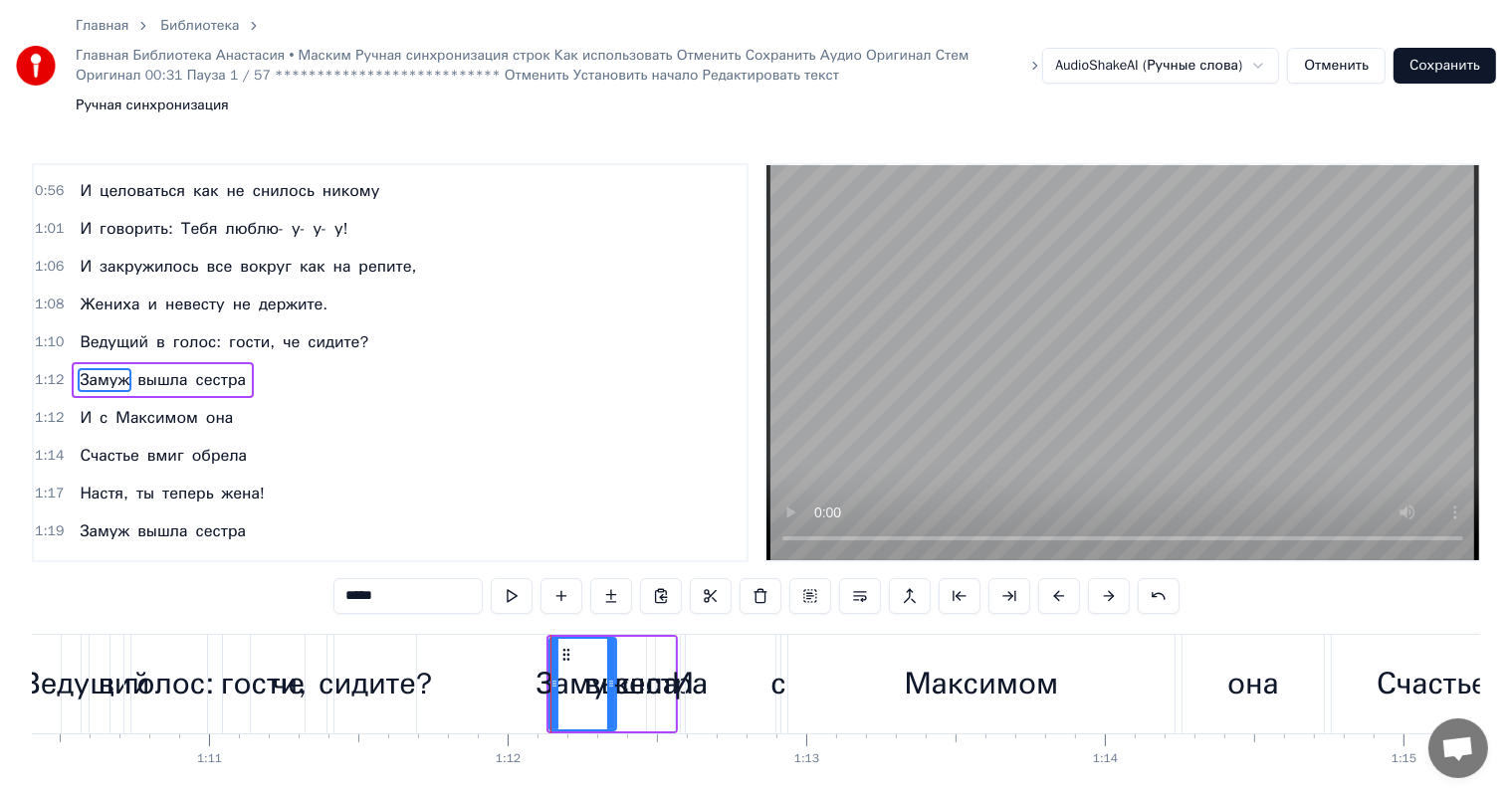 click on "Жениха" at bounding box center [109, 304] 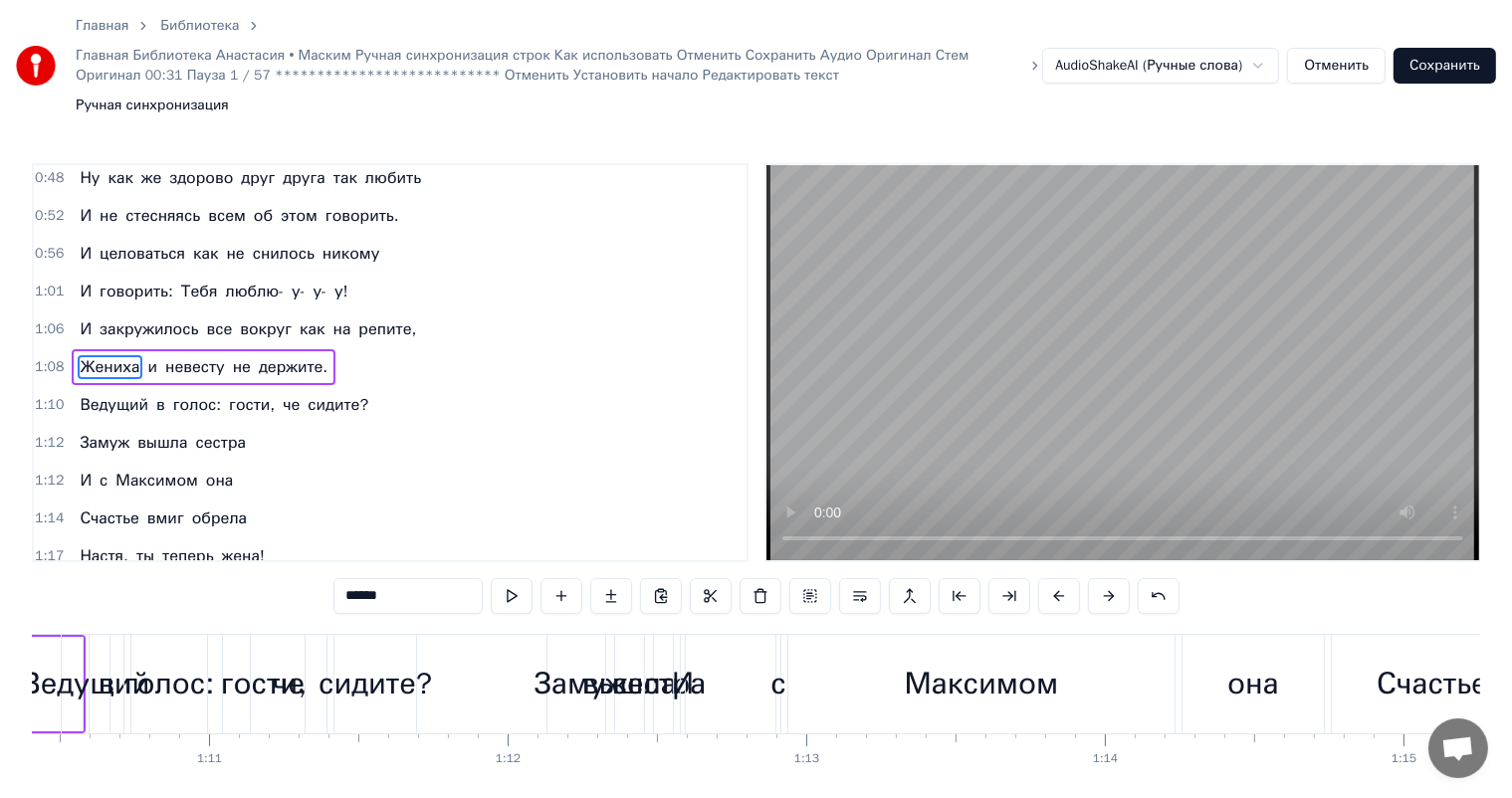 scroll, scrollTop: 223, scrollLeft: 0, axis: vertical 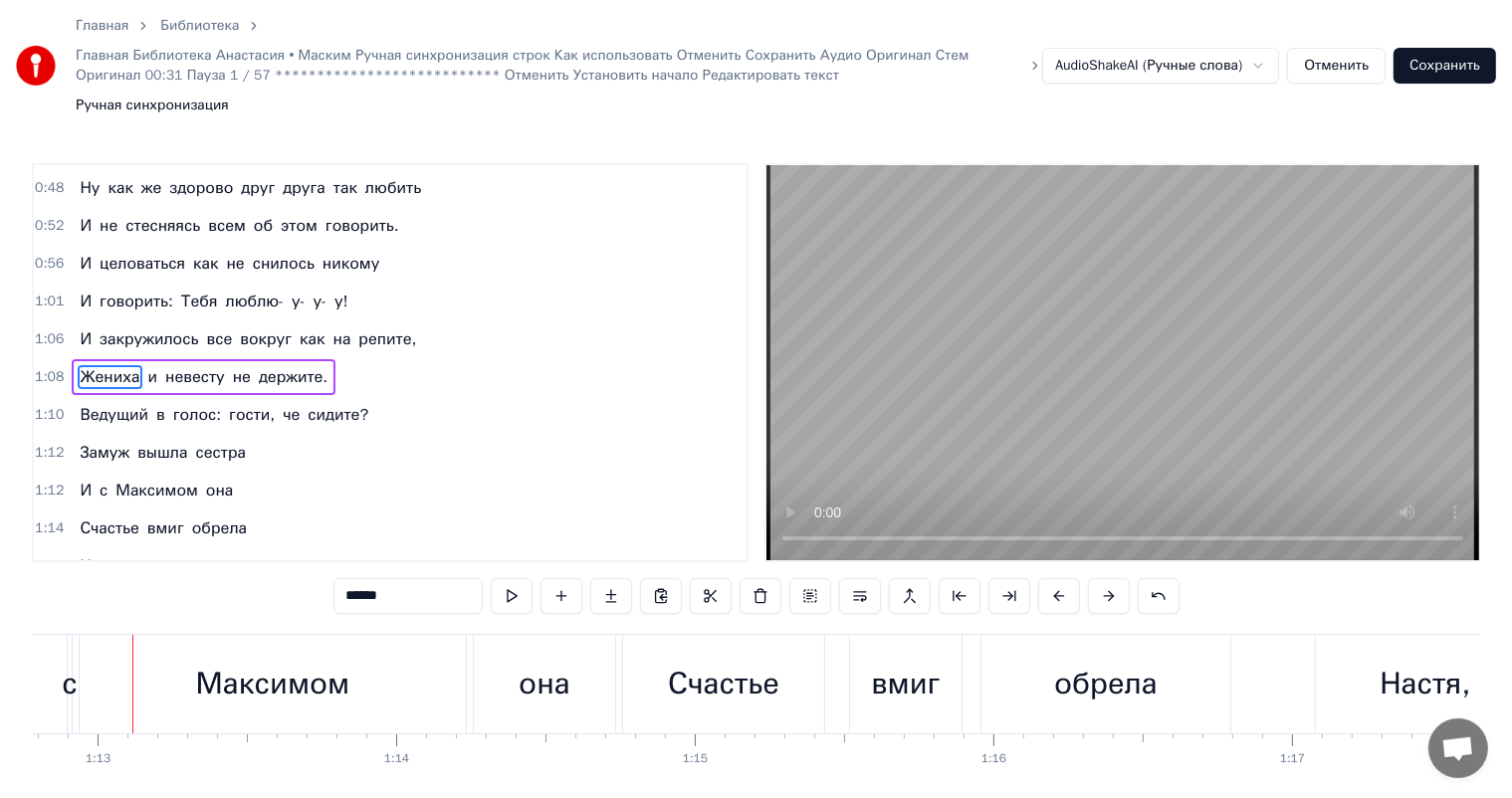 click on "Замуж" at bounding box center [105, 453] 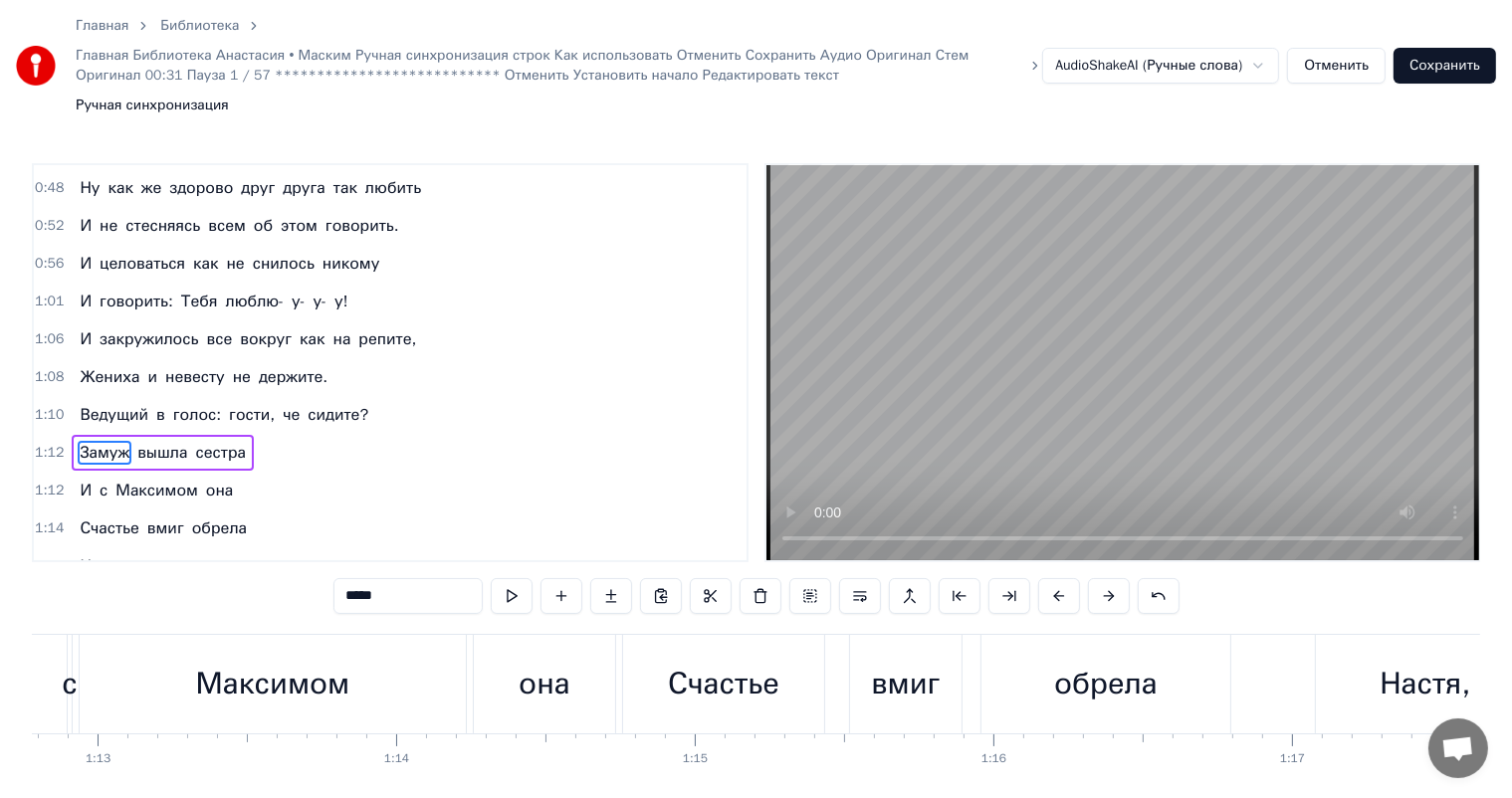 scroll, scrollTop: 296, scrollLeft: 0, axis: vertical 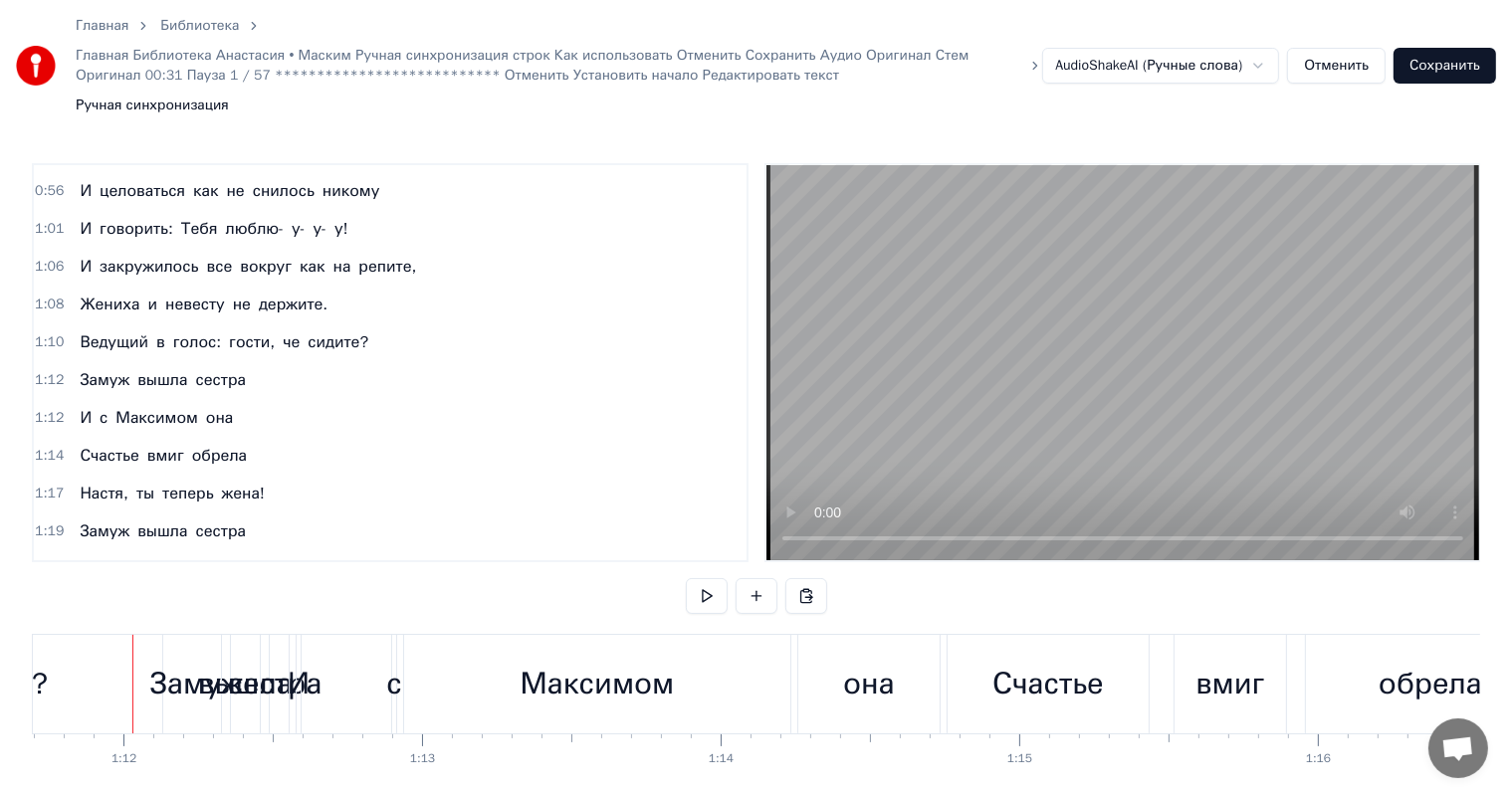 click at bounding box center [11373, 684] 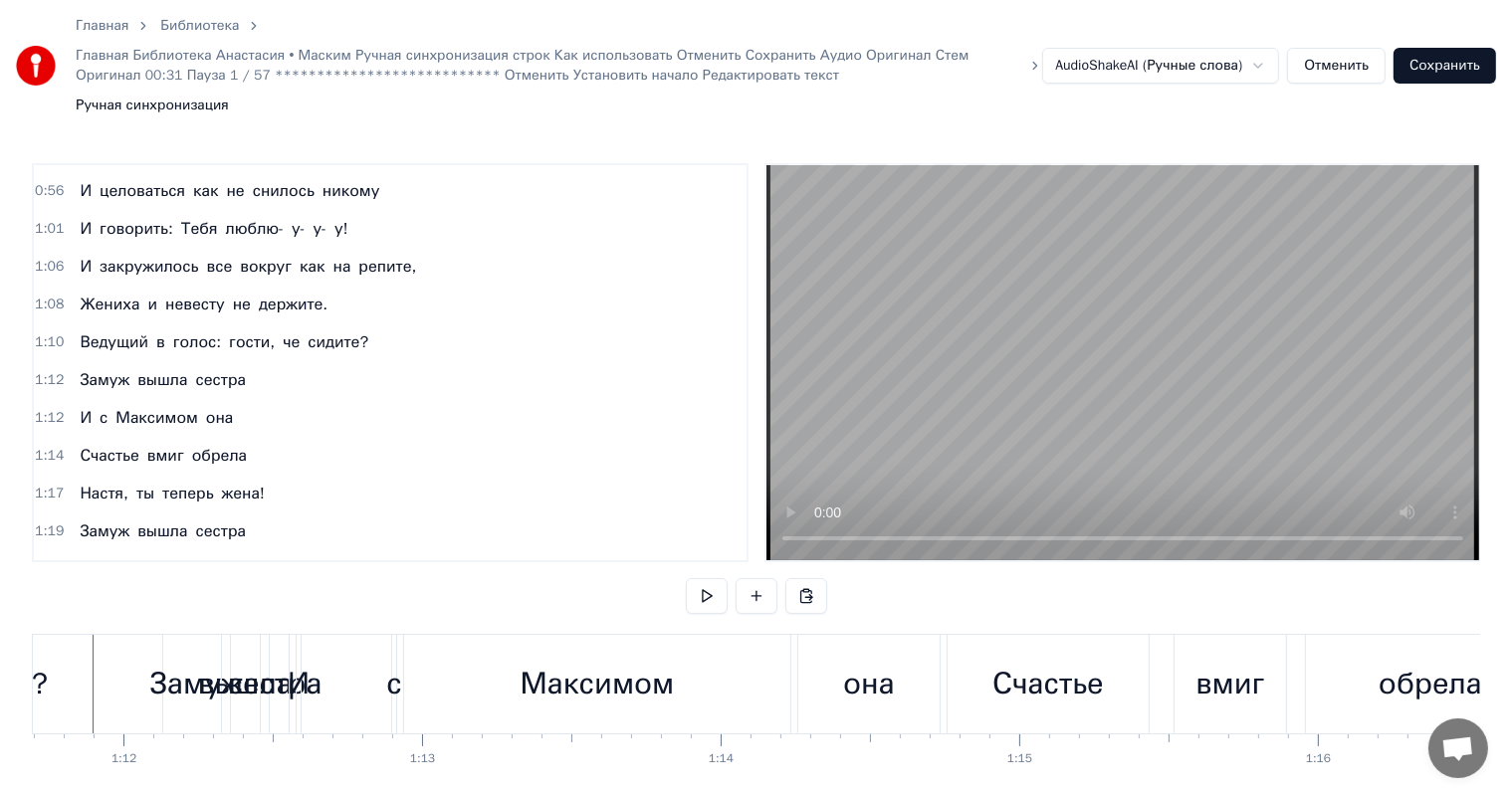 scroll, scrollTop: 0, scrollLeft: 21369, axis: horizontal 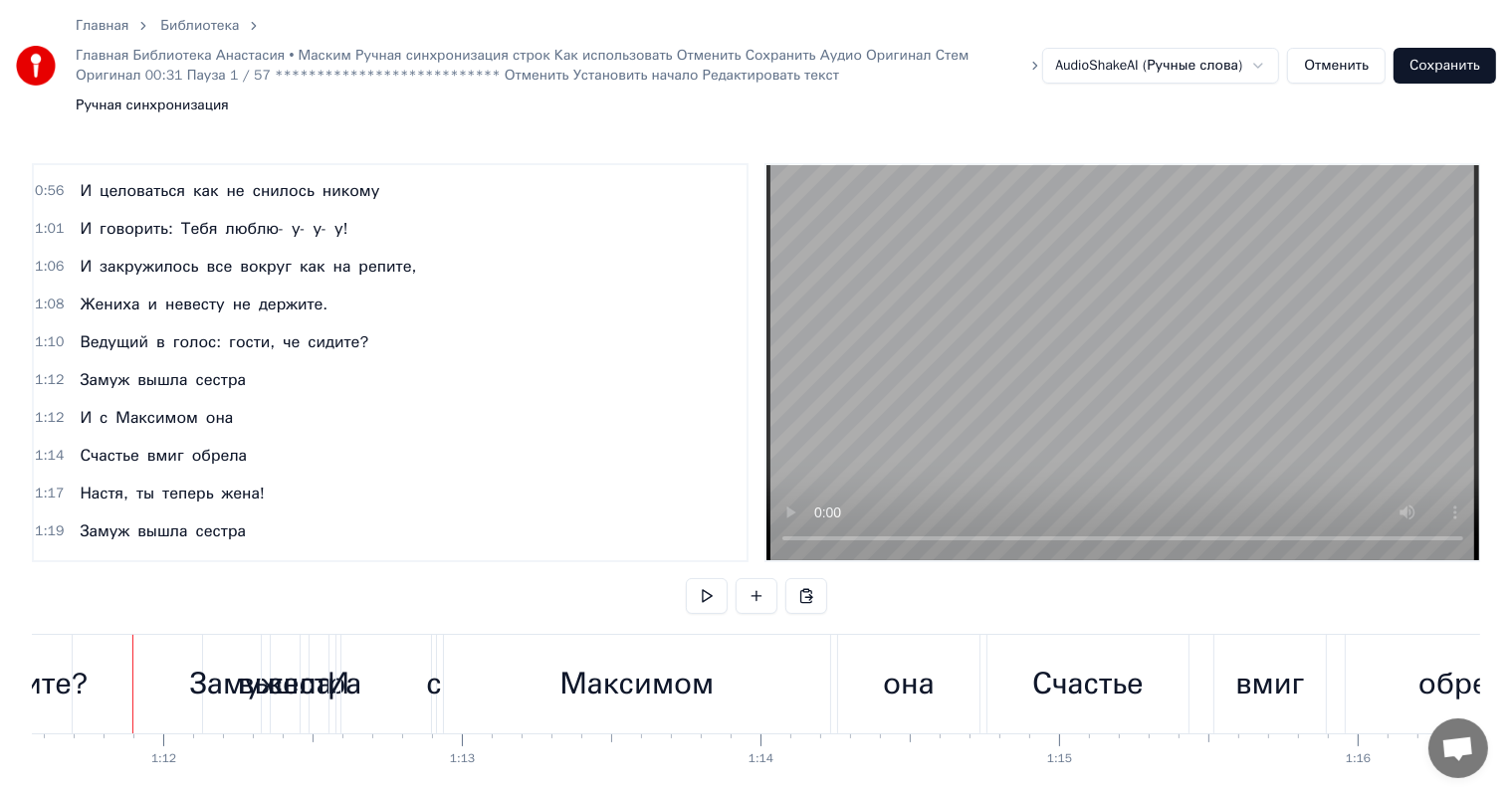 click on "сидите?" at bounding box center (31, 684) 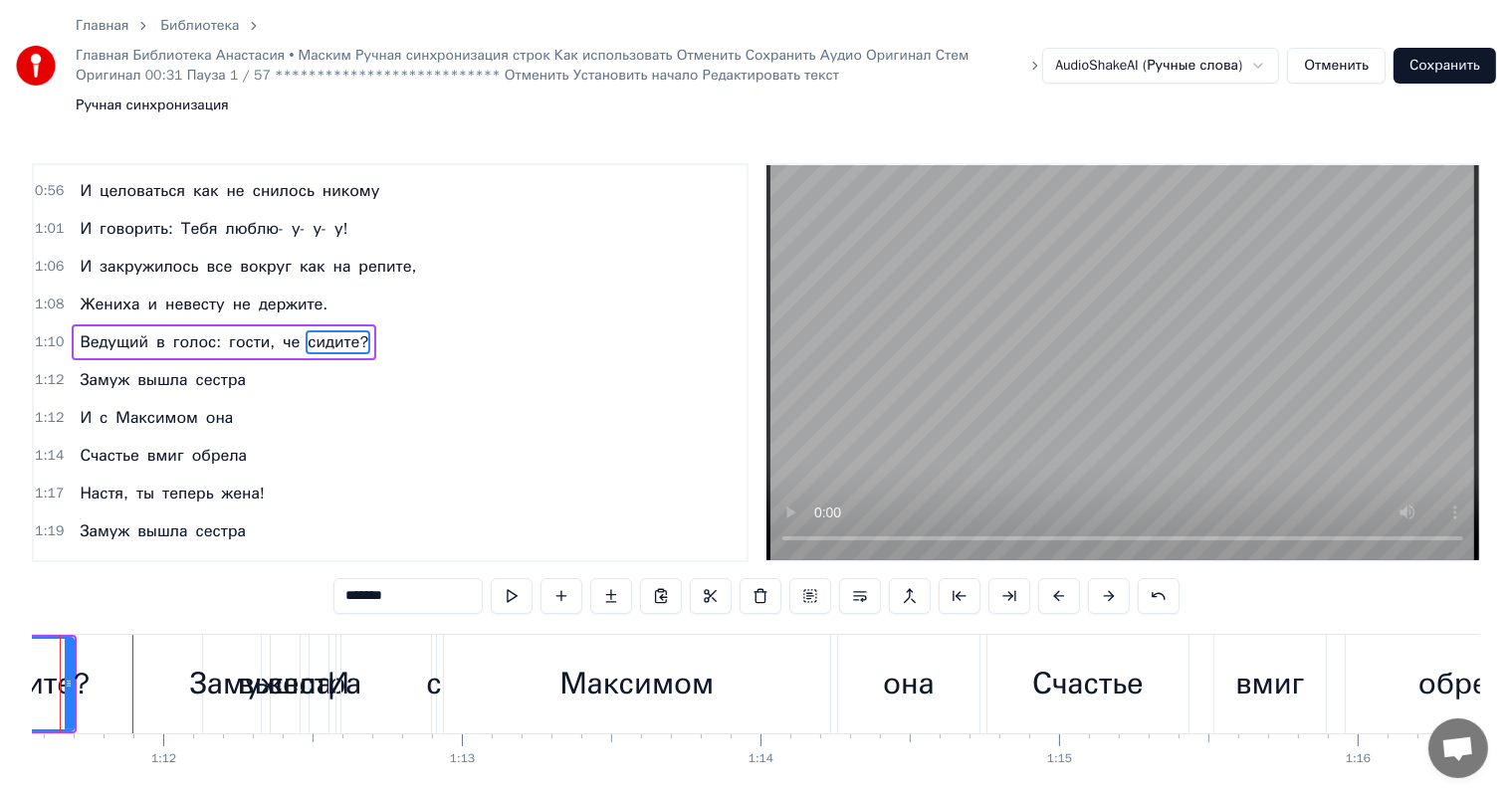 scroll, scrollTop: 259, scrollLeft: 0, axis: vertical 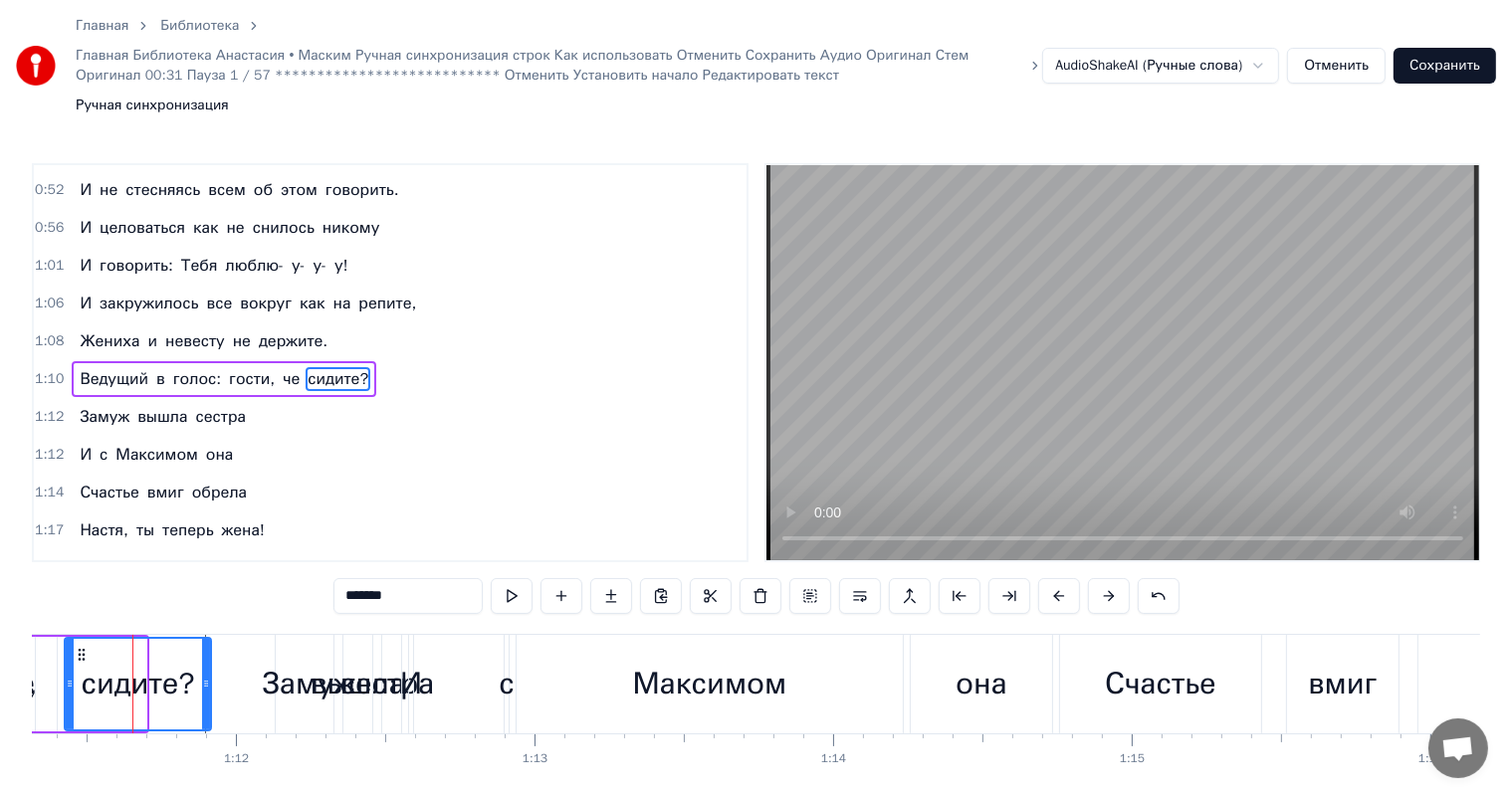 drag, startPoint x: 139, startPoint y: 622, endPoint x: 207, endPoint y: 621, distance: 68.007353 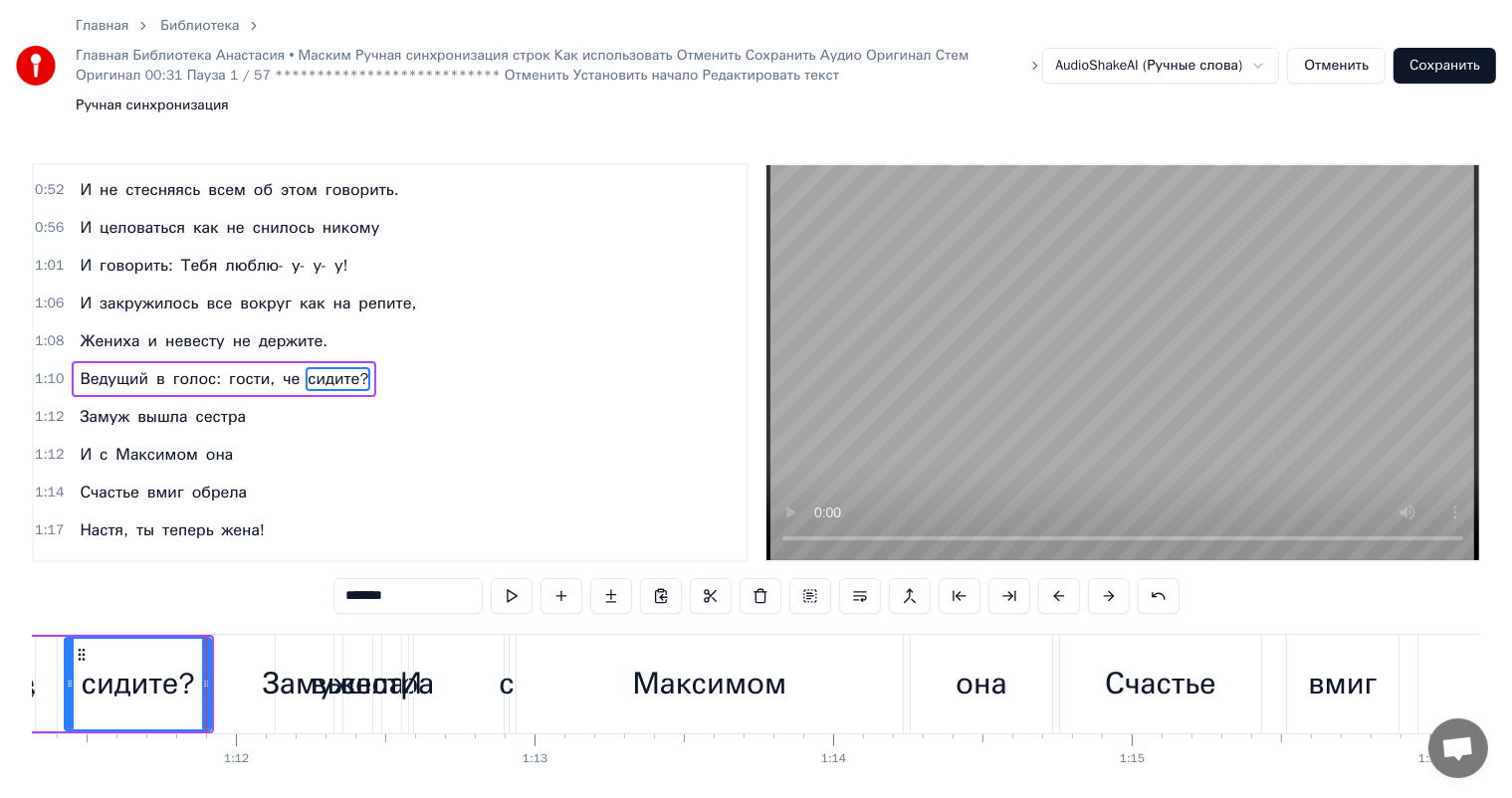 click on "И" at bounding box center [411, 684] 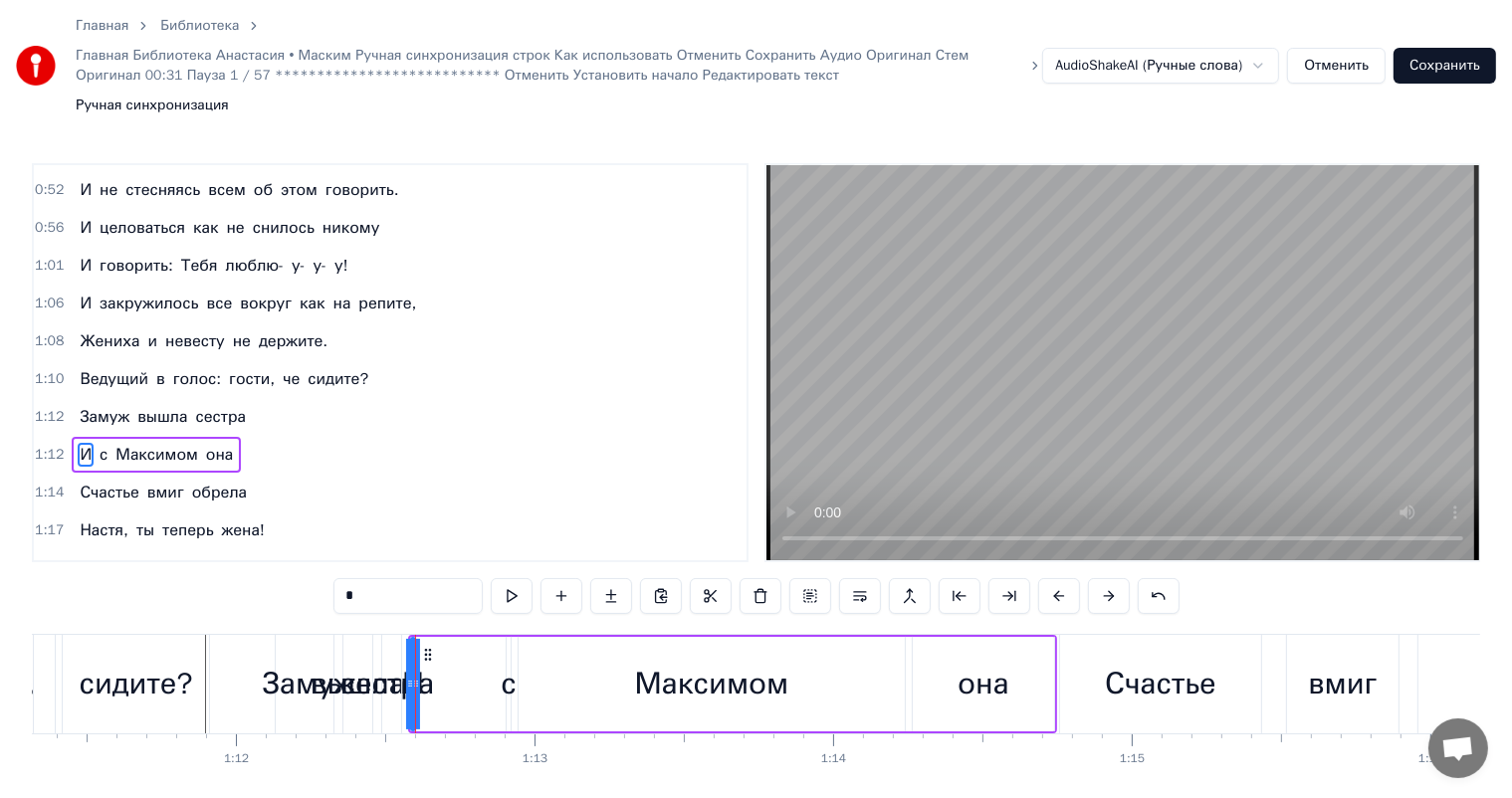 scroll, scrollTop: 332, scrollLeft: 0, axis: vertical 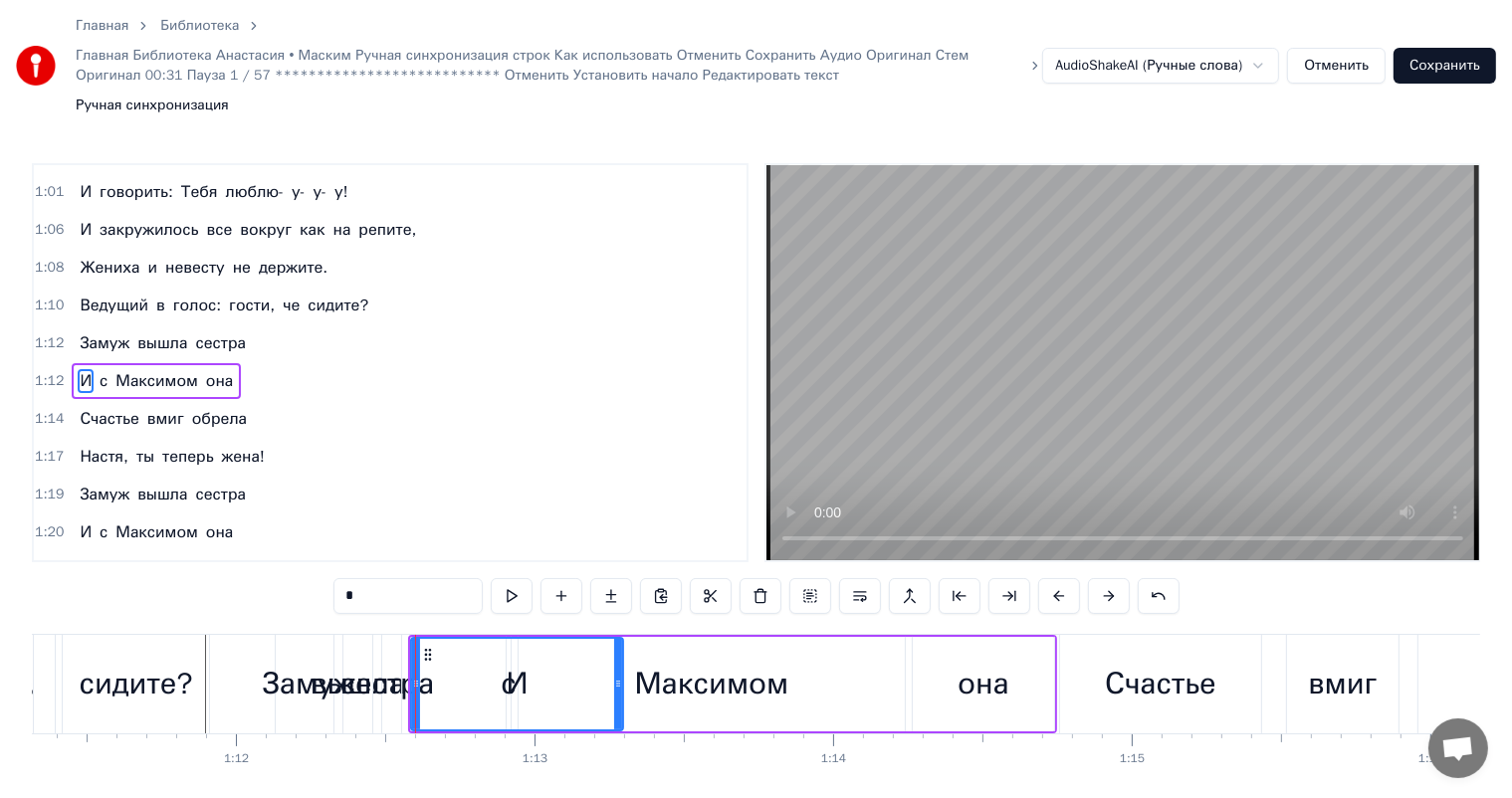 drag, startPoint x: 410, startPoint y: 621, endPoint x: 618, endPoint y: 632, distance: 208.29066 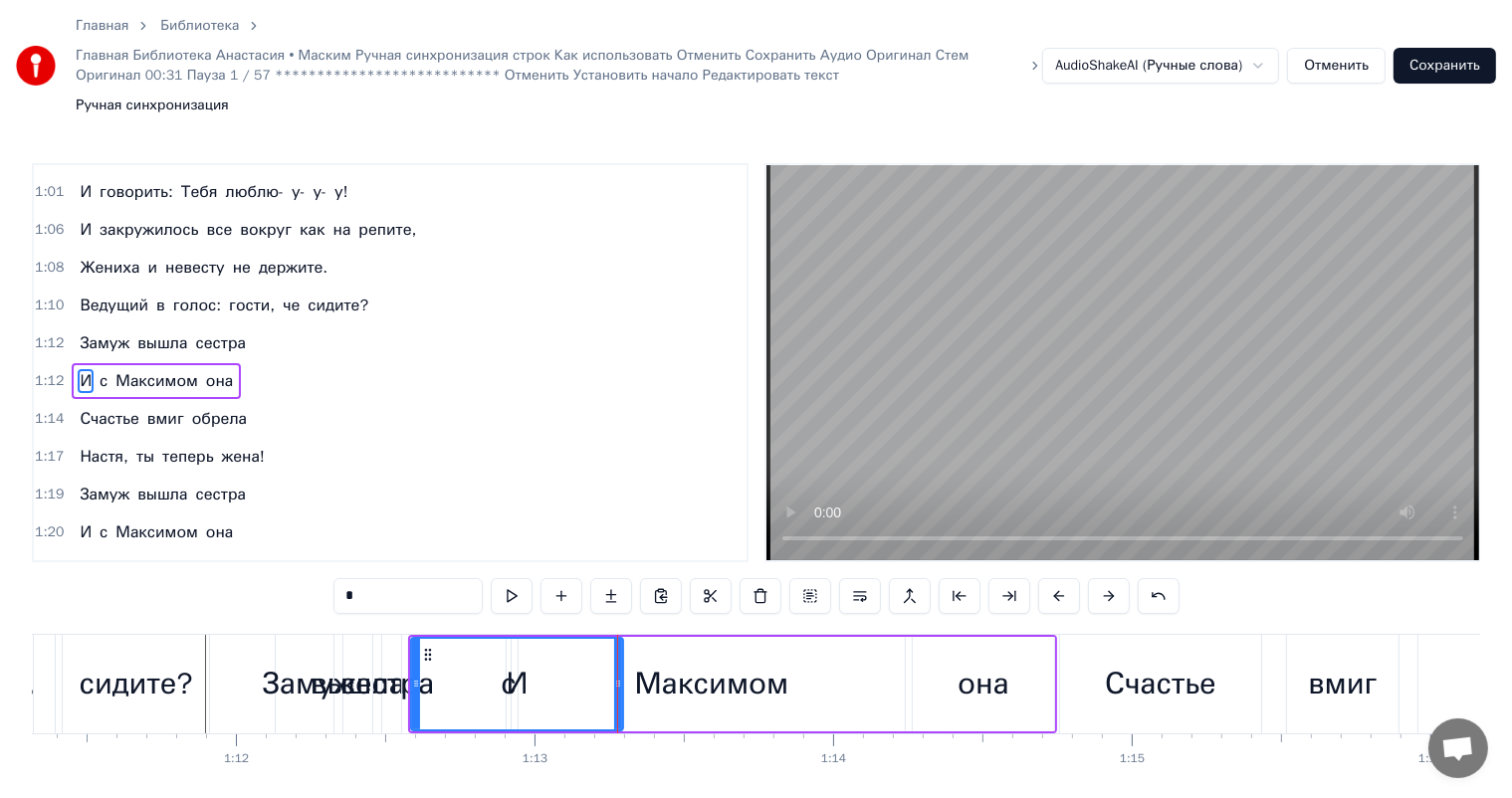 click on "И" at bounding box center [517, 684] 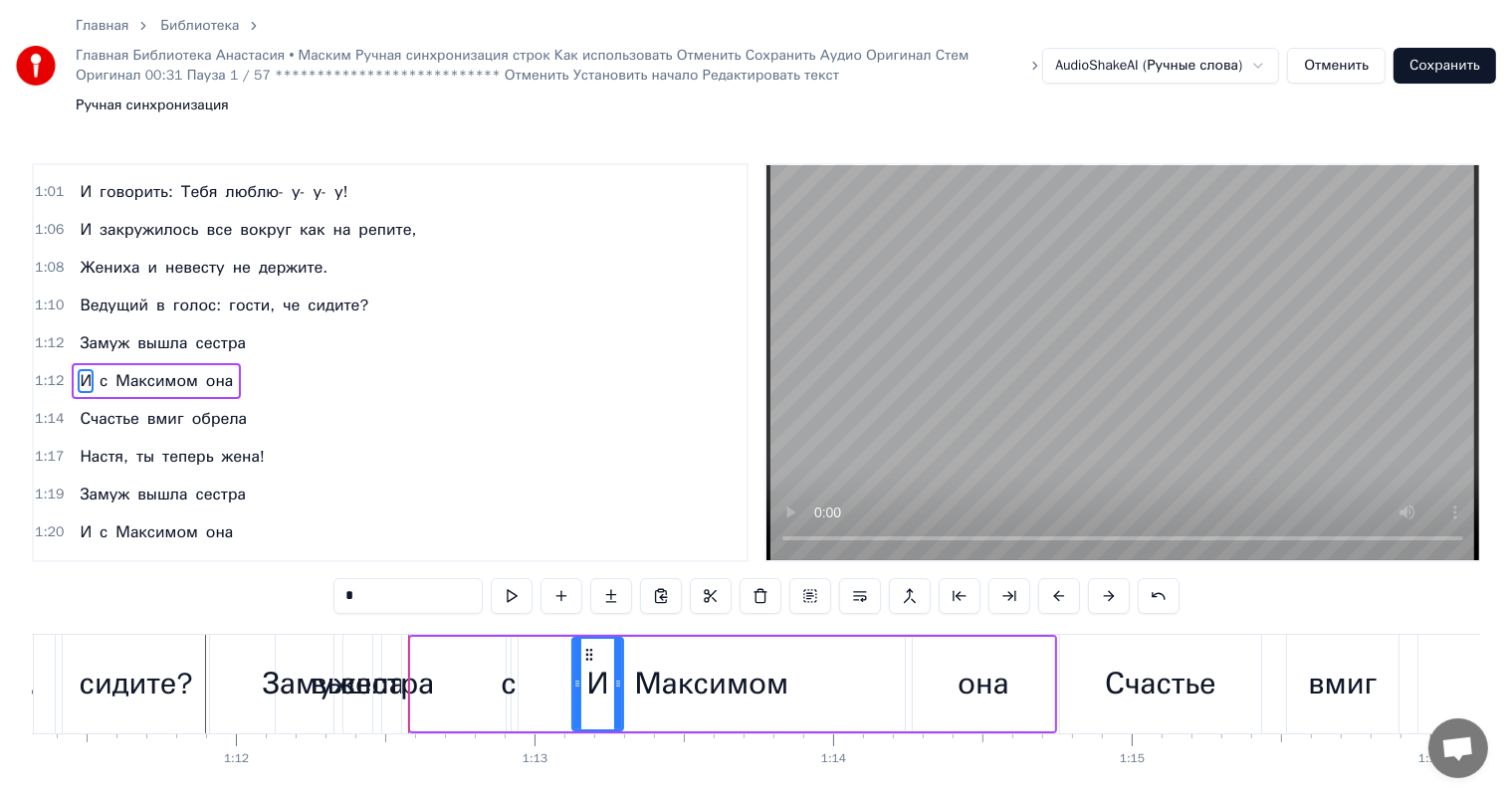 drag, startPoint x: 416, startPoint y: 617, endPoint x: 577, endPoint y: 613, distance: 161.04968 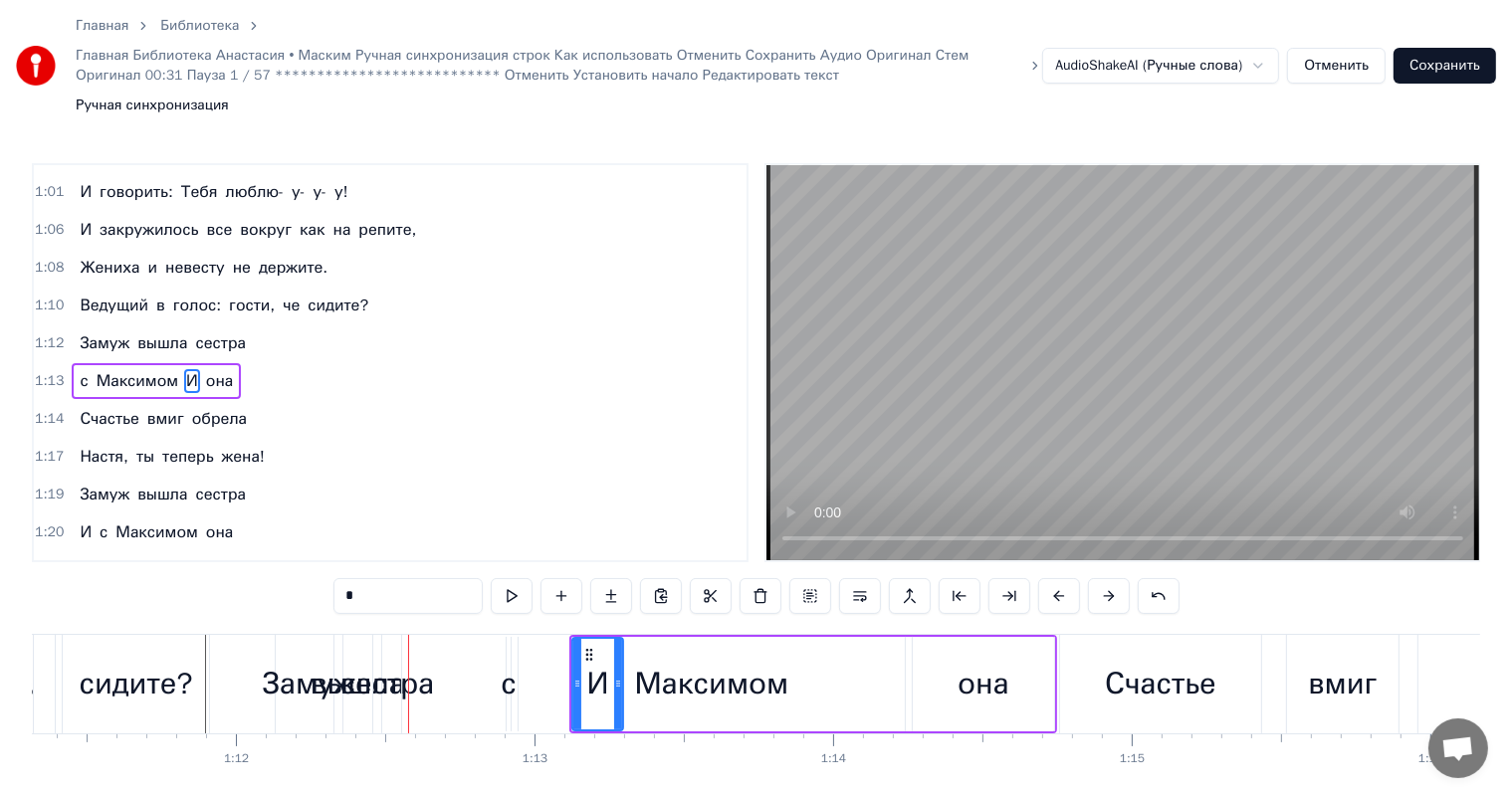 click on "с" at bounding box center (508, 684) 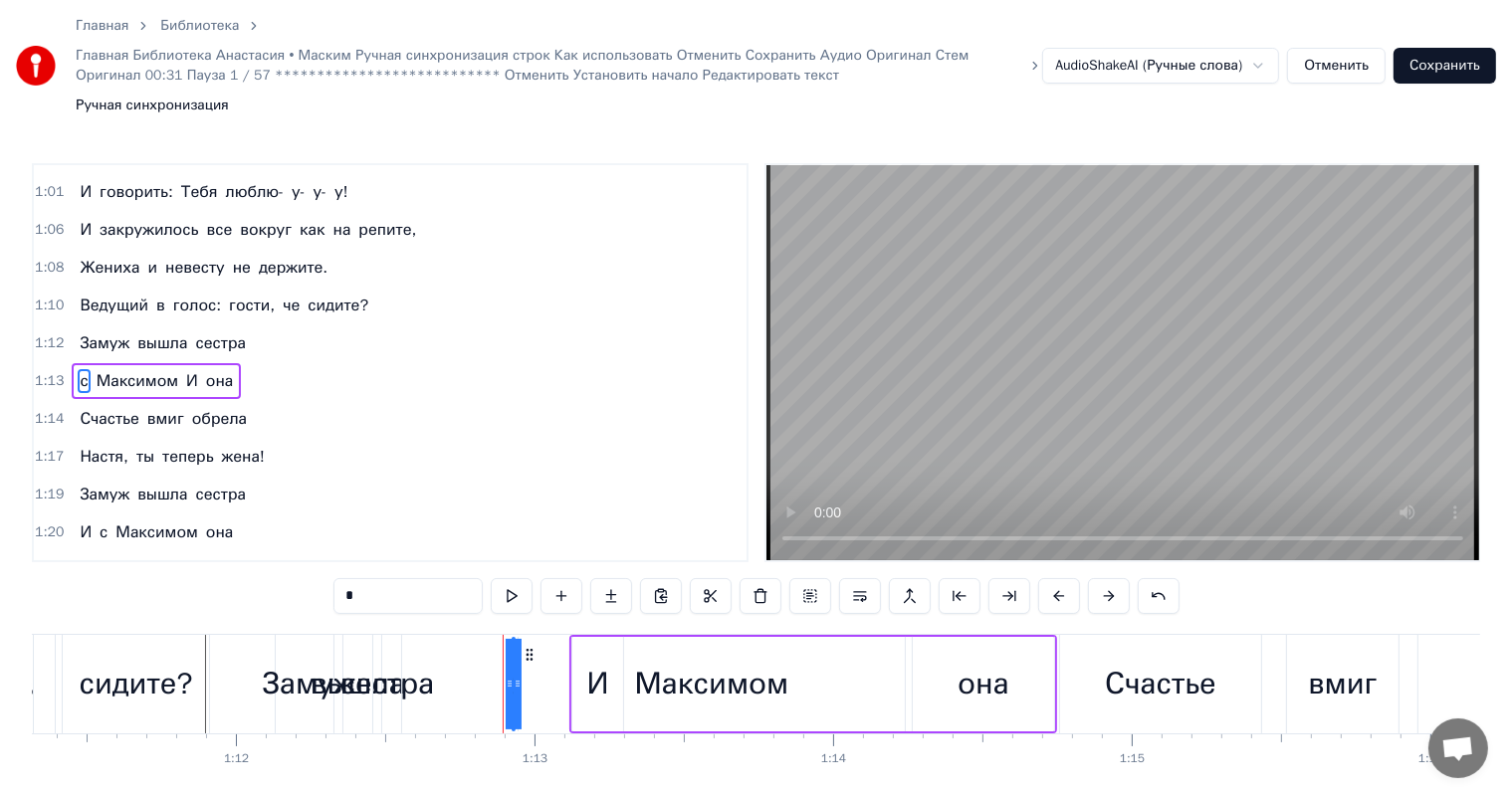 drag, startPoint x: 511, startPoint y: 625, endPoint x: 641, endPoint y: 624, distance: 130.00385 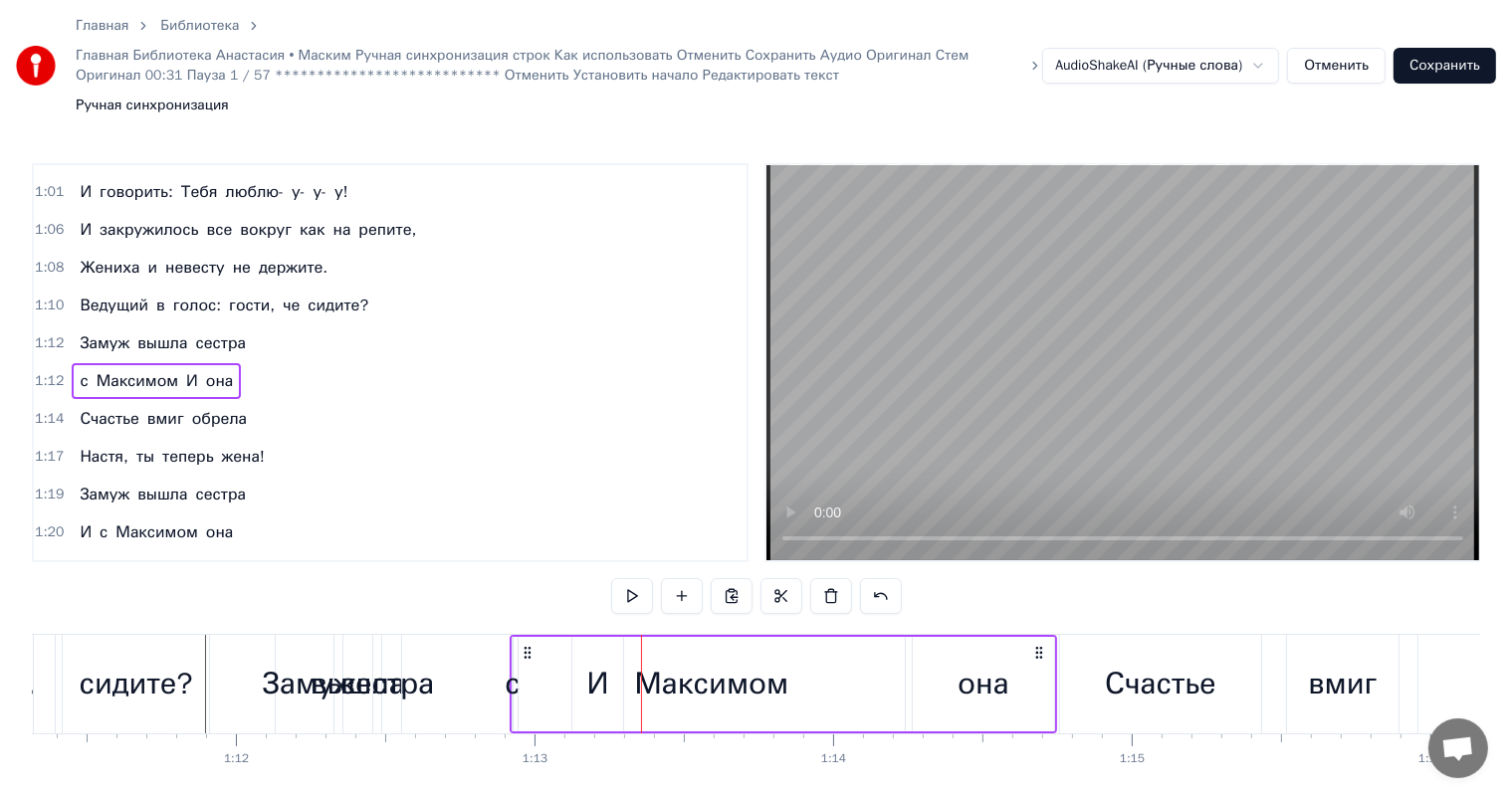 click on "с" at bounding box center [512, 684] 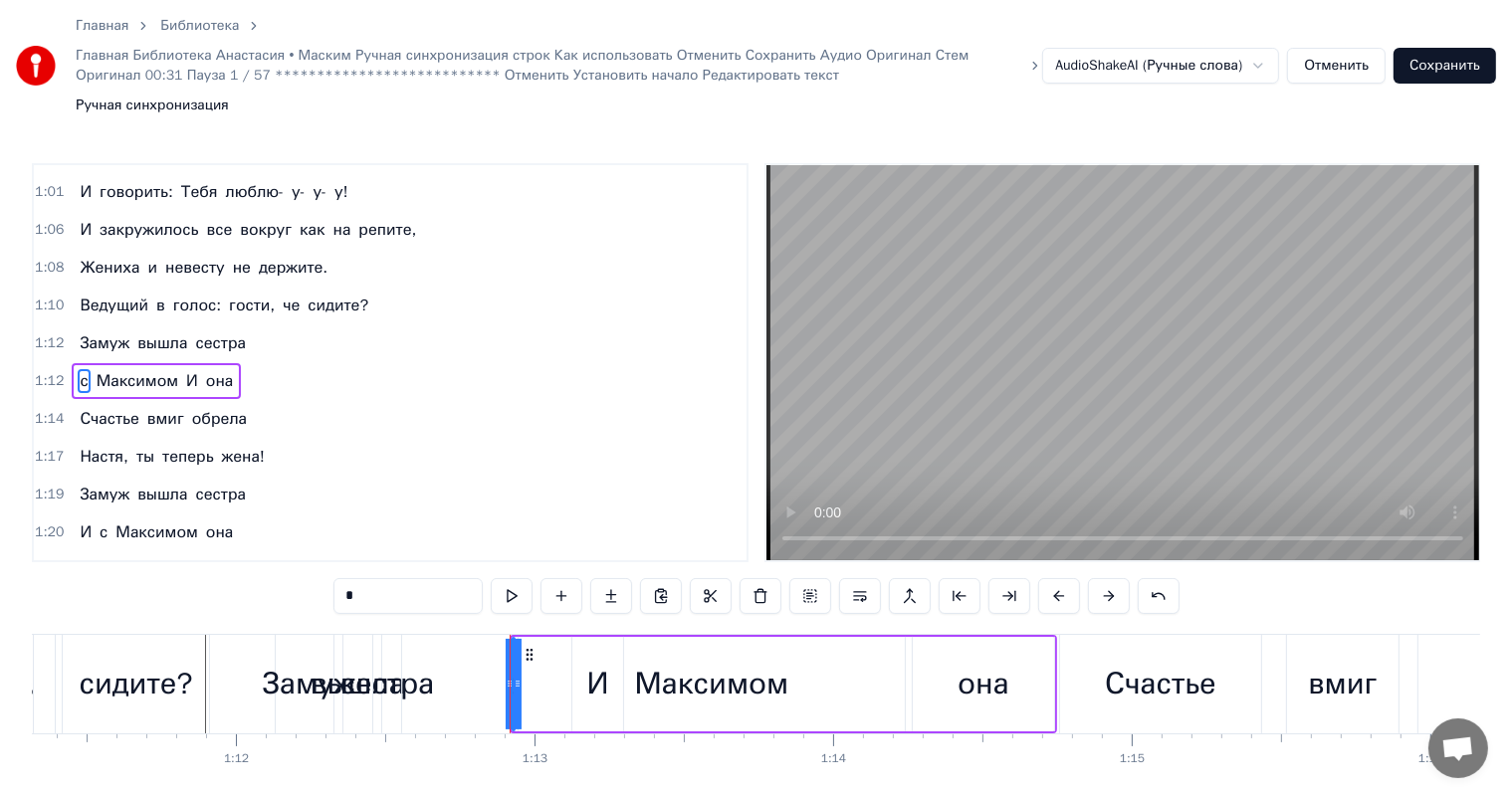 drag, startPoint x: 518, startPoint y: 626, endPoint x: 605, endPoint y: 622, distance: 87.09191 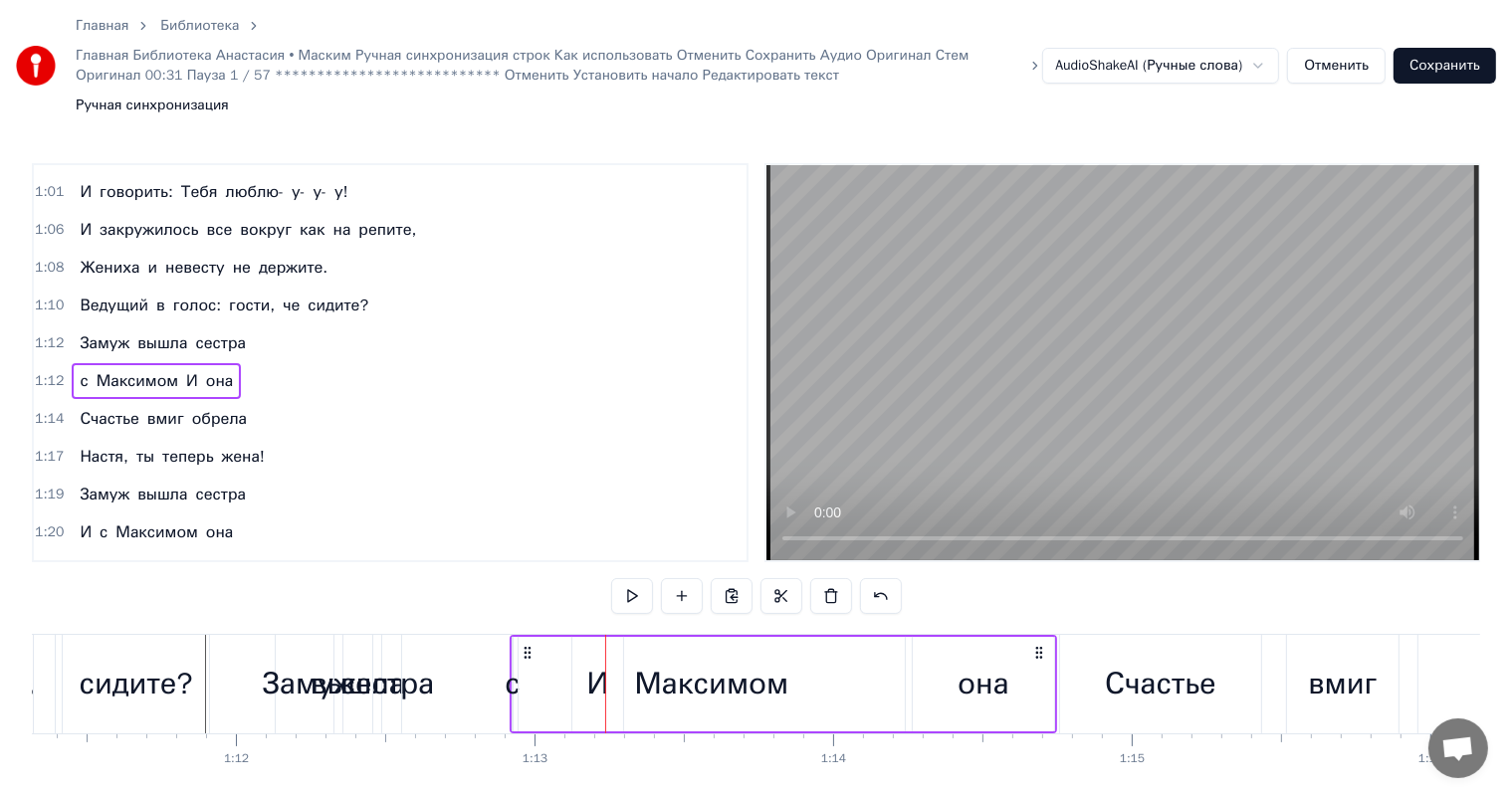 click on "с" at bounding box center (512, 684) 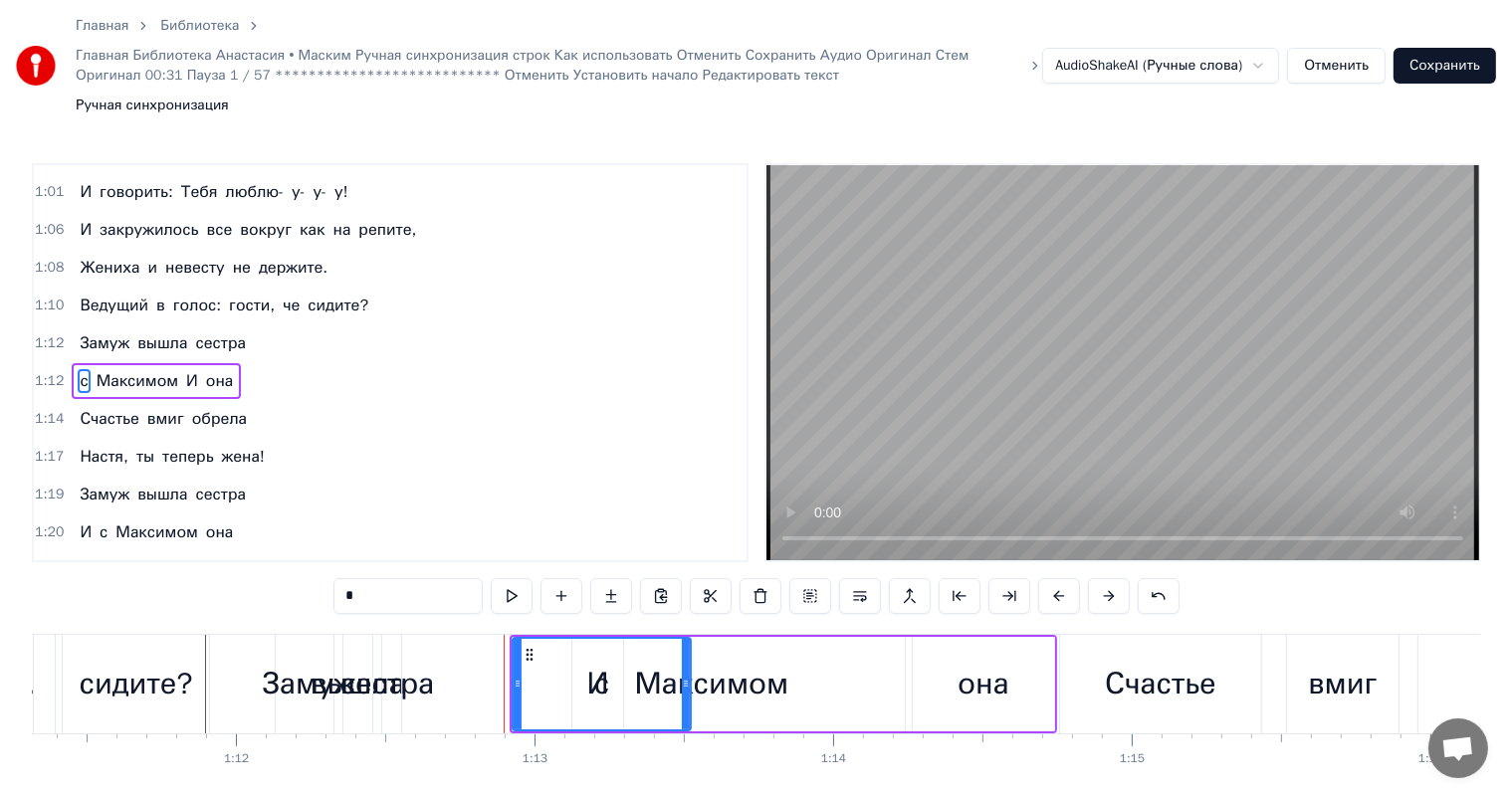 drag, startPoint x: 506, startPoint y: 628, endPoint x: 686, endPoint y: 635, distance: 180.13606 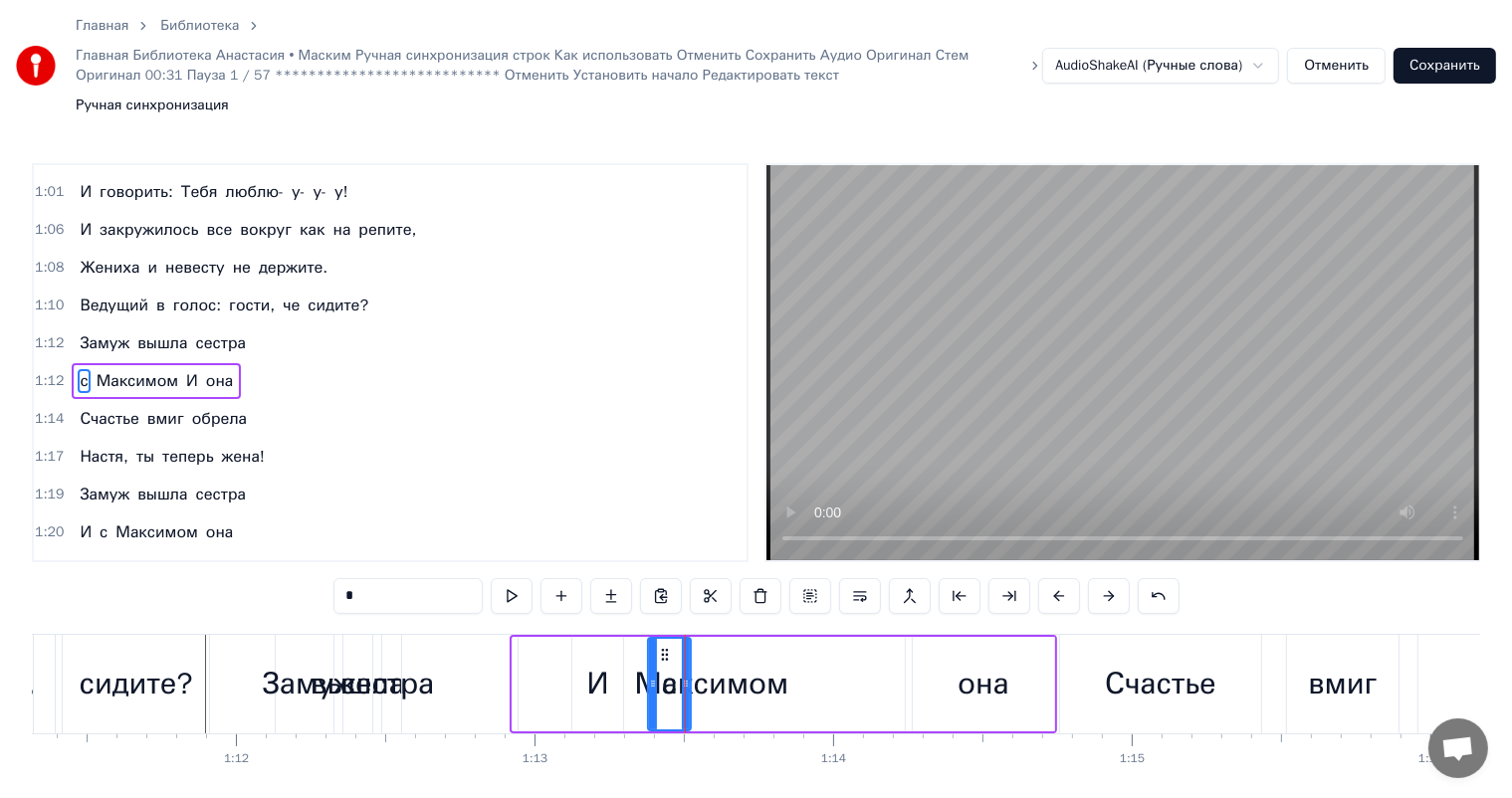 drag, startPoint x: 515, startPoint y: 625, endPoint x: 650, endPoint y: 616, distance: 135.29967 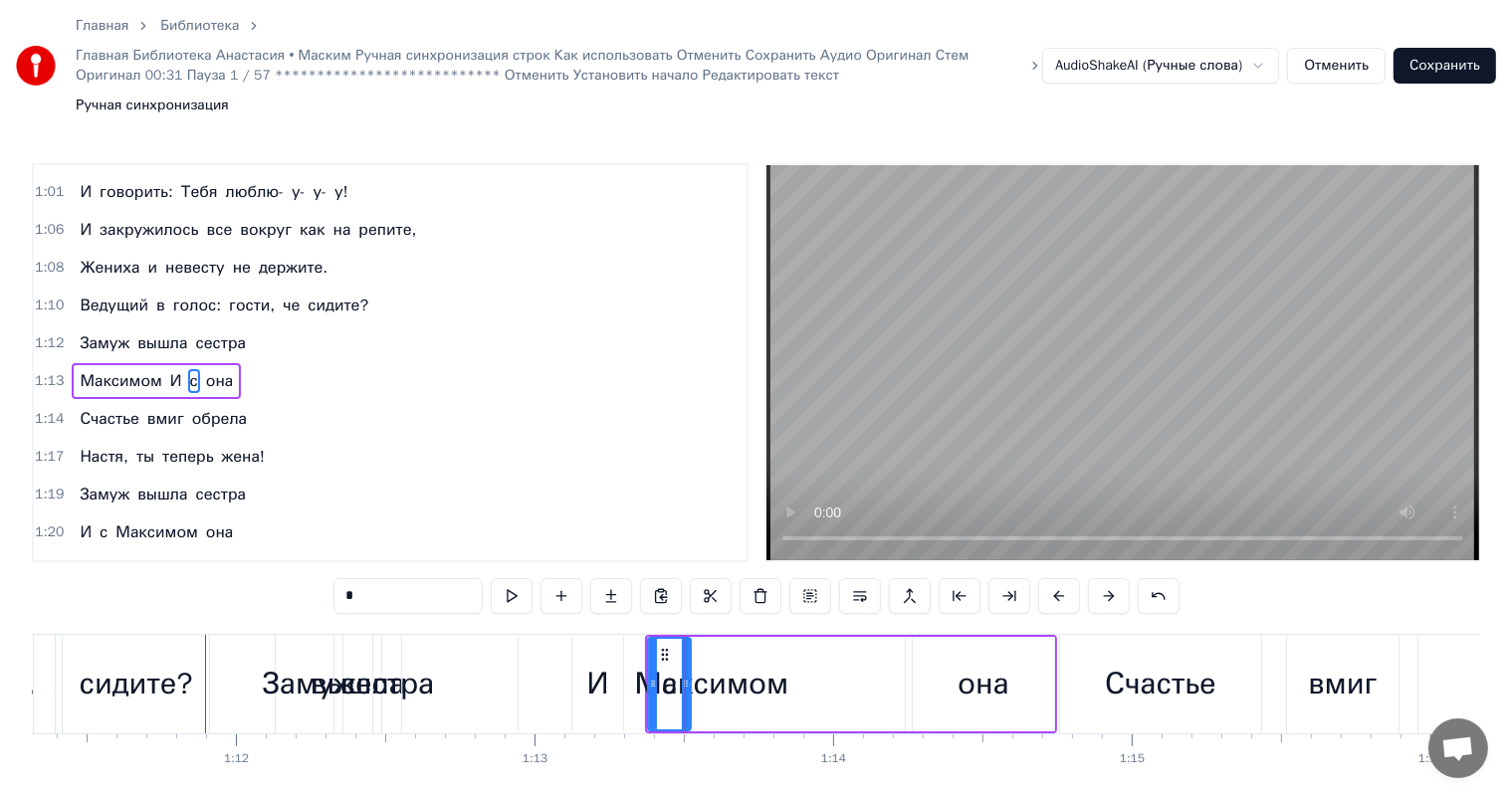 click on "И" at bounding box center (597, 684) 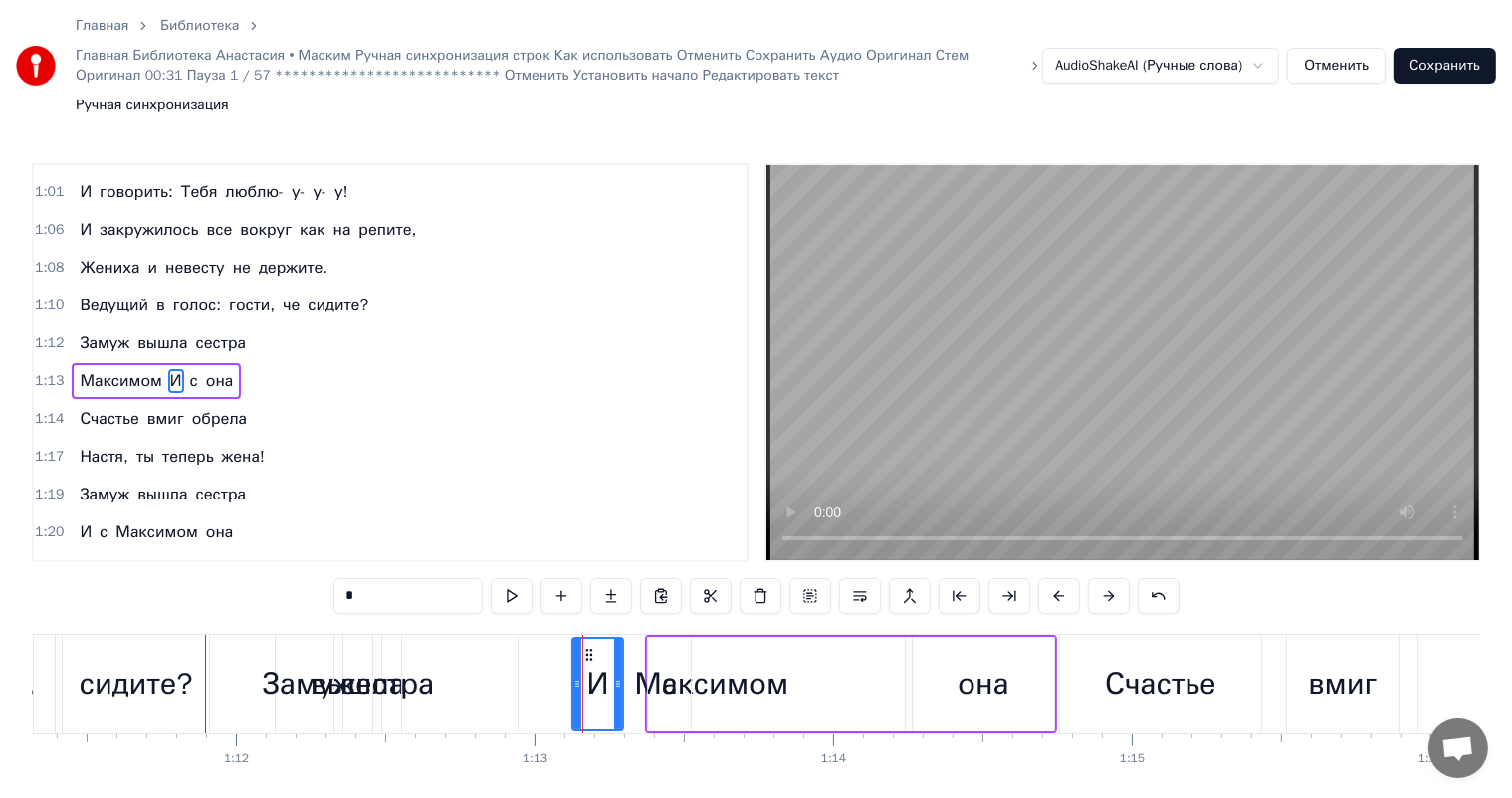 click on "Максимом" at bounding box center [712, 684] 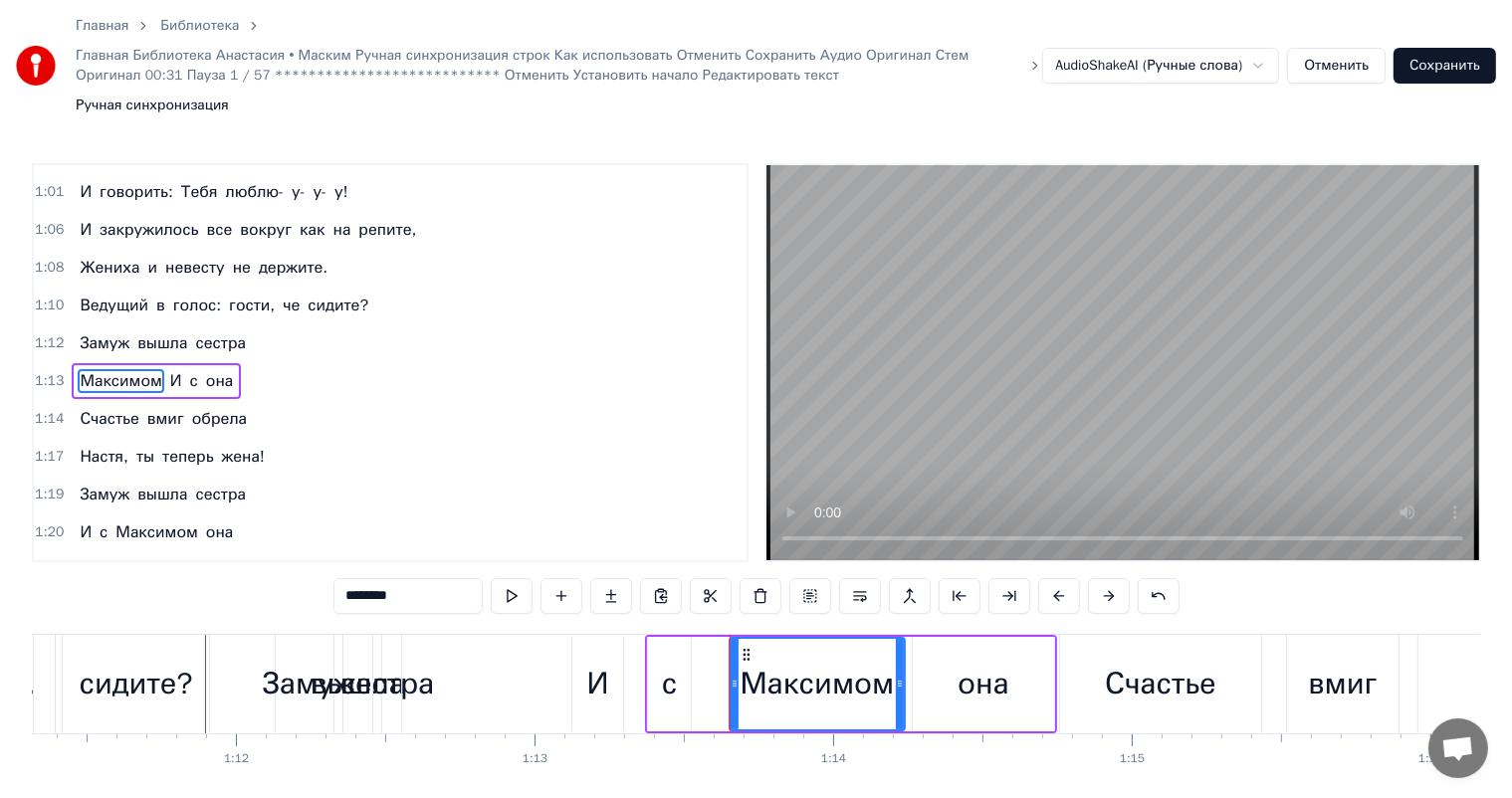 drag, startPoint x: 520, startPoint y: 624, endPoint x: 730, endPoint y: 625, distance: 210.00238 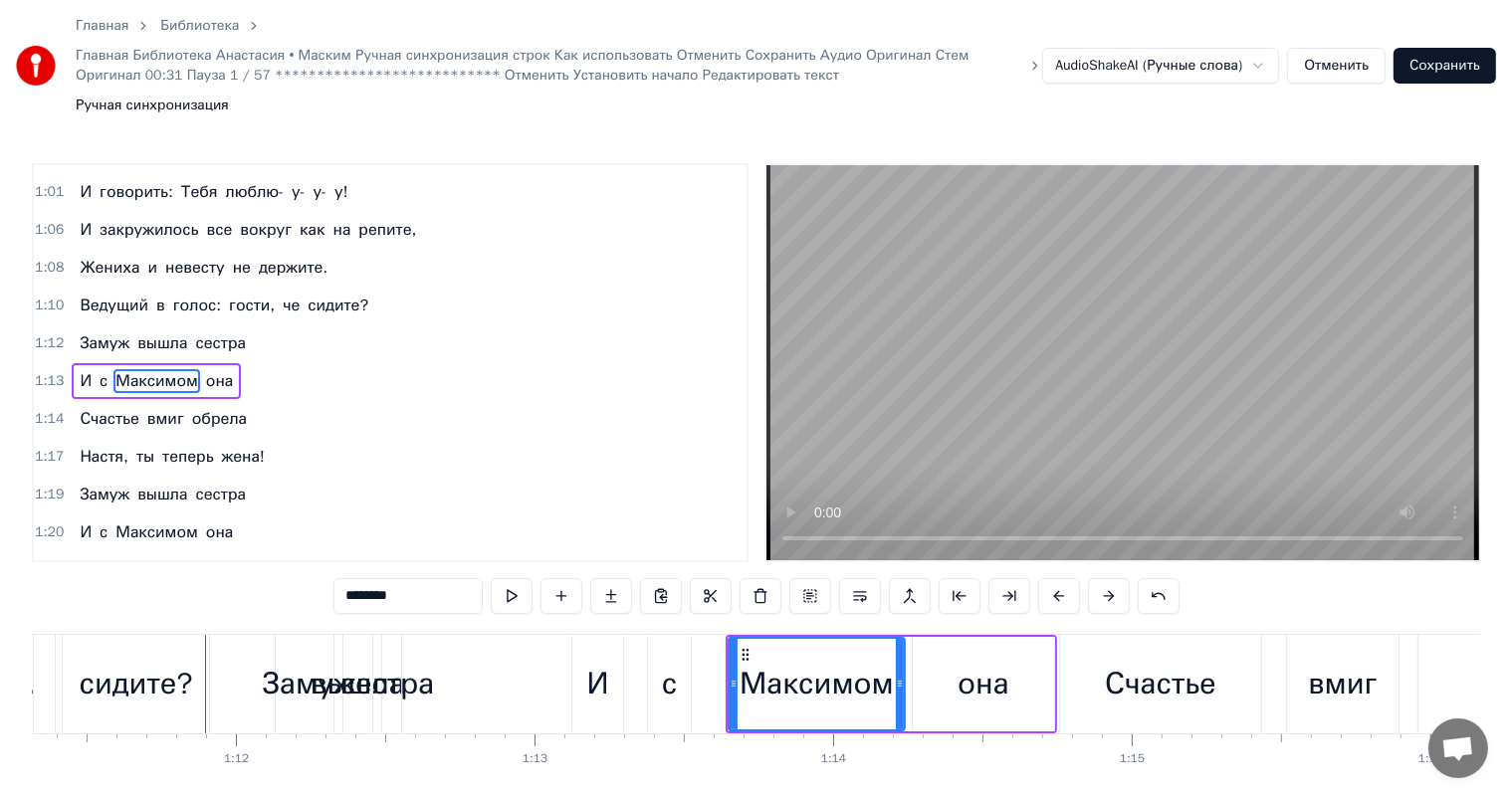 click on "И" at bounding box center [598, 684] 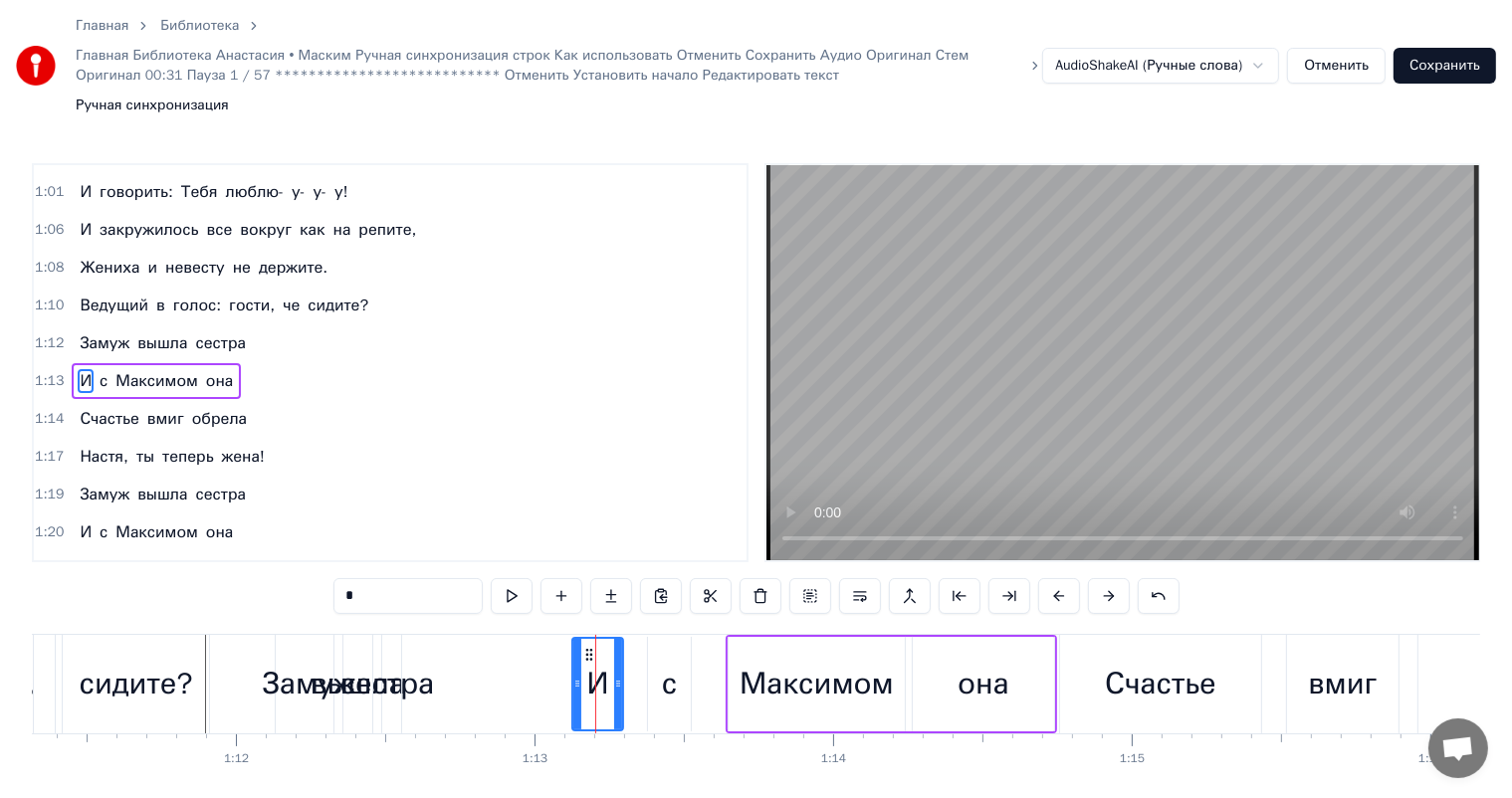 click on "Максимом" at bounding box center [816, 684] 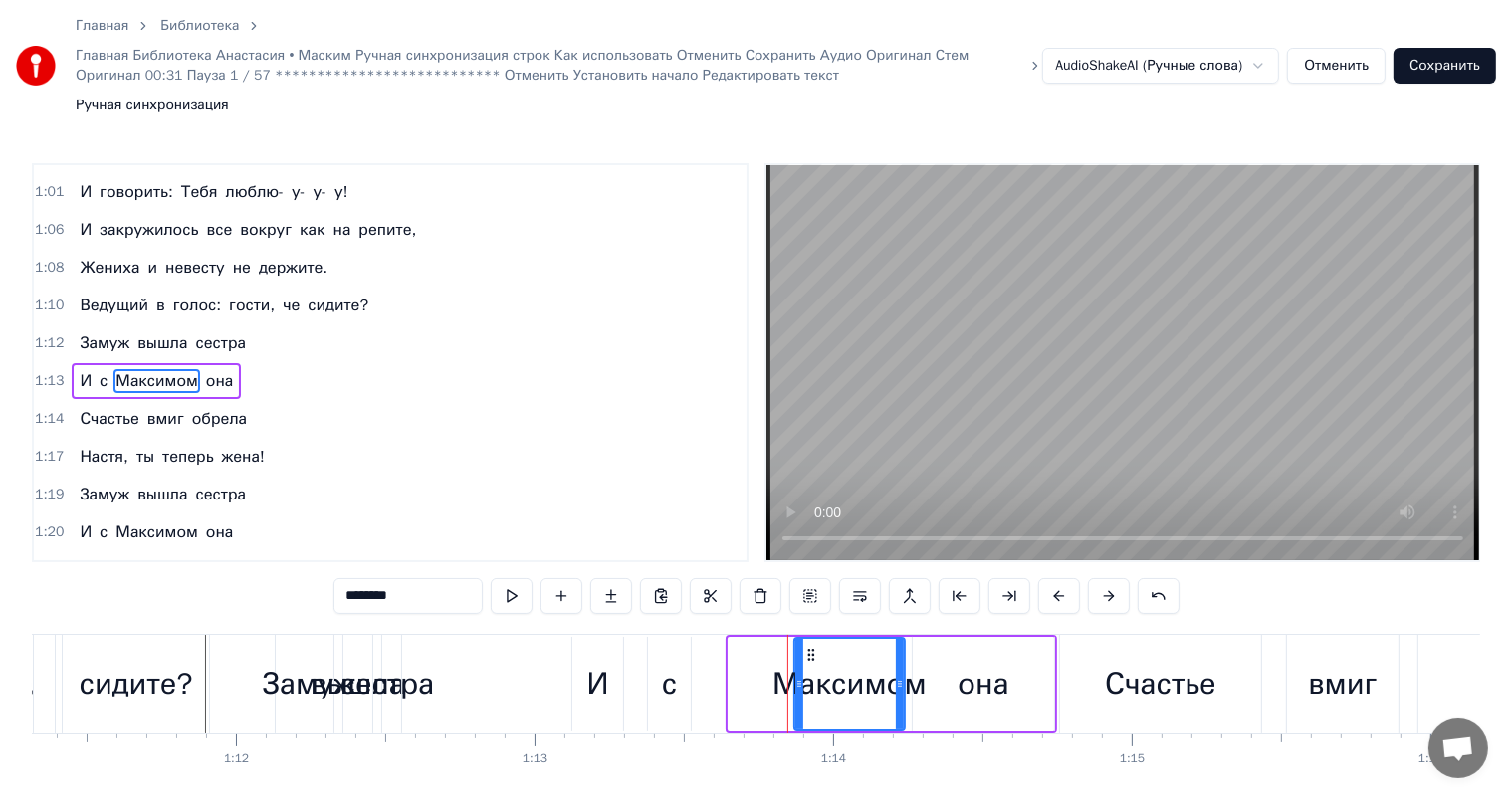 drag, startPoint x: 731, startPoint y: 621, endPoint x: 796, endPoint y: 623, distance: 65.0308 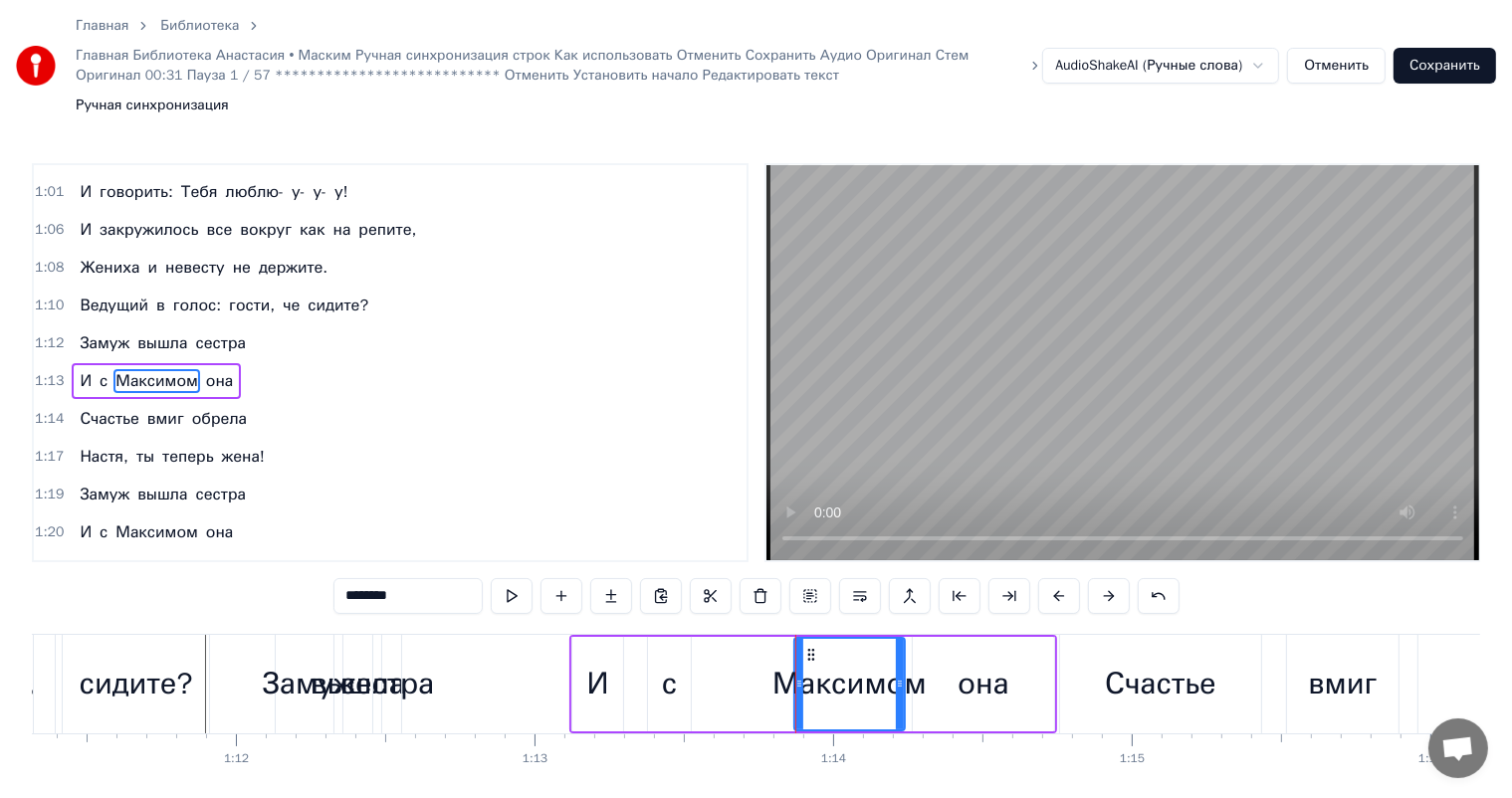 click on "с" at bounding box center [669, 684] 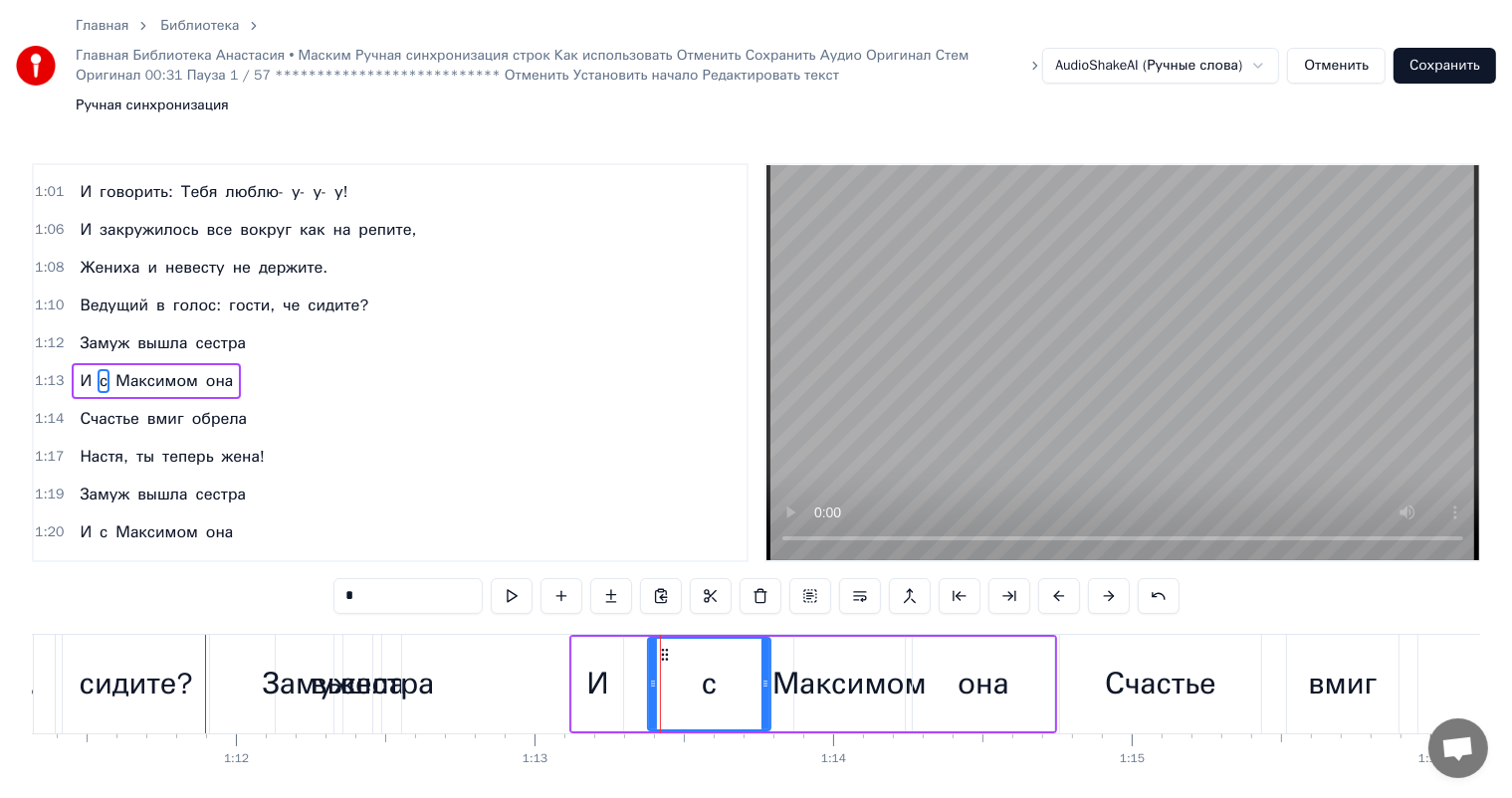 drag, startPoint x: 685, startPoint y: 616, endPoint x: 764, endPoint y: 622, distance: 79.22752 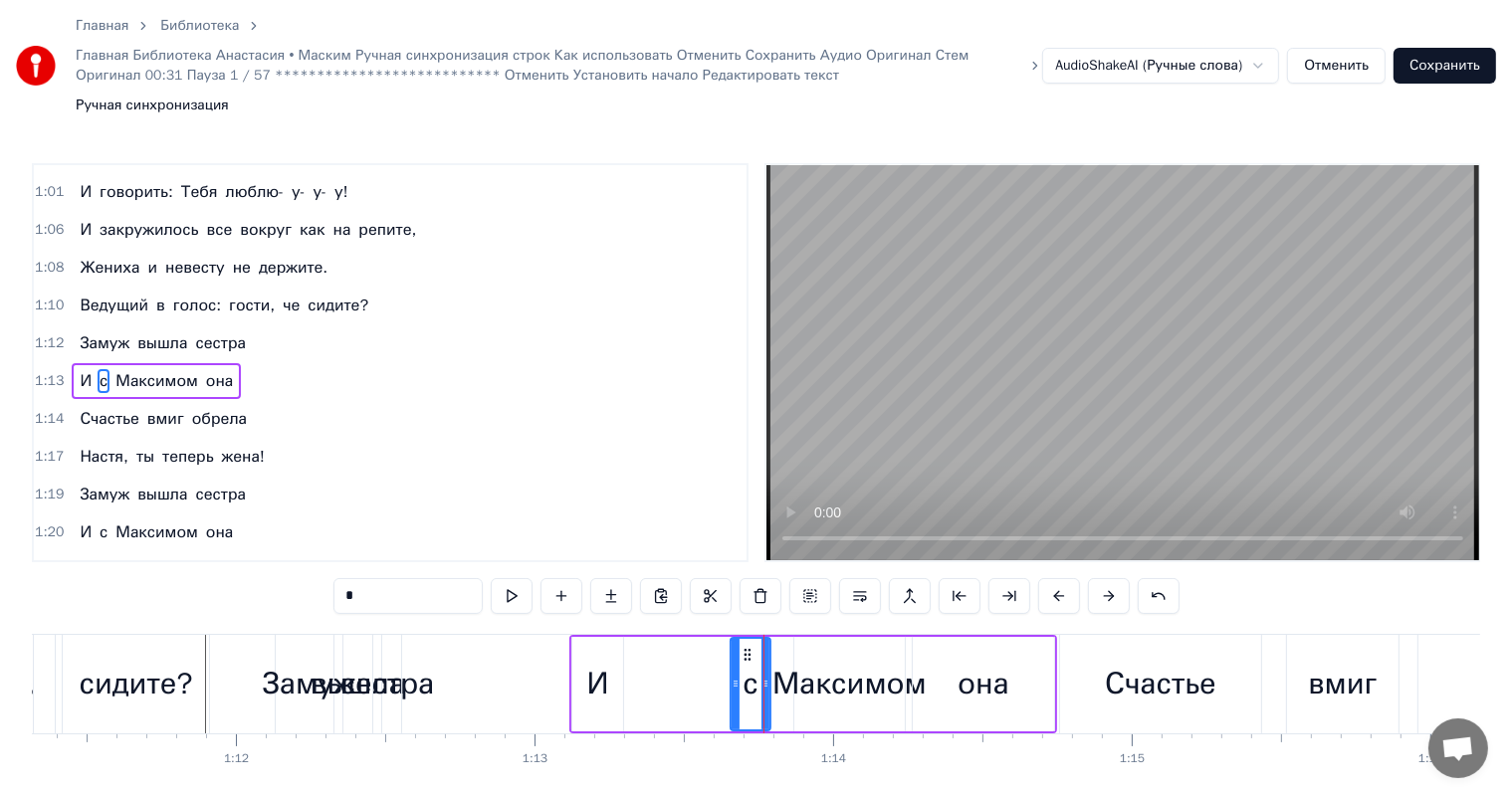 drag, startPoint x: 650, startPoint y: 627, endPoint x: 733, endPoint y: 628, distance: 83.00602 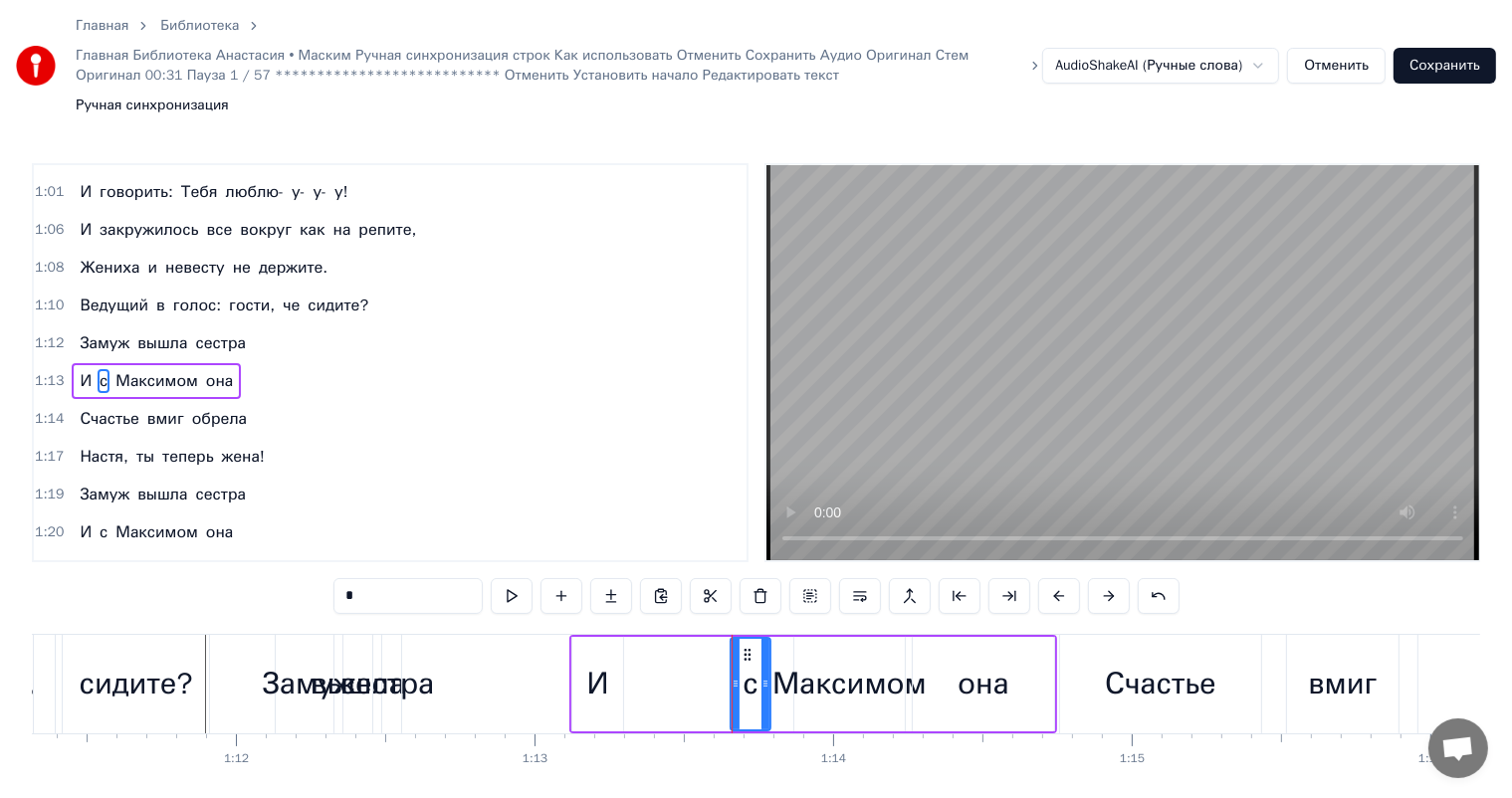 click on "И" at bounding box center [597, 684] 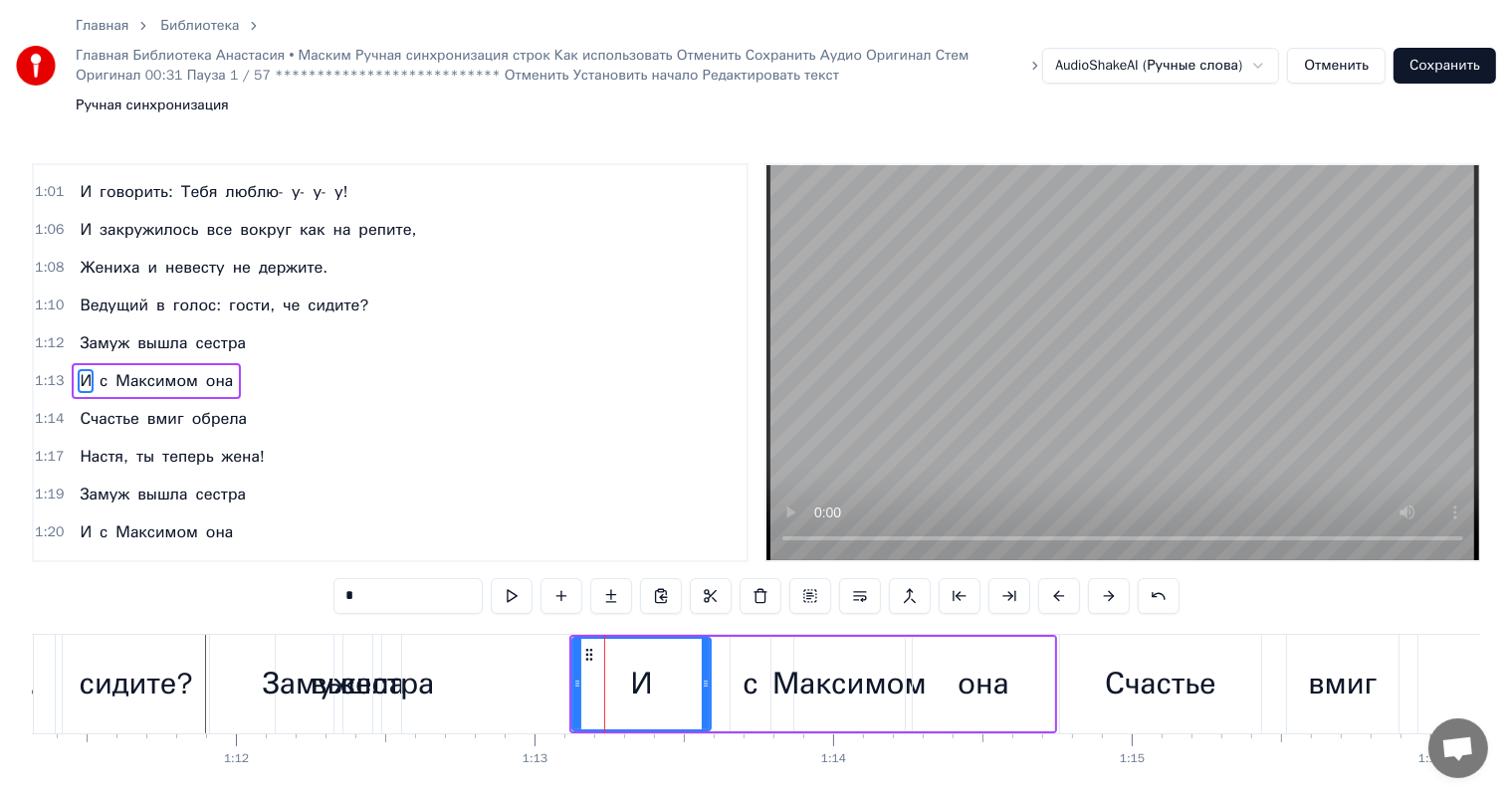 drag, startPoint x: 615, startPoint y: 620, endPoint x: 703, endPoint y: 628, distance: 88.362888 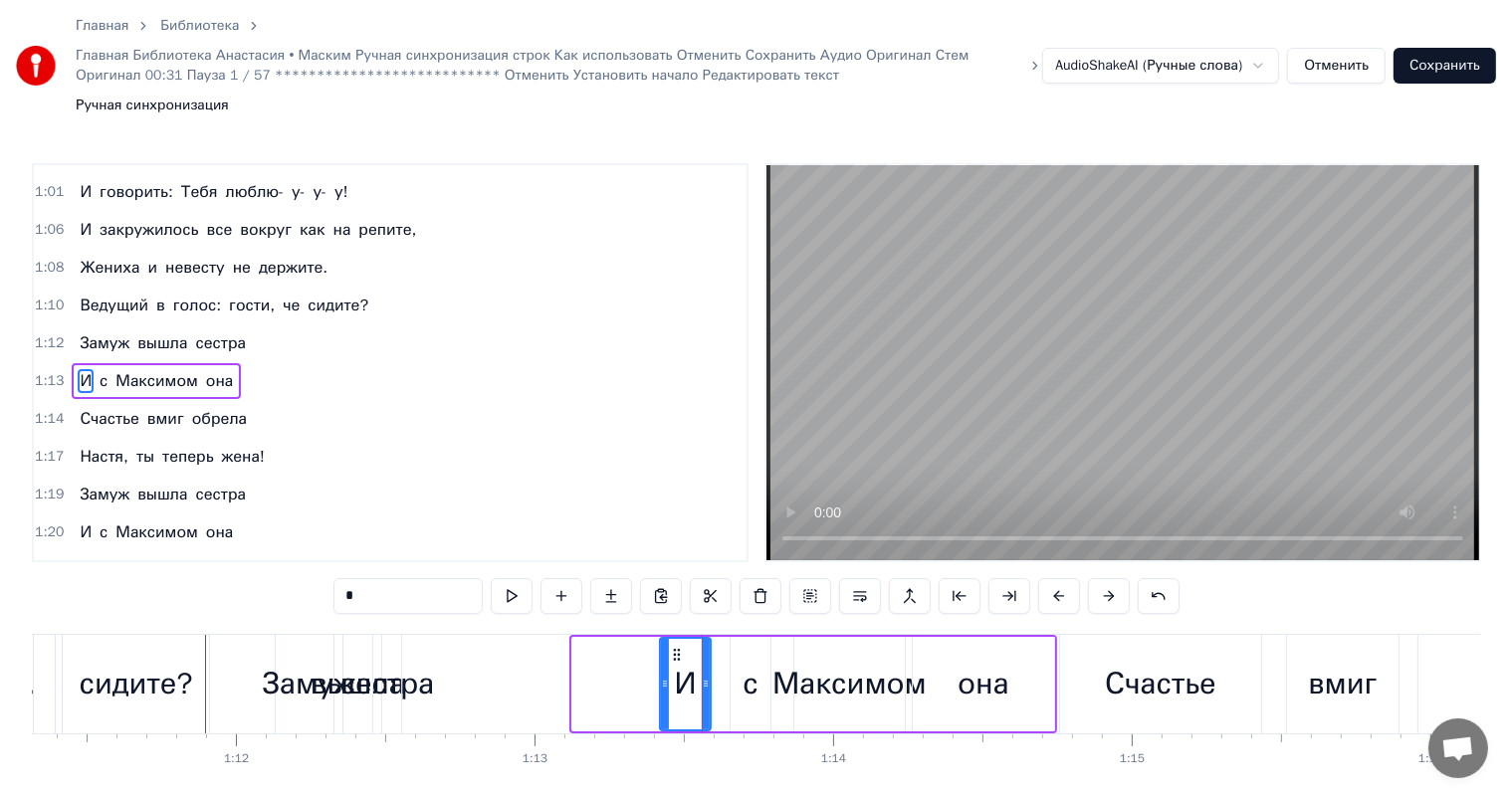 drag, startPoint x: 576, startPoint y: 617, endPoint x: 664, endPoint y: 621, distance: 88.09086 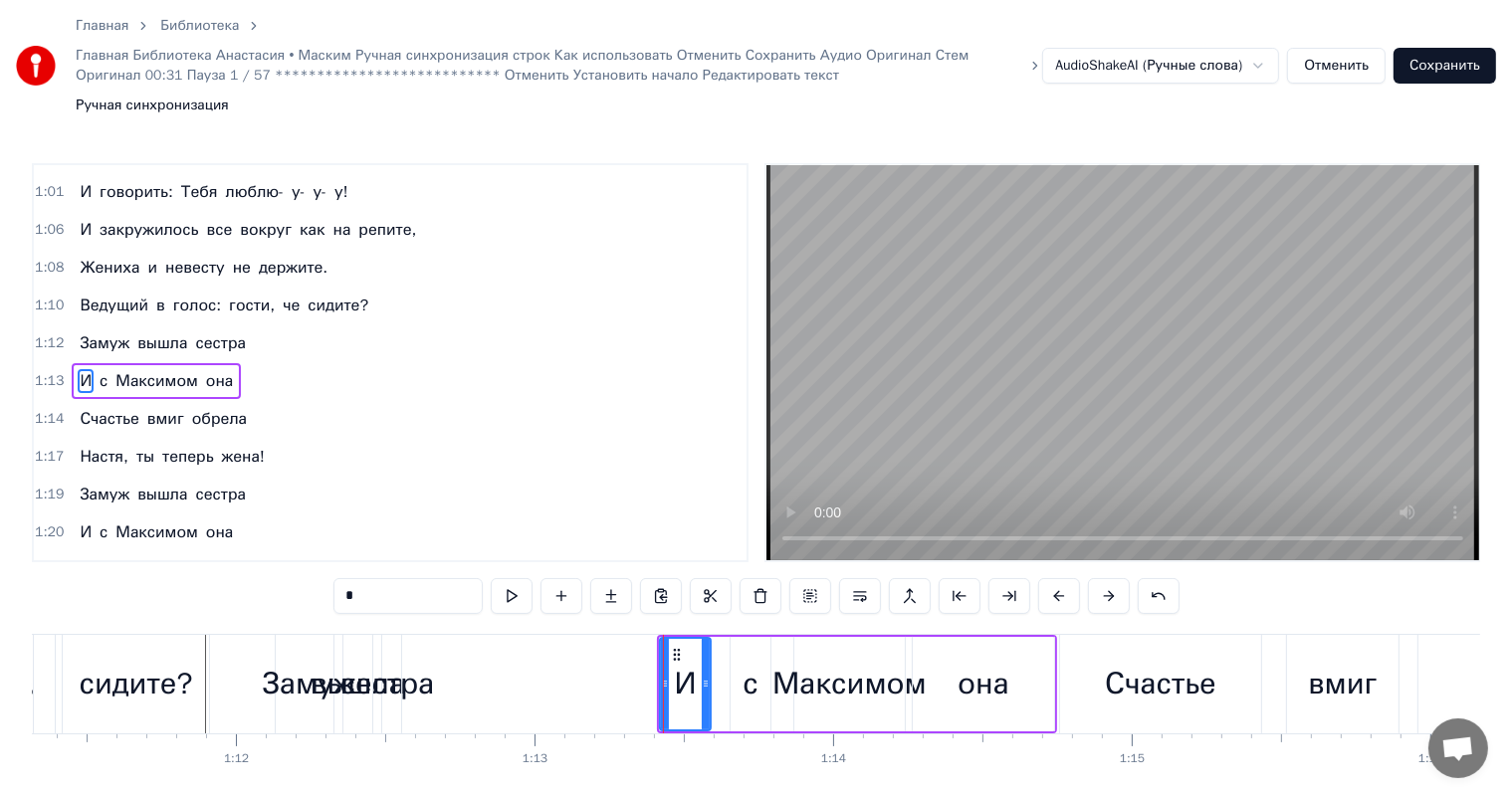 click on "Замуж" at bounding box center [309, 684] 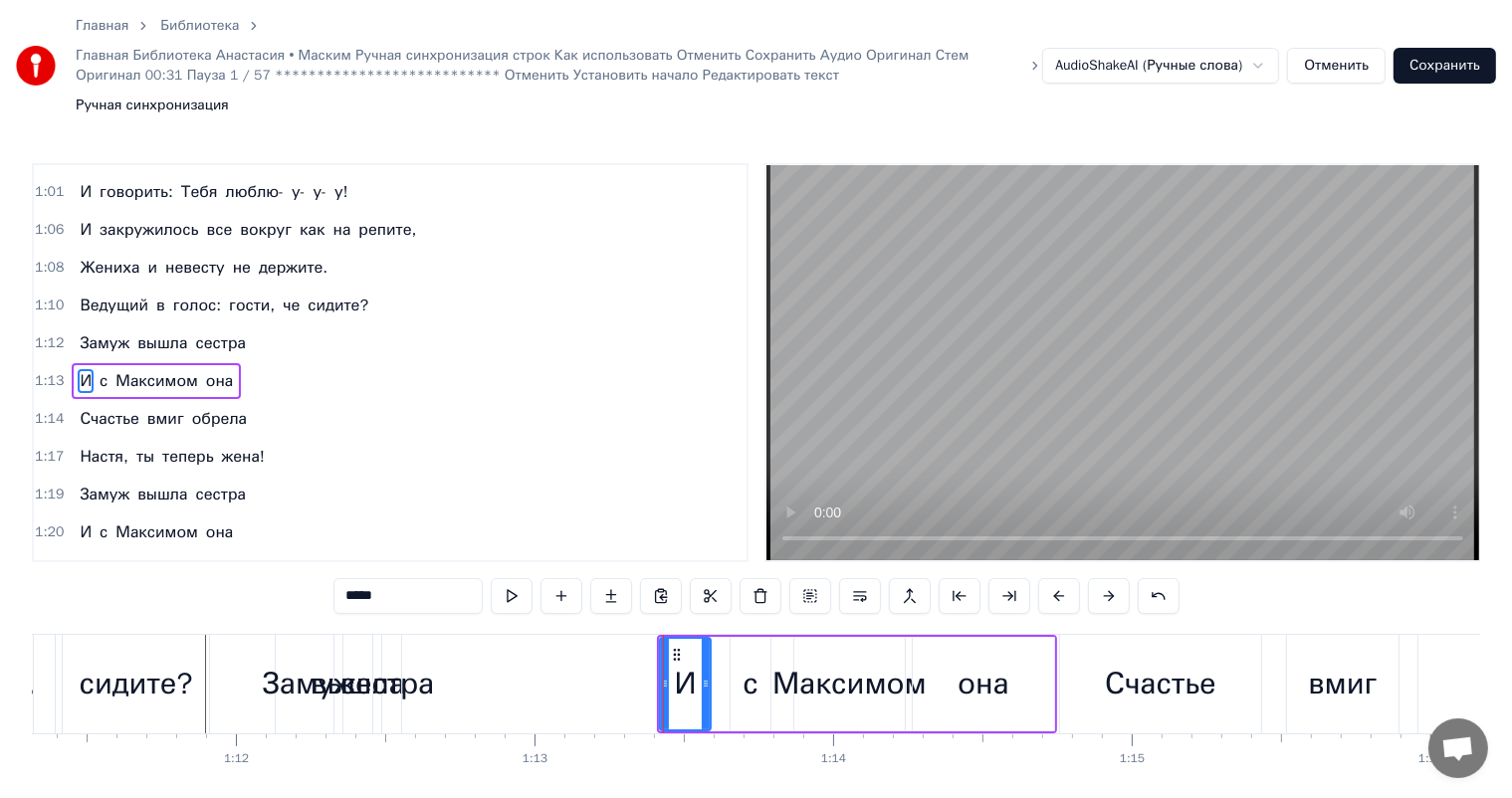 scroll, scrollTop: 296, scrollLeft: 0, axis: vertical 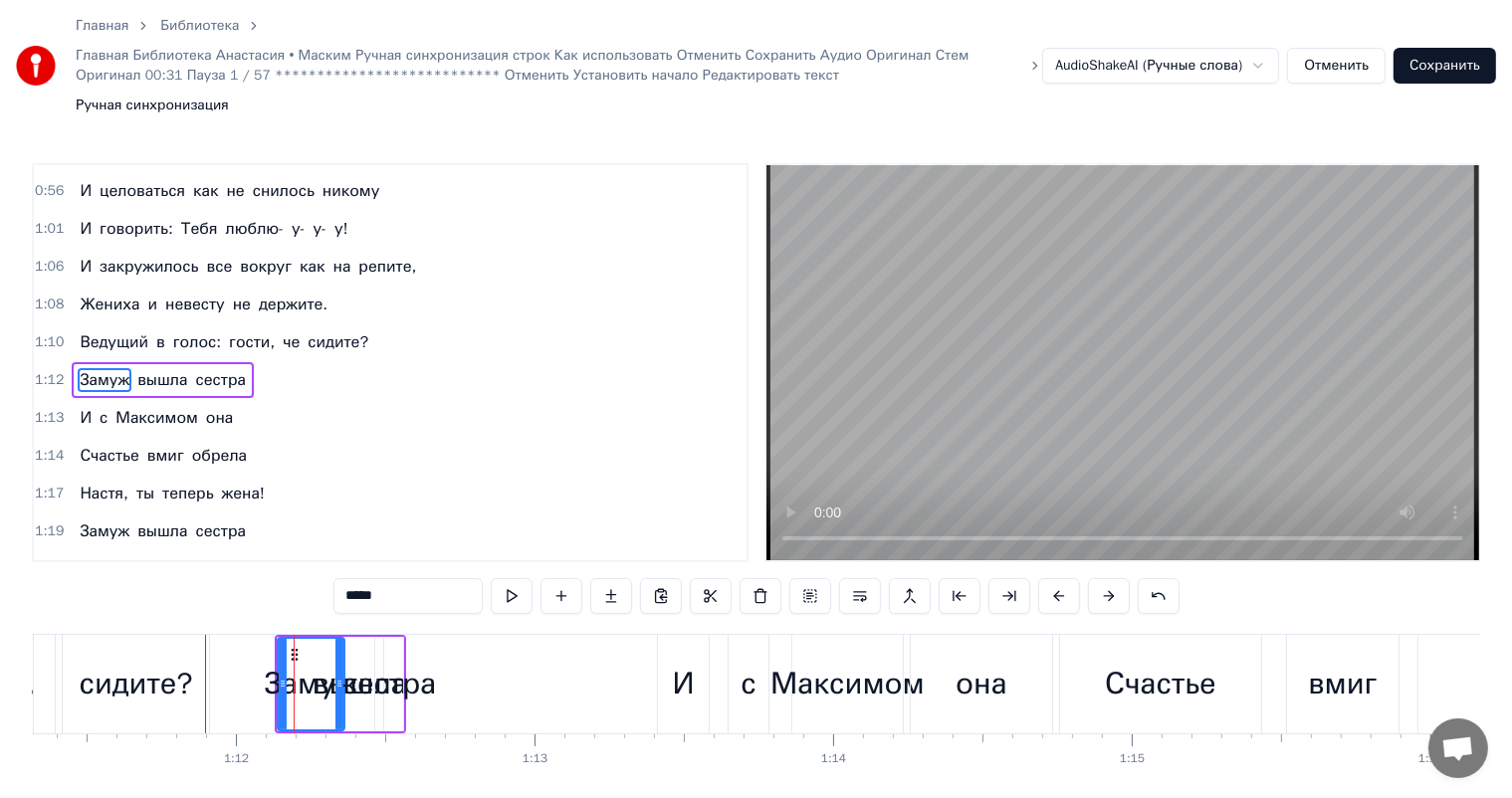 click on "сестра" at bounding box center [389, 684] 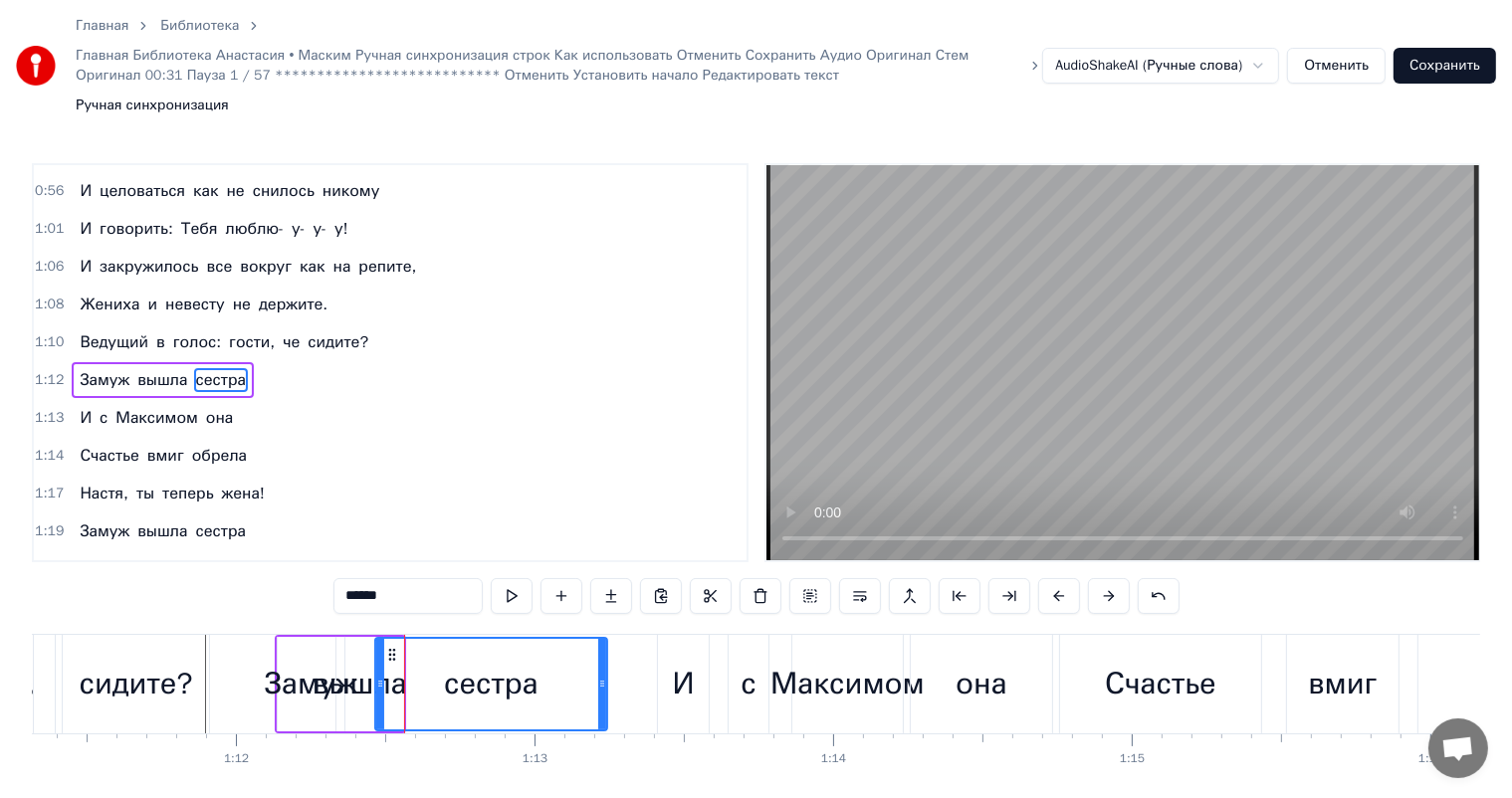 drag, startPoint x: 401, startPoint y: 634, endPoint x: 605, endPoint y: 629, distance: 204.06127 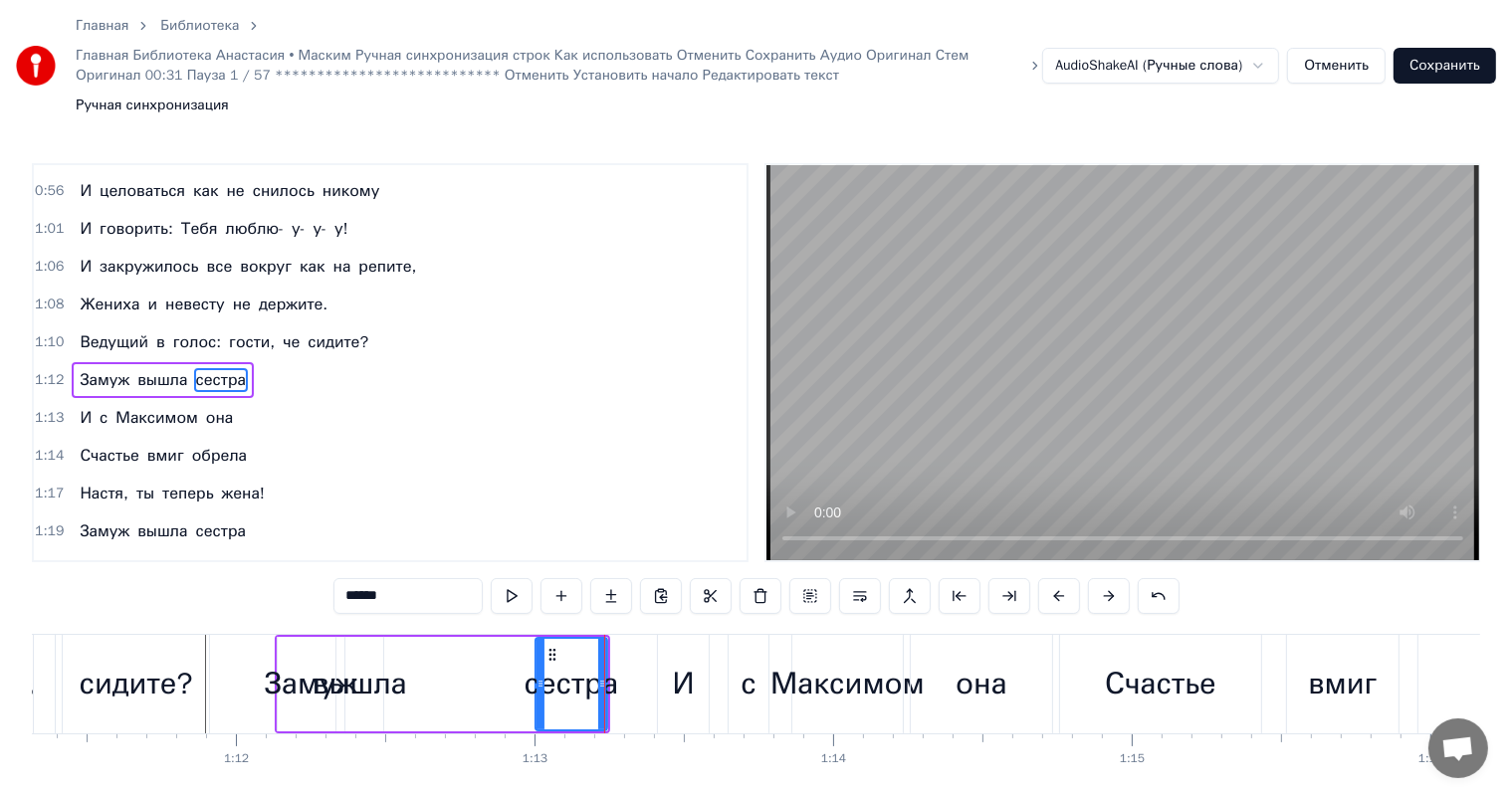 drag, startPoint x: 377, startPoint y: 629, endPoint x: 538, endPoint y: 618, distance: 161.37534 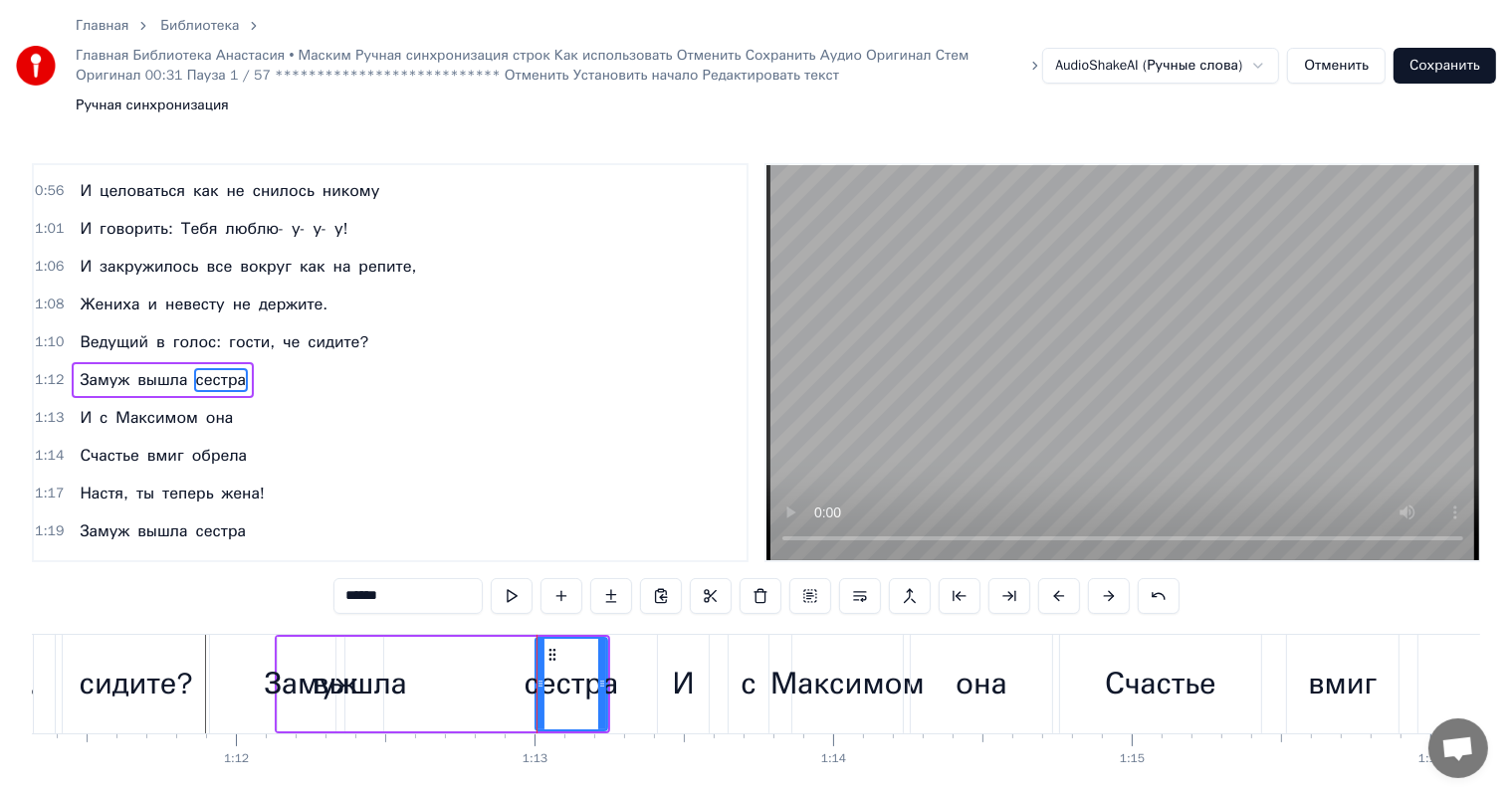 click on "вышла" at bounding box center [359, 684] 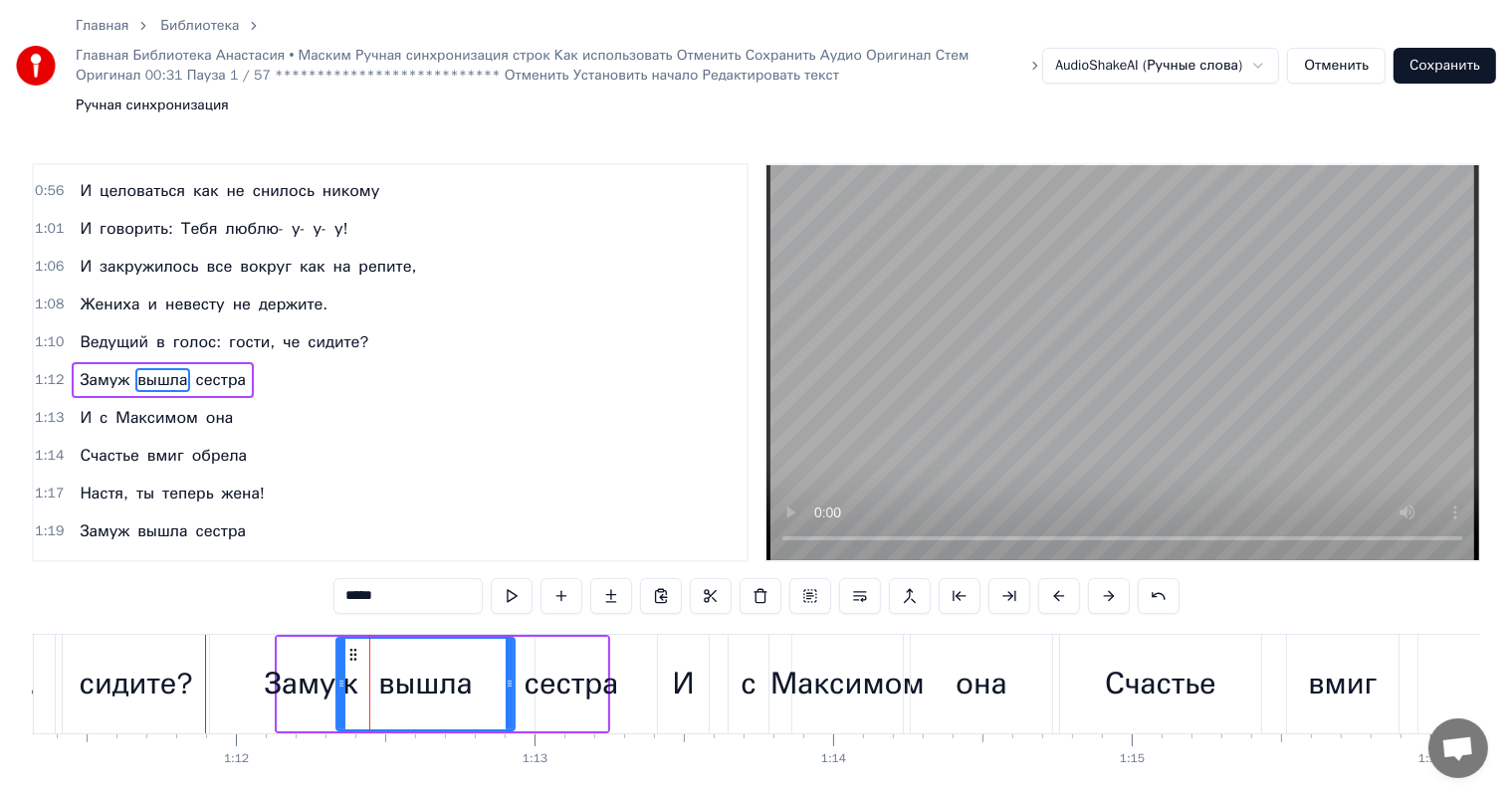 drag, startPoint x: 378, startPoint y: 622, endPoint x: 510, endPoint y: 617, distance: 132.09466 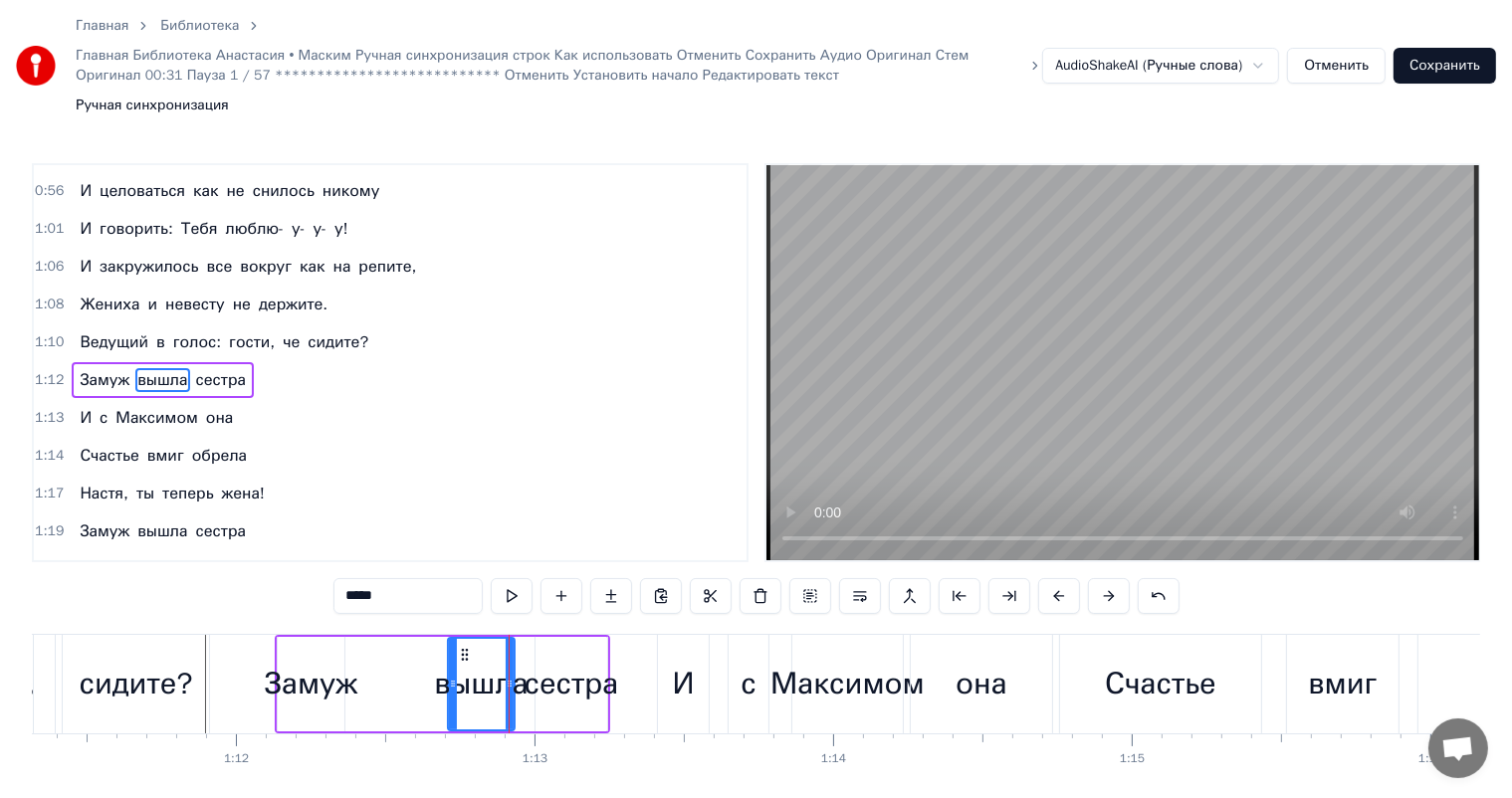 drag, startPoint x: 342, startPoint y: 620, endPoint x: 454, endPoint y: 615, distance: 112.11155 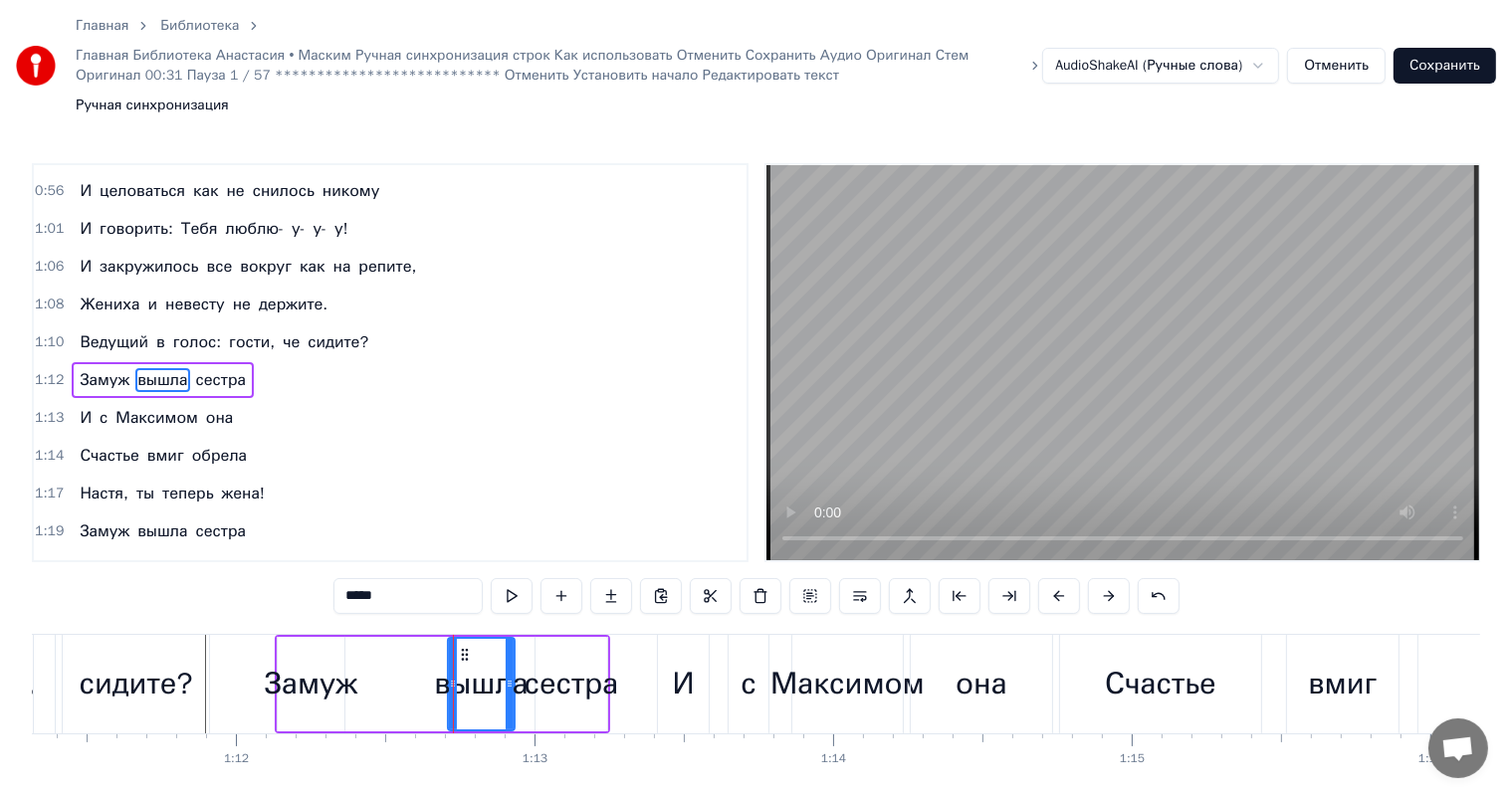 click on "Замуж" at bounding box center (311, 684) 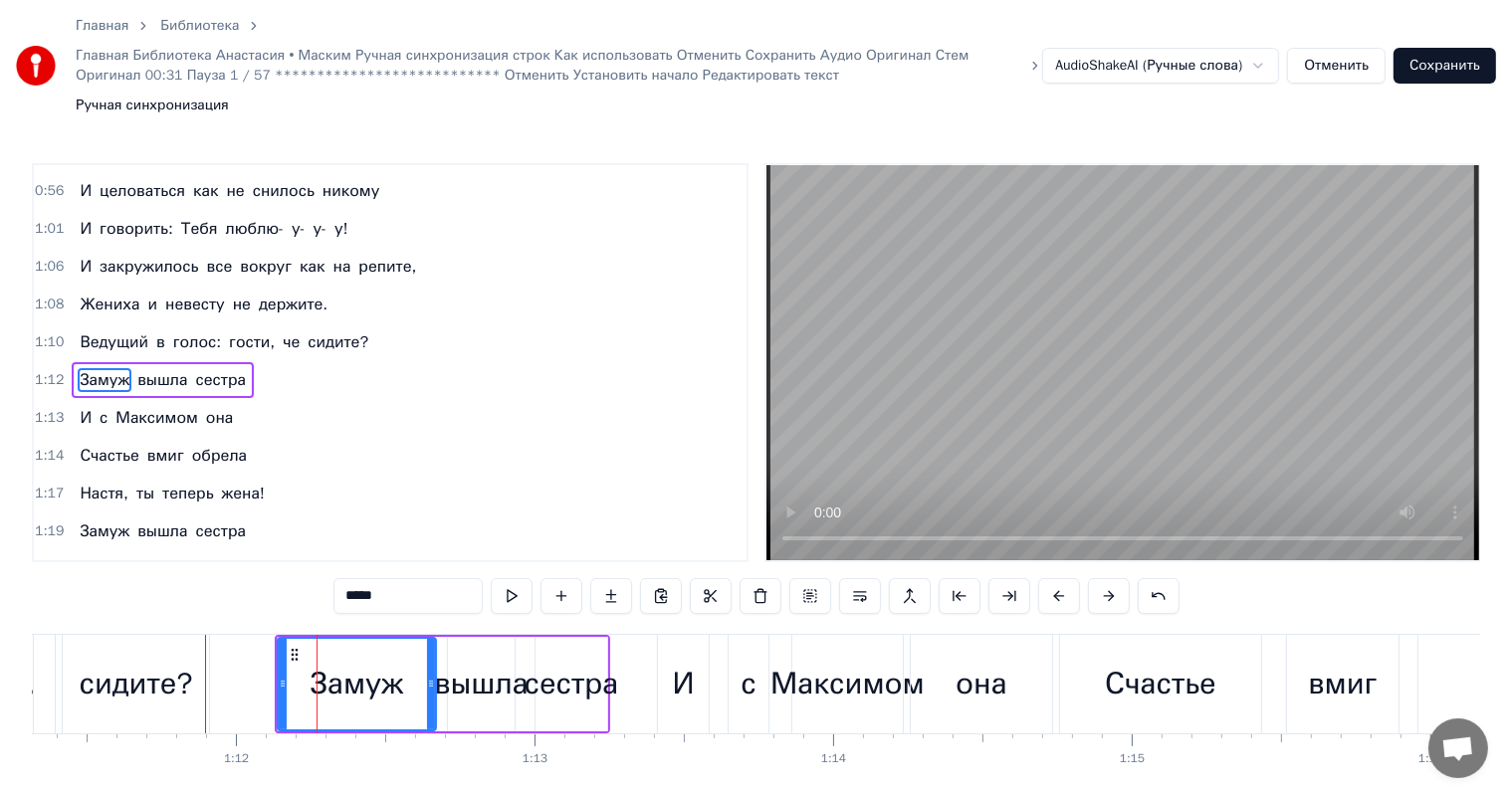 drag, startPoint x: 338, startPoint y: 621, endPoint x: 430, endPoint y: 615, distance: 92.19544 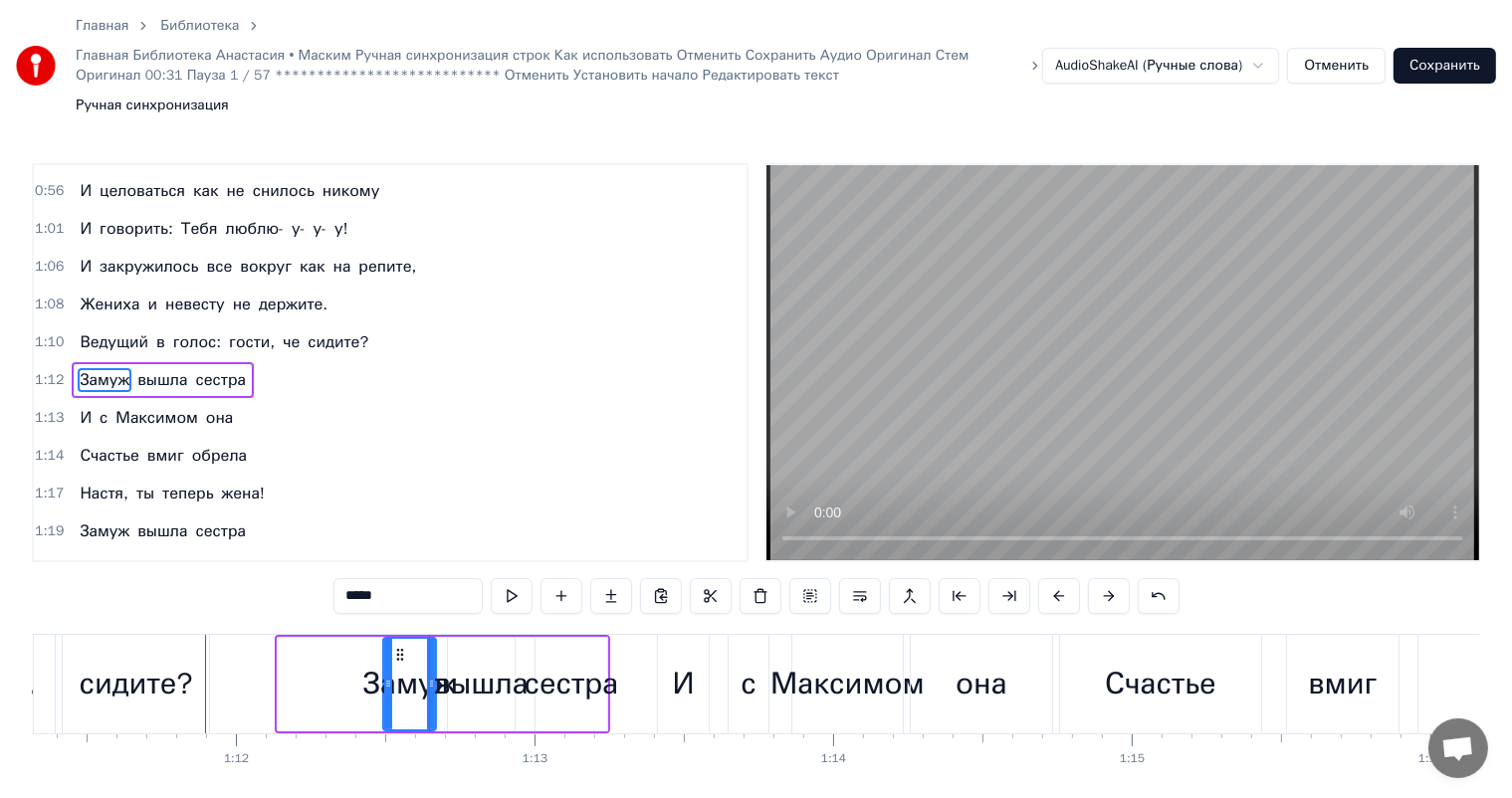 drag, startPoint x: 280, startPoint y: 624, endPoint x: 385, endPoint y: 623, distance: 105.004762 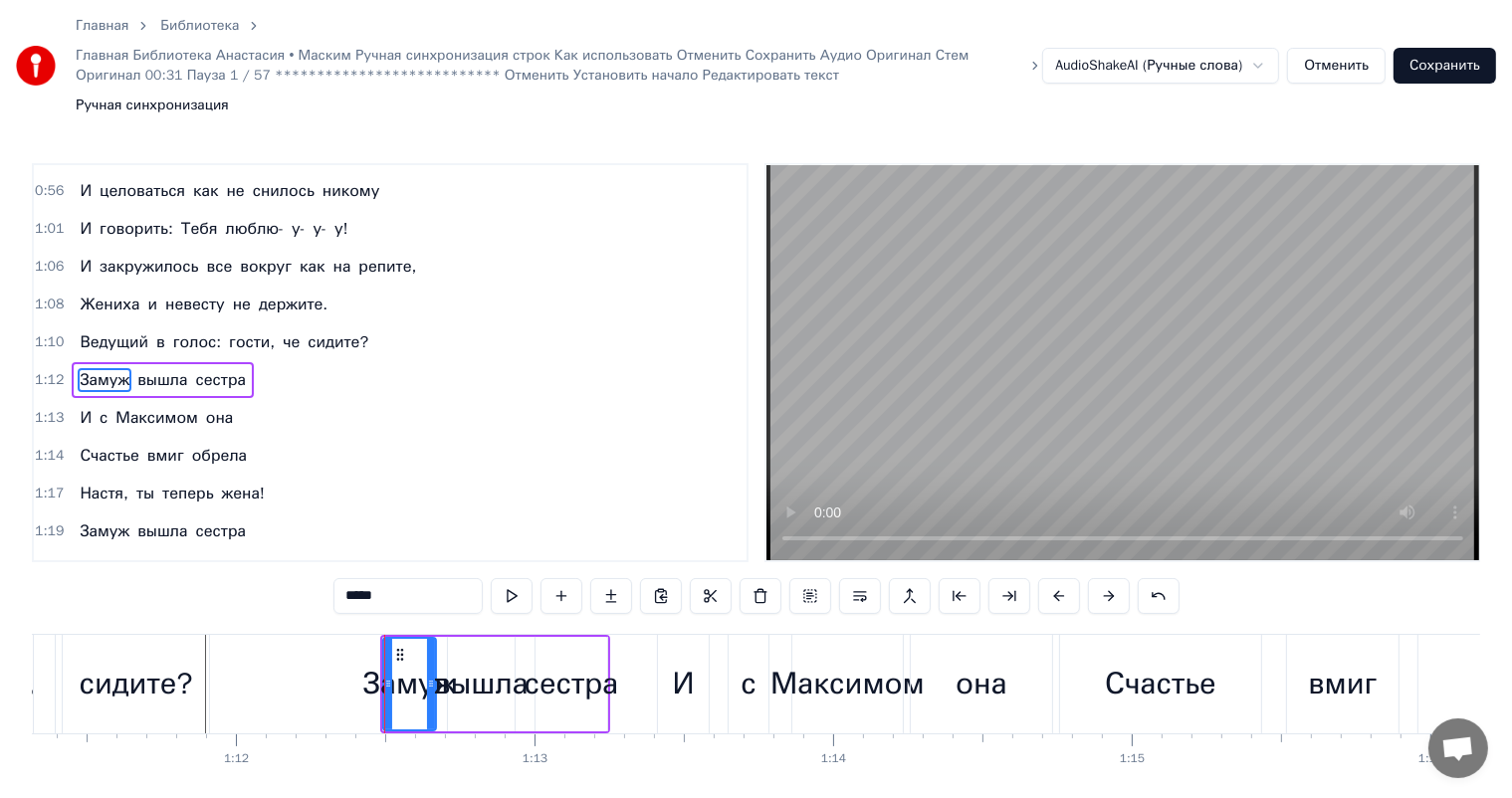 click on "сидите?" at bounding box center [135, 684] 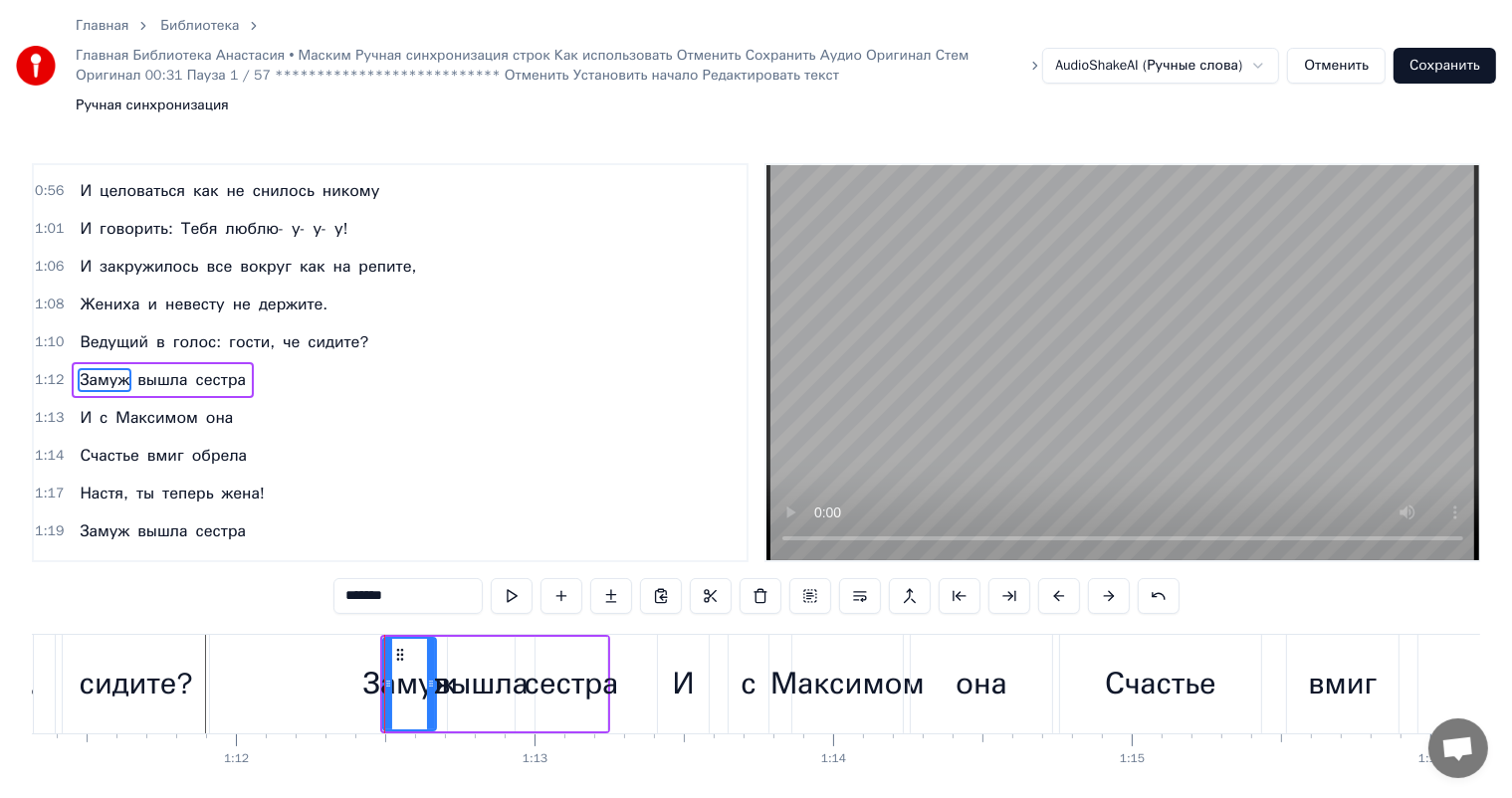 scroll, scrollTop: 259, scrollLeft: 0, axis: vertical 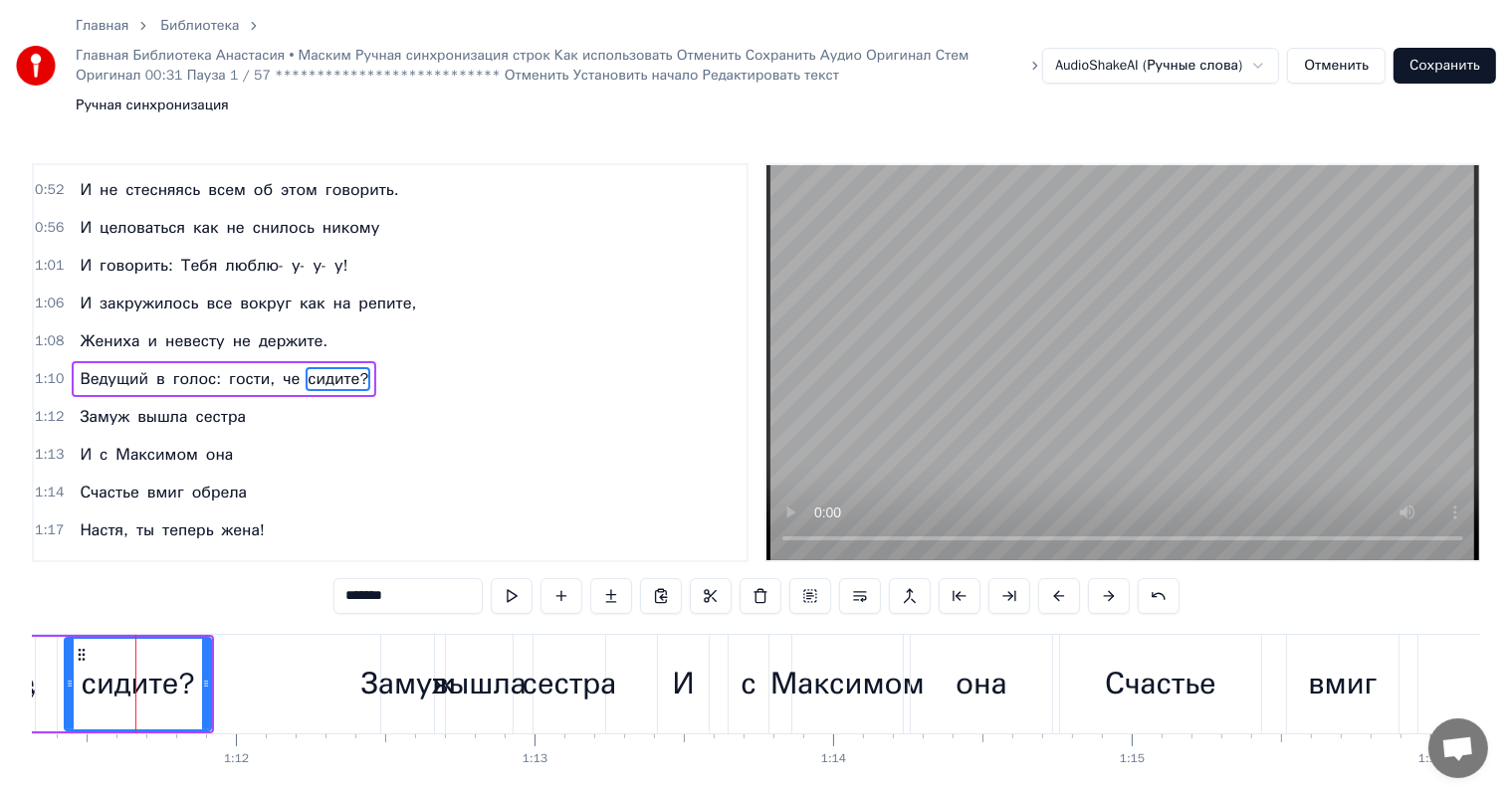 click on "Жениха" at bounding box center [109, 341] 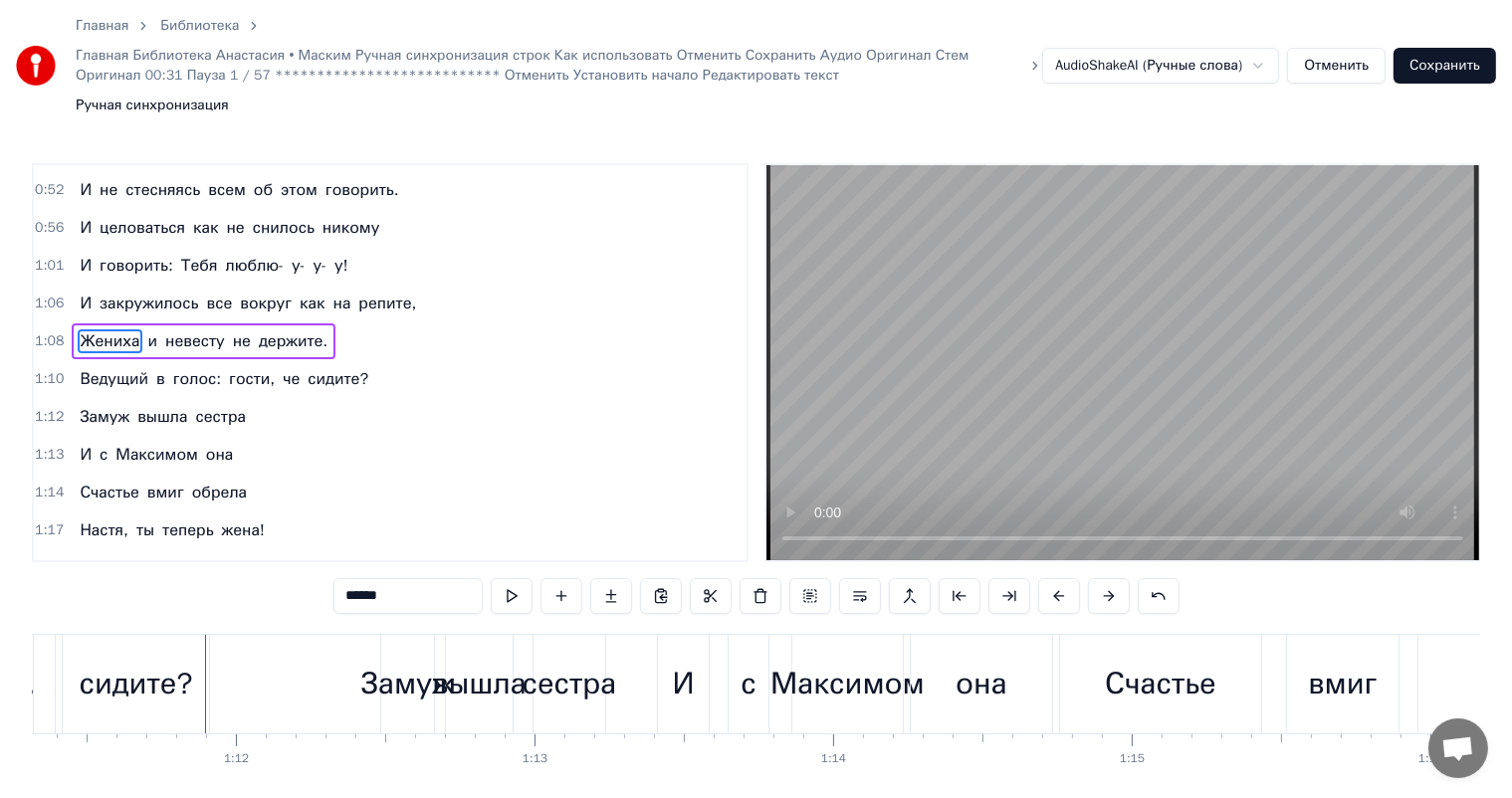 scroll, scrollTop: 223, scrollLeft: 0, axis: vertical 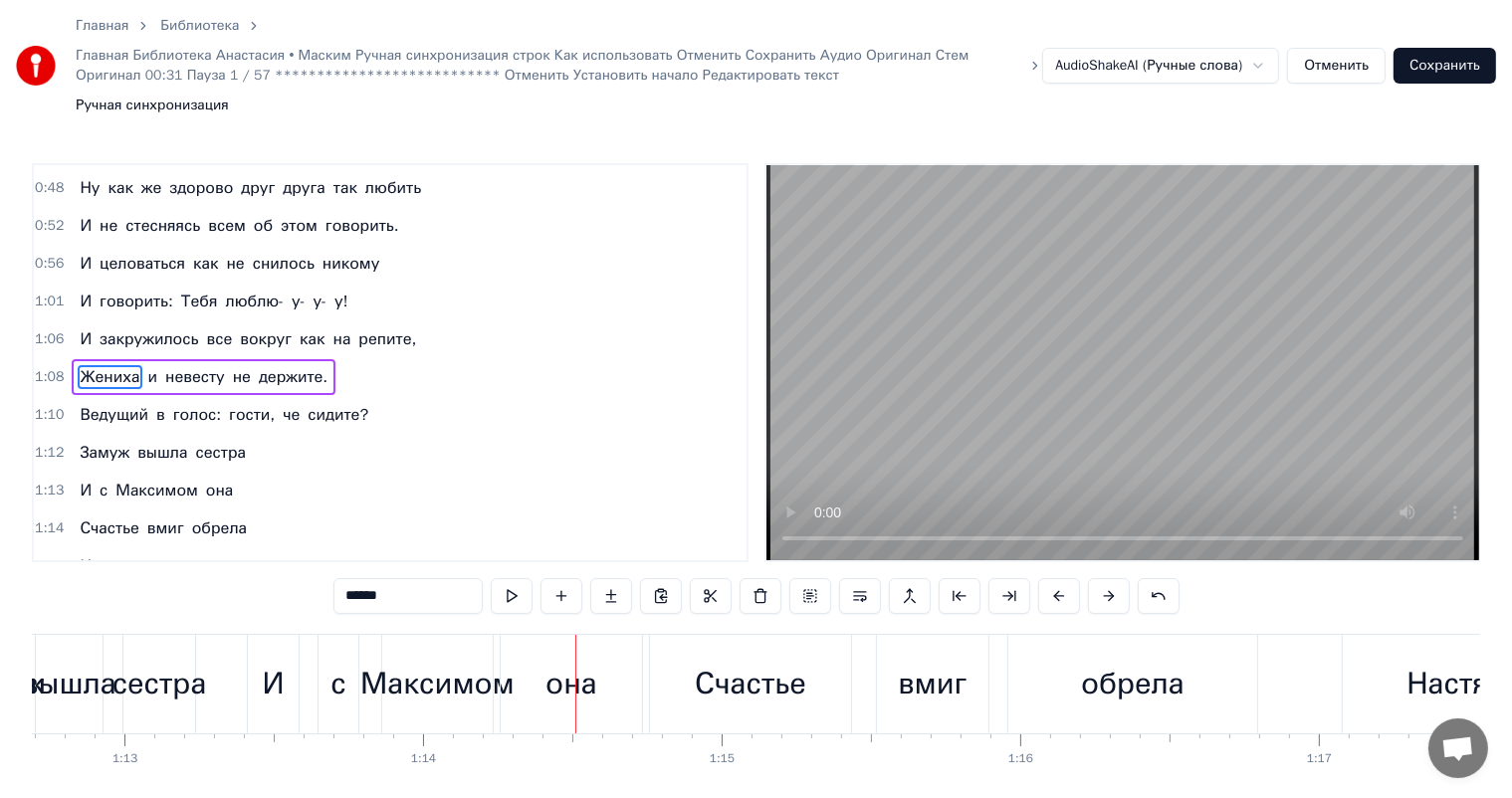 click on "Замуж" at bounding box center (105, 453) 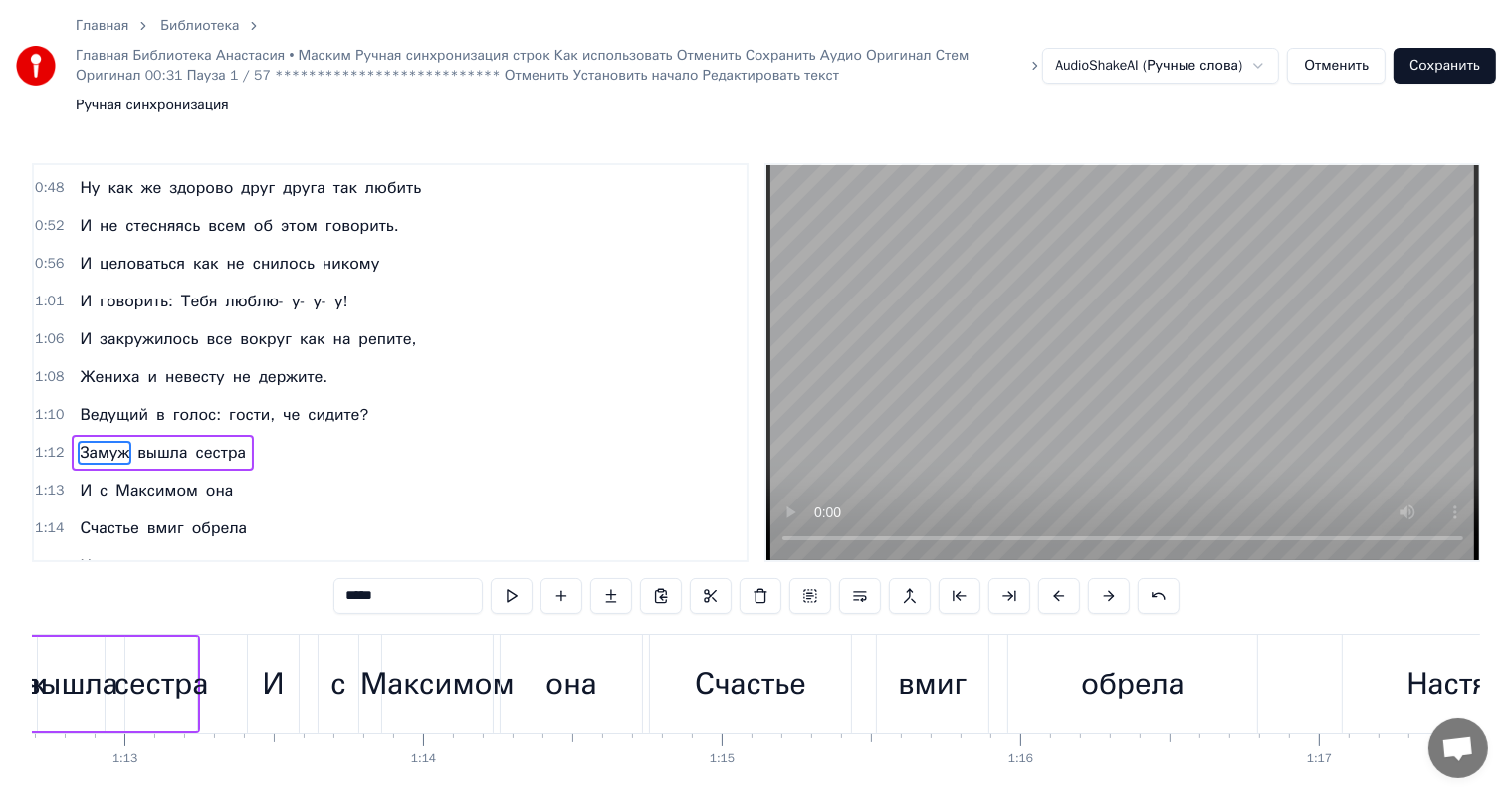 scroll, scrollTop: 296, scrollLeft: 0, axis: vertical 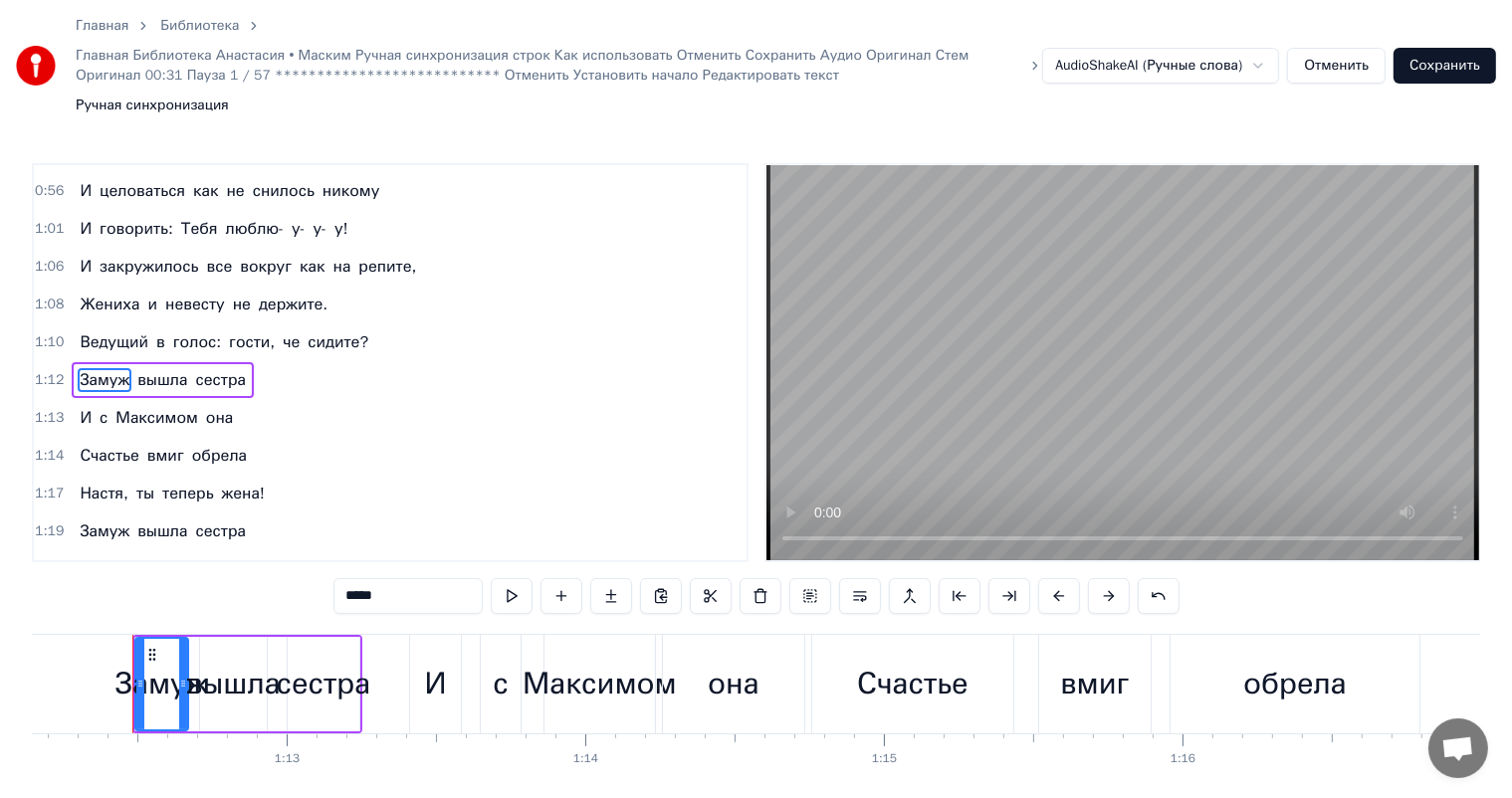 click on "сестра" at bounding box center (324, 684) 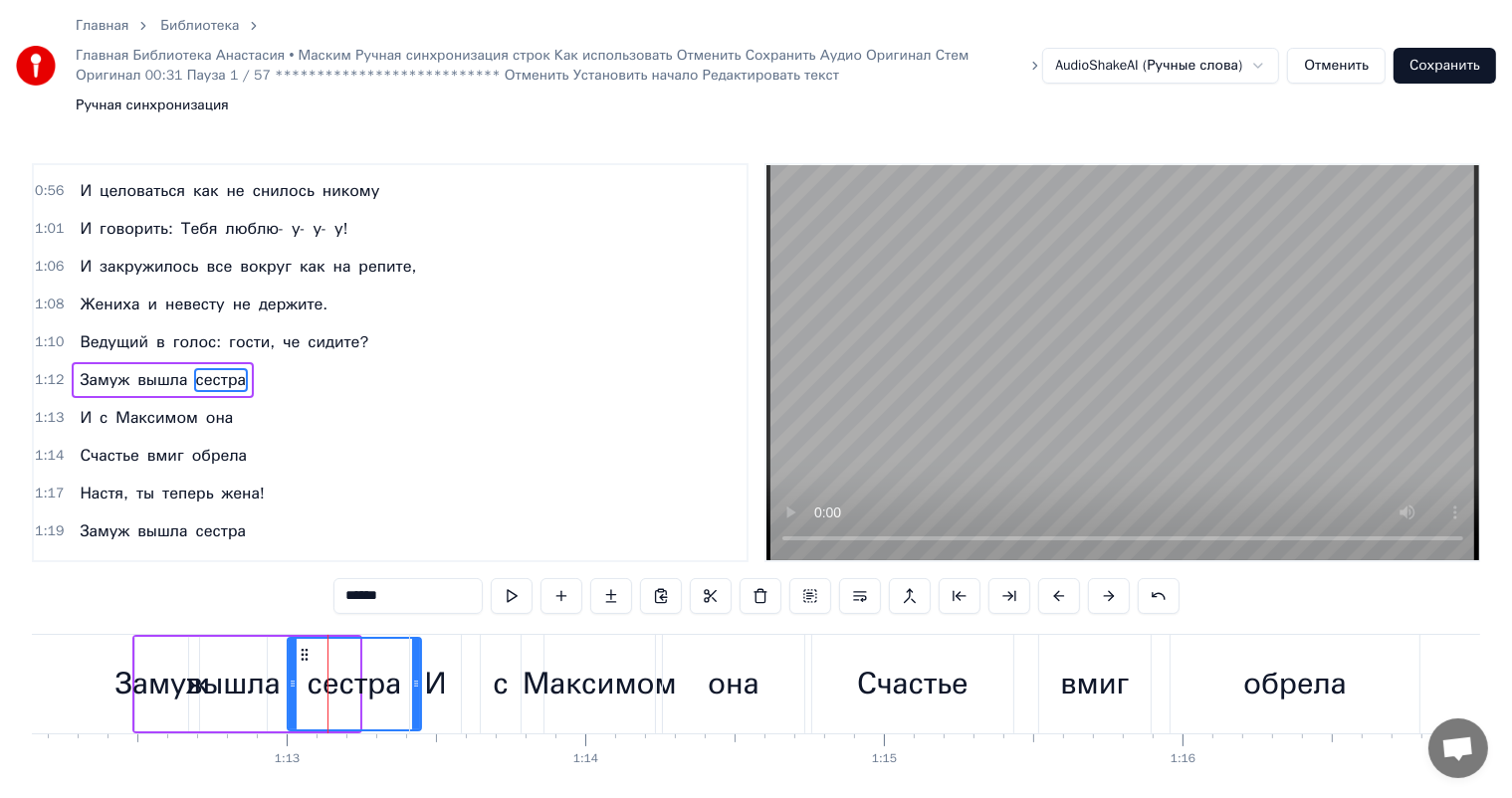 drag, startPoint x: 352, startPoint y: 623, endPoint x: 414, endPoint y: 621, distance: 62.03225 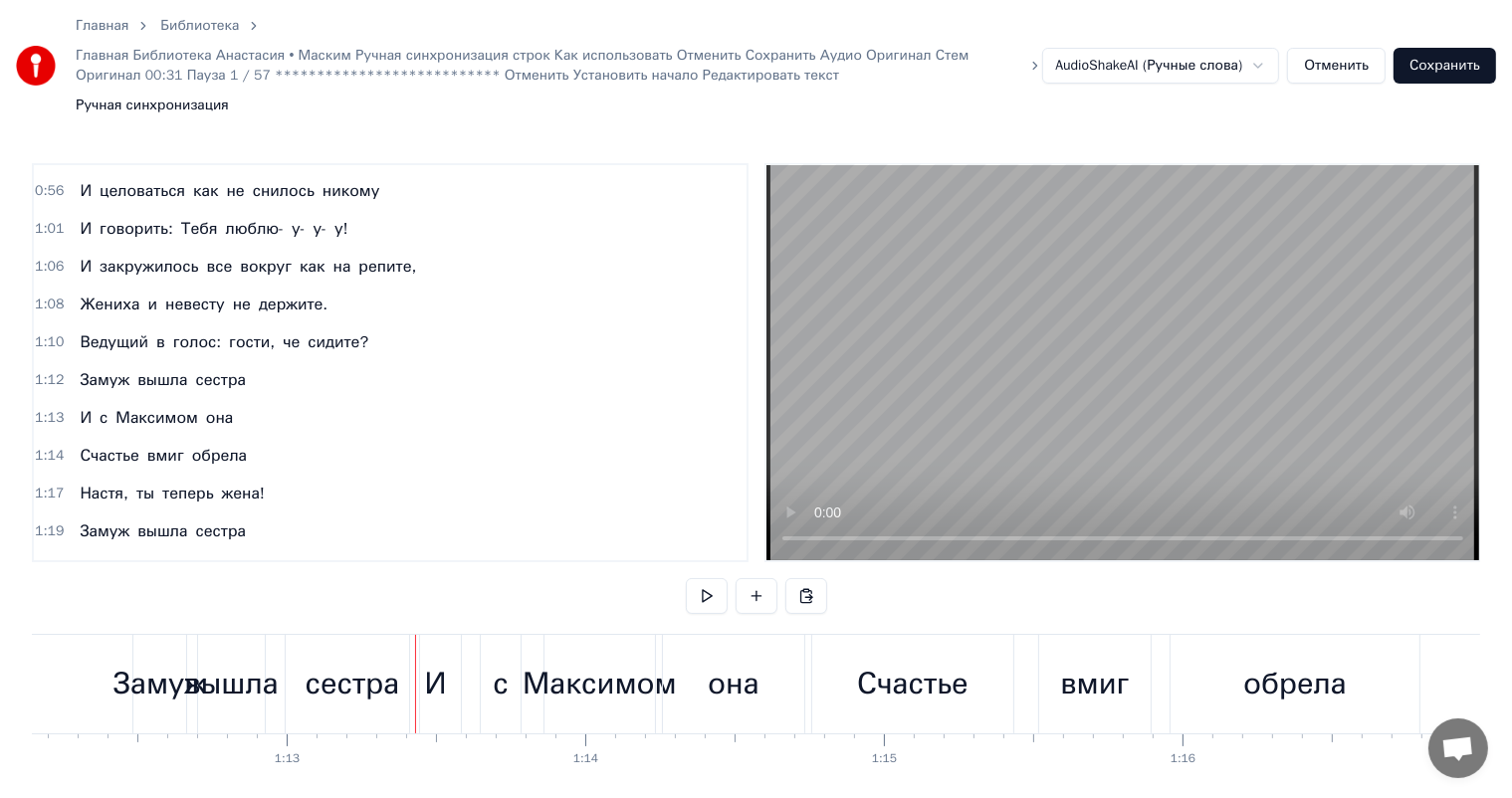 click on "сестра" at bounding box center (352, 684) 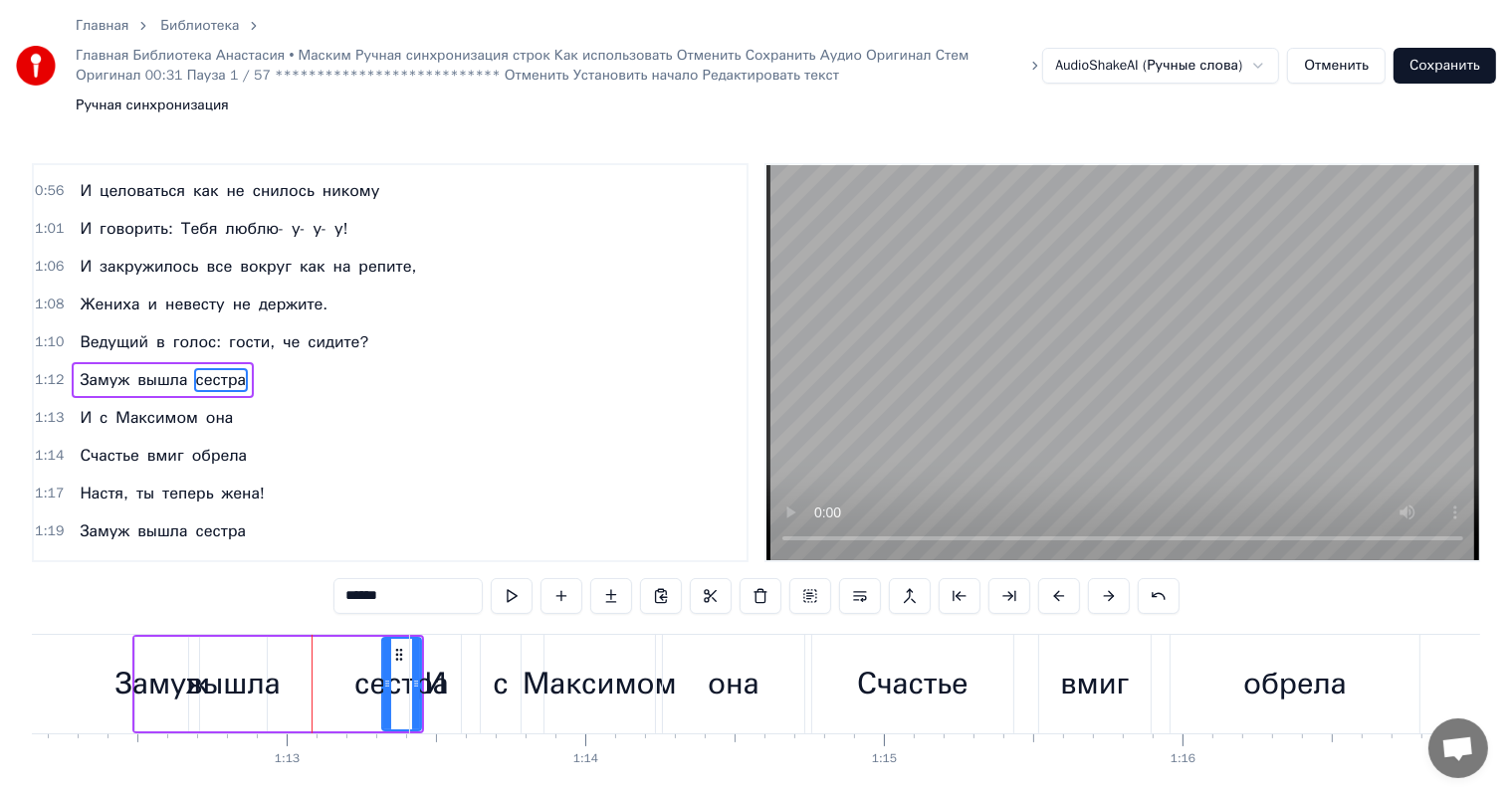 drag, startPoint x: 287, startPoint y: 625, endPoint x: 381, endPoint y: 625, distance: 94 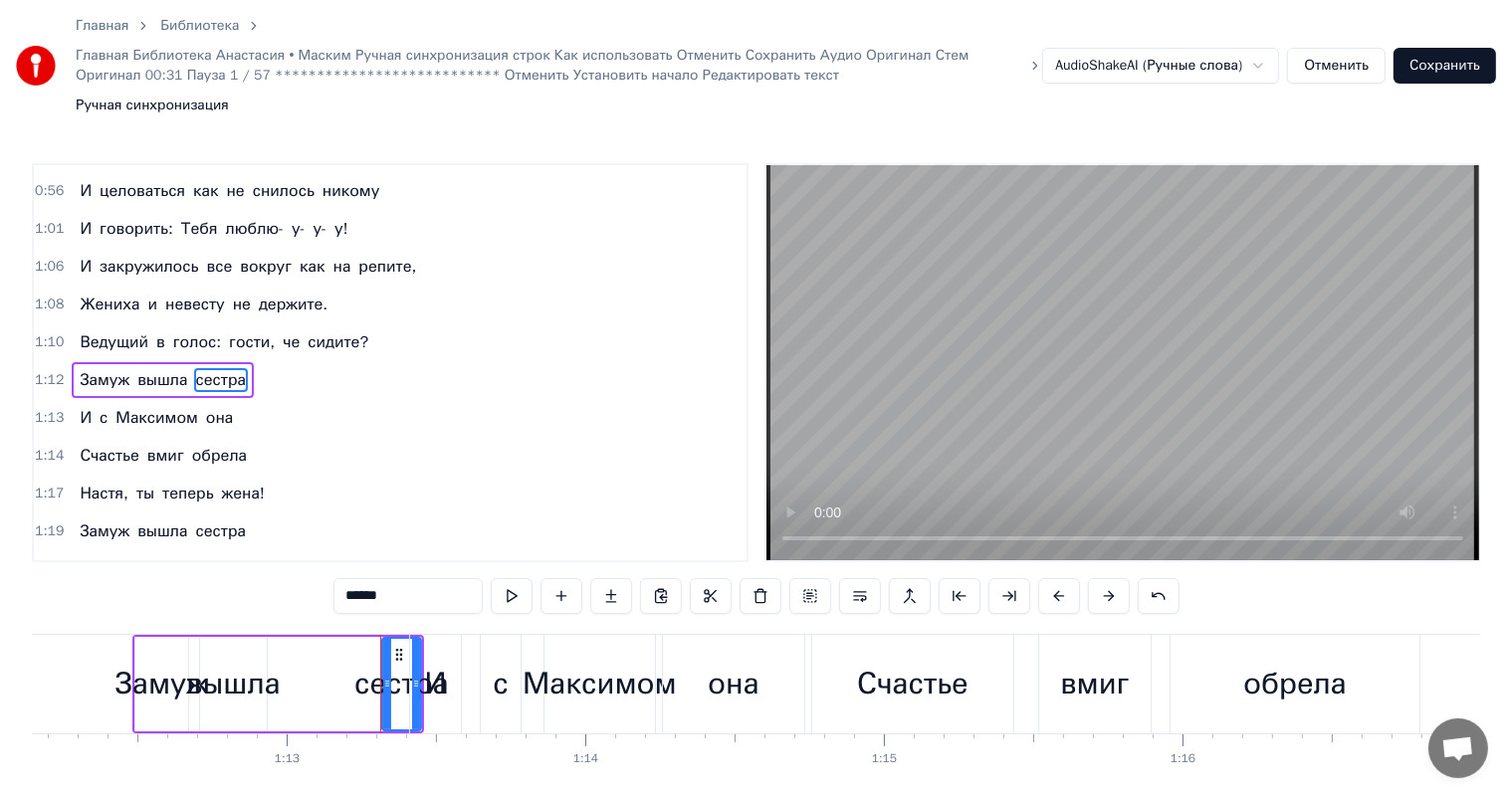 click on "вышла" at bounding box center [233, 684] 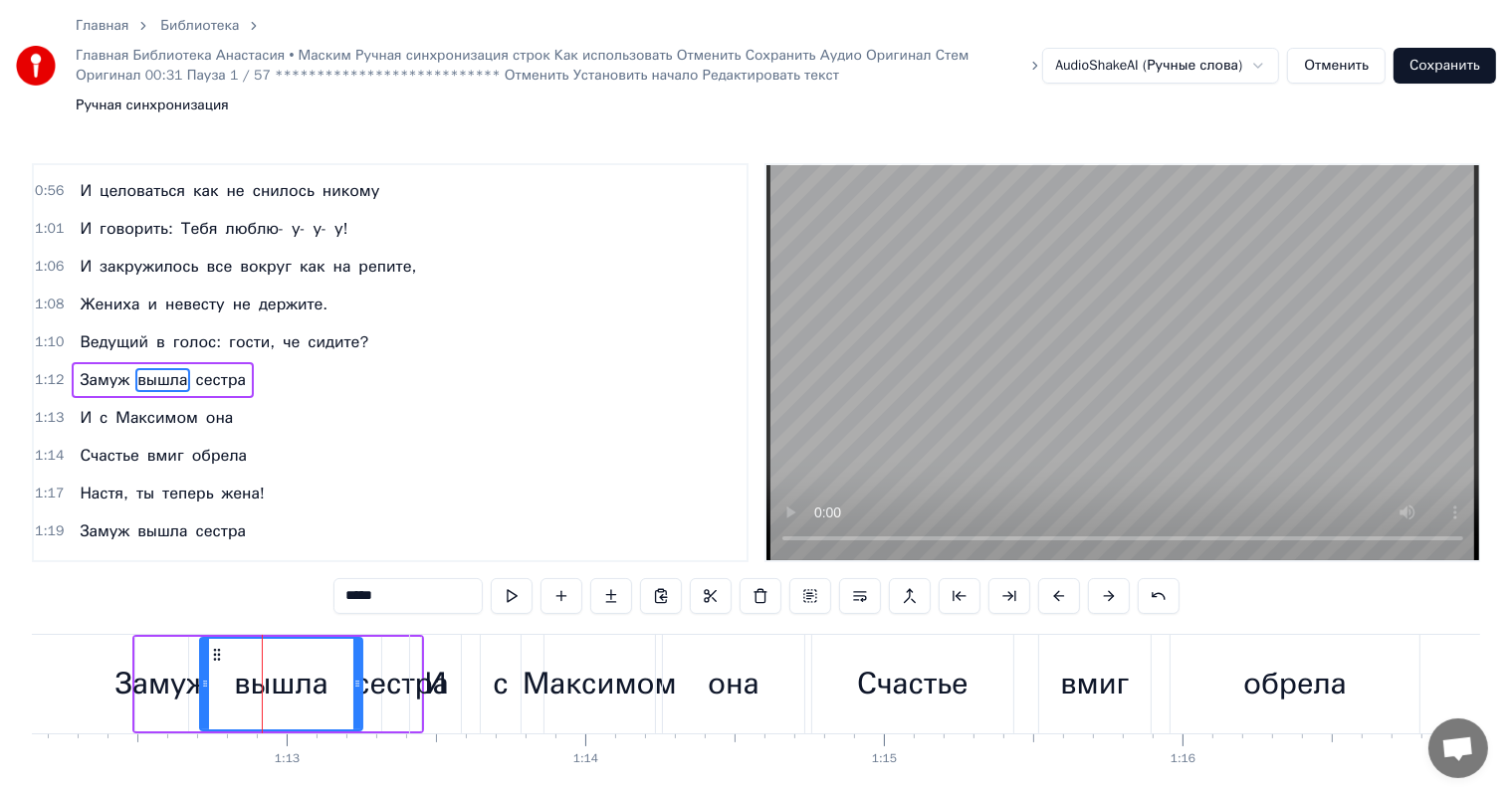 drag, startPoint x: 263, startPoint y: 625, endPoint x: 358, endPoint y: 634, distance: 95.42536 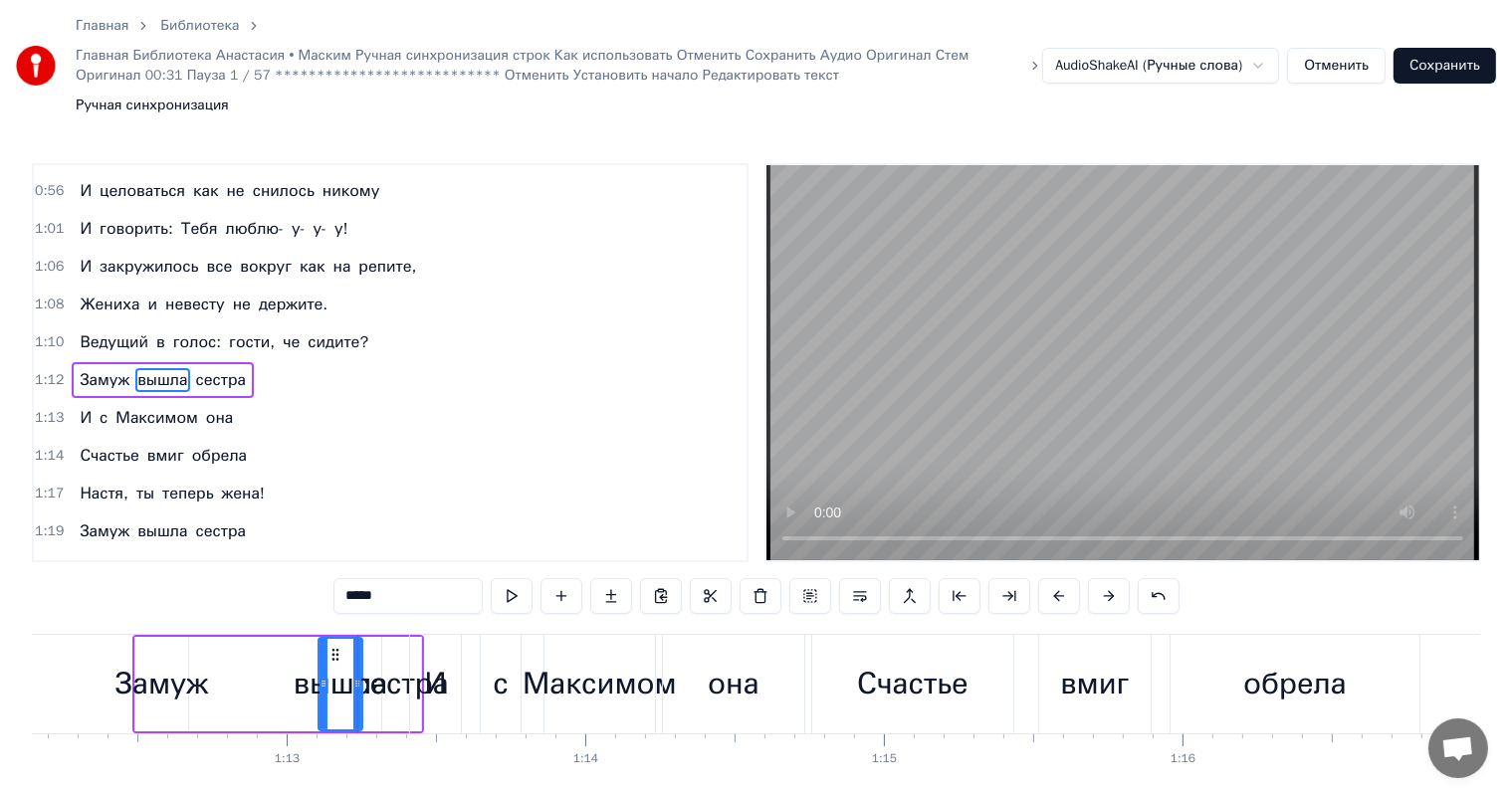 drag, startPoint x: 204, startPoint y: 624, endPoint x: 323, endPoint y: 622, distance: 119.01681 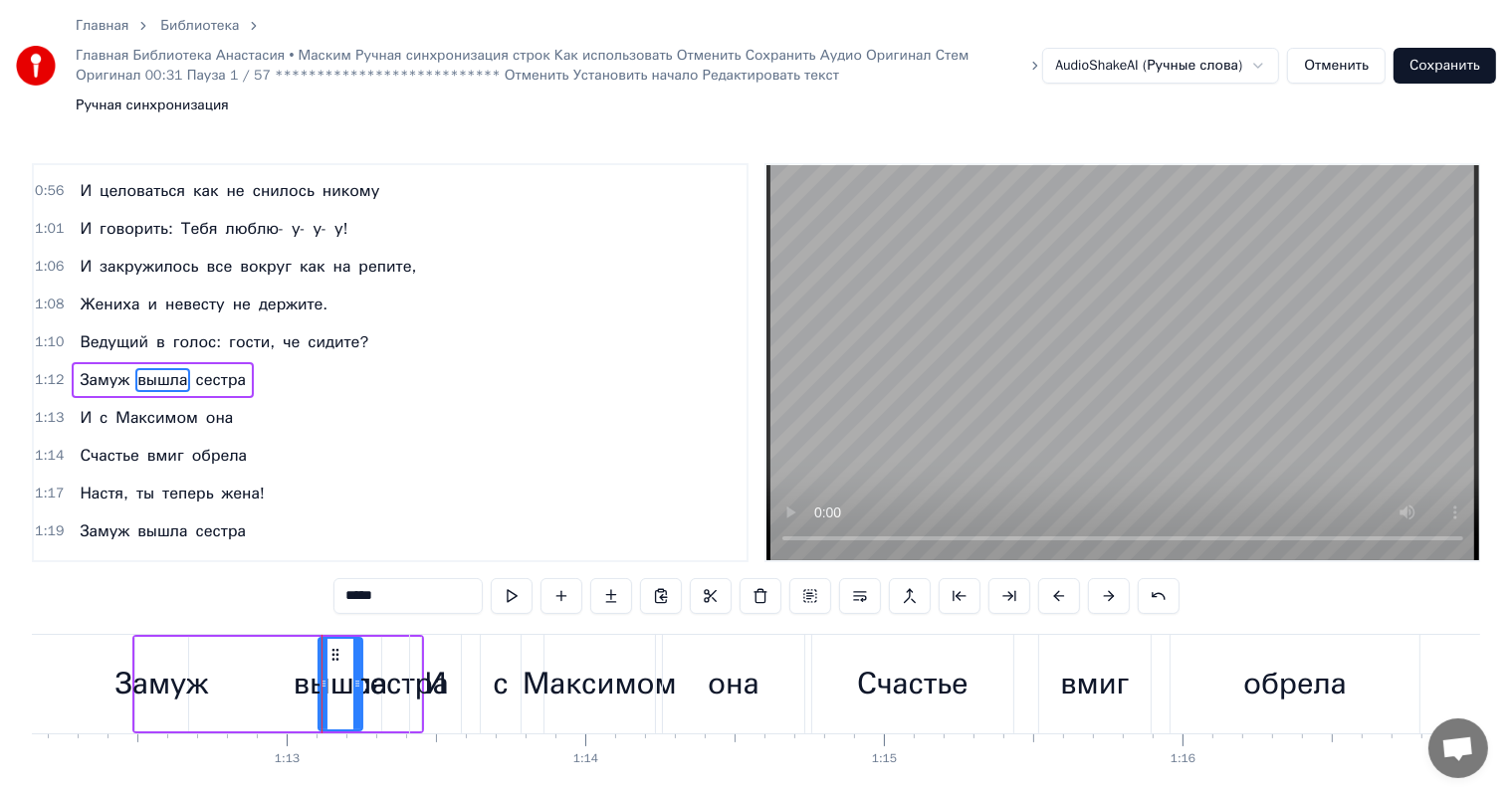 click on "Замуж" at bounding box center [161, 684] 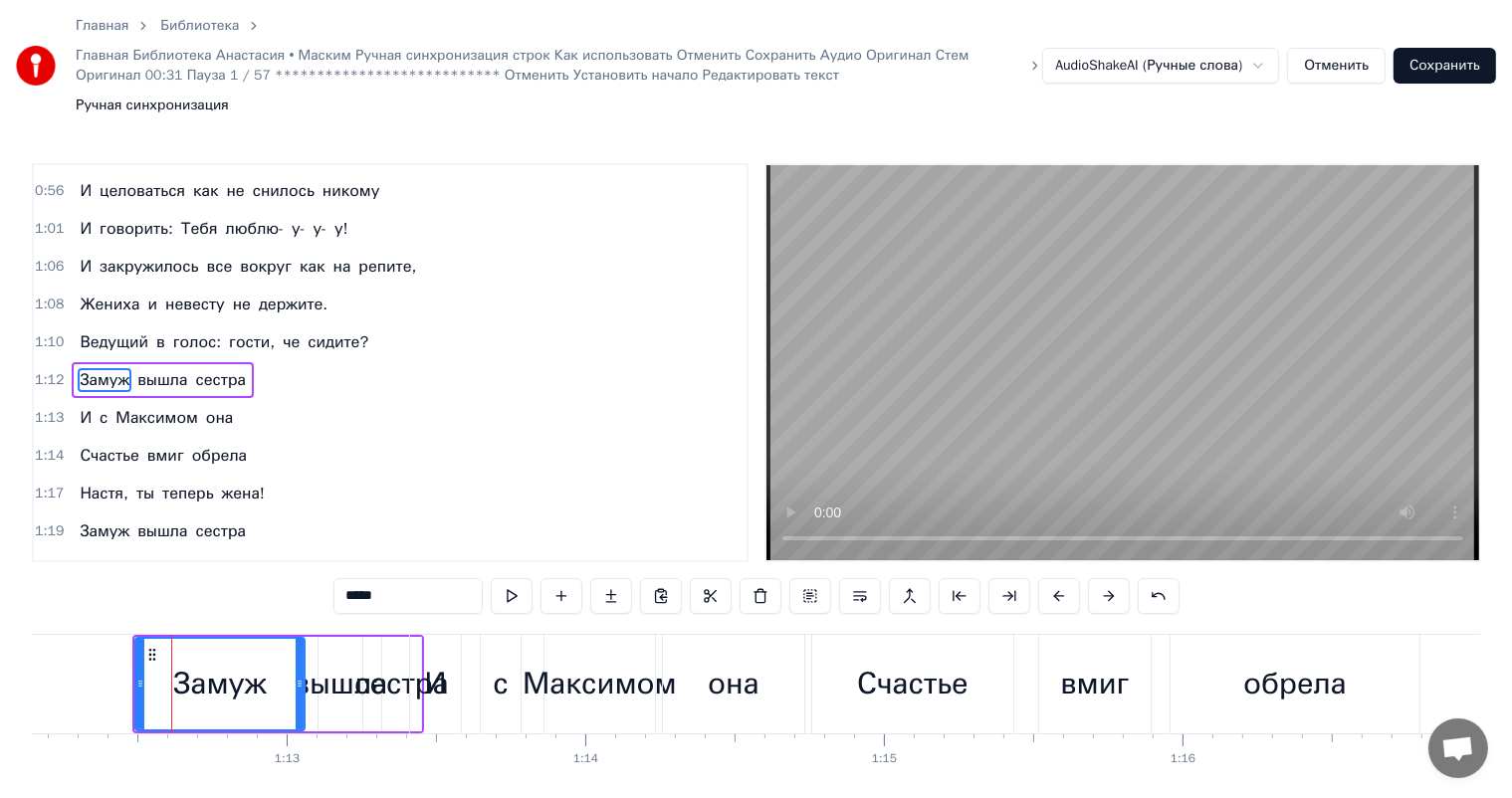drag, startPoint x: 179, startPoint y: 617, endPoint x: 296, endPoint y: 628, distance: 117.51596 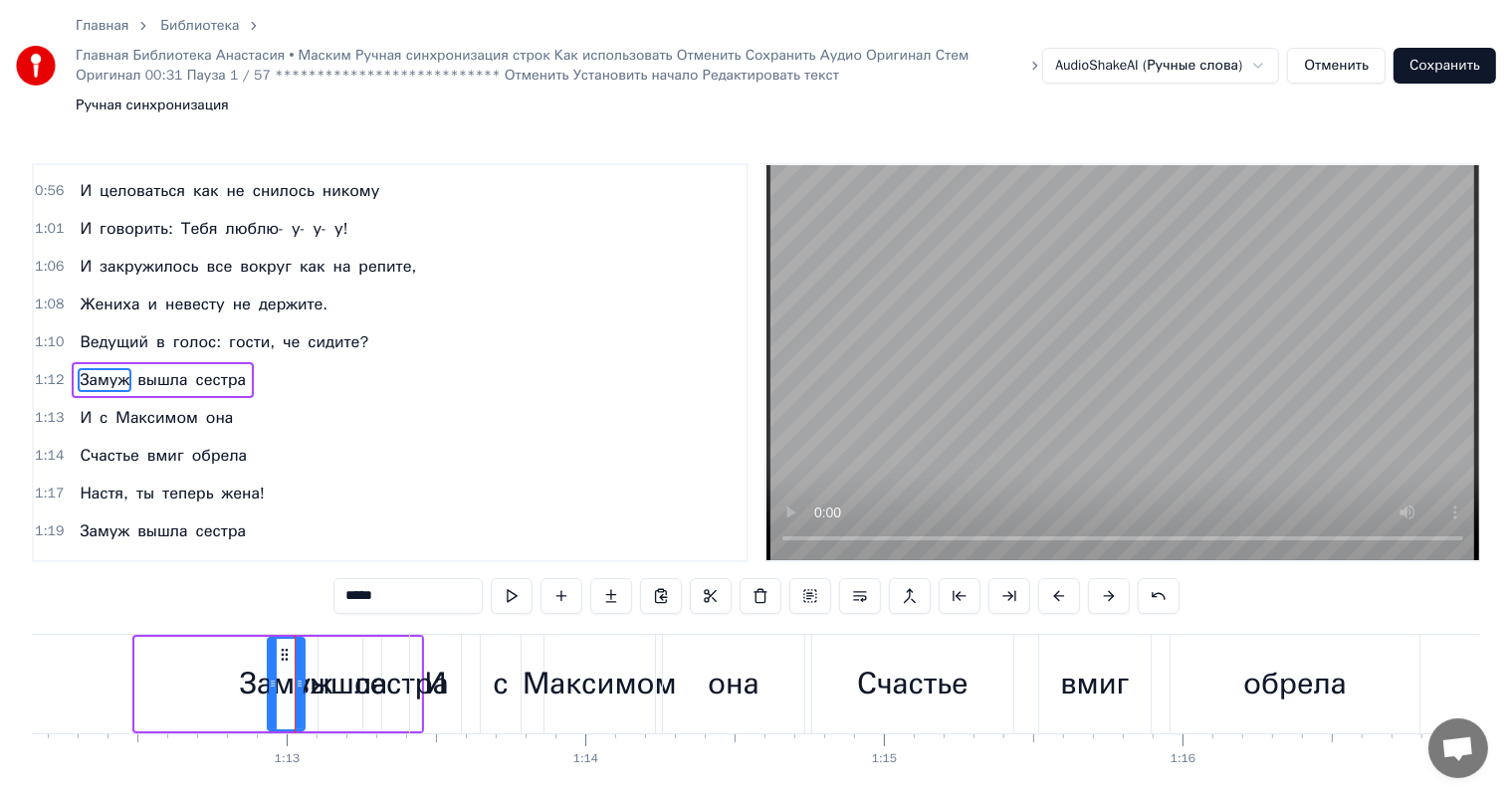 drag, startPoint x: 138, startPoint y: 625, endPoint x: 271, endPoint y: 624, distance: 133.00376 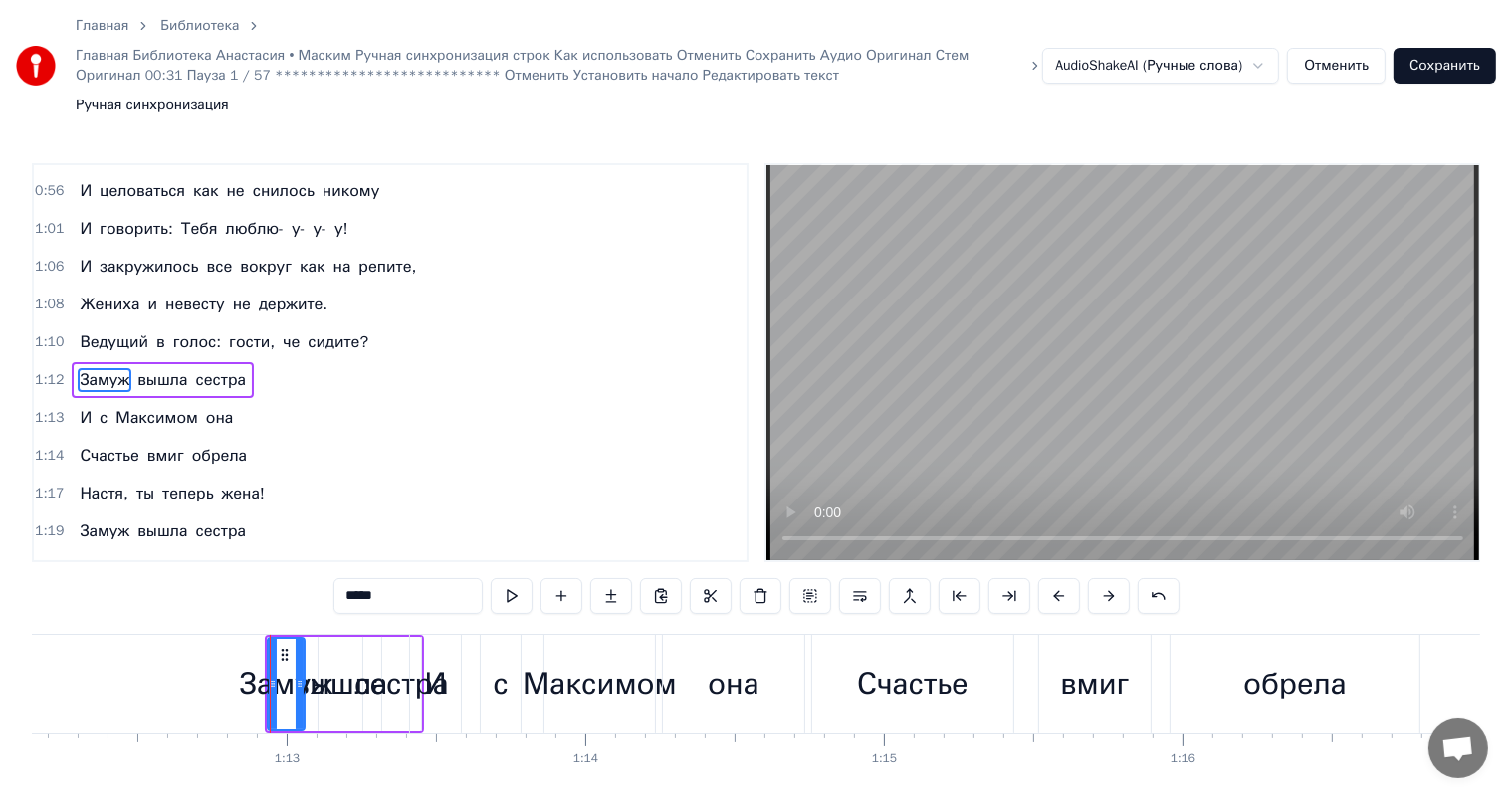 click on "Ведущий" at bounding box center [113, 342] 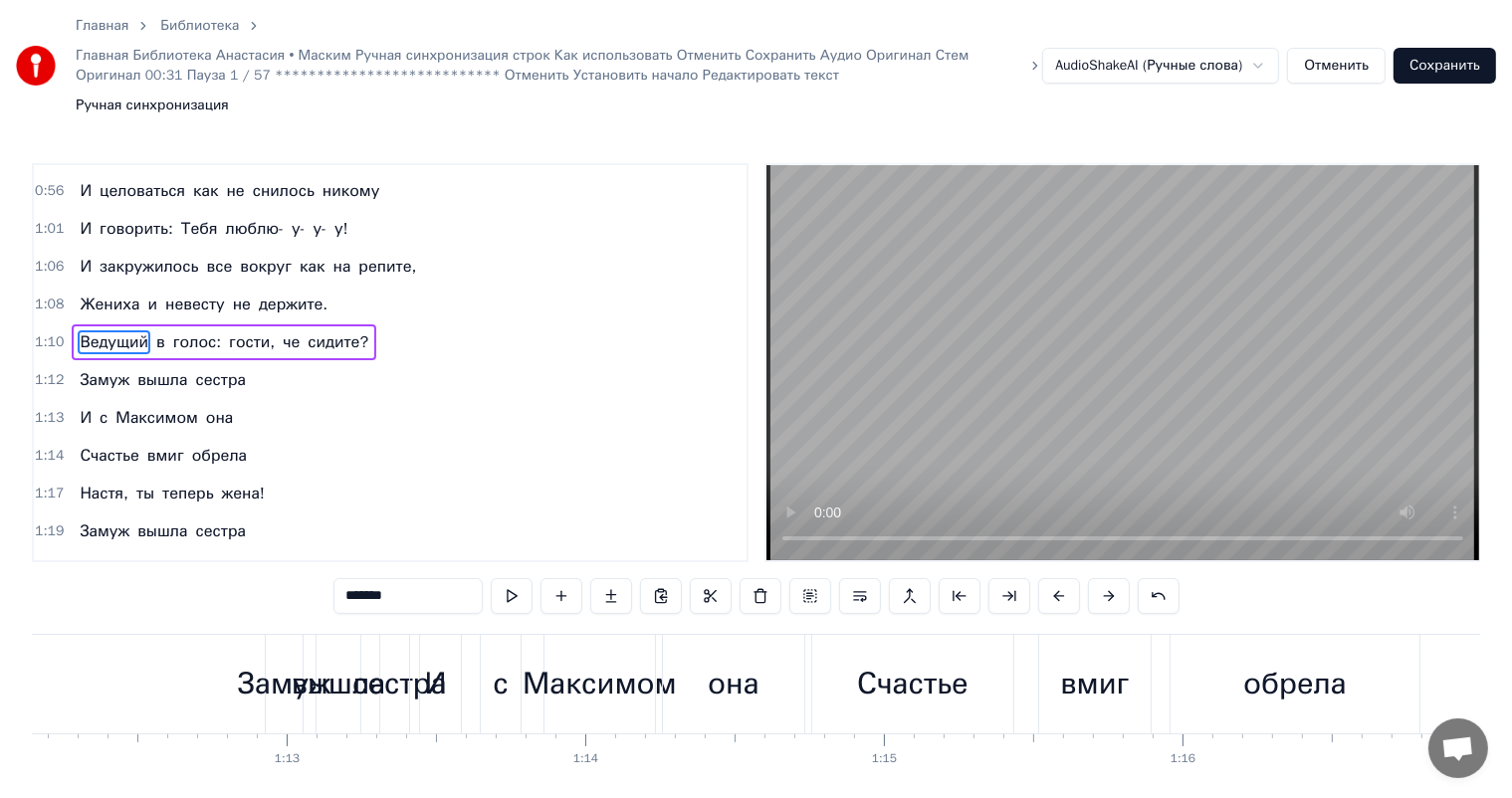 scroll, scrollTop: 259, scrollLeft: 0, axis: vertical 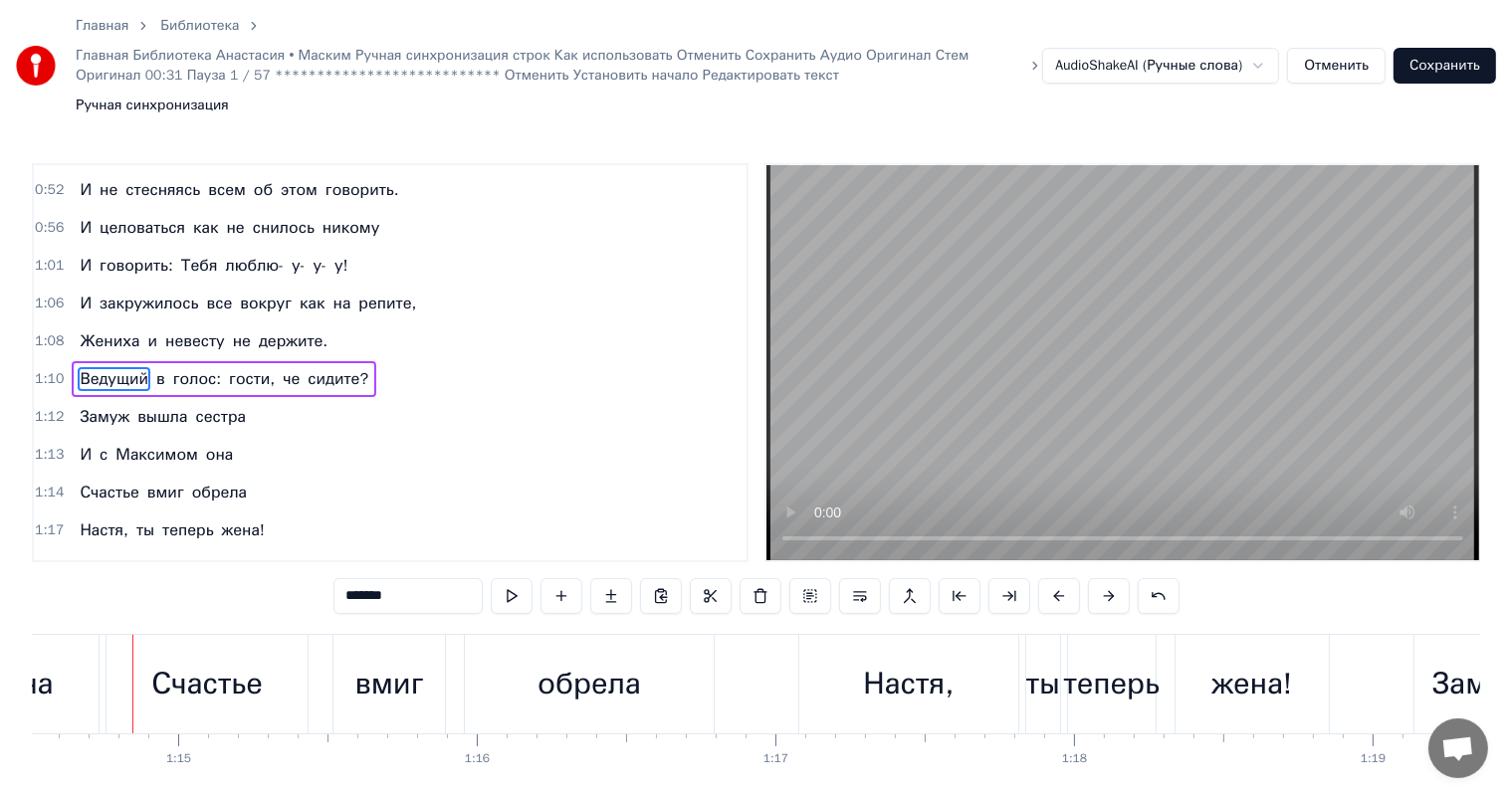 click on "Замуж" at bounding box center [105, 417] 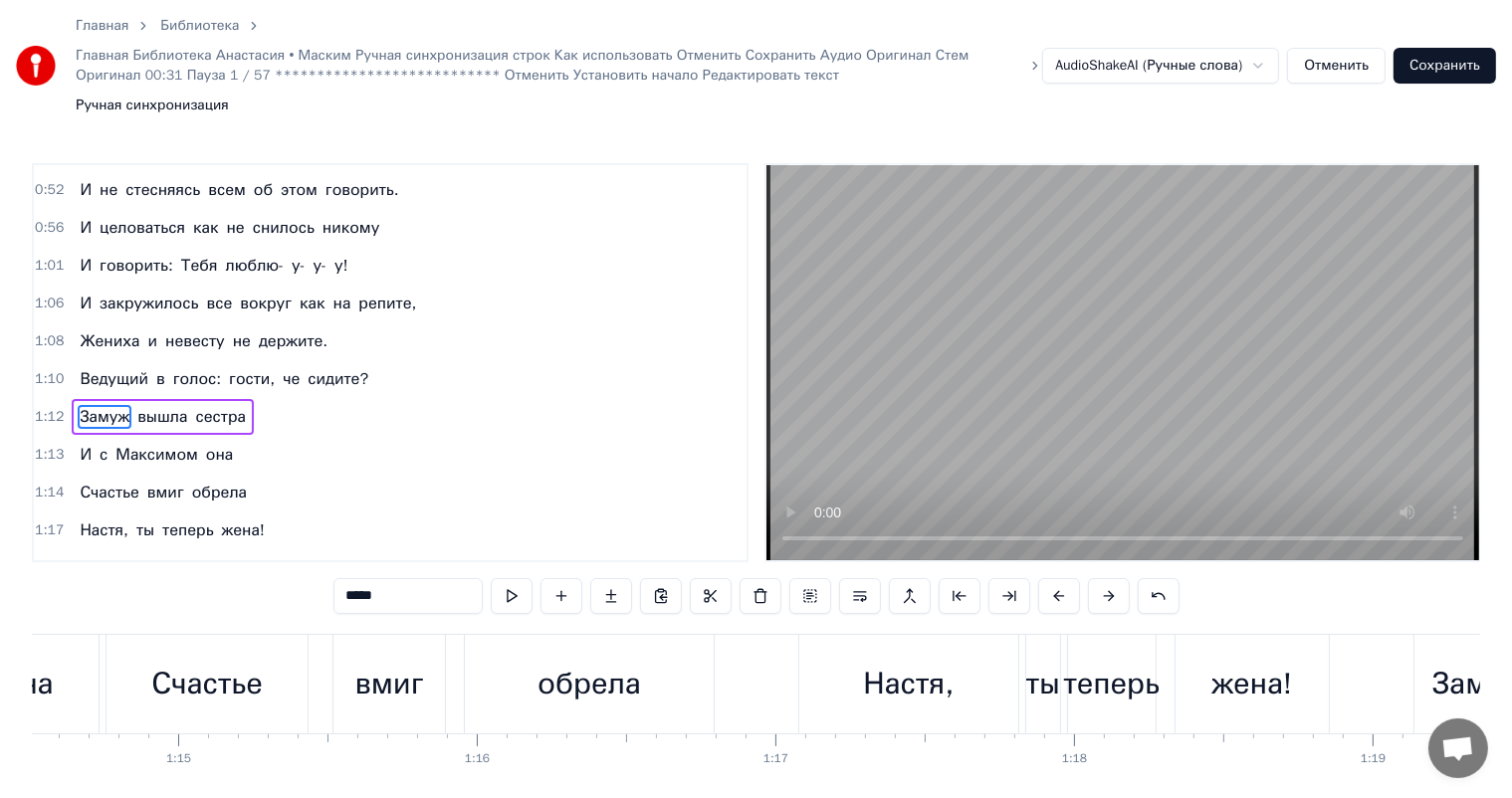 scroll, scrollTop: 296, scrollLeft: 0, axis: vertical 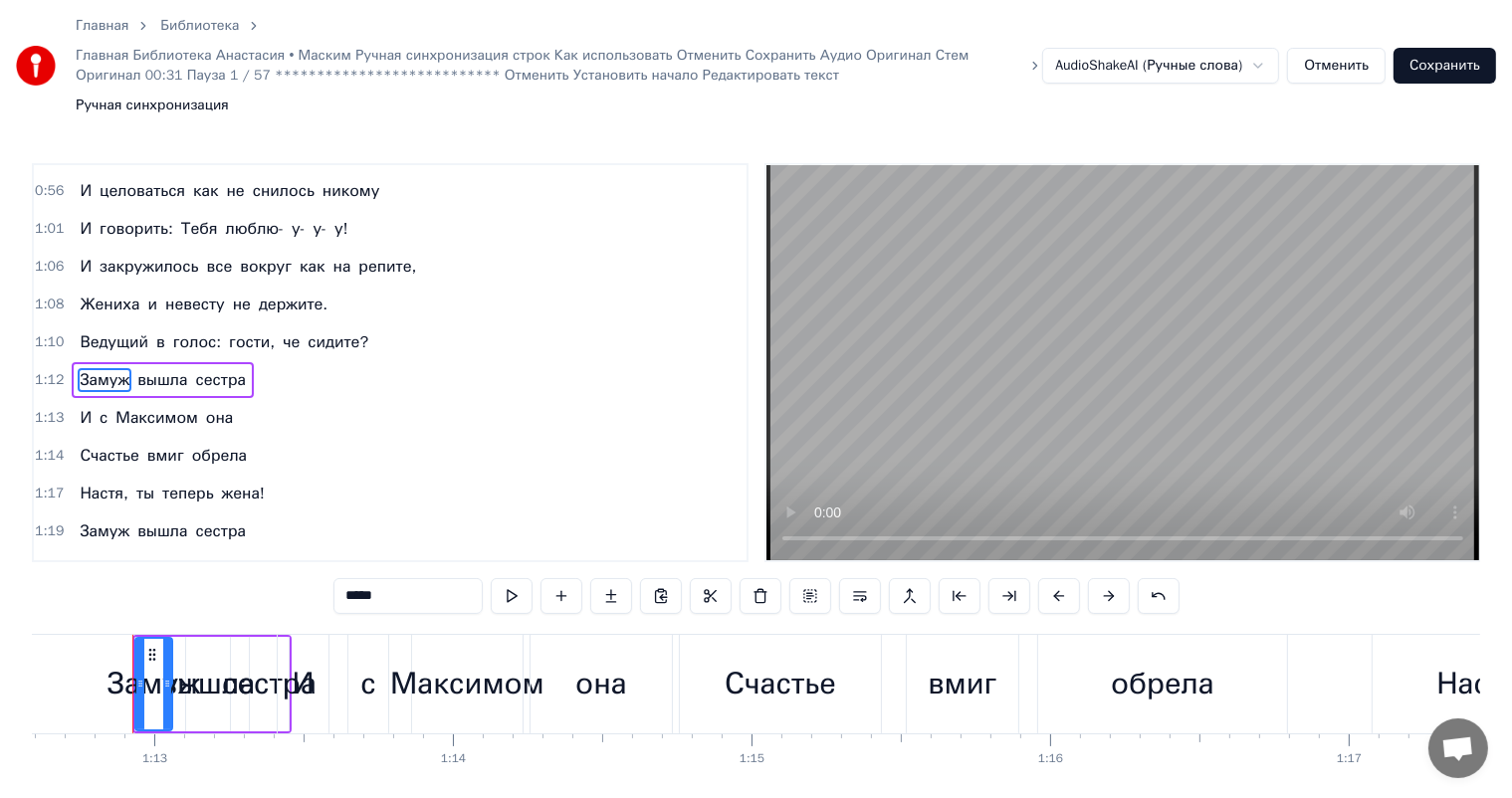 click on "она" at bounding box center (601, 684) 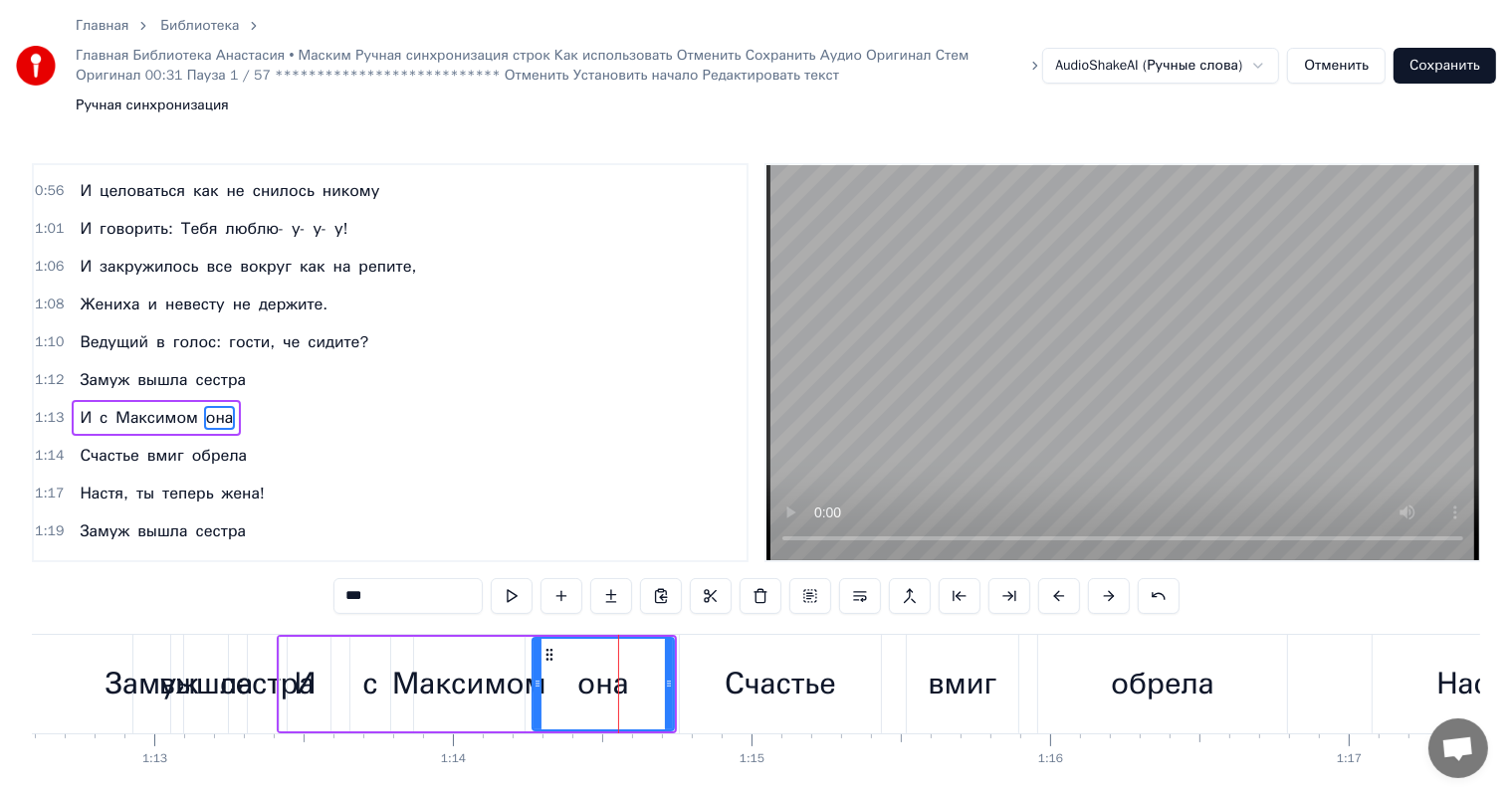 scroll, scrollTop: 332, scrollLeft: 0, axis: vertical 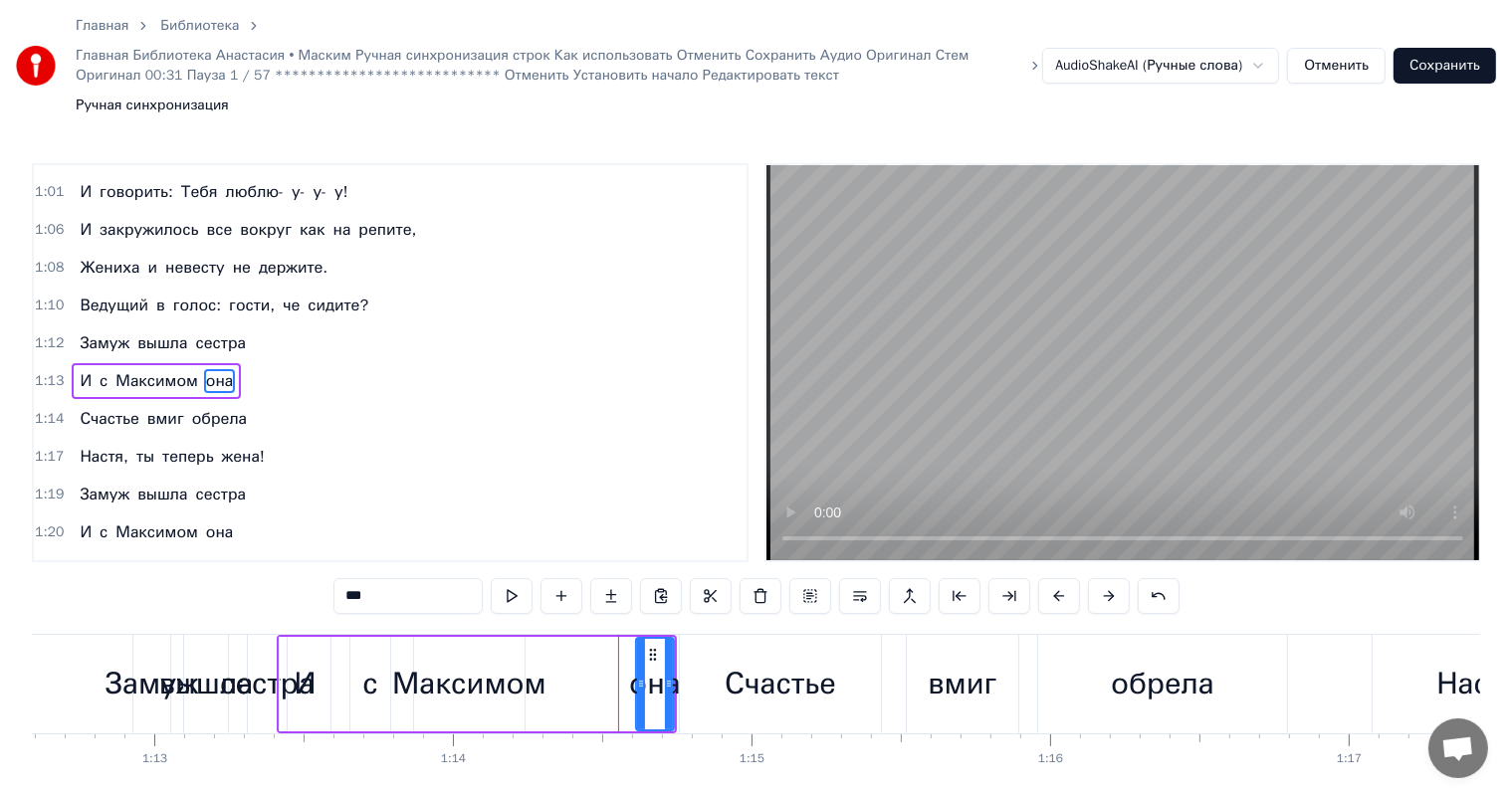 drag, startPoint x: 534, startPoint y: 625, endPoint x: 637, endPoint y: 627, distance: 103.019416 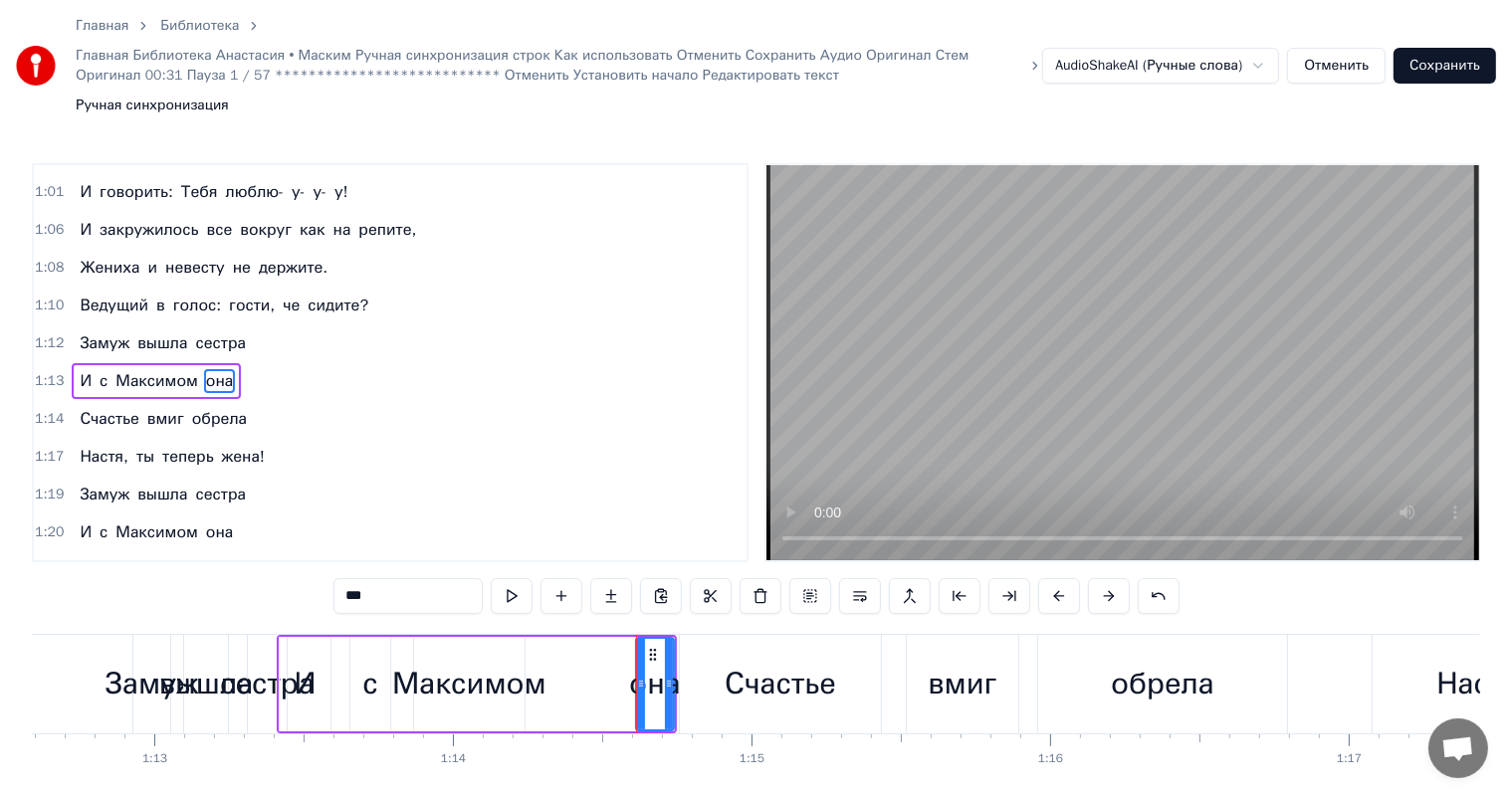 click on "Максимом" at bounding box center [469, 684] 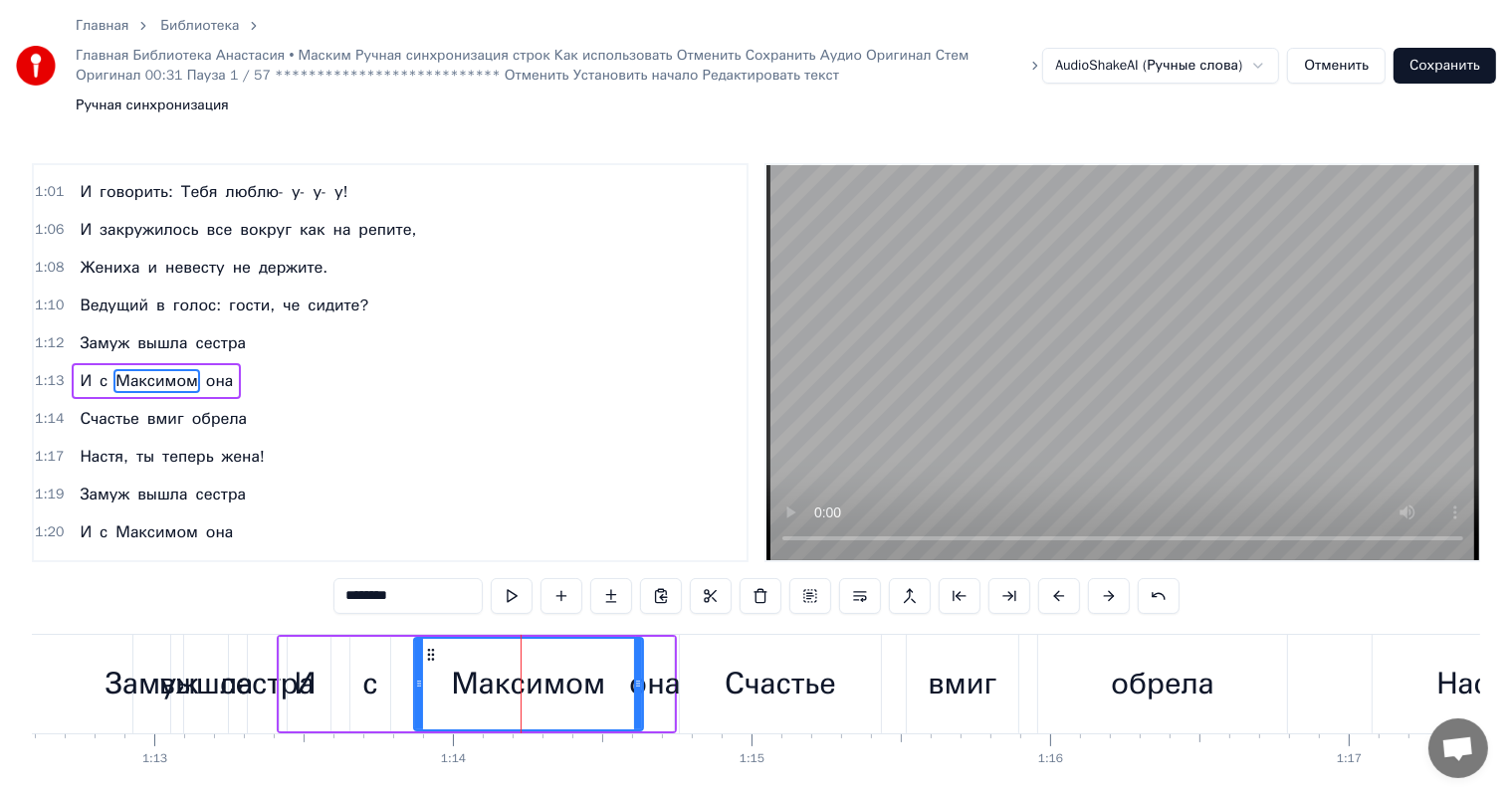 drag, startPoint x: 518, startPoint y: 617, endPoint x: 636, endPoint y: 619, distance: 118.01695 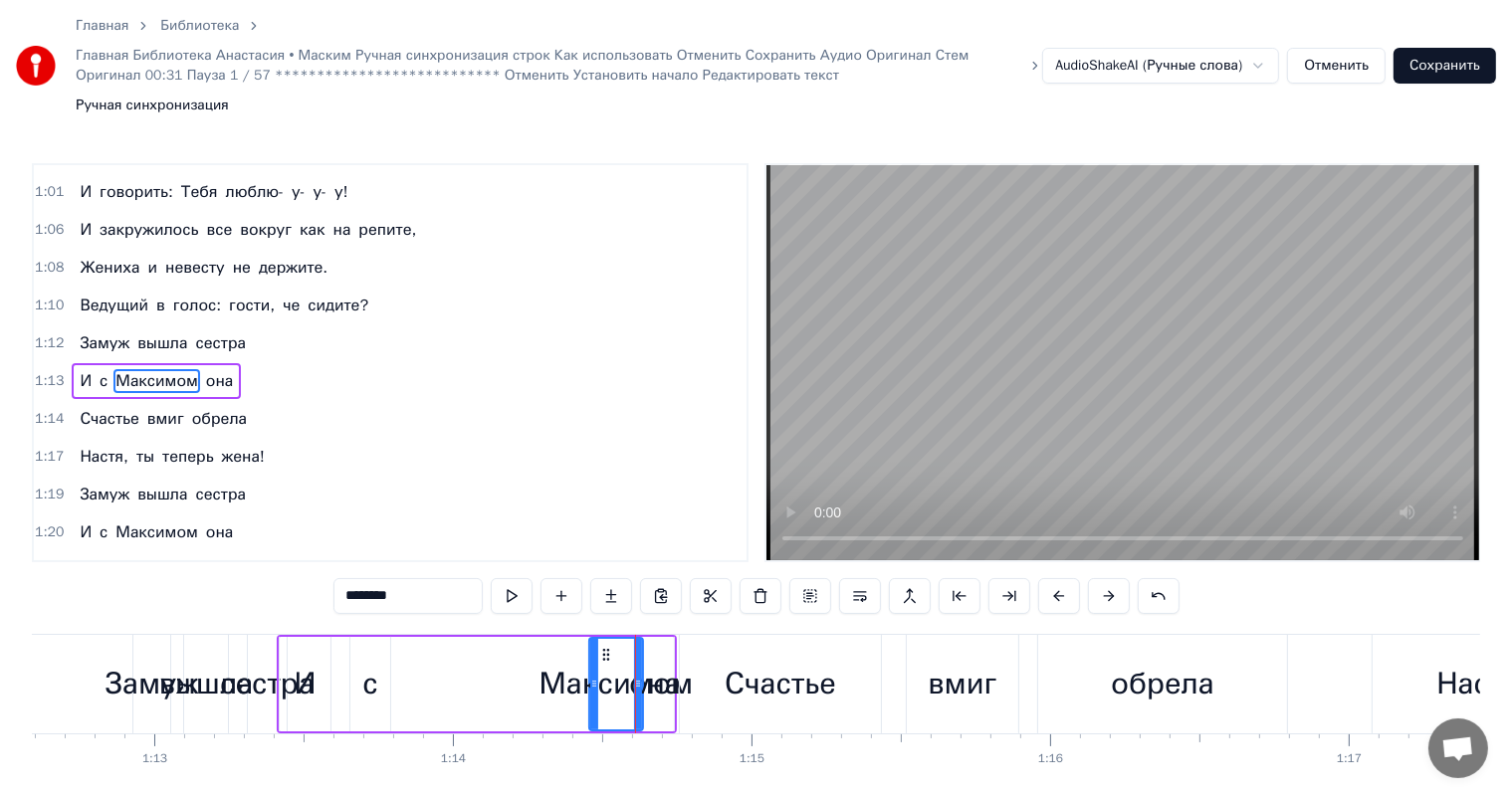 drag, startPoint x: 414, startPoint y: 624, endPoint x: 589, endPoint y: 624, distance: 175 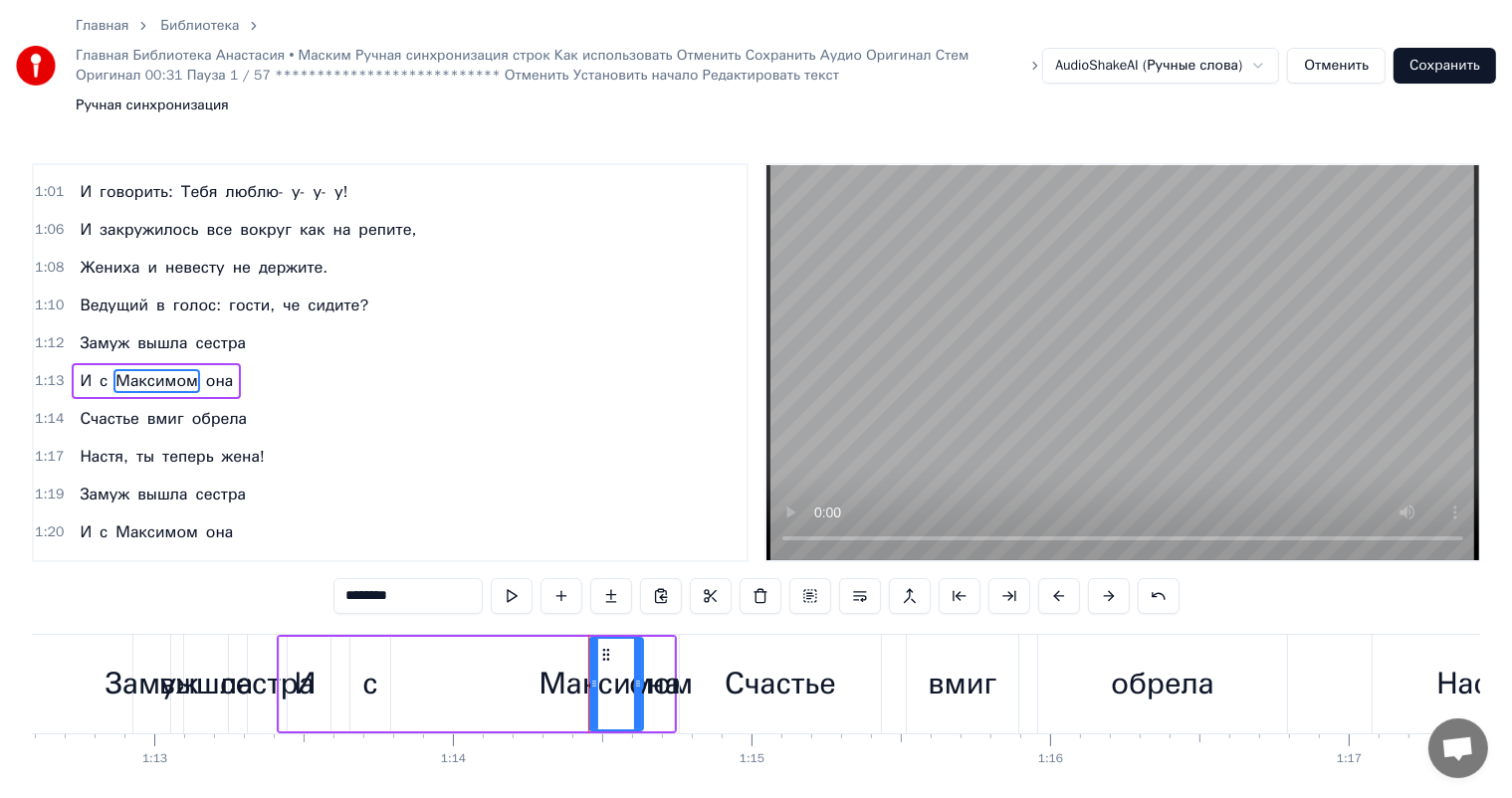 click on "с" at bounding box center [369, 684] 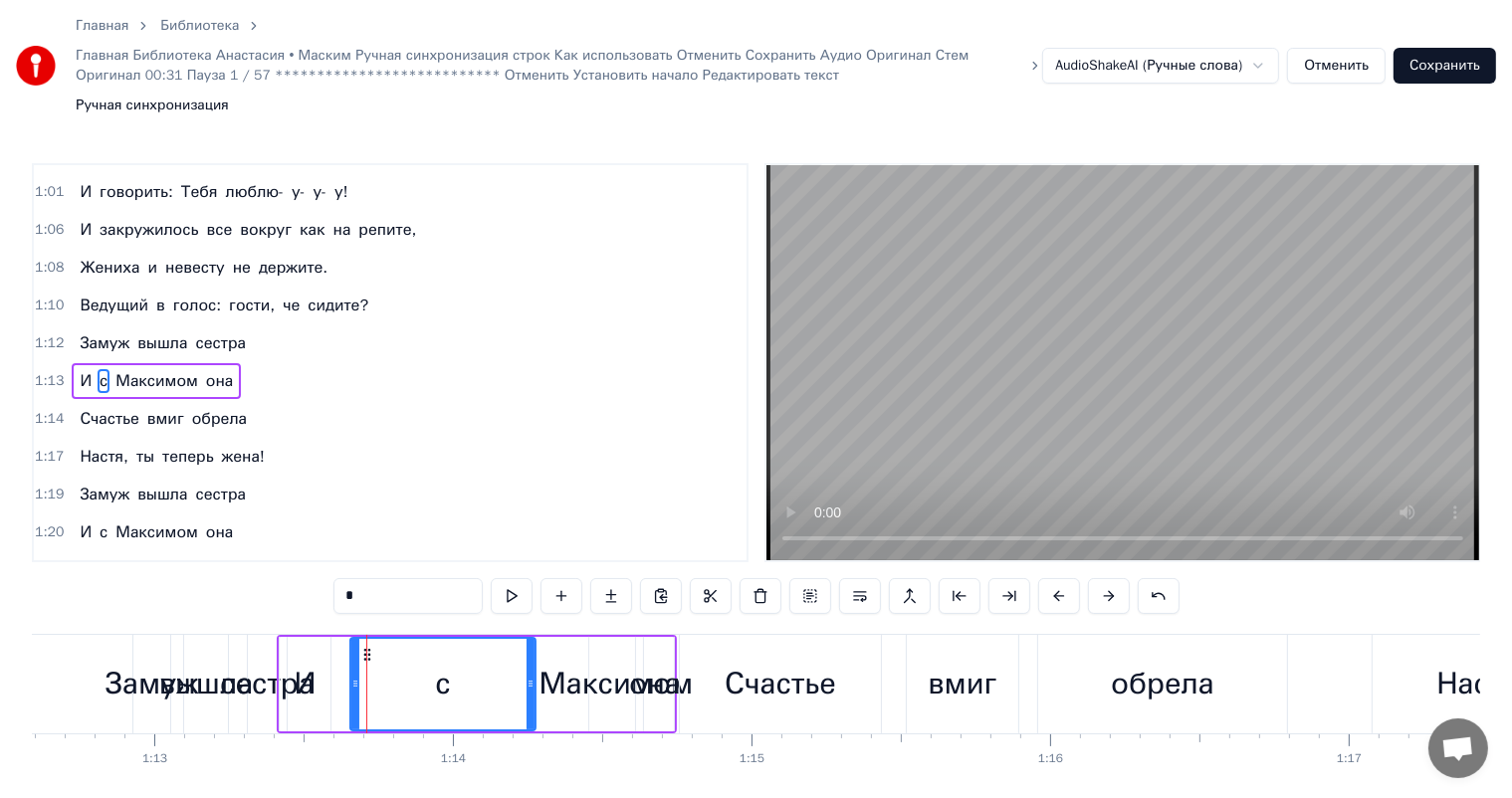 drag, startPoint x: 386, startPoint y: 623, endPoint x: 531, endPoint y: 618, distance: 145.08618 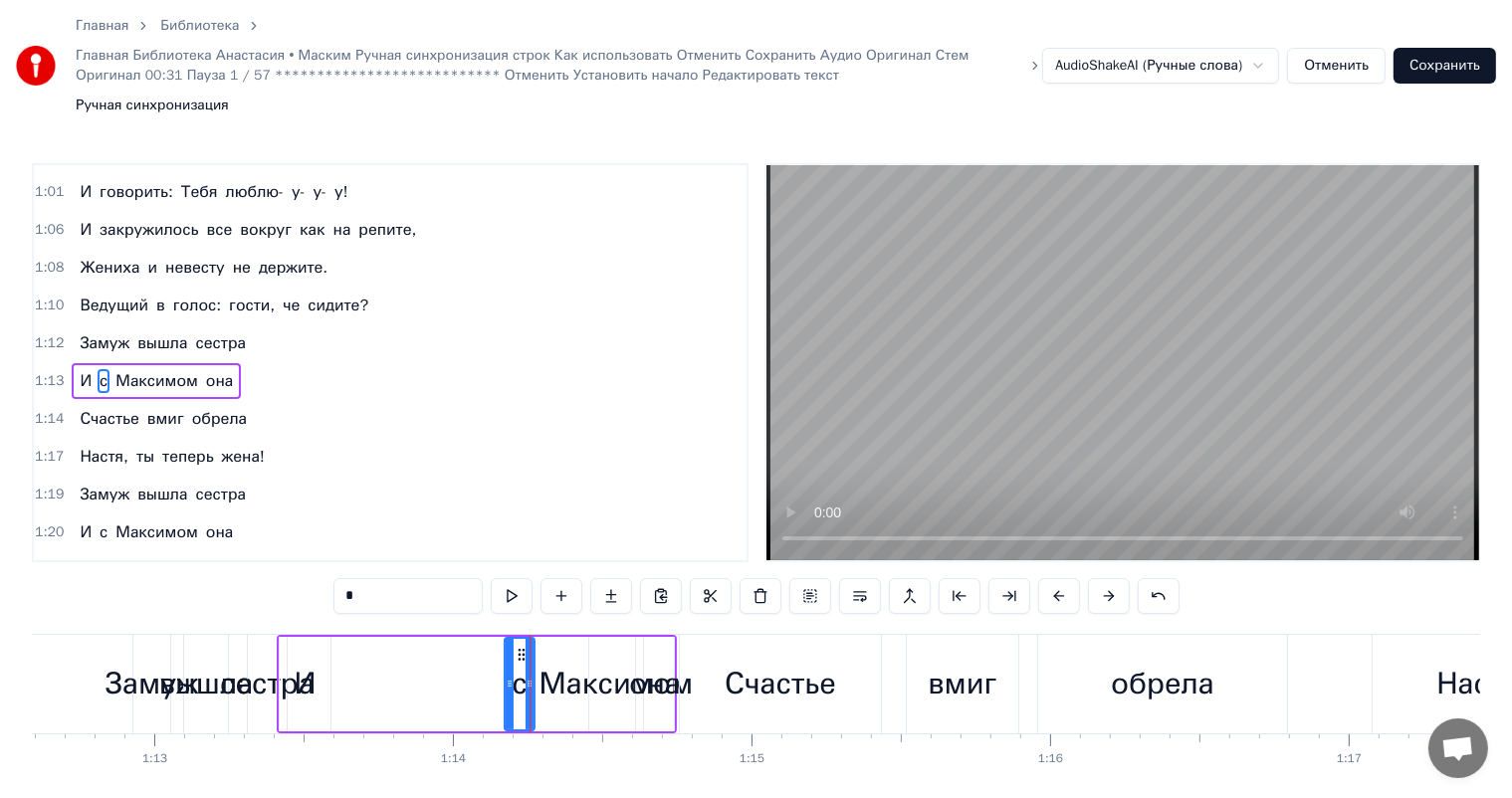 drag, startPoint x: 350, startPoint y: 625, endPoint x: 505, endPoint y: 619, distance: 155.11609 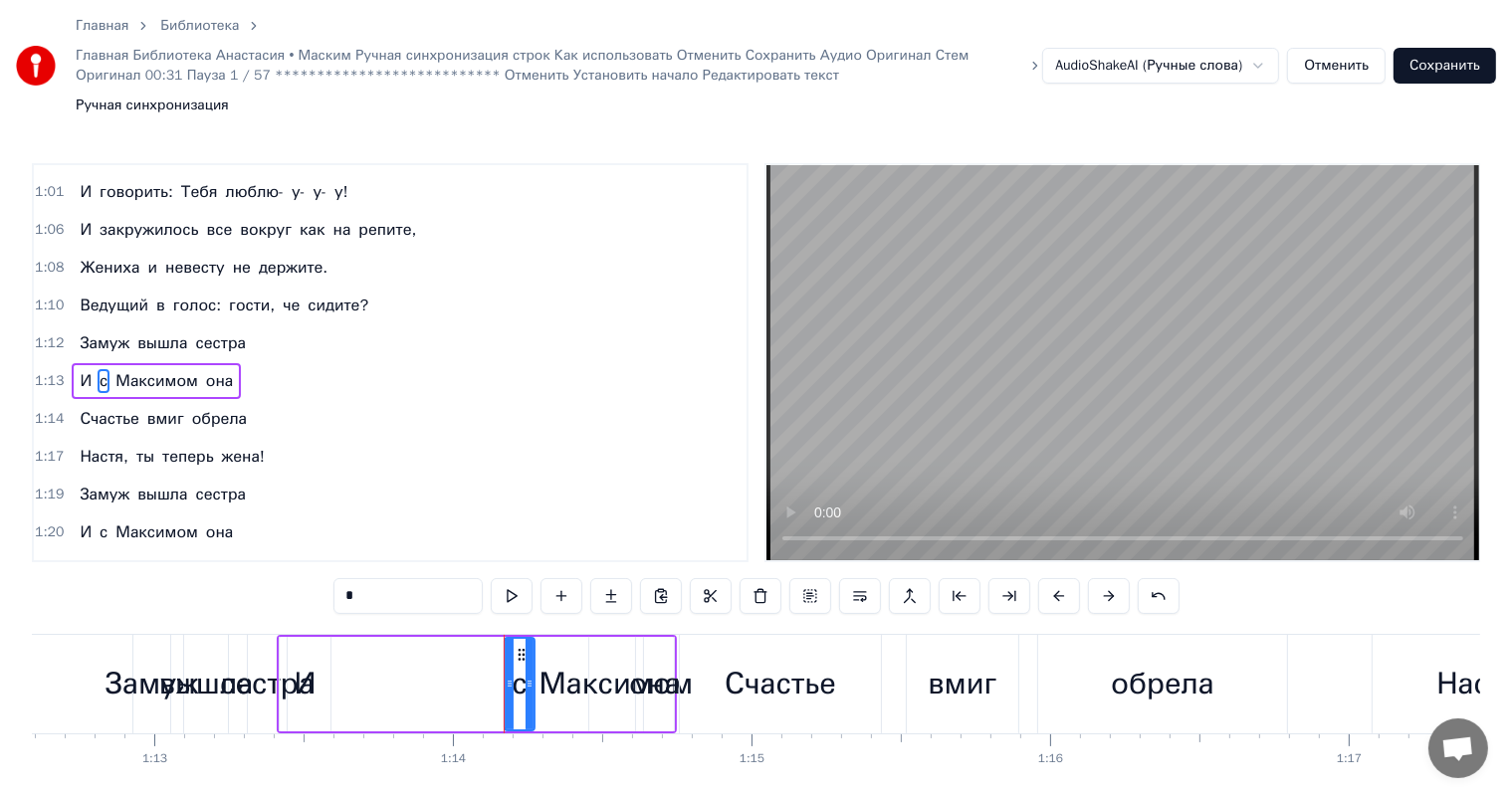 click on "И" at bounding box center [305, 684] 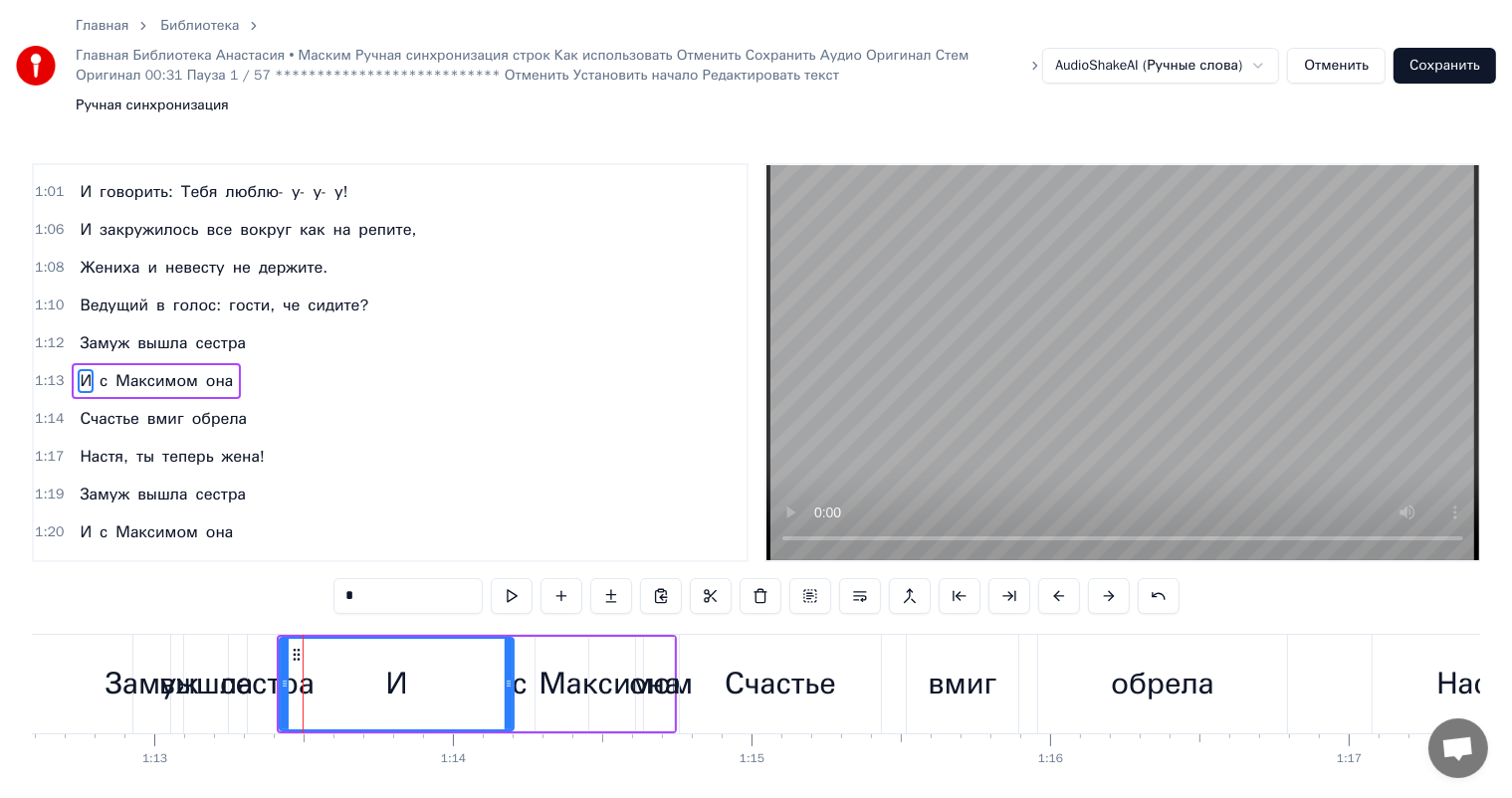 drag, startPoint x: 325, startPoint y: 624, endPoint x: 509, endPoint y: 623, distance: 184.00272 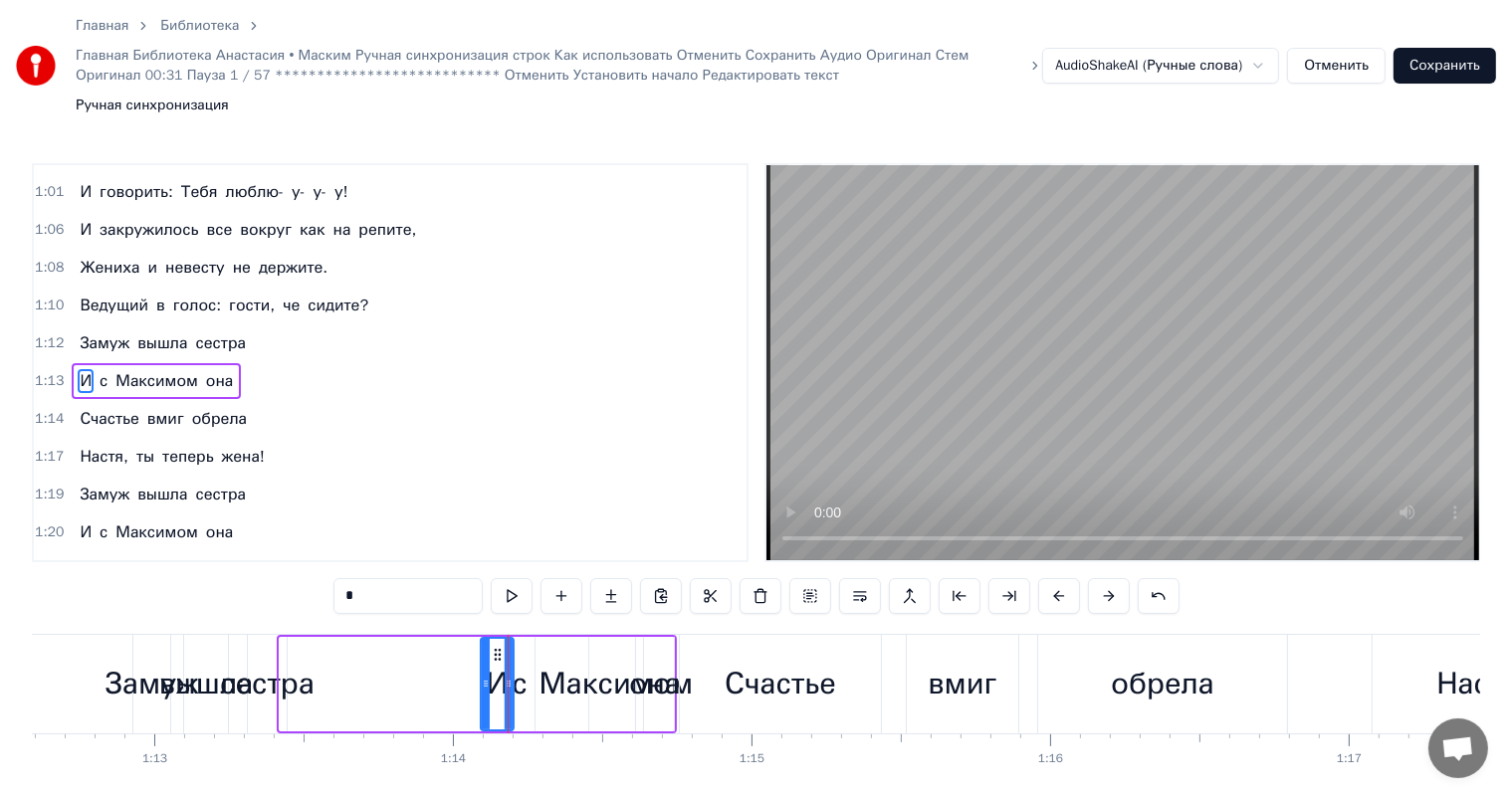 drag, startPoint x: 281, startPoint y: 624, endPoint x: 482, endPoint y: 630, distance: 201.0895 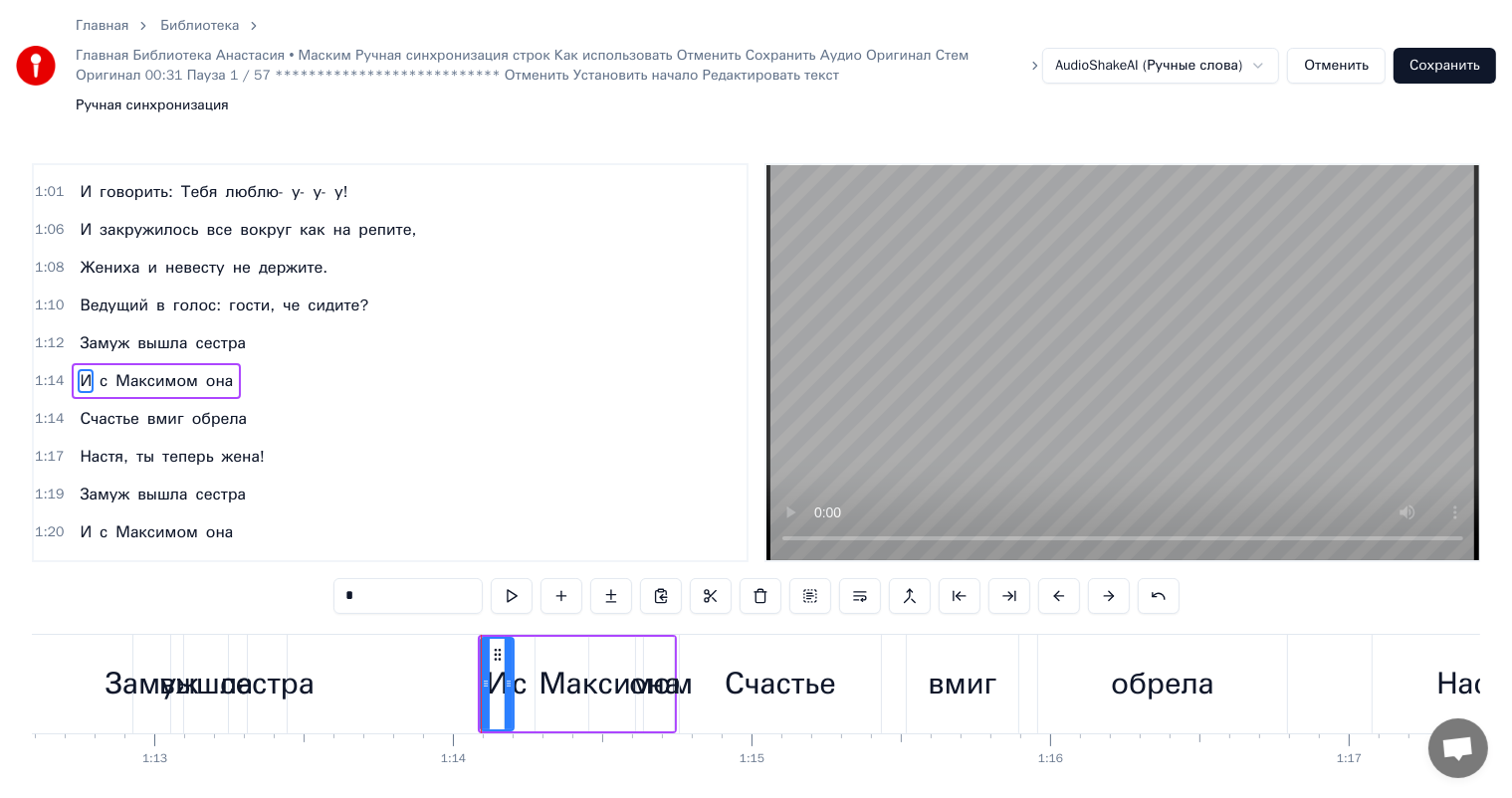 click on "Ведущий в голос: гости, че сидите?" at bounding box center (224, 305) 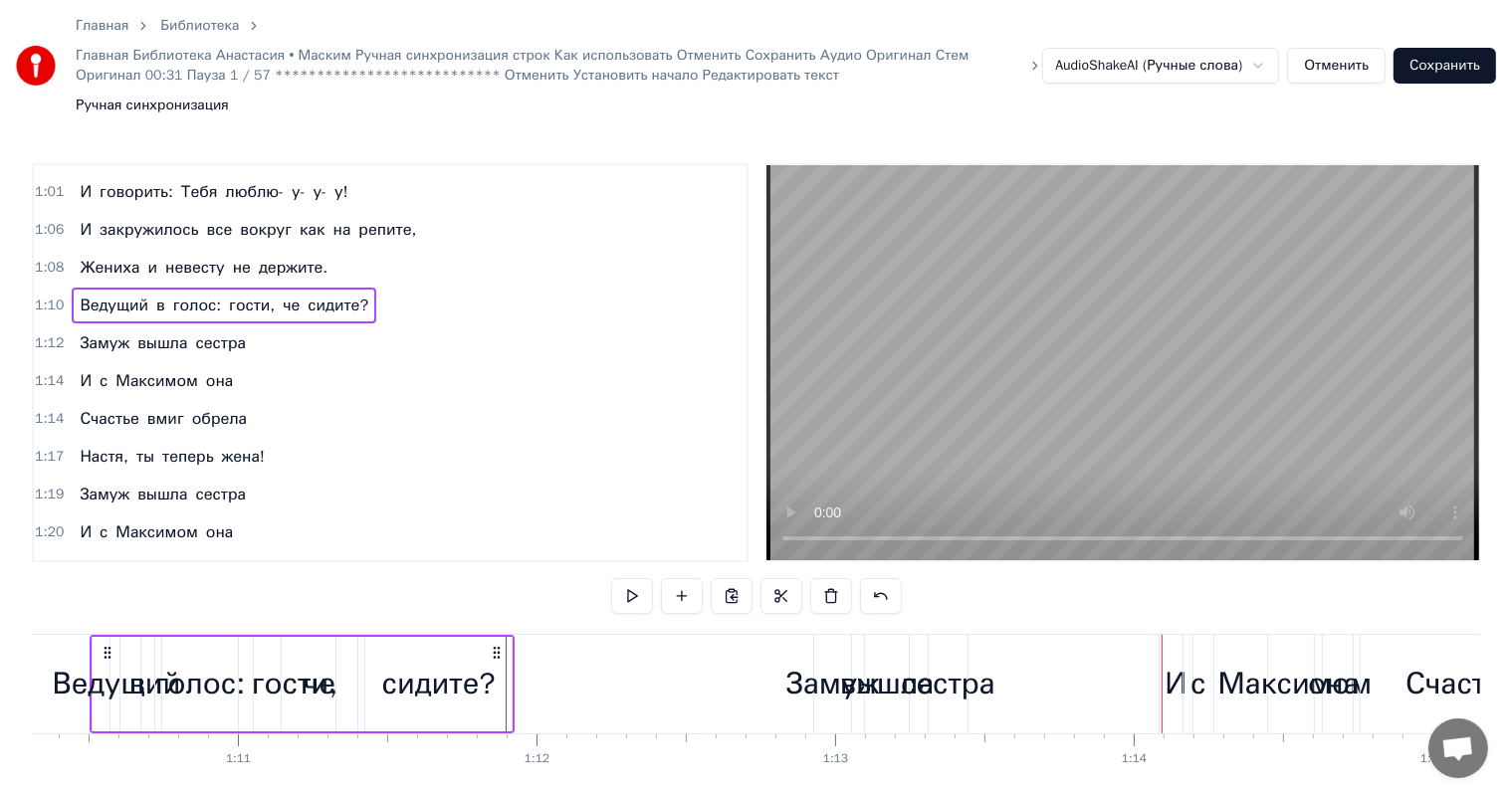 scroll, scrollTop: 0, scrollLeft: 20953, axis: horizontal 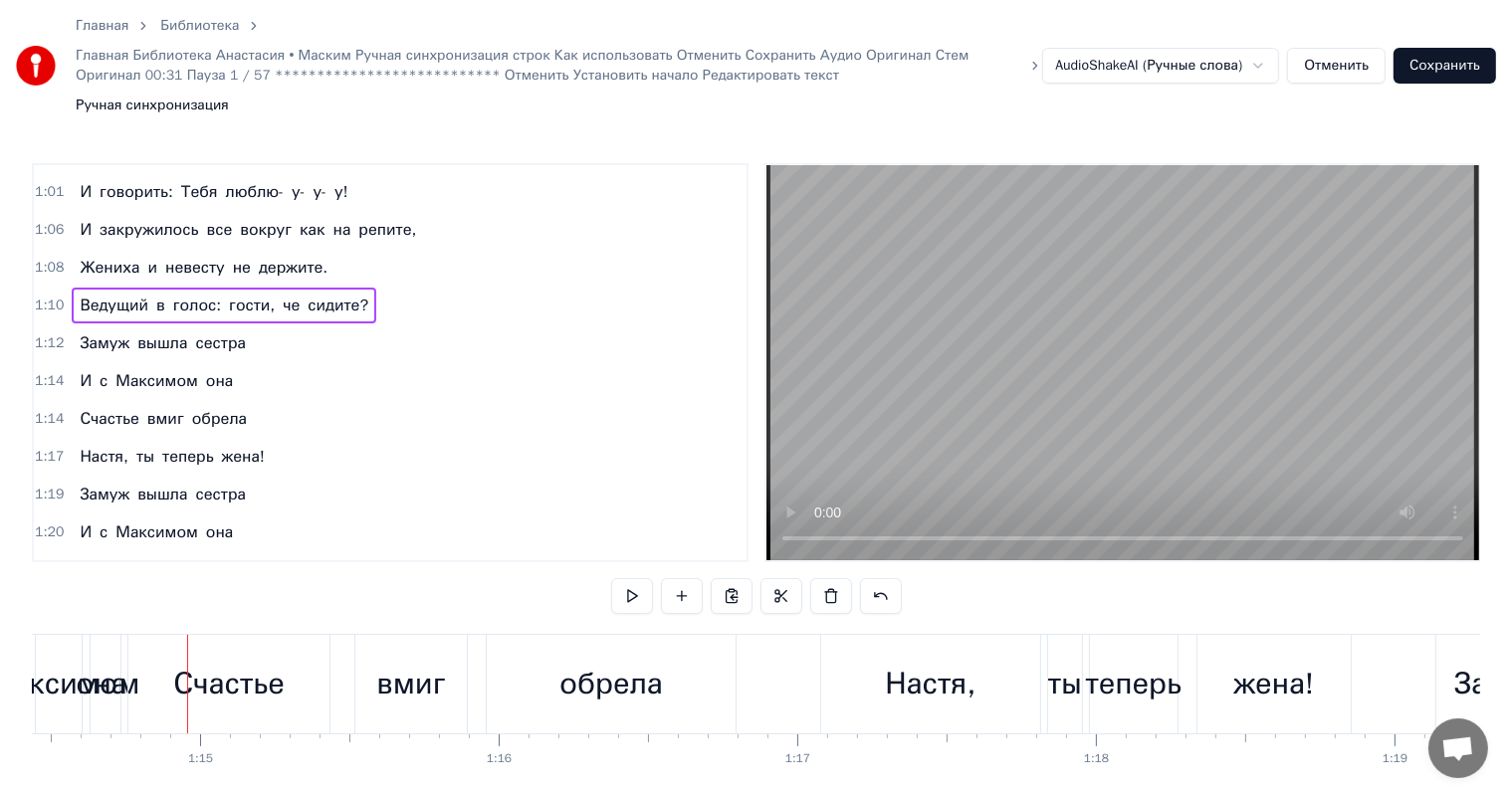 click on "Ведущий" at bounding box center [113, 305] 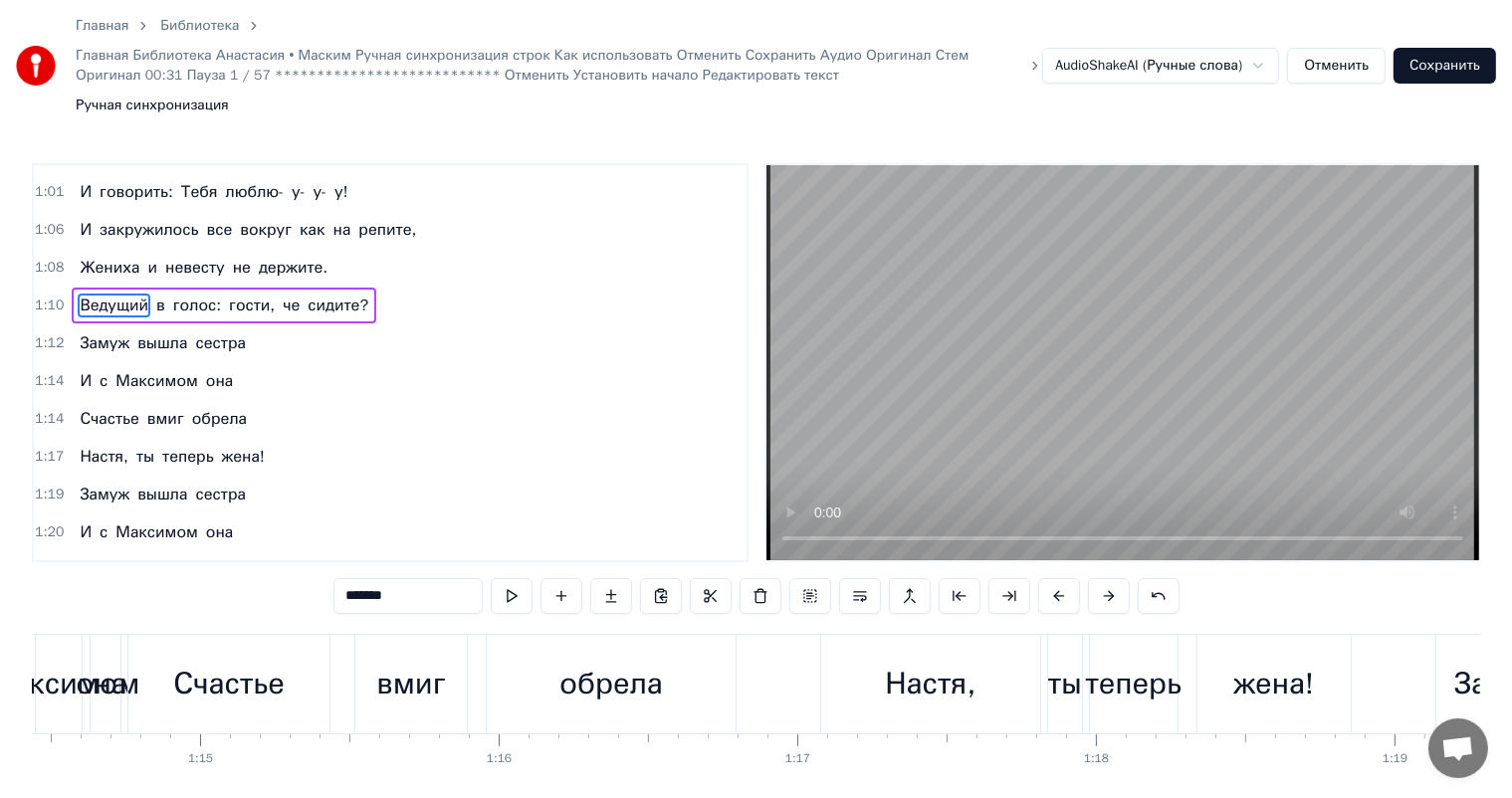 scroll, scrollTop: 259, scrollLeft: 0, axis: vertical 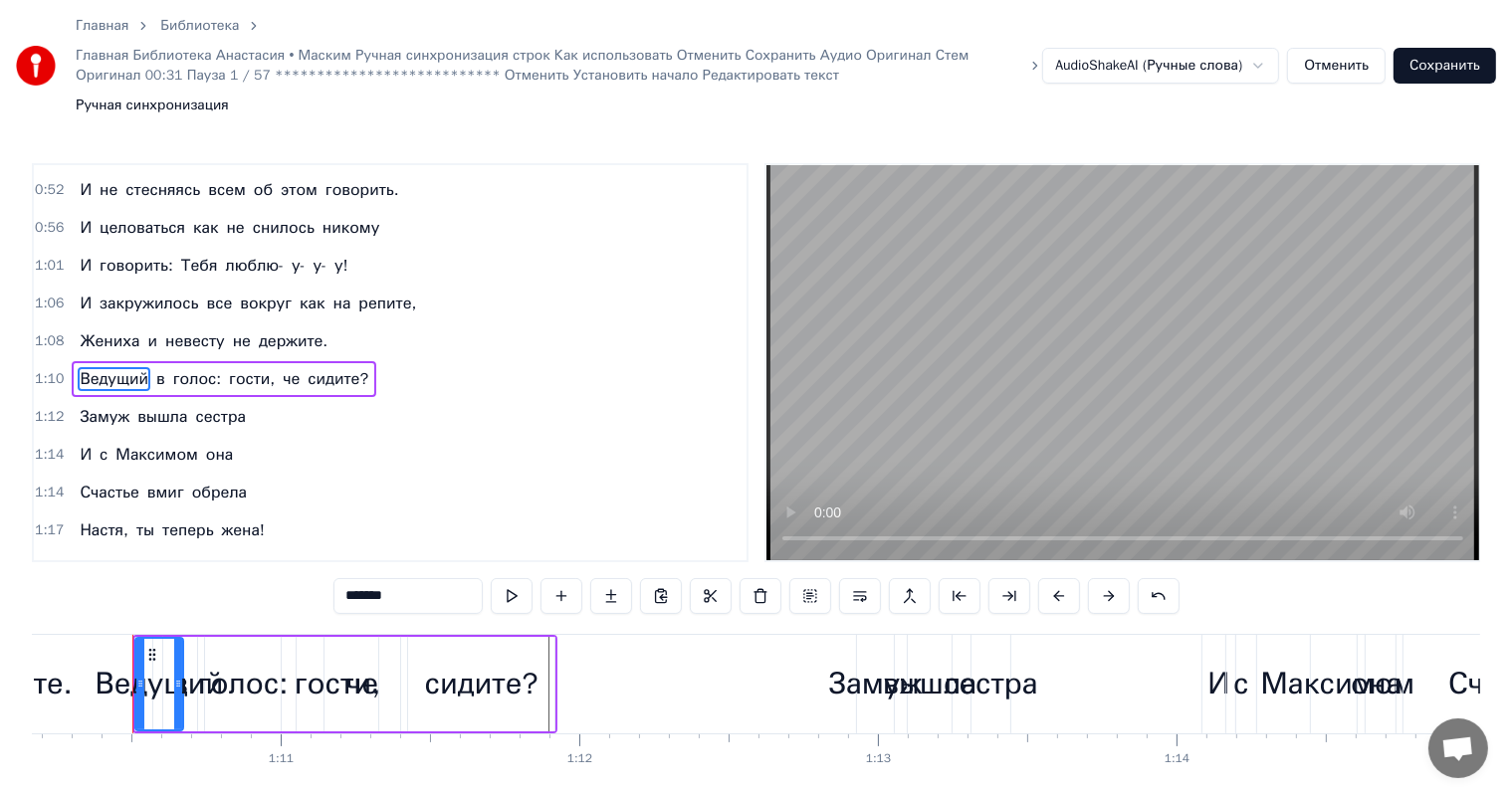 click on "сестра" at bounding box center (990, 684) 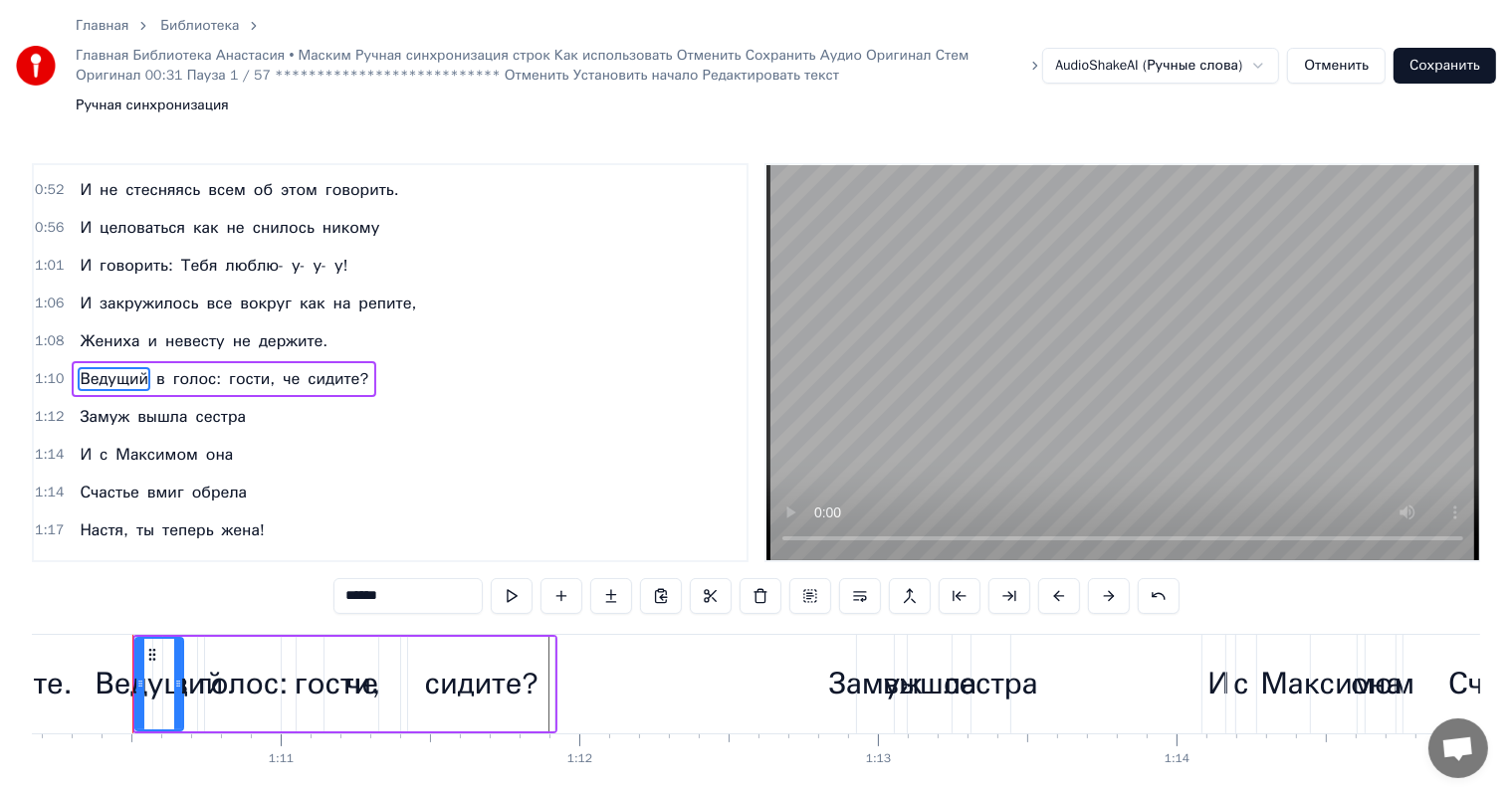scroll, scrollTop: 296, scrollLeft: 0, axis: vertical 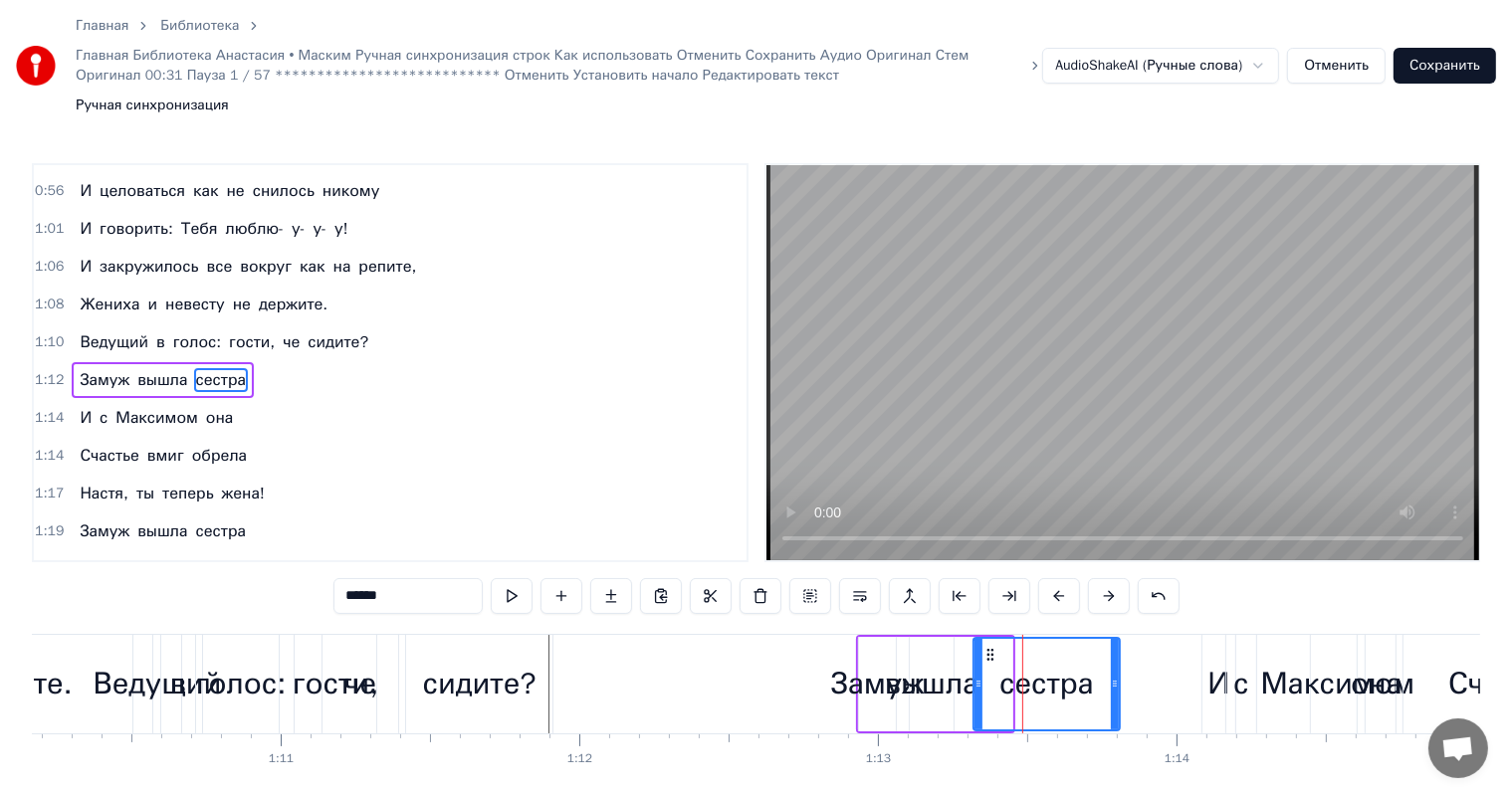 drag, startPoint x: 1008, startPoint y: 626, endPoint x: 1068, endPoint y: 669, distance: 73.817342 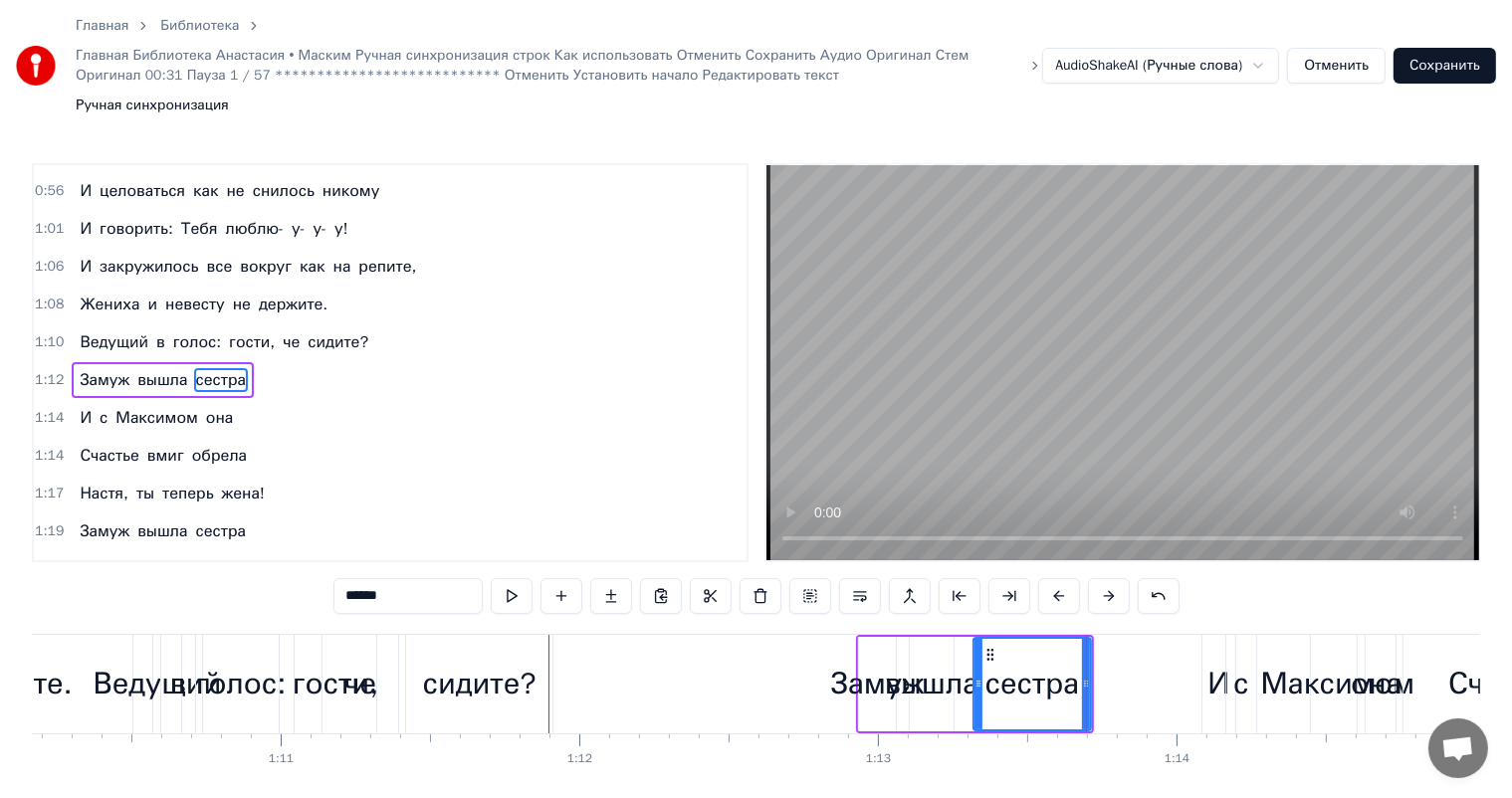 click on "И" at bounding box center [1218, 684] 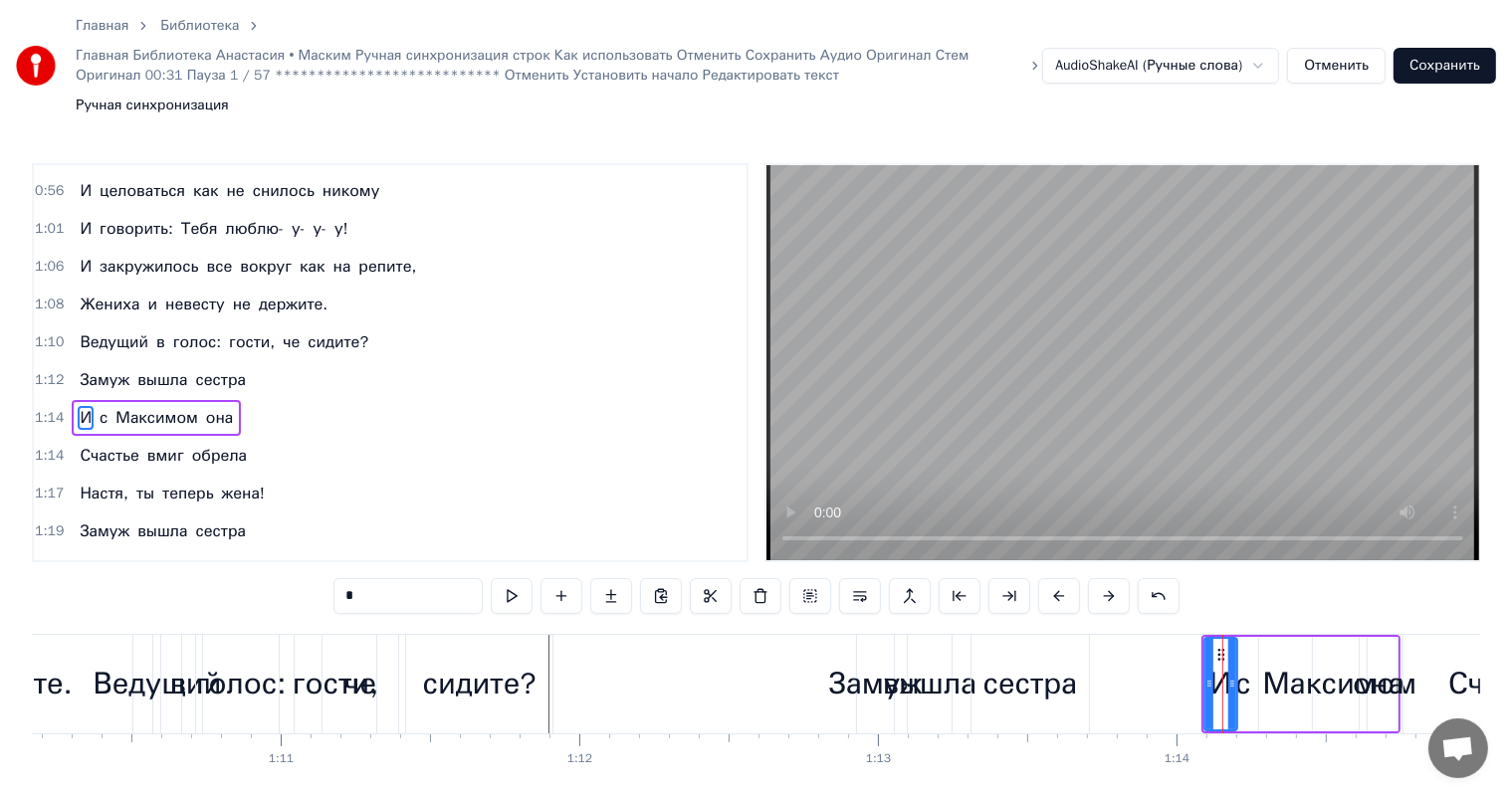 scroll, scrollTop: 332, scrollLeft: 0, axis: vertical 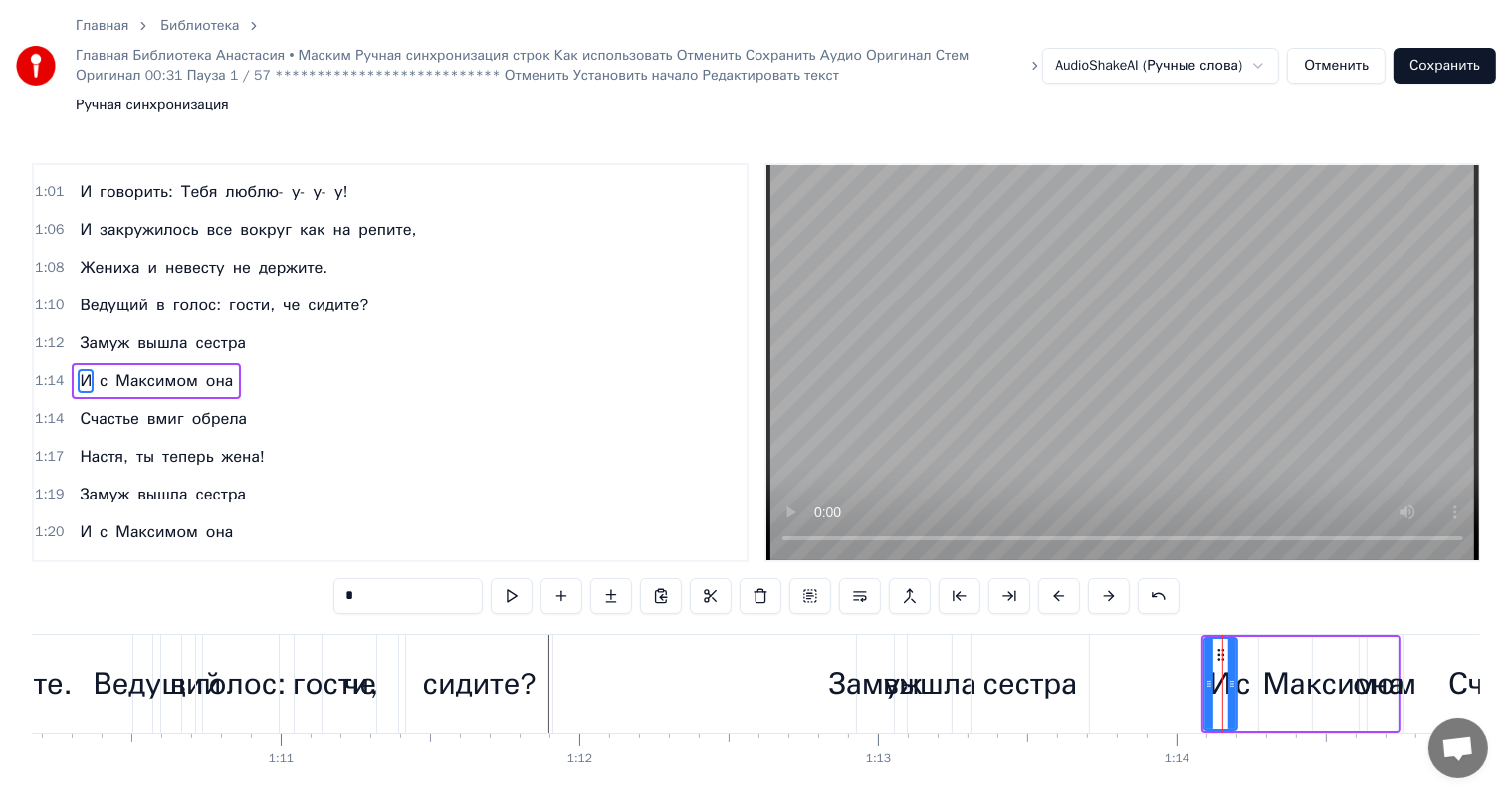 click on "Счастье" at bounding box center (1504, 684) 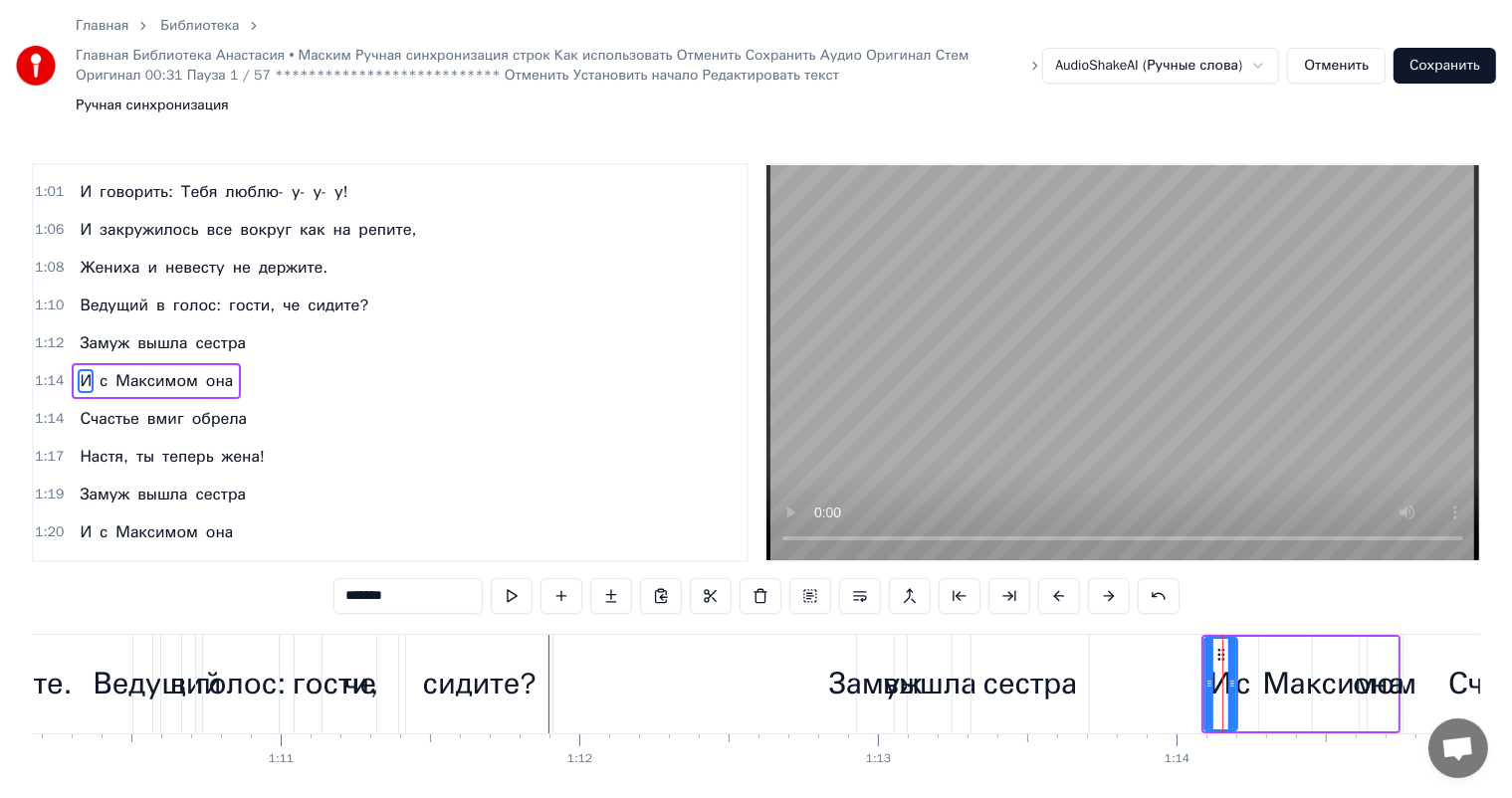 scroll, scrollTop: 369, scrollLeft: 0, axis: vertical 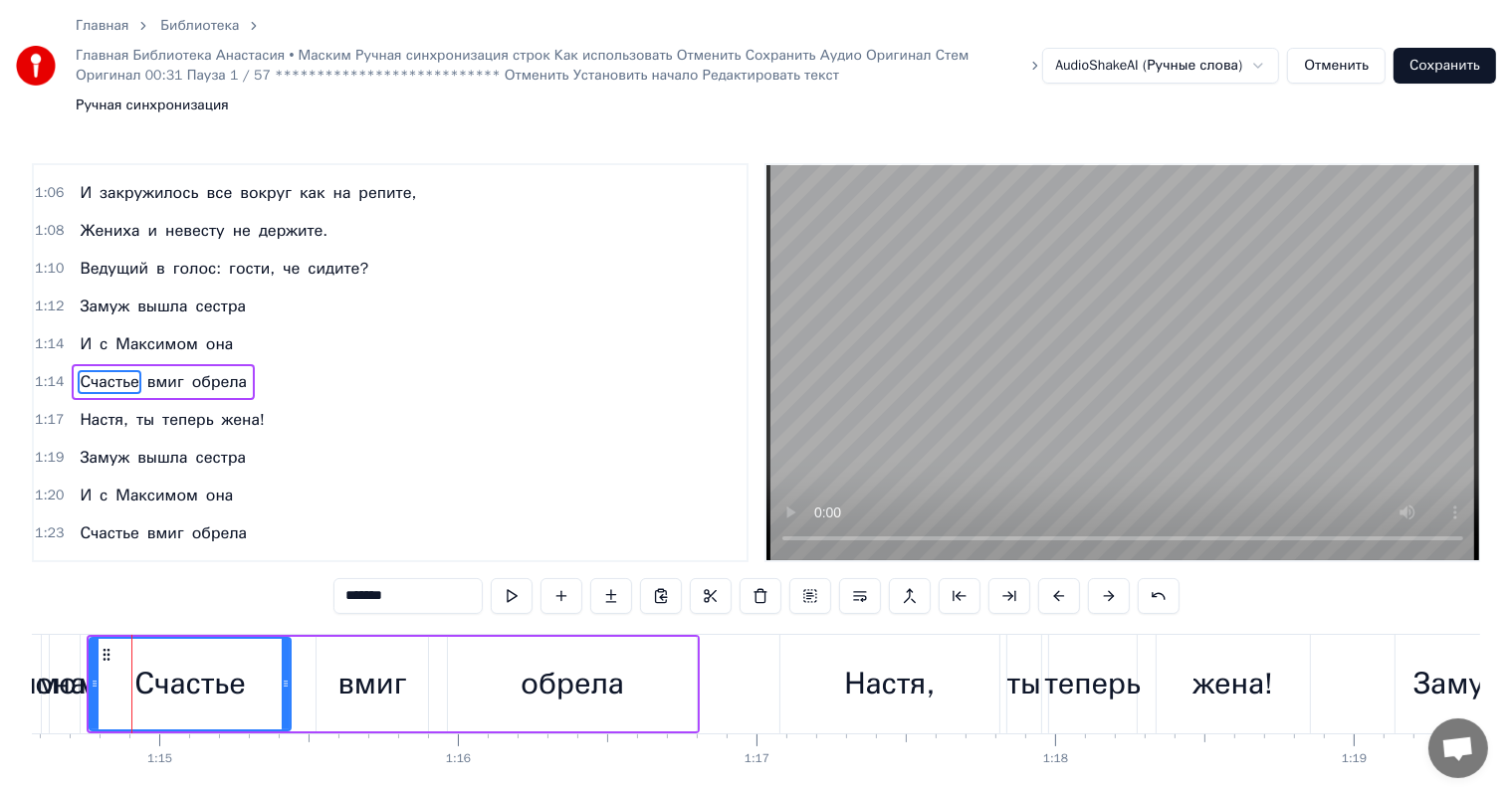 click on "обрела" at bounding box center [572, 684] 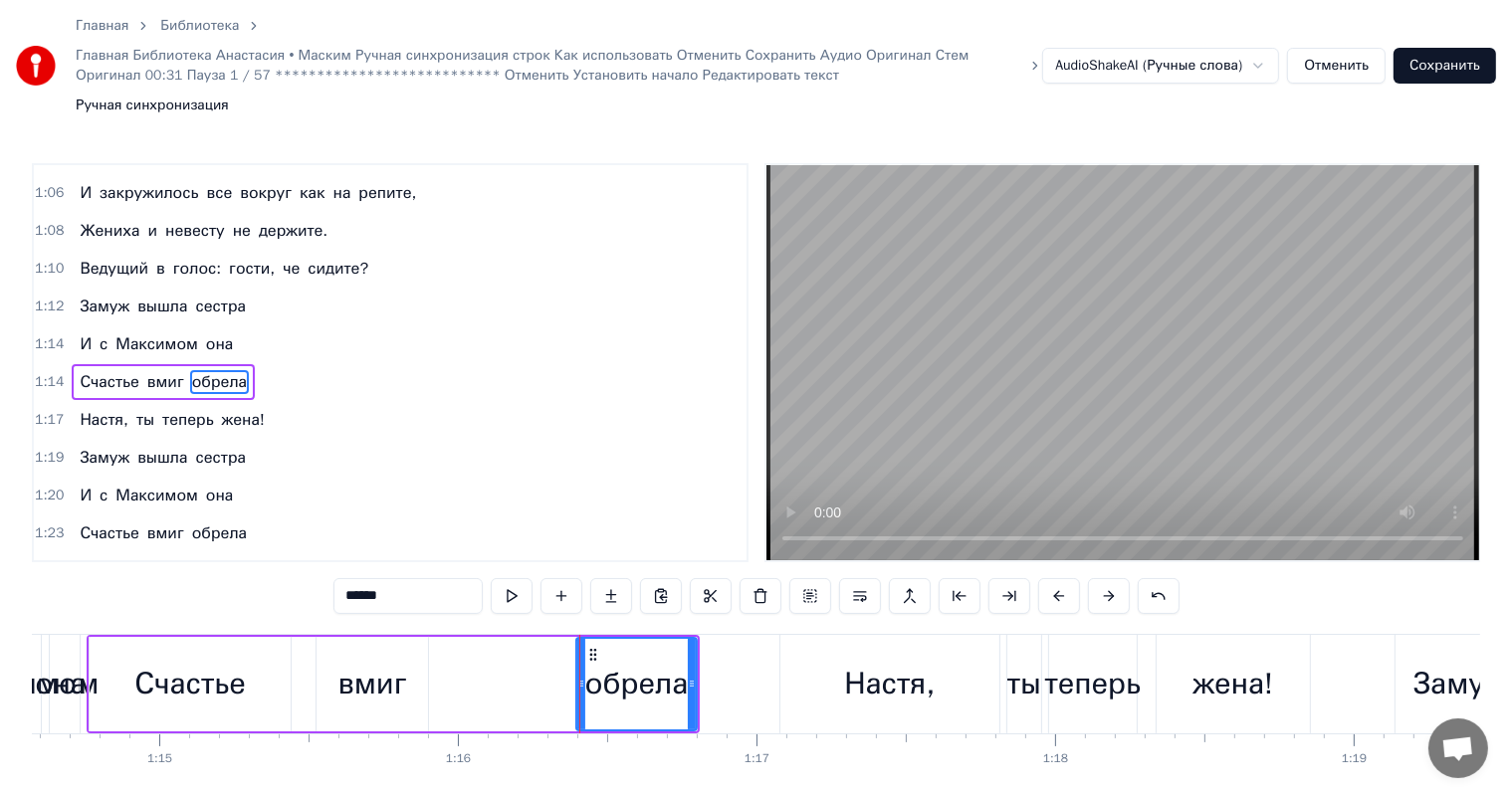 drag, startPoint x: 451, startPoint y: 623, endPoint x: 579, endPoint y: 625, distance: 128.0156 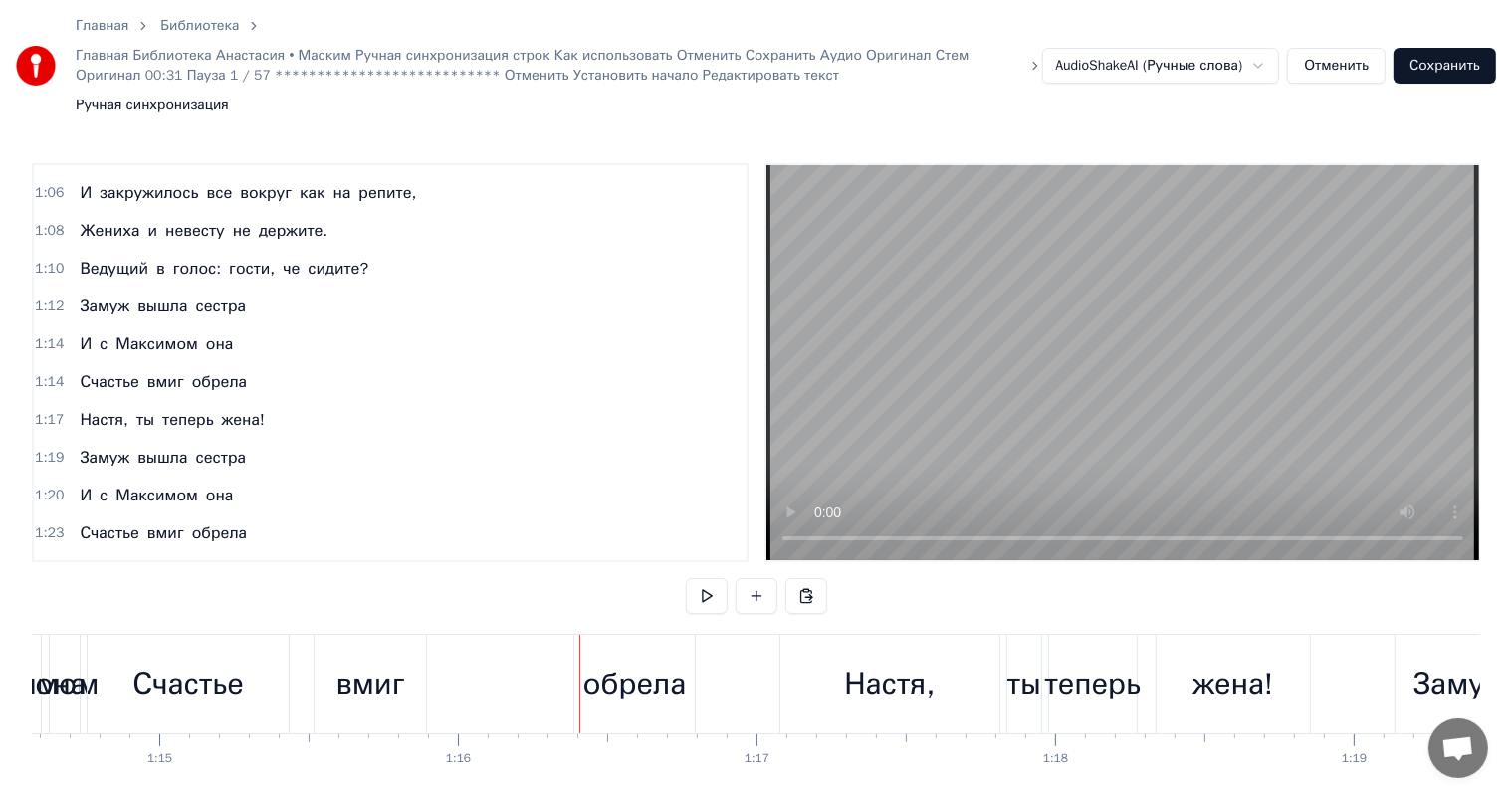 click on "вмиг" at bounding box center (369, 684) 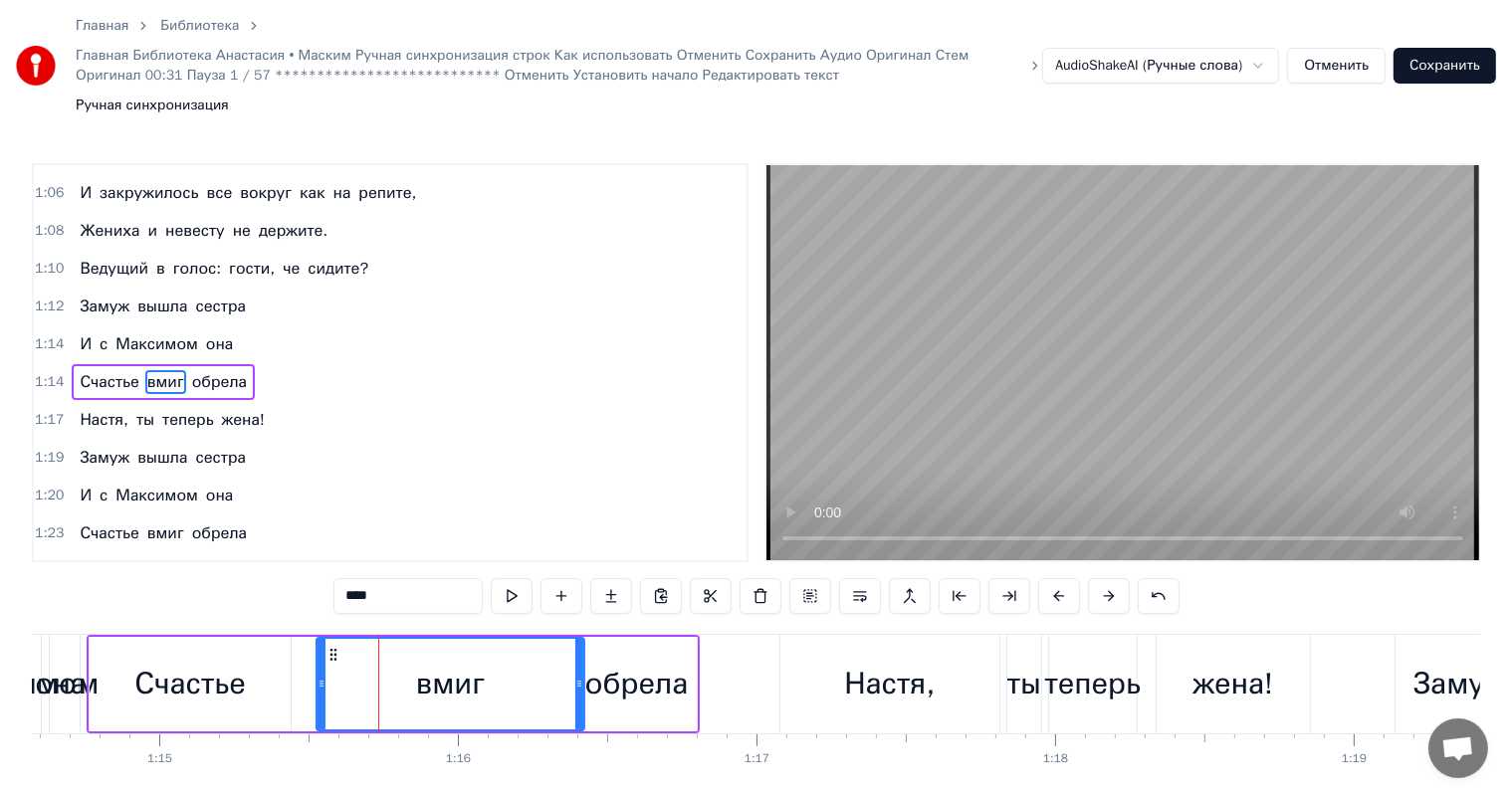 drag, startPoint x: 420, startPoint y: 620, endPoint x: 576, endPoint y: 625, distance: 156.0801 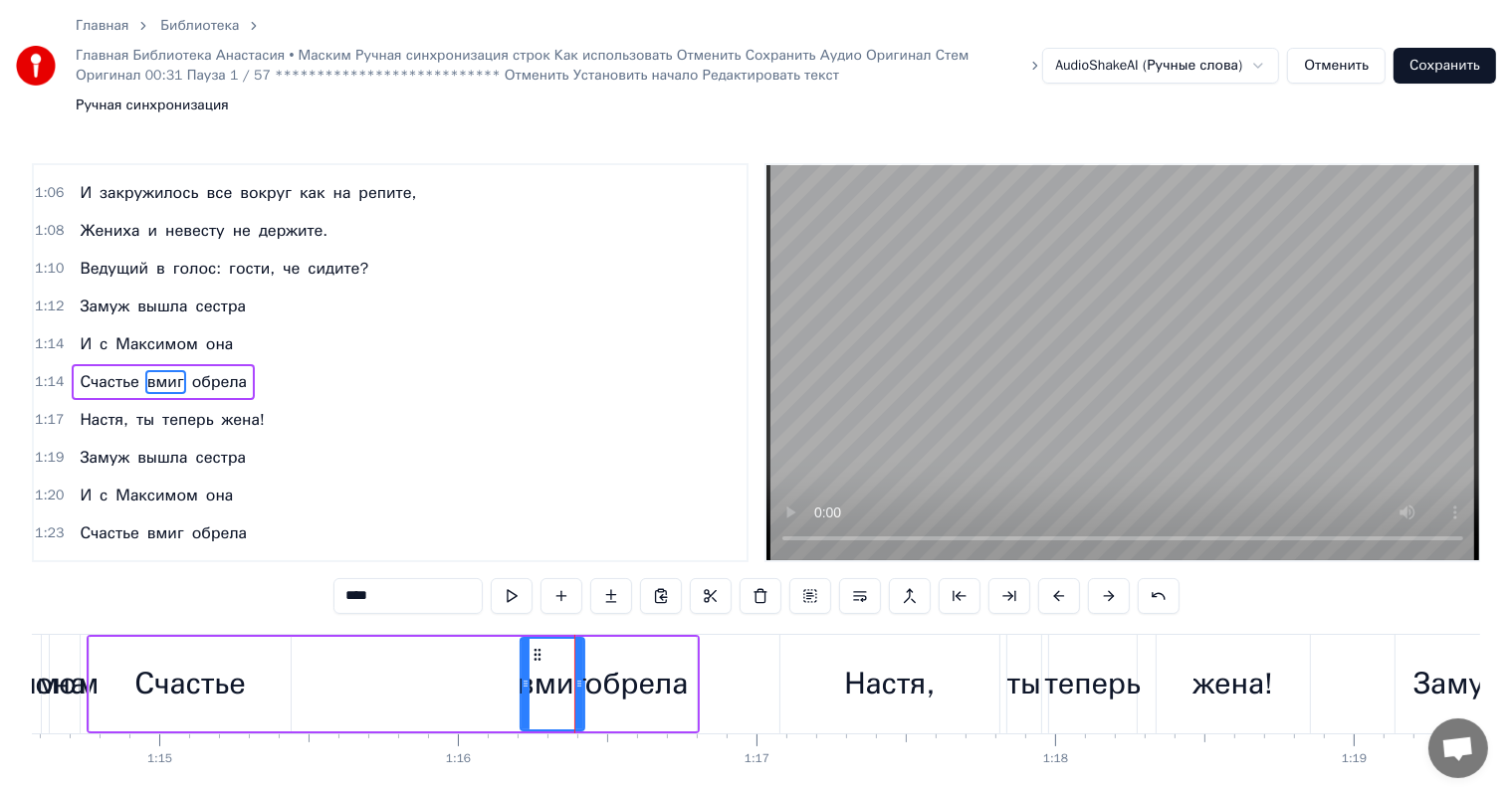 drag, startPoint x: 322, startPoint y: 620, endPoint x: 526, endPoint y: 621, distance: 204.00245 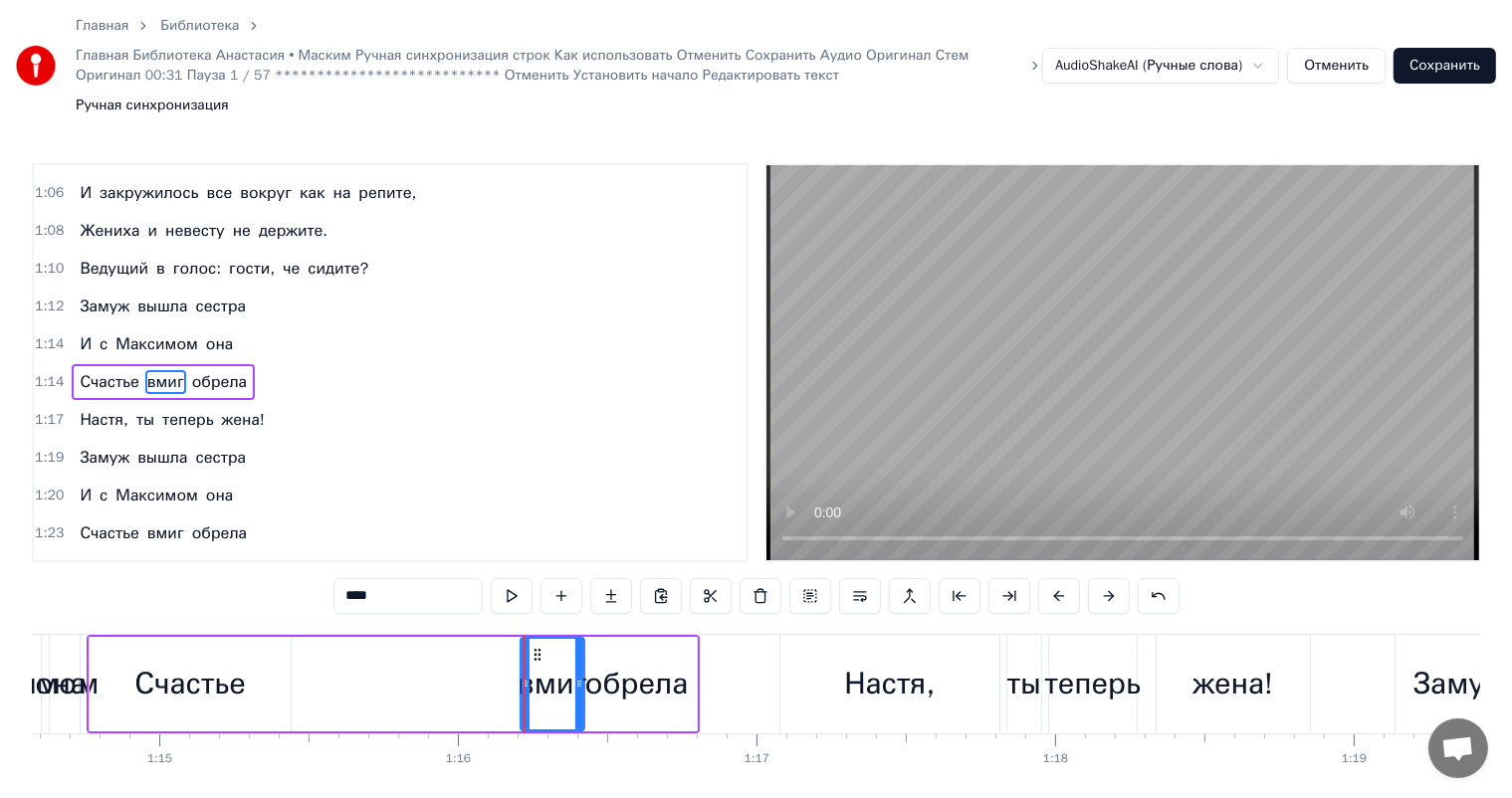 click on "Счастье" at bounding box center [190, 684] 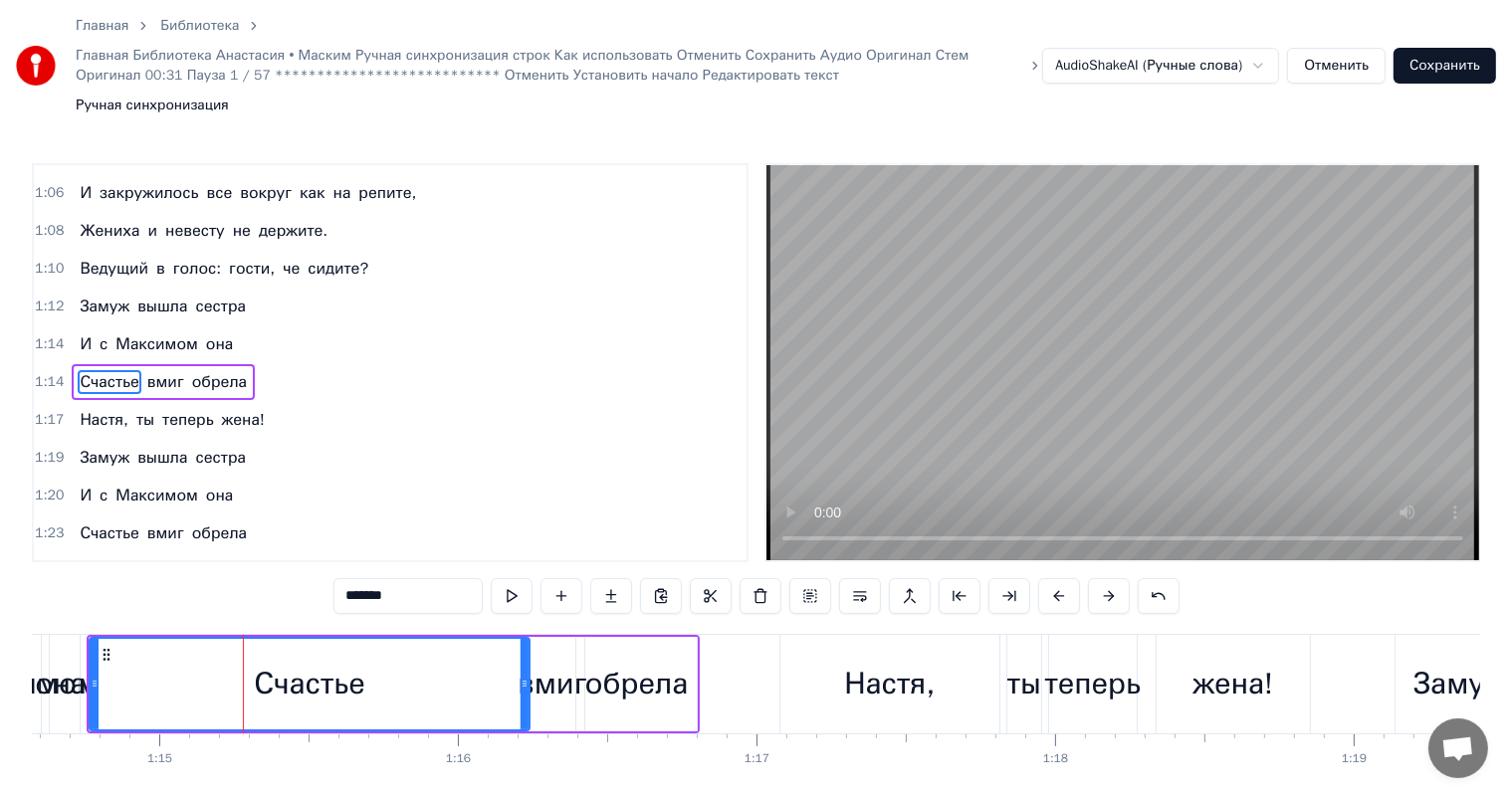 drag, startPoint x: 287, startPoint y: 617, endPoint x: 526, endPoint y: 625, distance: 239.1339 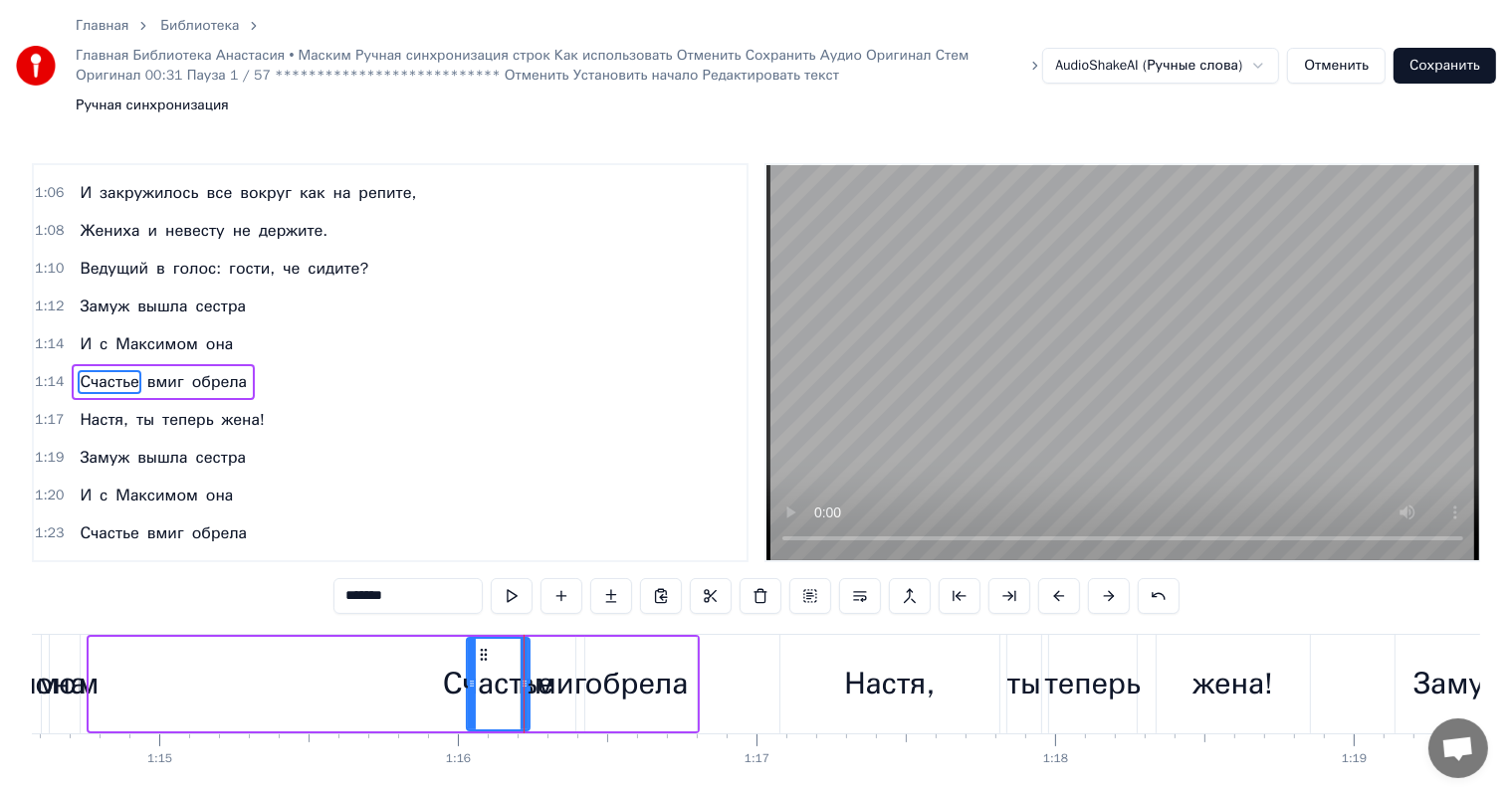 drag, startPoint x: 97, startPoint y: 622, endPoint x: 474, endPoint y: 609, distance: 377.2241 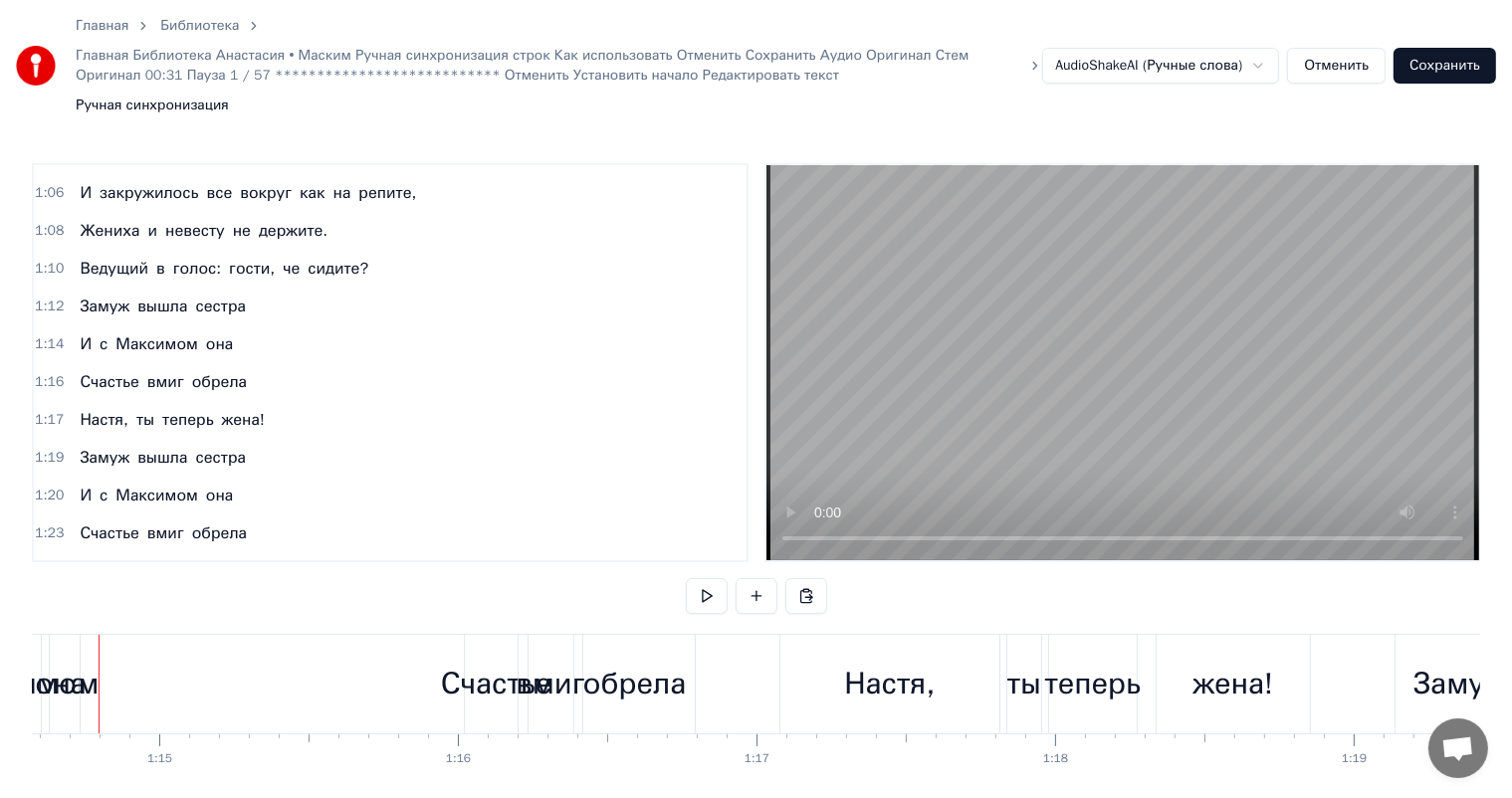 scroll, scrollTop: 0, scrollLeft: 22235, axis: horizontal 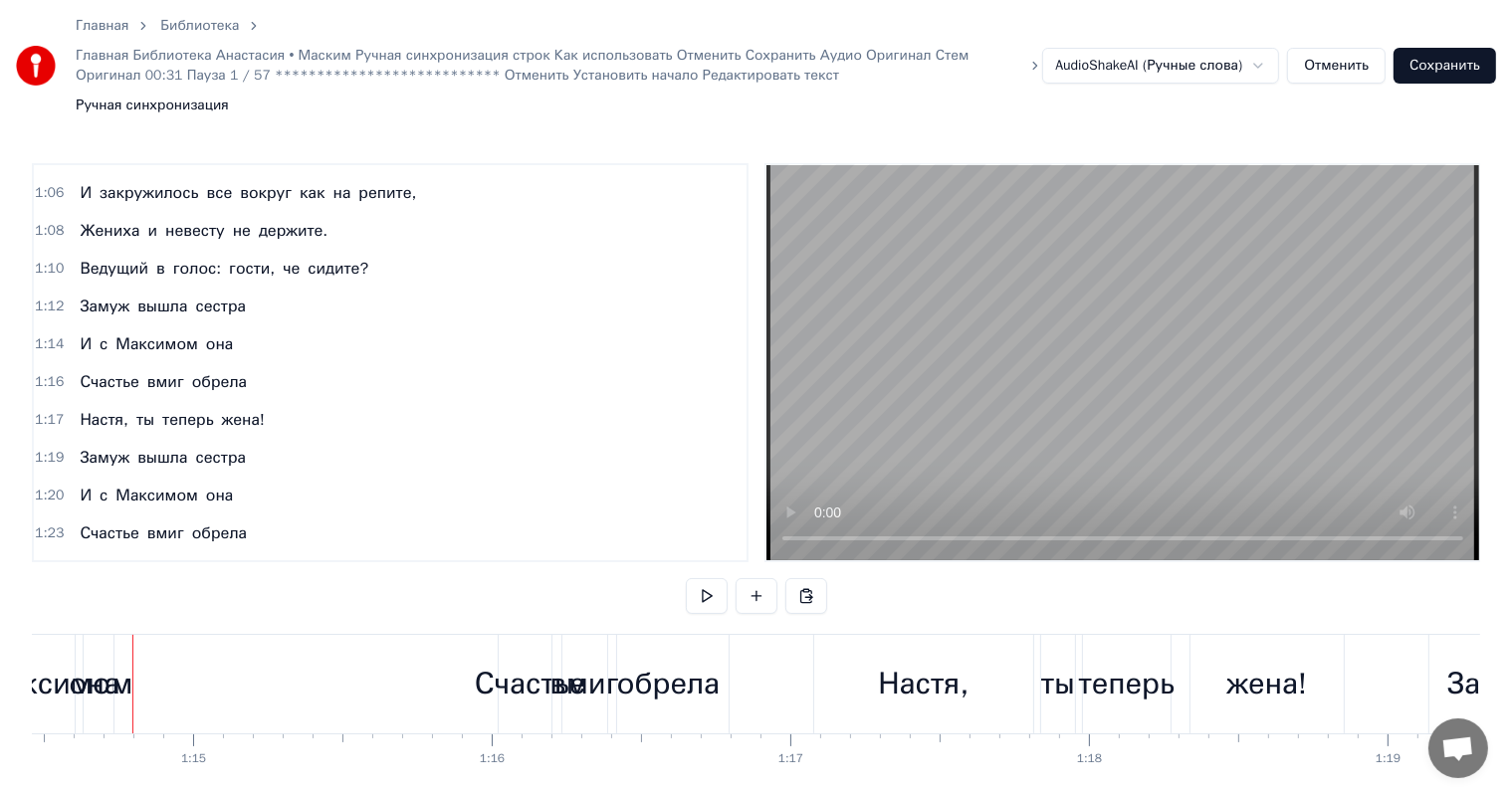 click on "она" at bounding box center (95, 684) 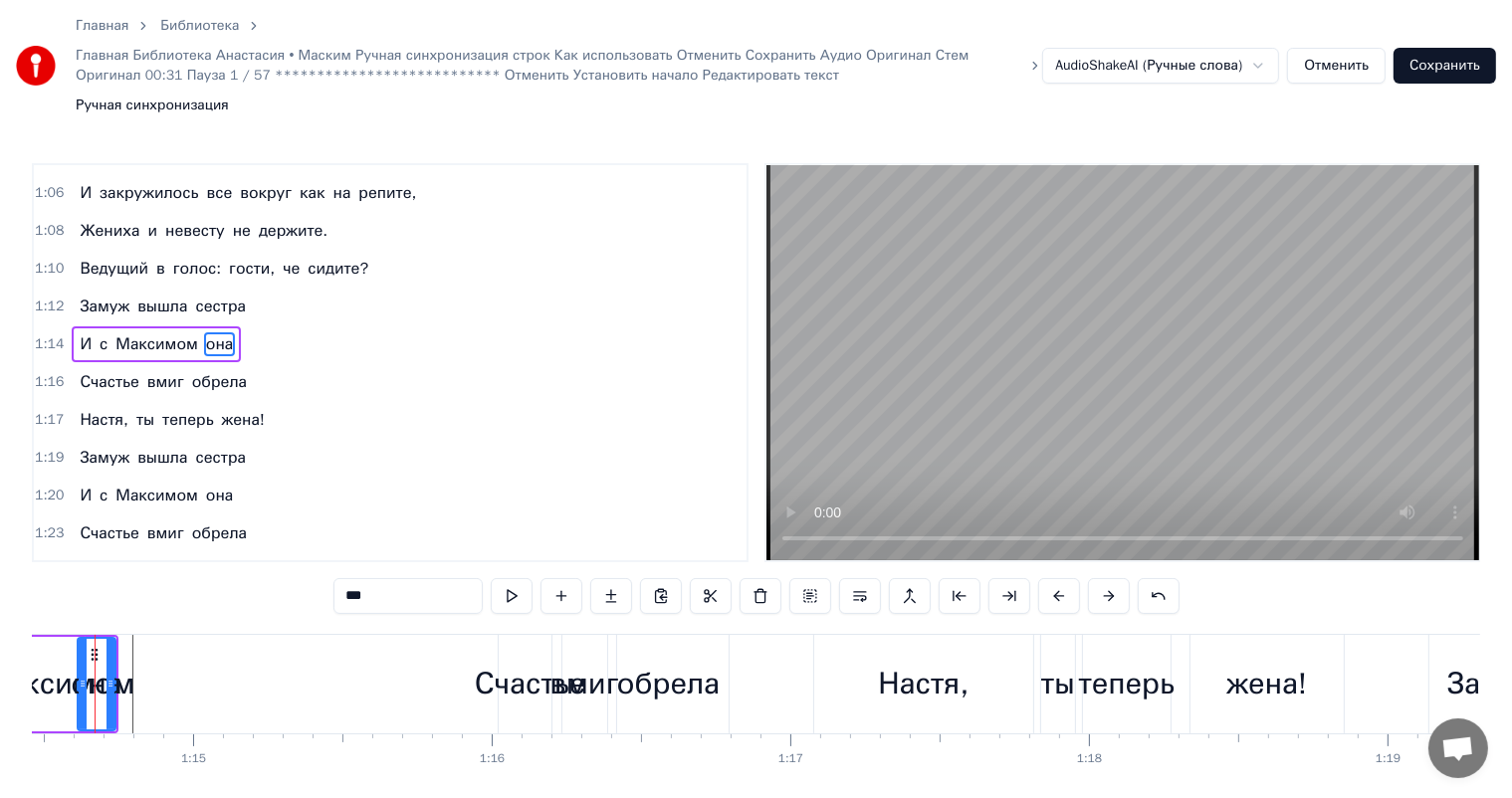 scroll, scrollTop: 332, scrollLeft: 0, axis: vertical 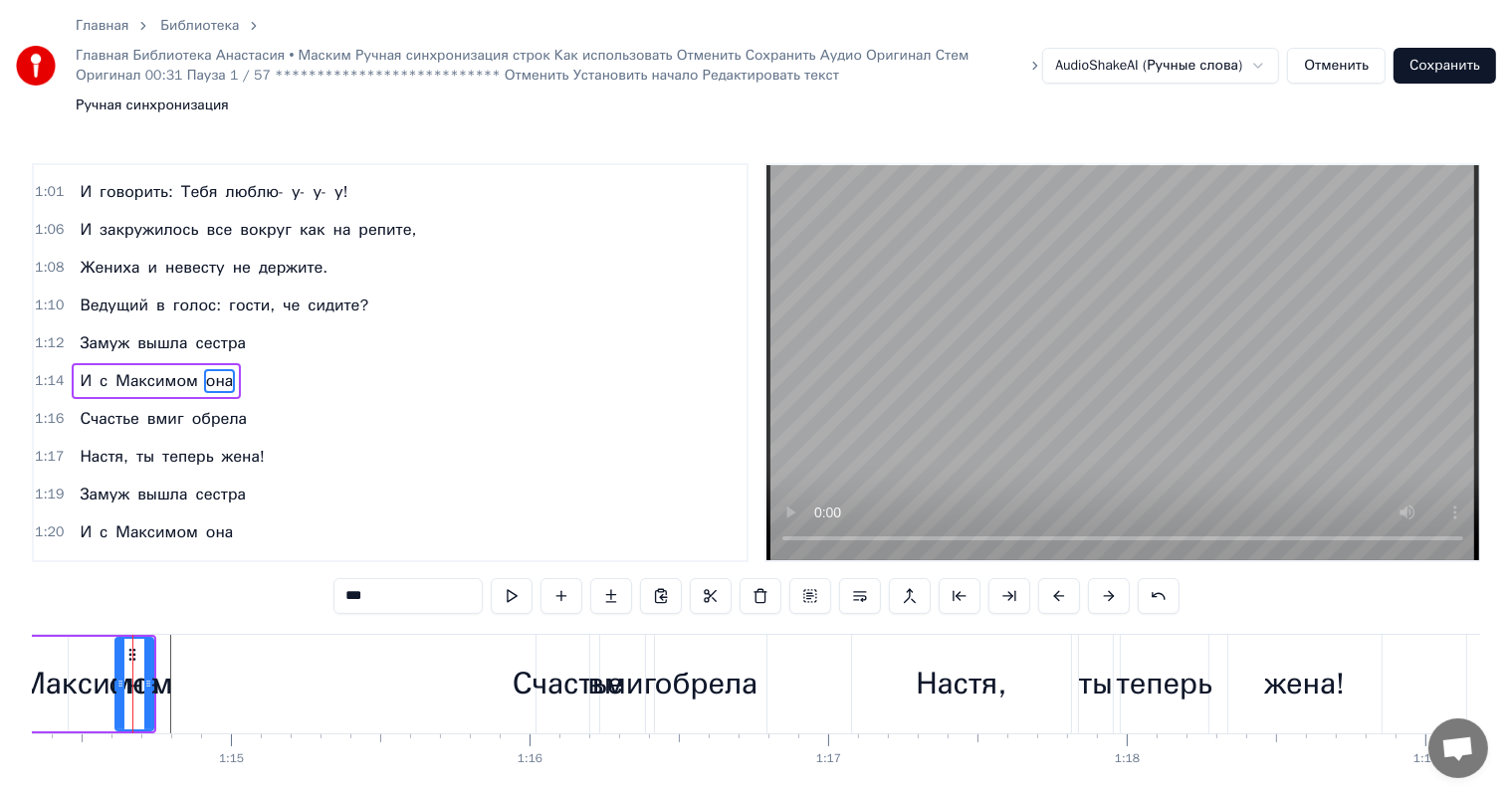click on "она" at bounding box center [134, 684] 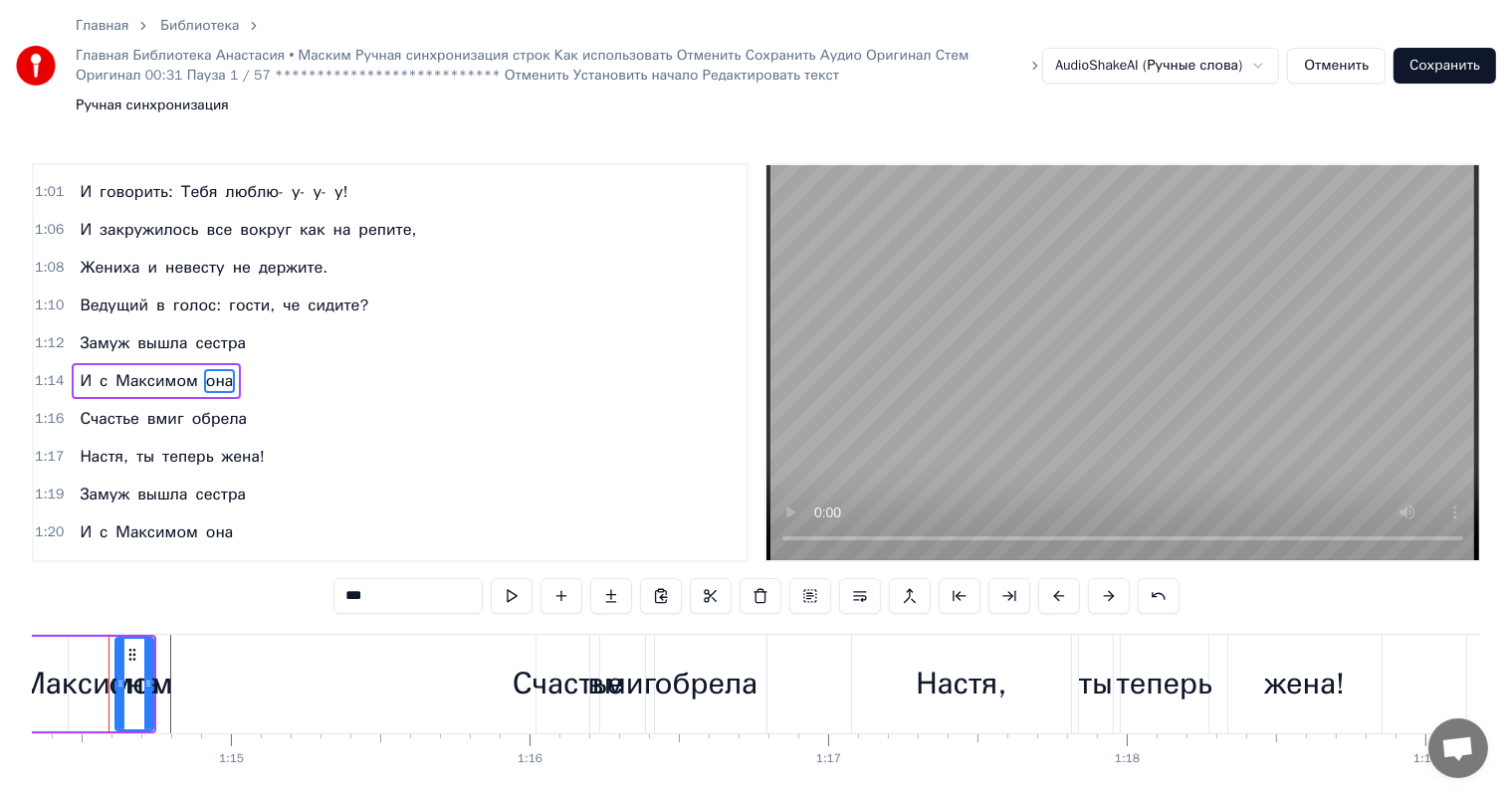 scroll, scrollTop: 0, scrollLeft: 22173, axis: horizontal 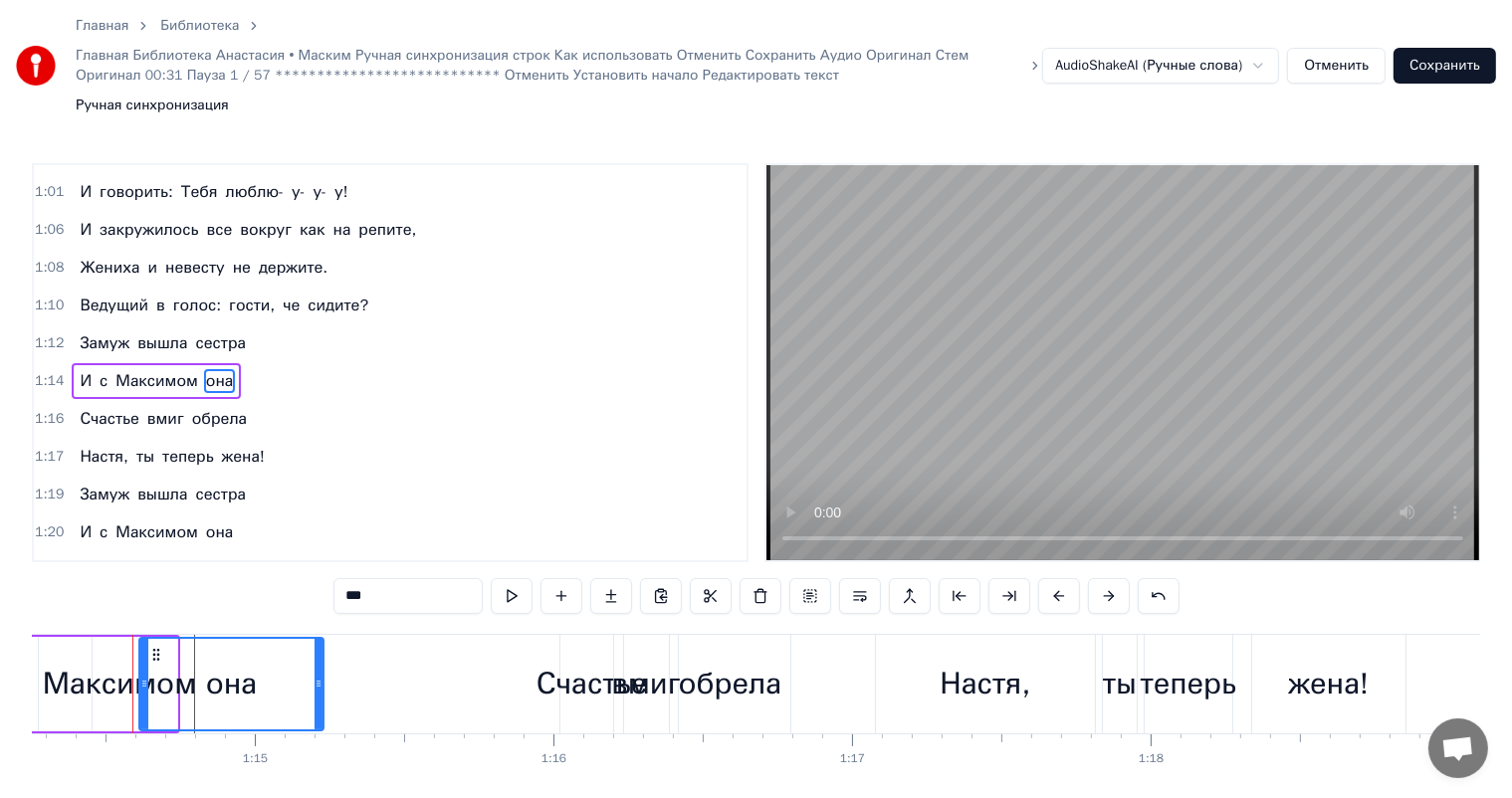 drag, startPoint x: 172, startPoint y: 623, endPoint x: 319, endPoint y: 631, distance: 147.21753 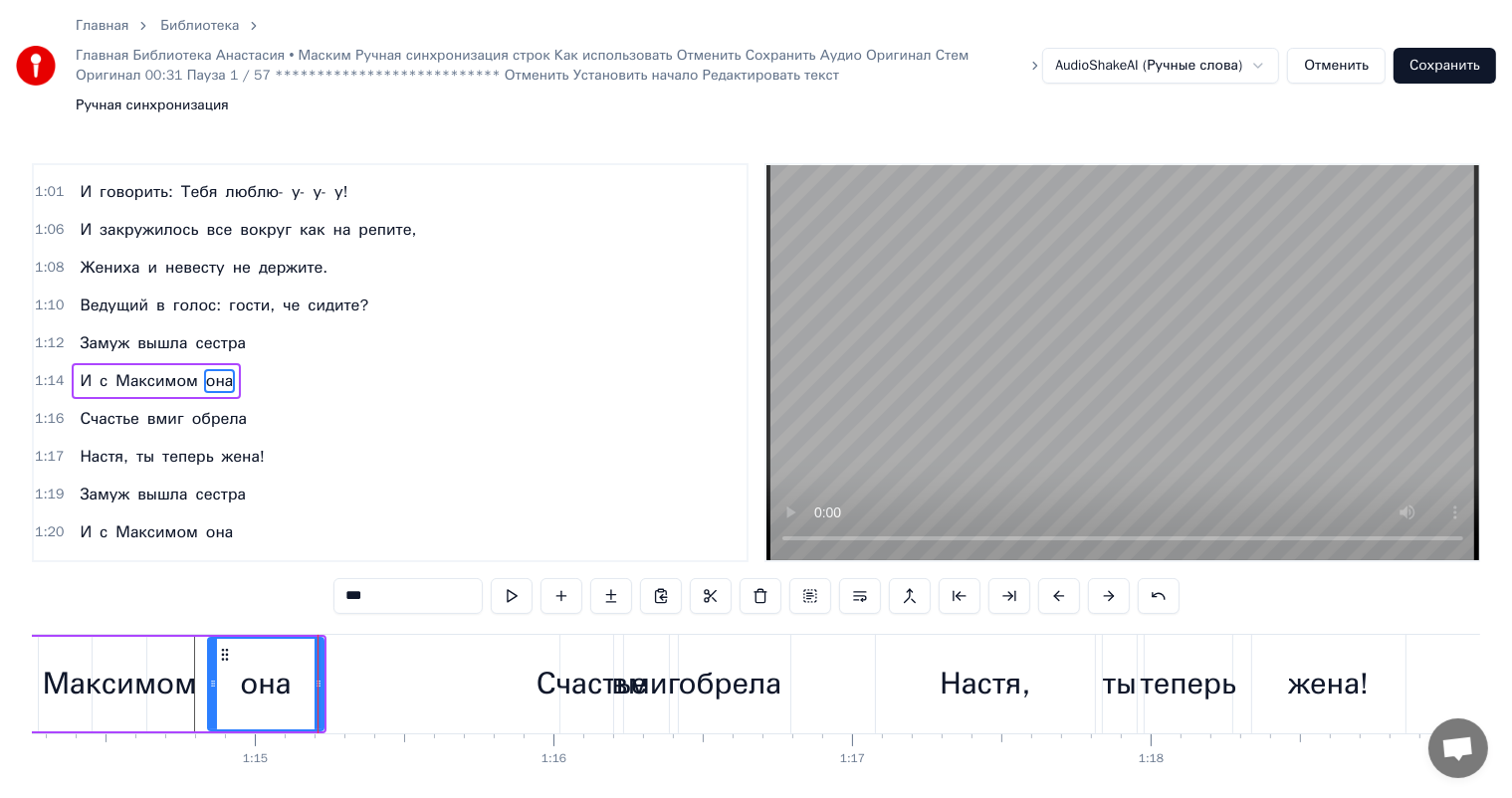 drag, startPoint x: 141, startPoint y: 621, endPoint x: 210, endPoint y: 620, distance: 69.00725 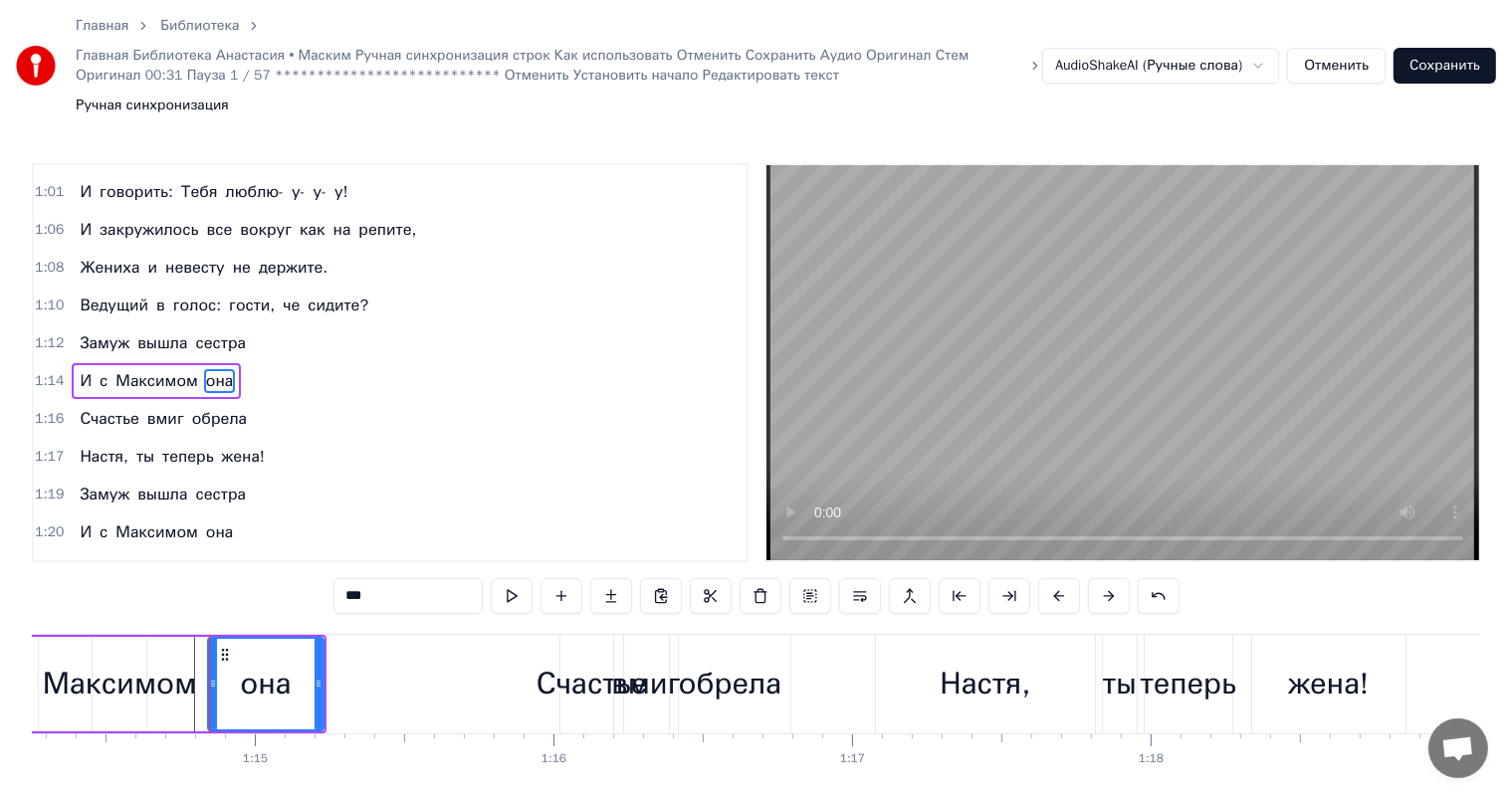 click on "Ведущий" at bounding box center (113, 305) 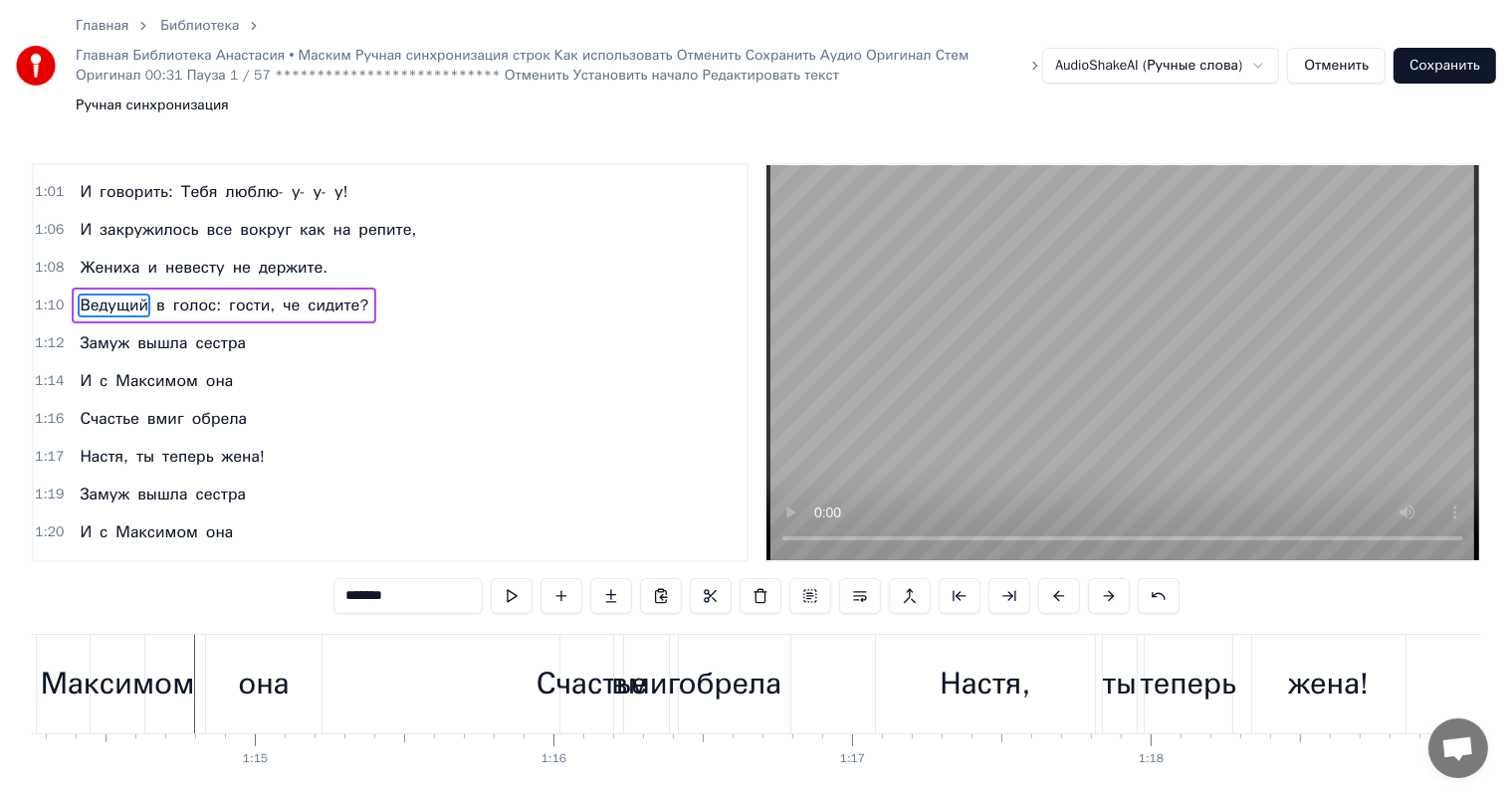 scroll, scrollTop: 259, scrollLeft: 0, axis: vertical 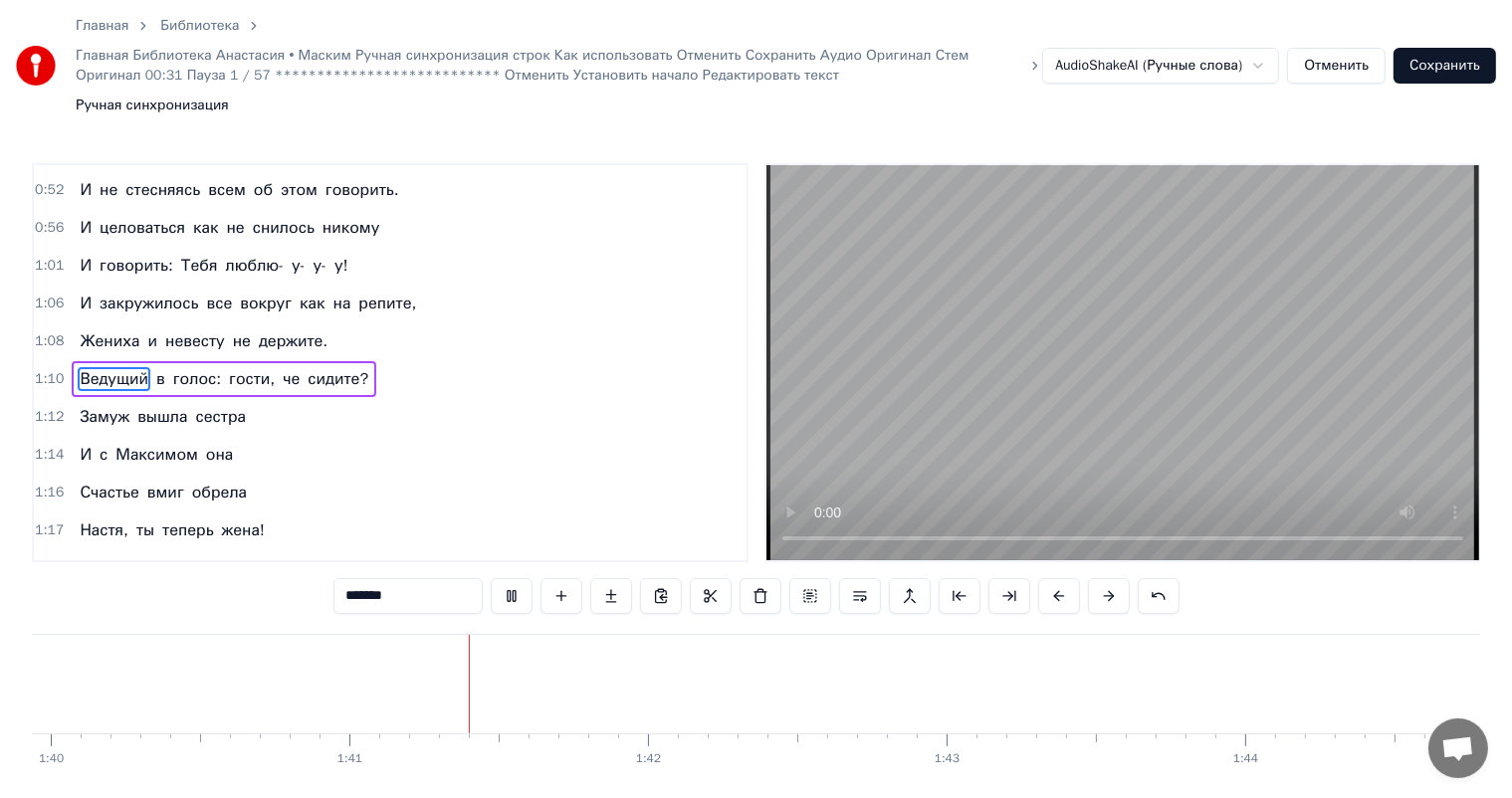 click on "сестра" at bounding box center (-147, 684) 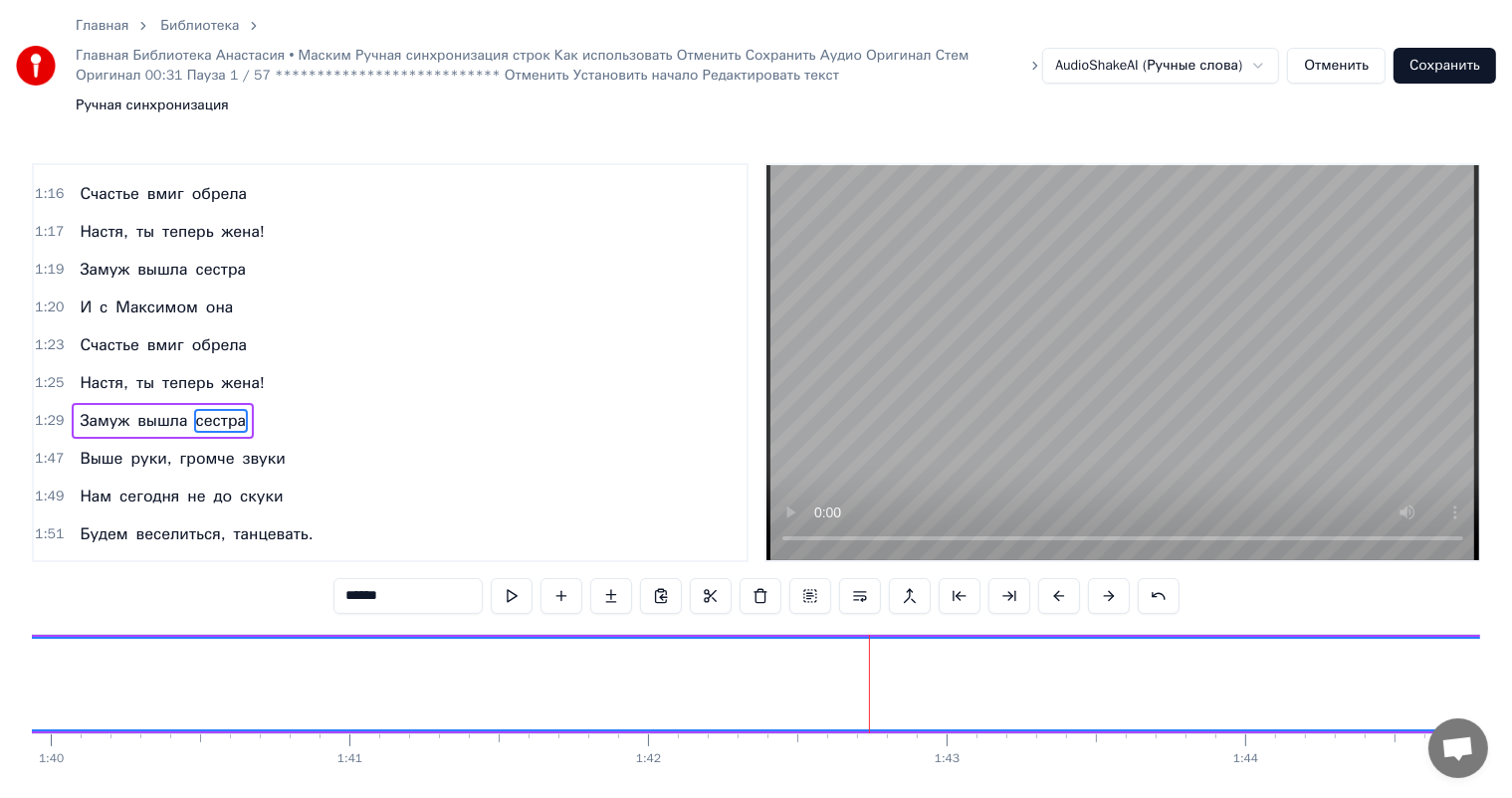 scroll, scrollTop: 589, scrollLeft: 0, axis: vertical 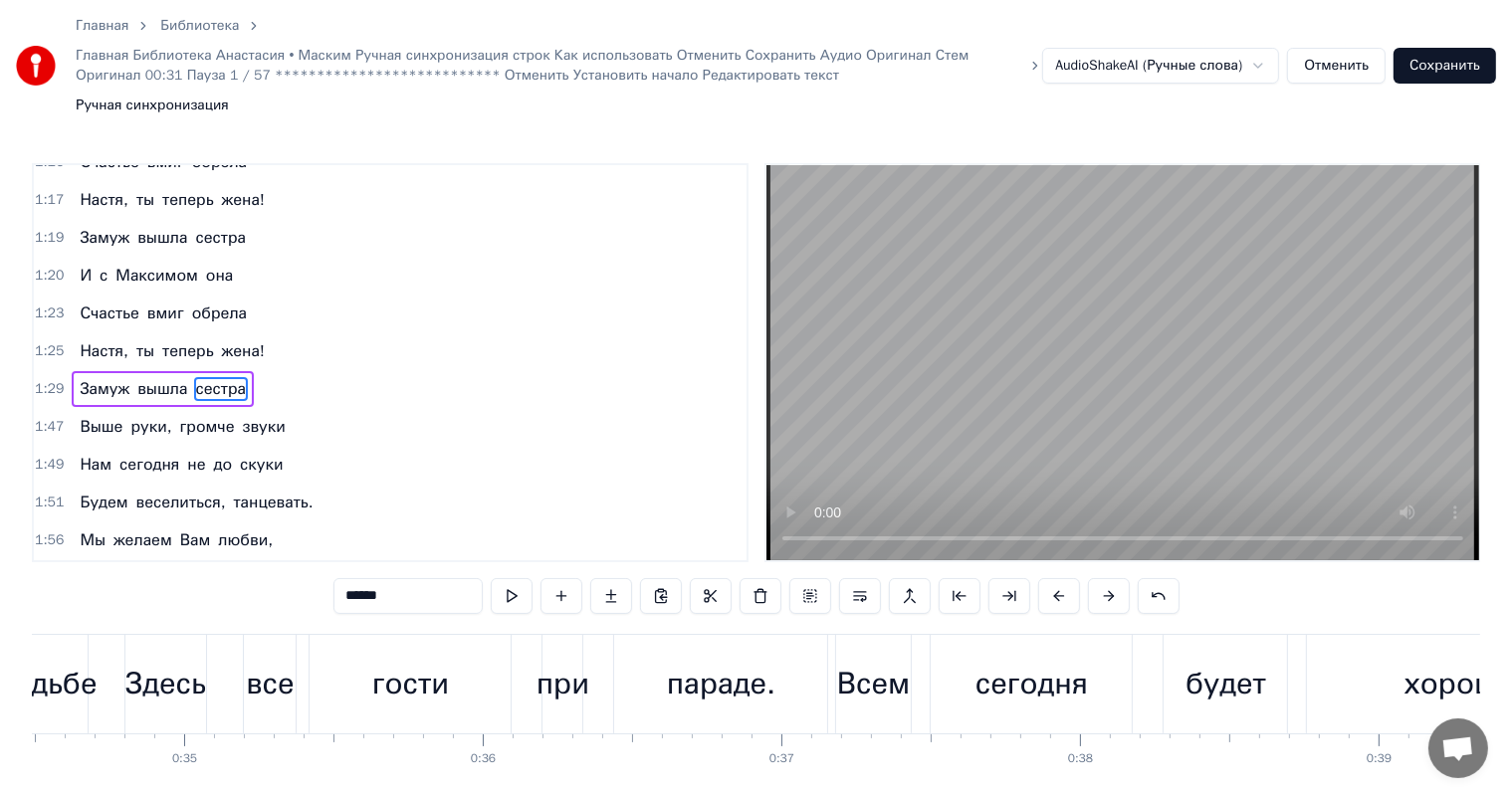 click on "сестра" at bounding box center (221, 389) 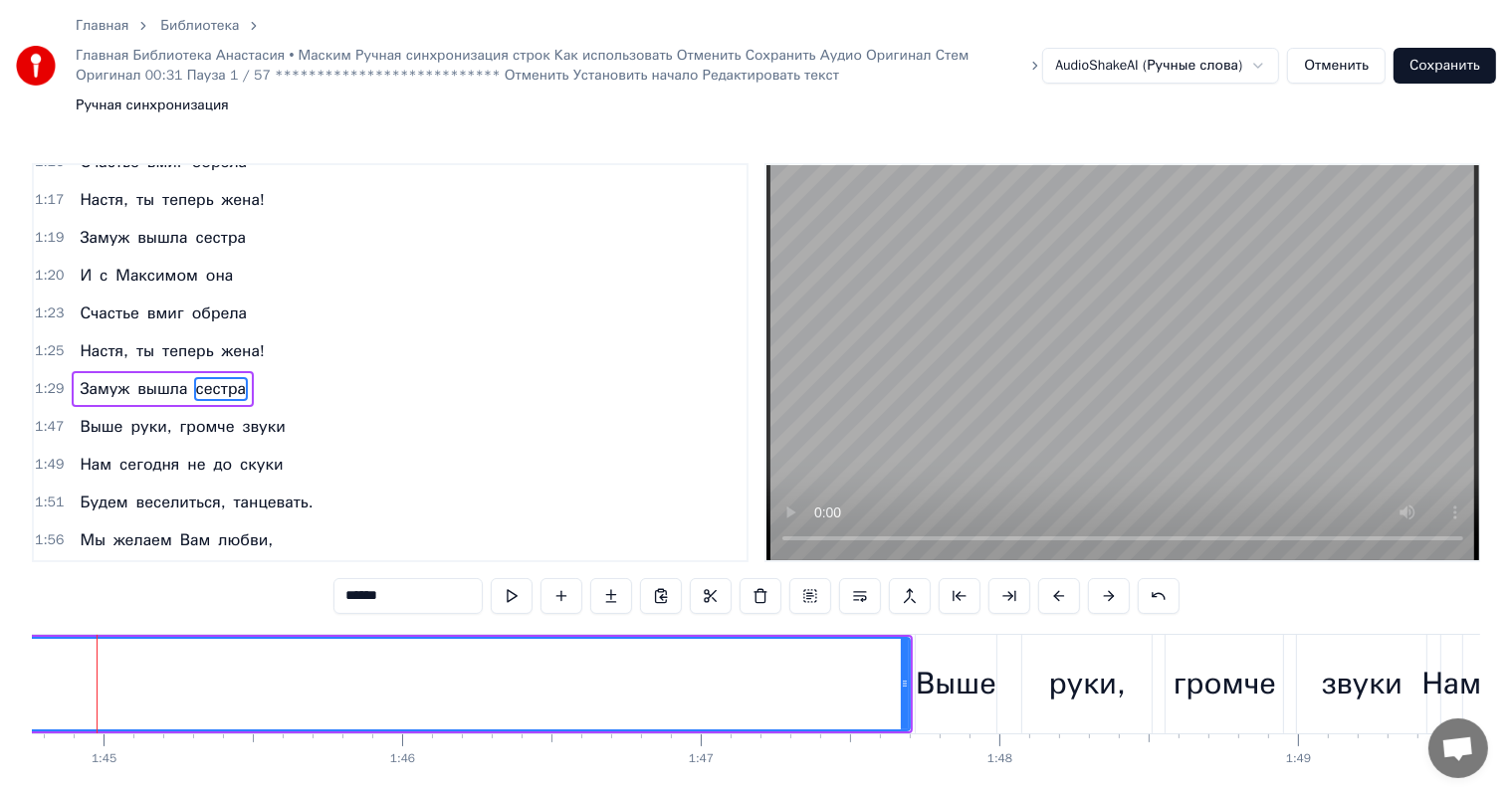 scroll, scrollTop: 0, scrollLeft: 31247, axis: horizontal 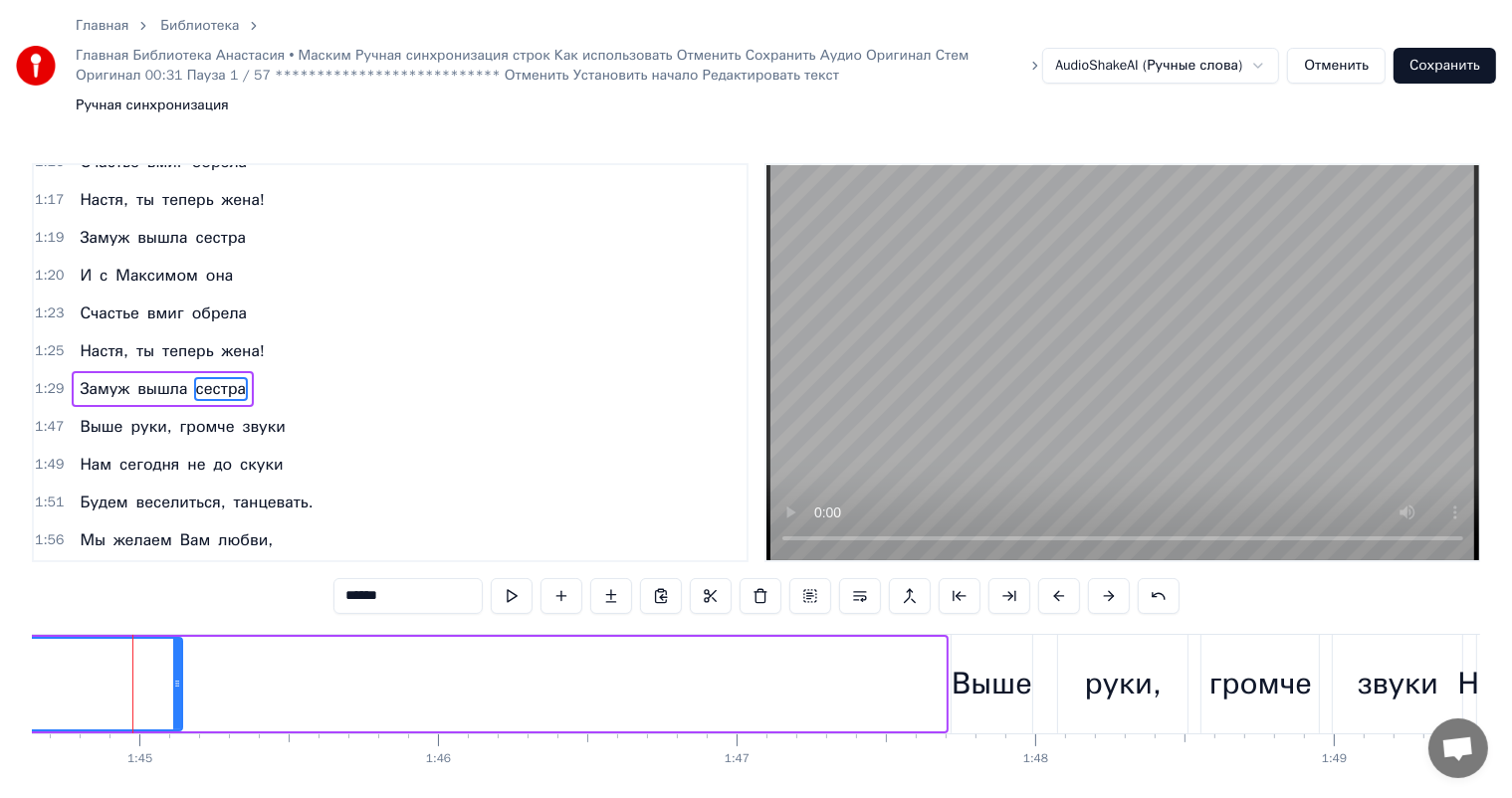 drag, startPoint x: 939, startPoint y: 620, endPoint x: 155, endPoint y: 591, distance: 784.5362 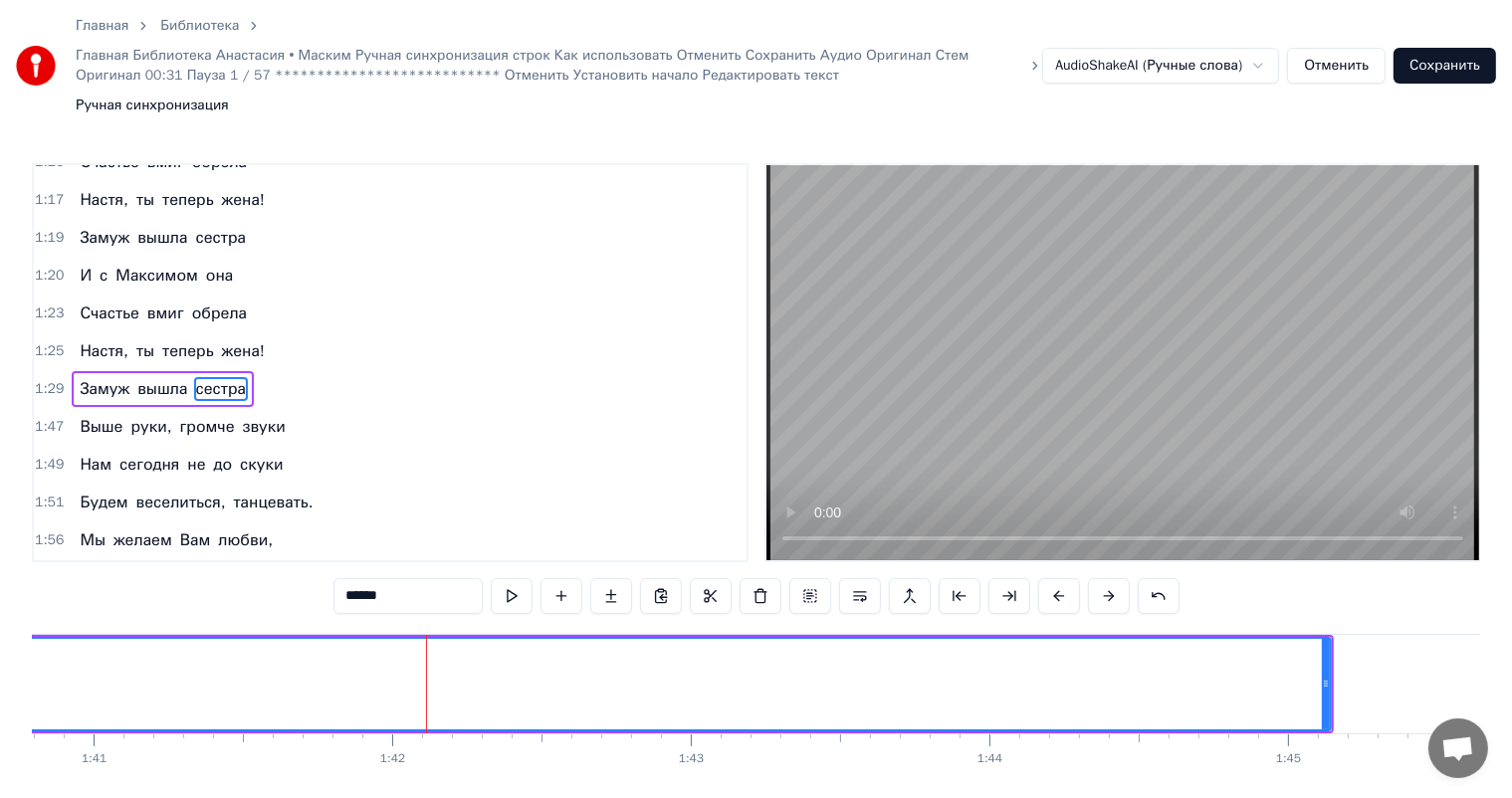 scroll, scrollTop: 0, scrollLeft: 30393, axis: horizontal 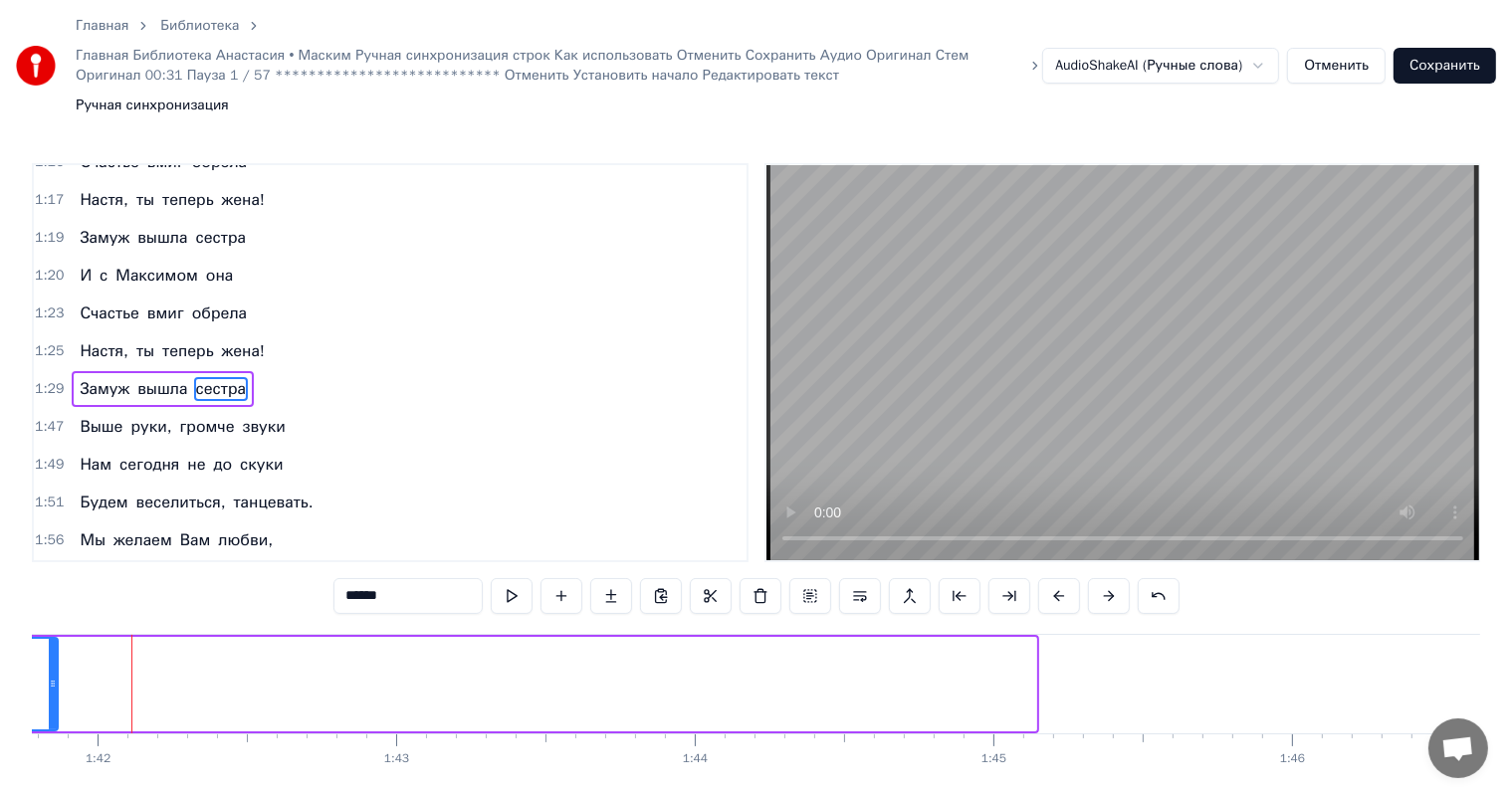 drag, startPoint x: 1029, startPoint y: 623, endPoint x: 49, endPoint y: 636, distance: 980.08622 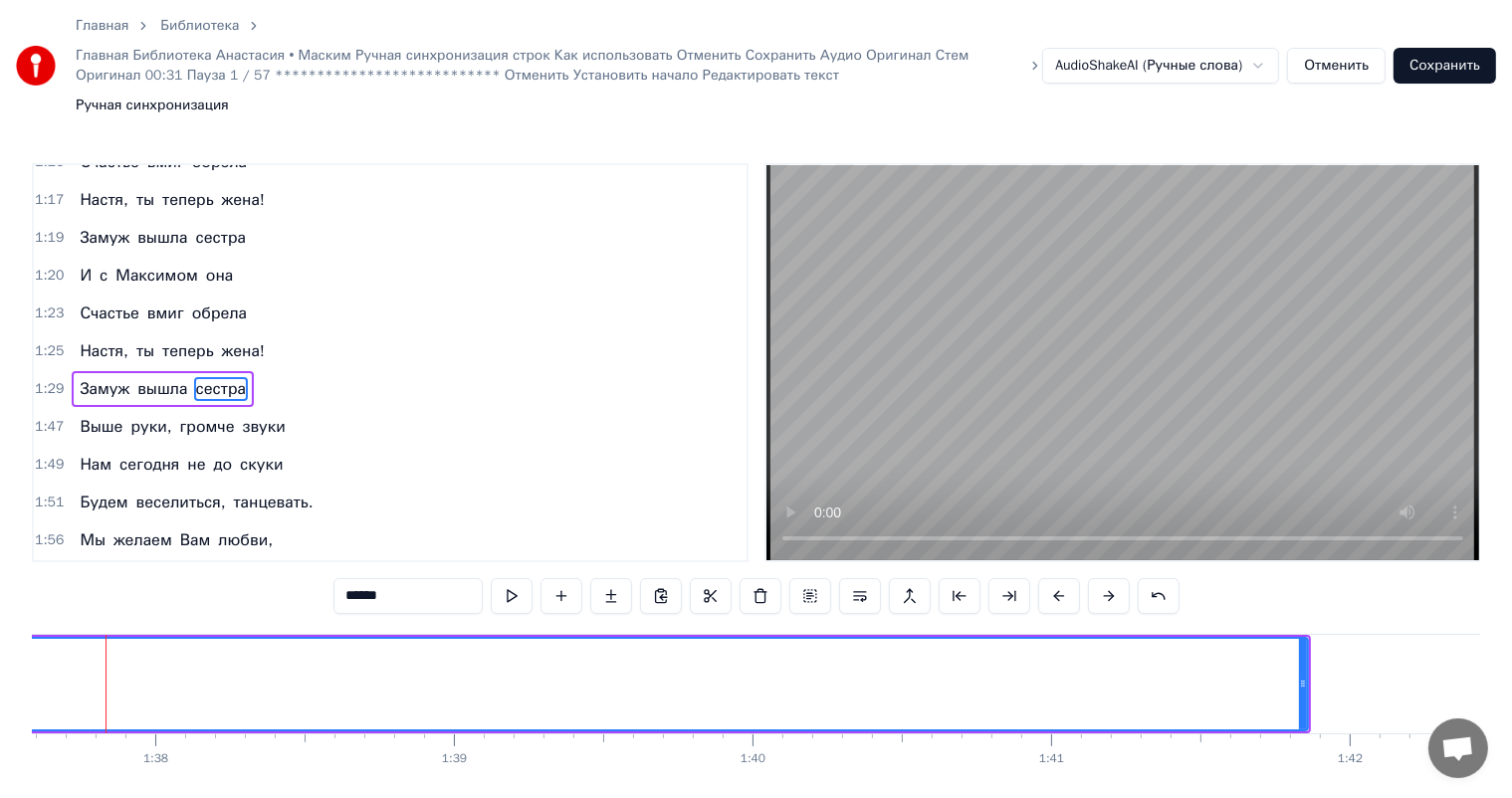 scroll, scrollTop: 0, scrollLeft: 29114, axis: horizontal 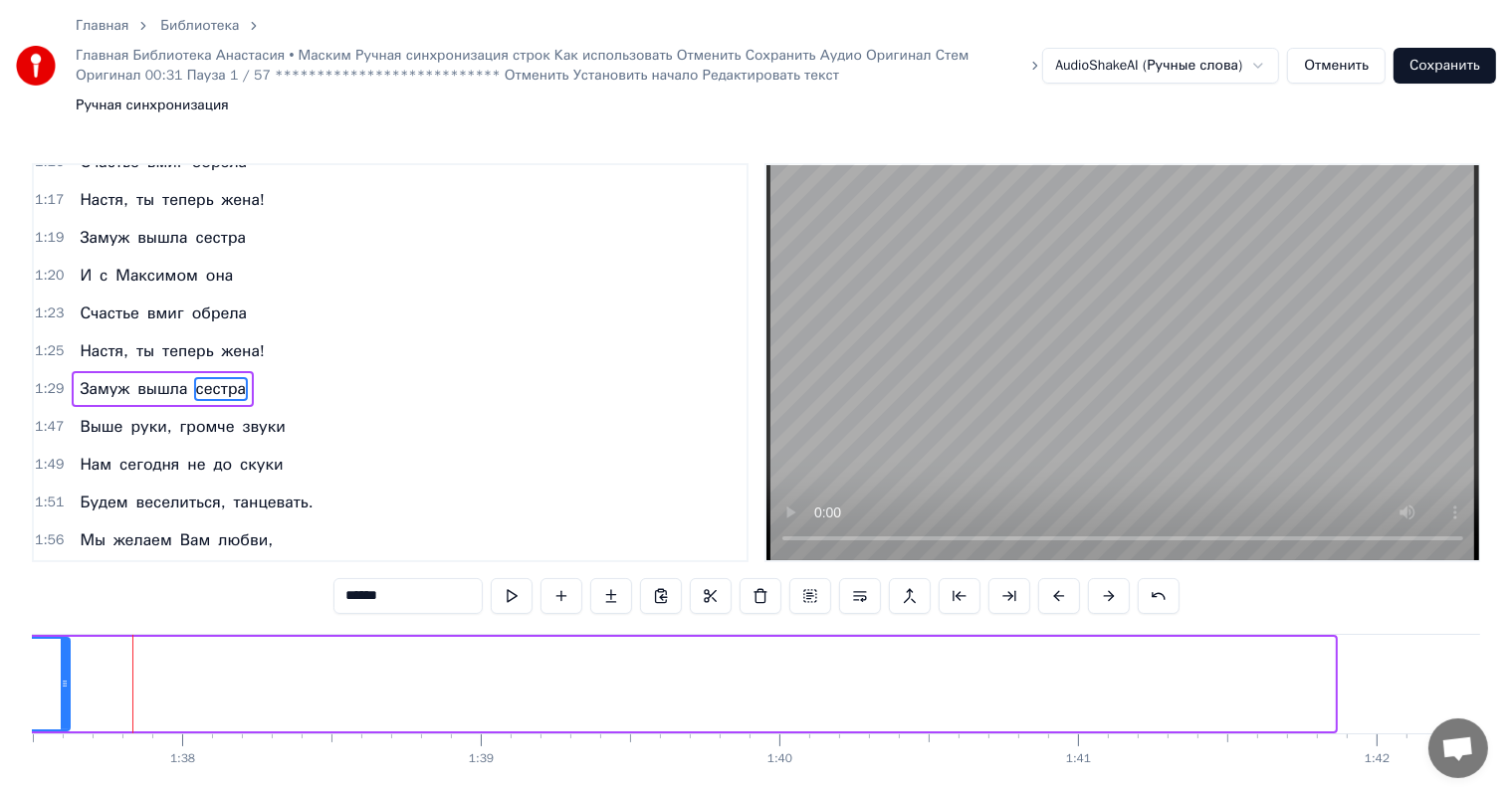 drag, startPoint x: 1329, startPoint y: 621, endPoint x: 29, endPoint y: 677, distance: 1301.2056 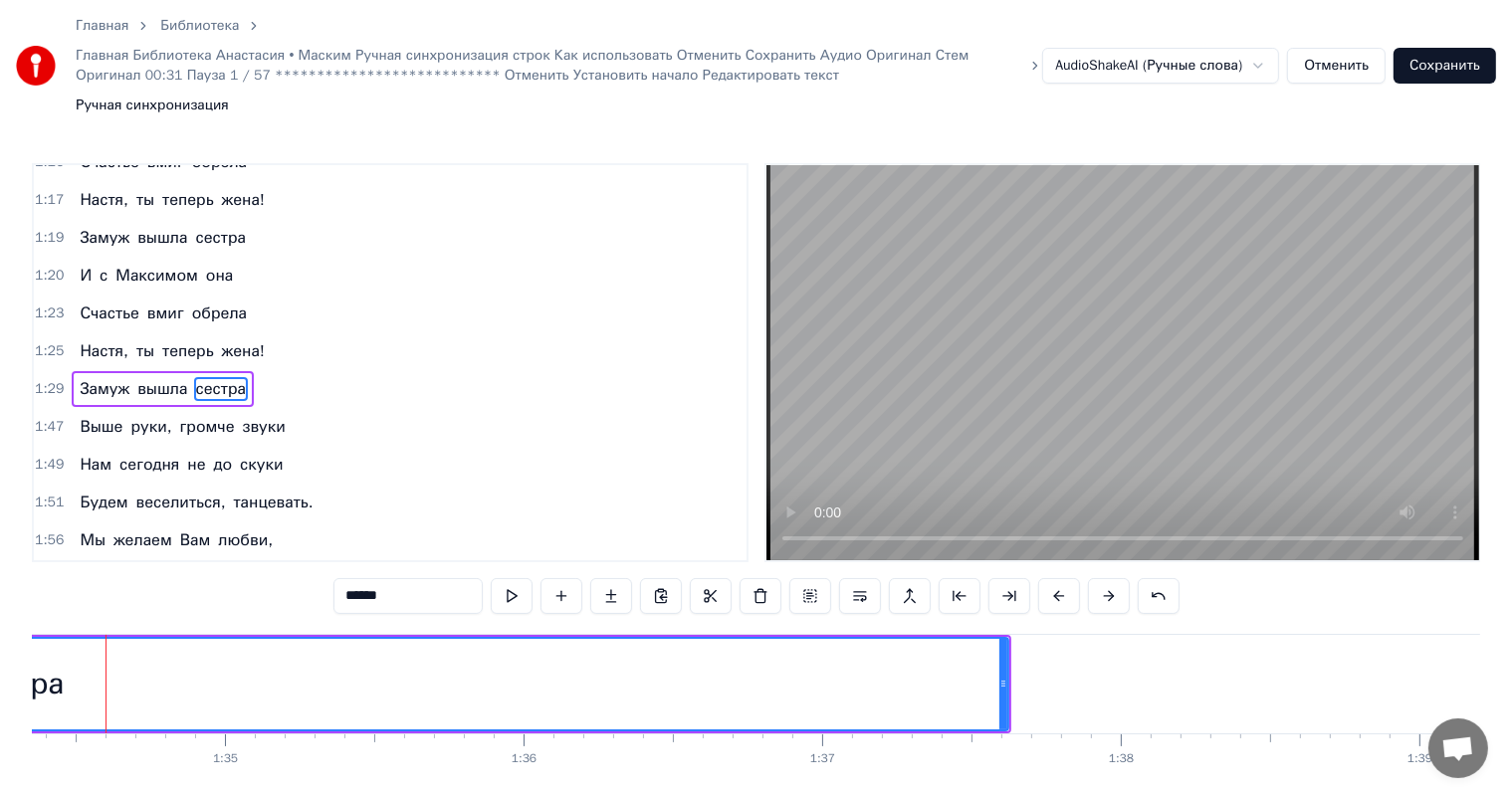 scroll, scrollTop: 0, scrollLeft: 28150, axis: horizontal 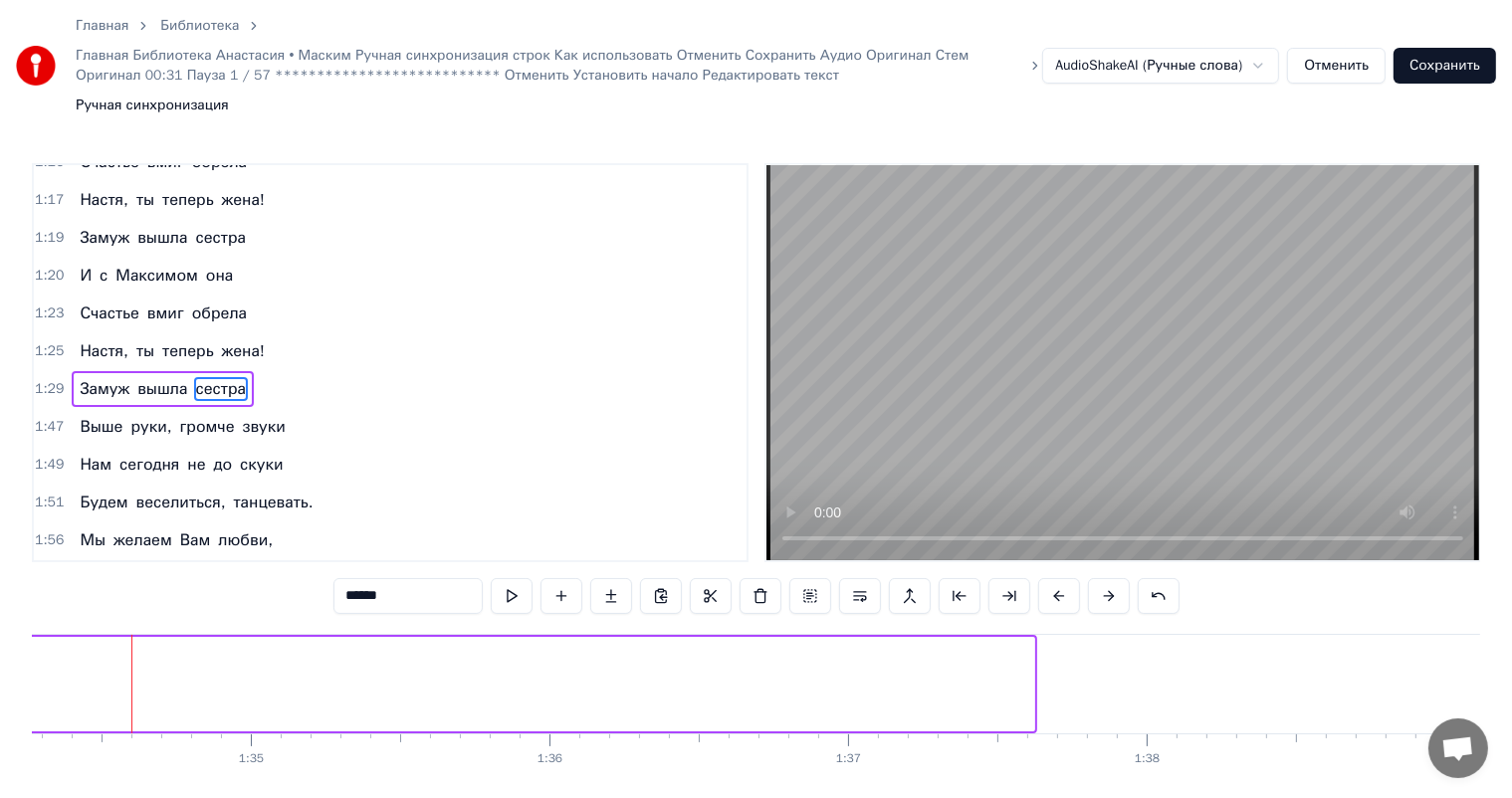 drag, startPoint x: 1031, startPoint y: 619, endPoint x: 0, endPoint y: 642, distance: 1031.2565 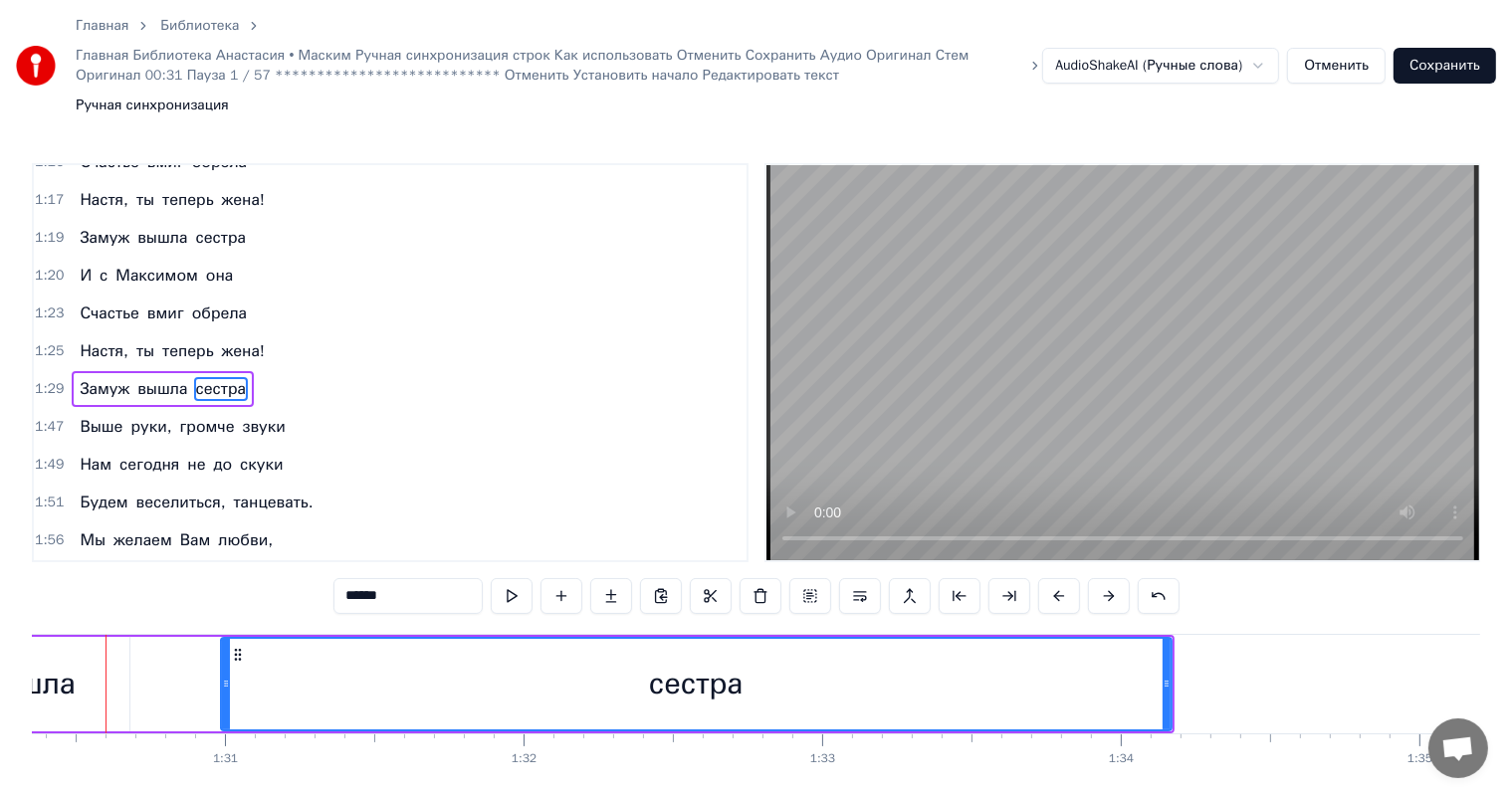scroll, scrollTop: 0, scrollLeft: 26955, axis: horizontal 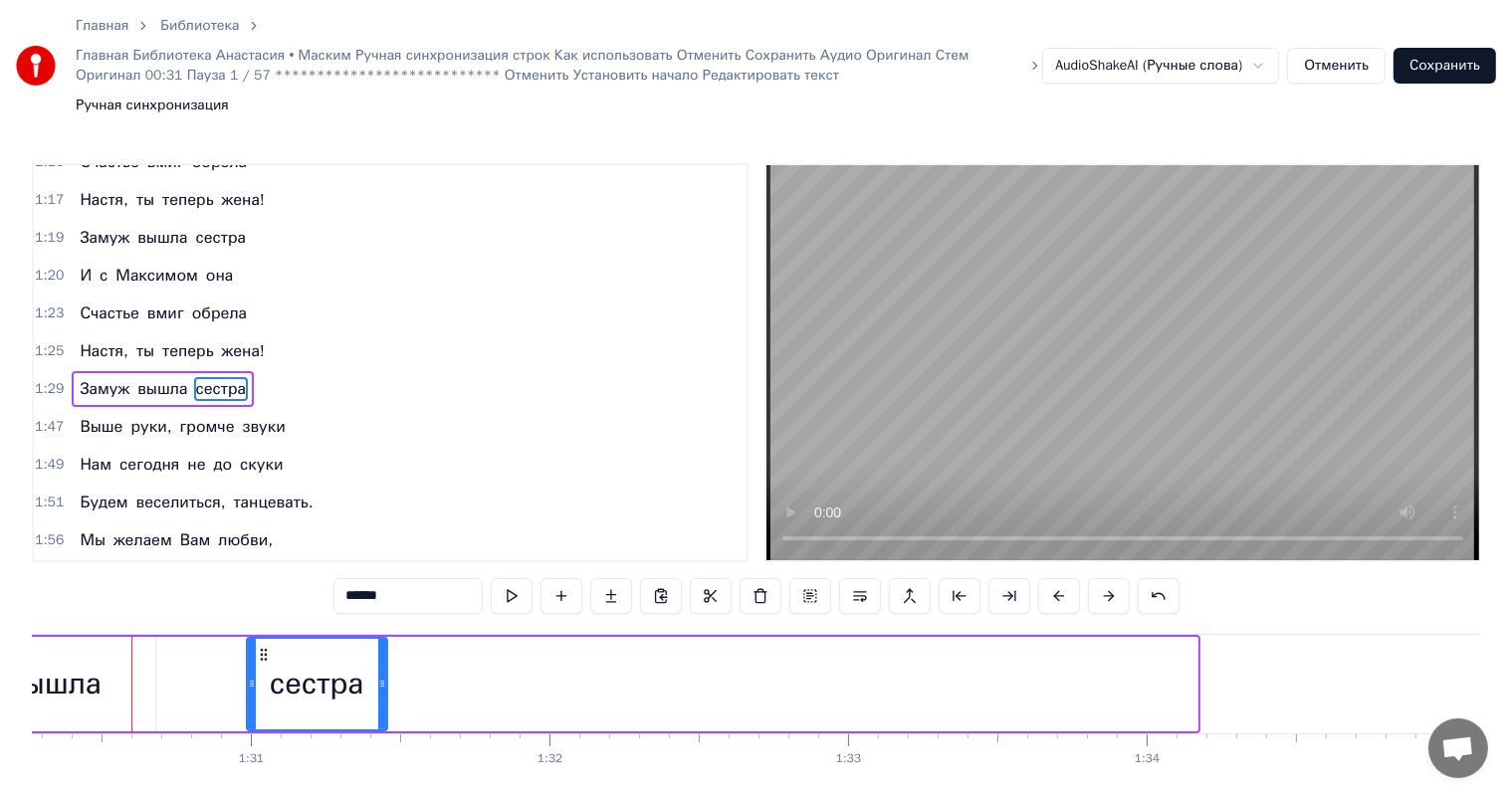 drag, startPoint x: 1188, startPoint y: 621, endPoint x: 378, endPoint y: 604, distance: 810.1784 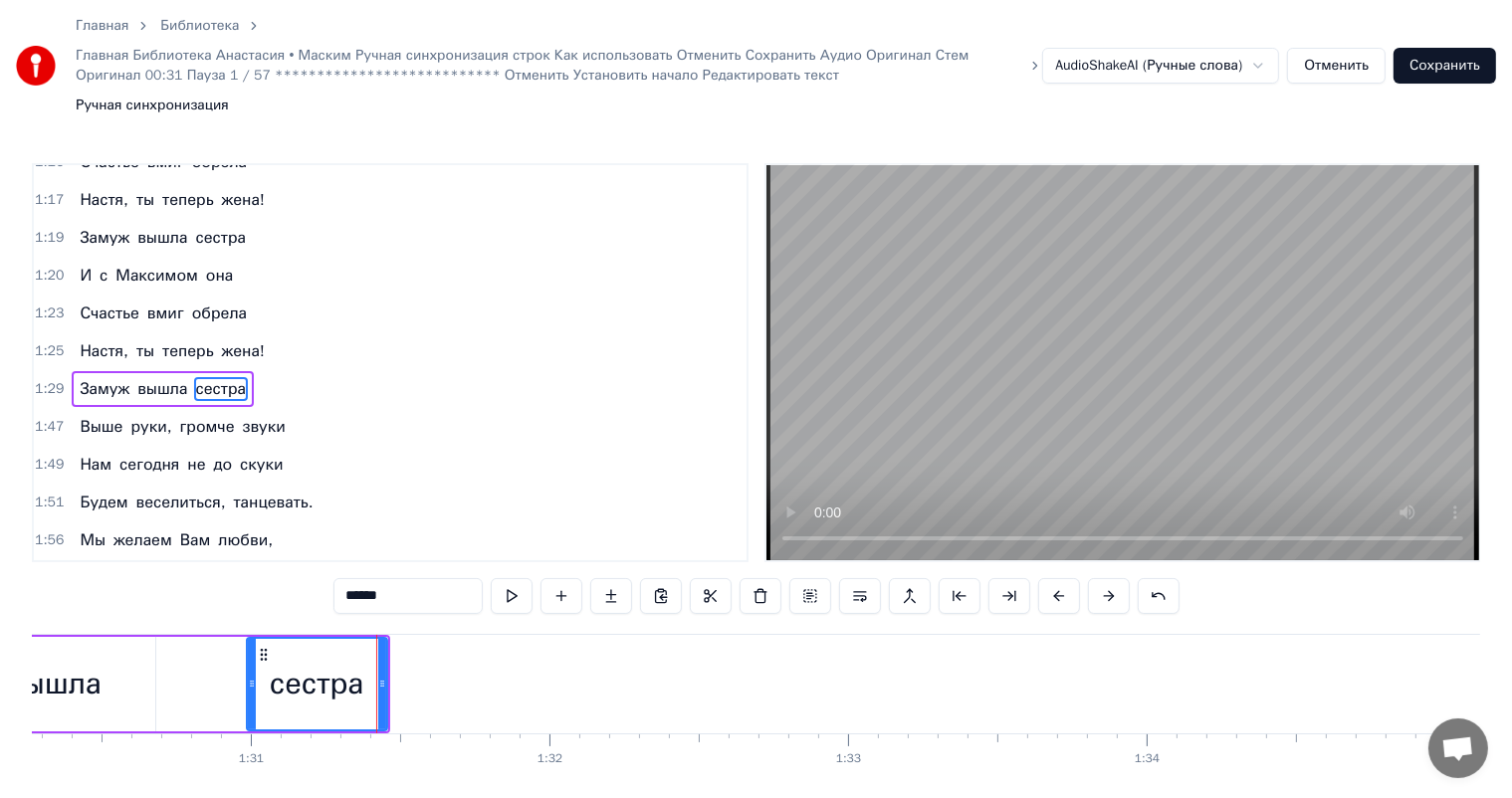 click on "Настя," at bounding box center (104, 351) 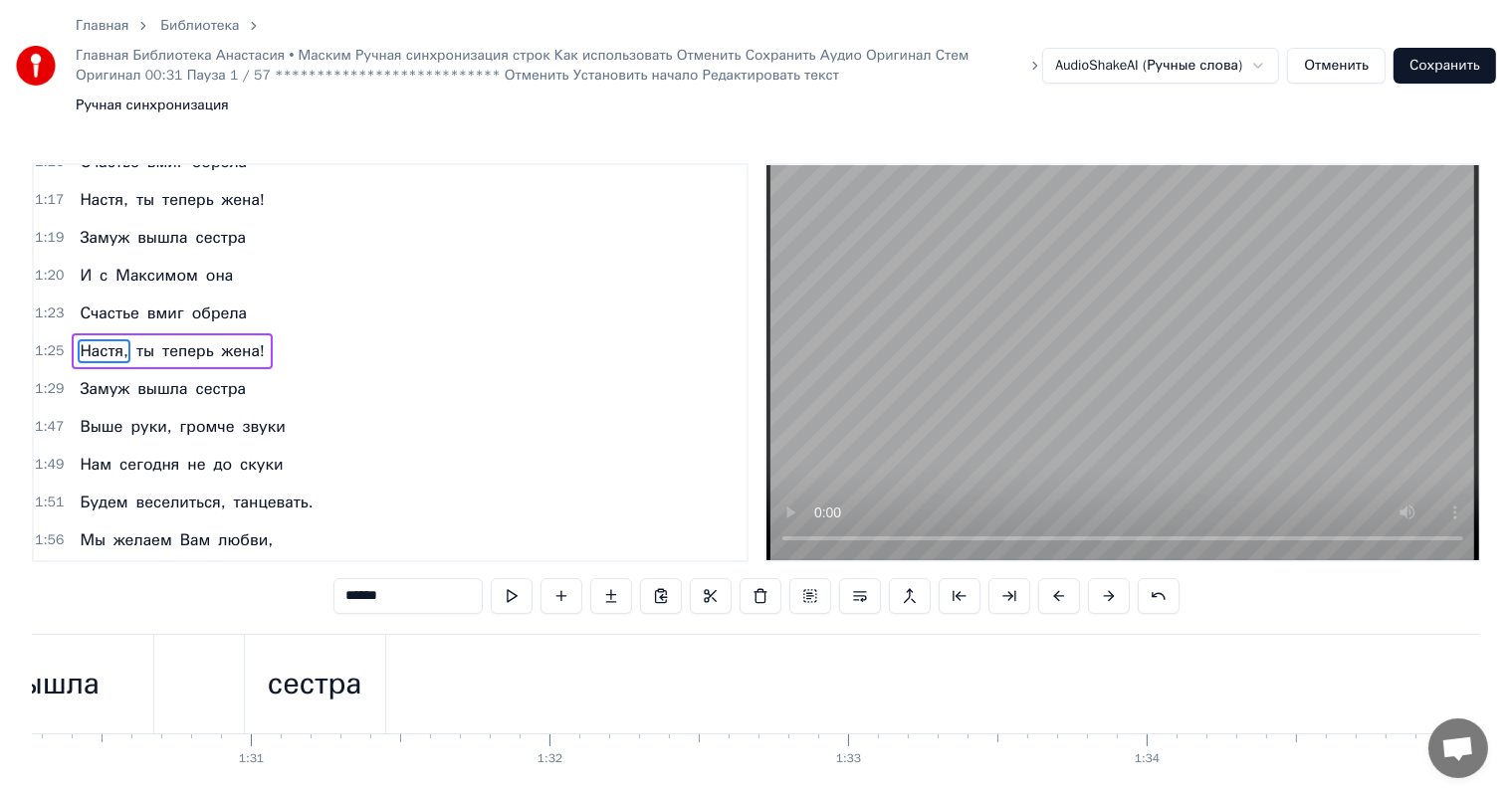 scroll, scrollTop: 552, scrollLeft: 0, axis: vertical 